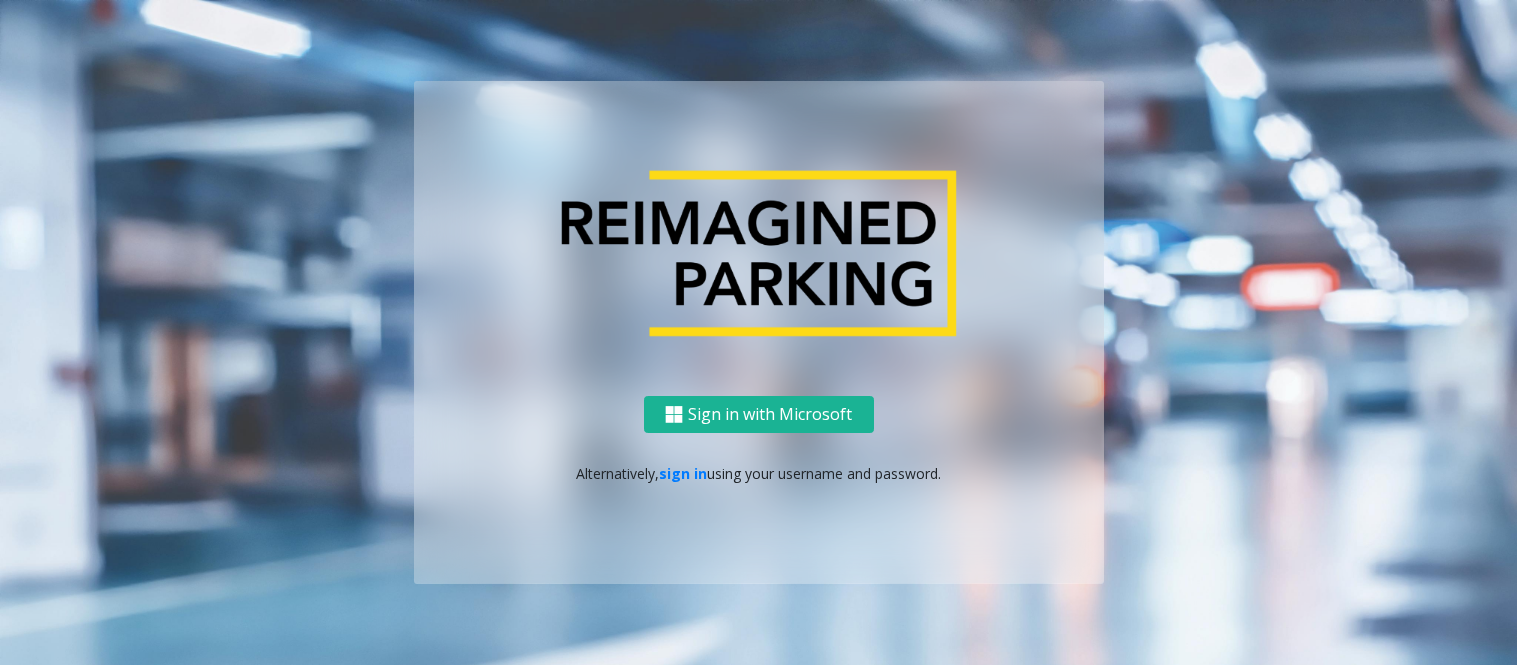 scroll, scrollTop: 0, scrollLeft: 0, axis: both 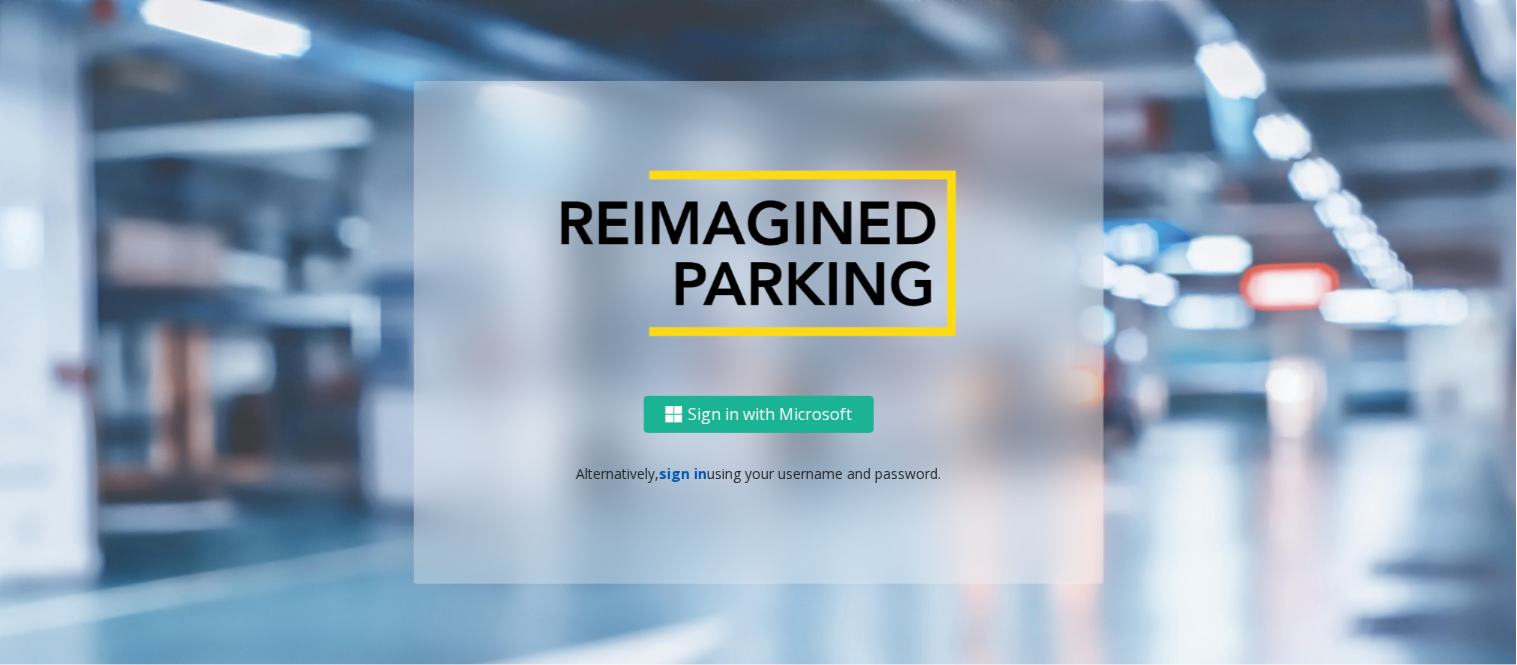 click on "sign in" 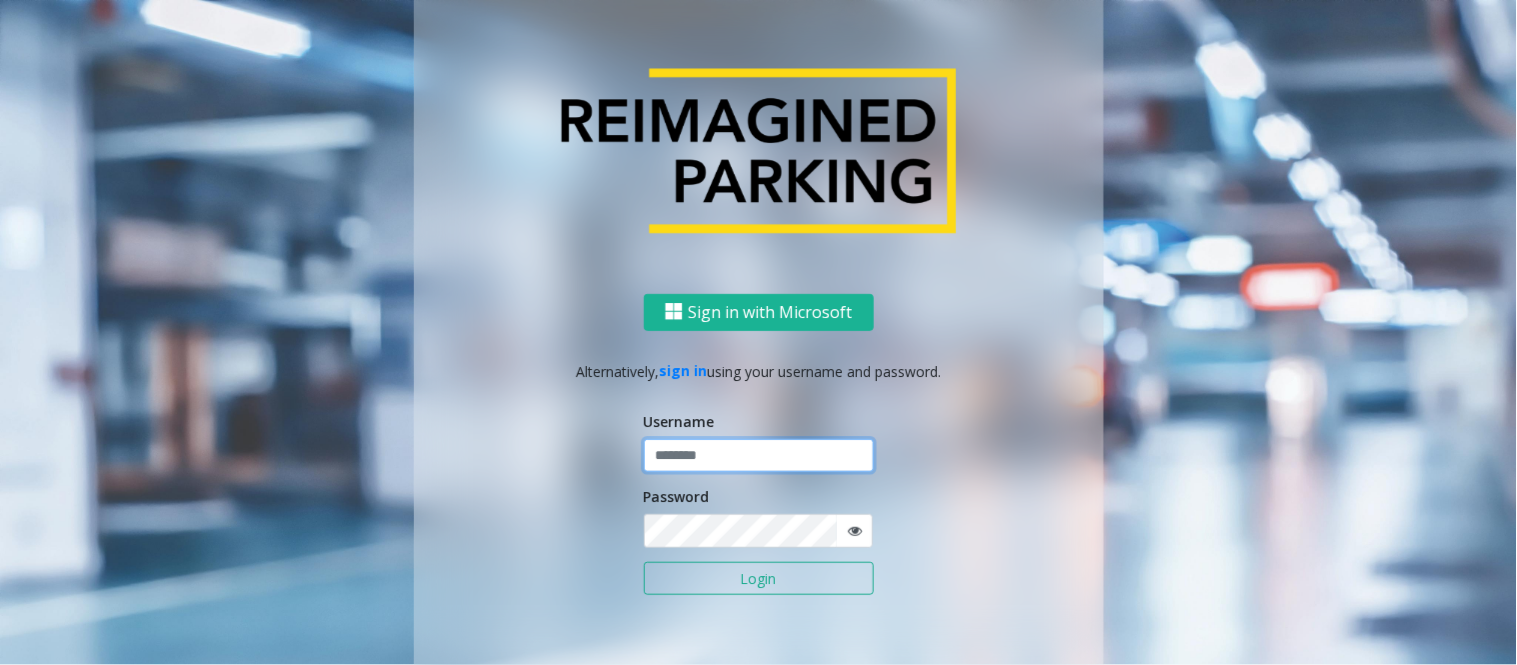 type on "*******" 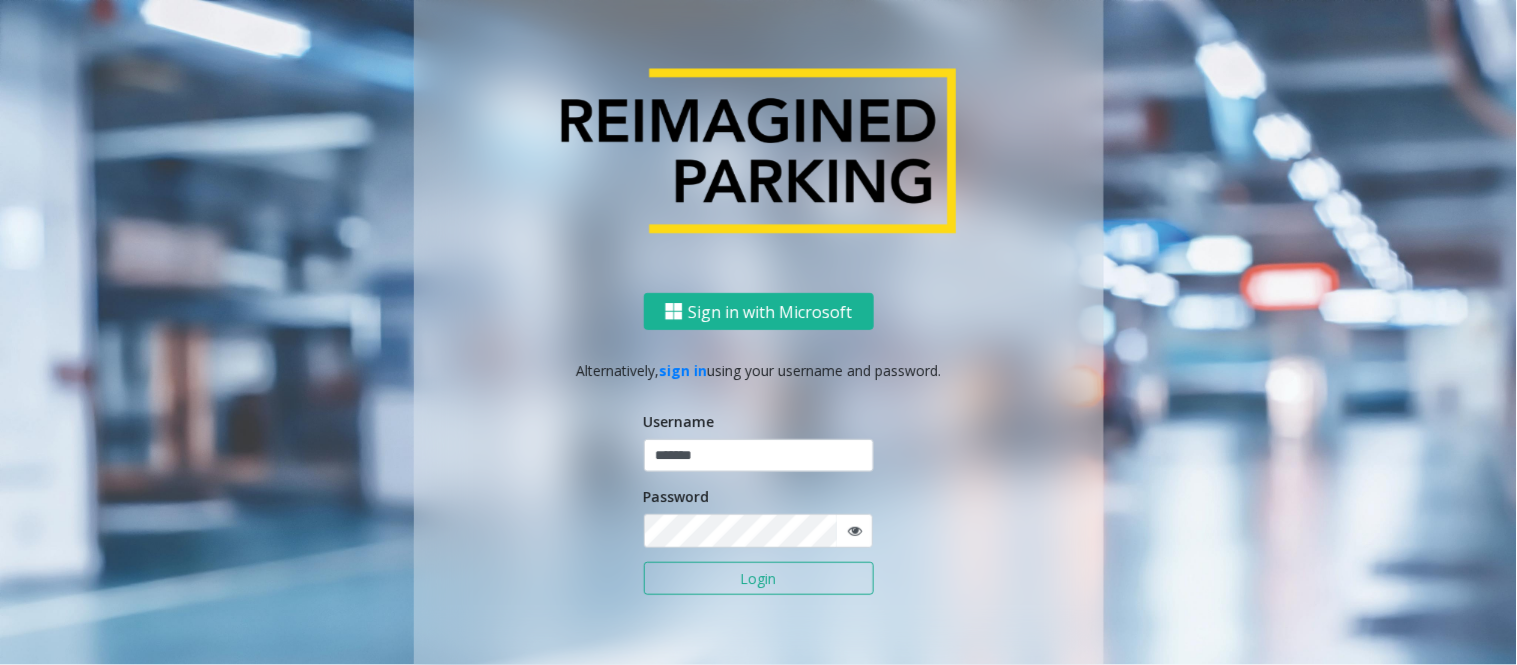 click on "Login" 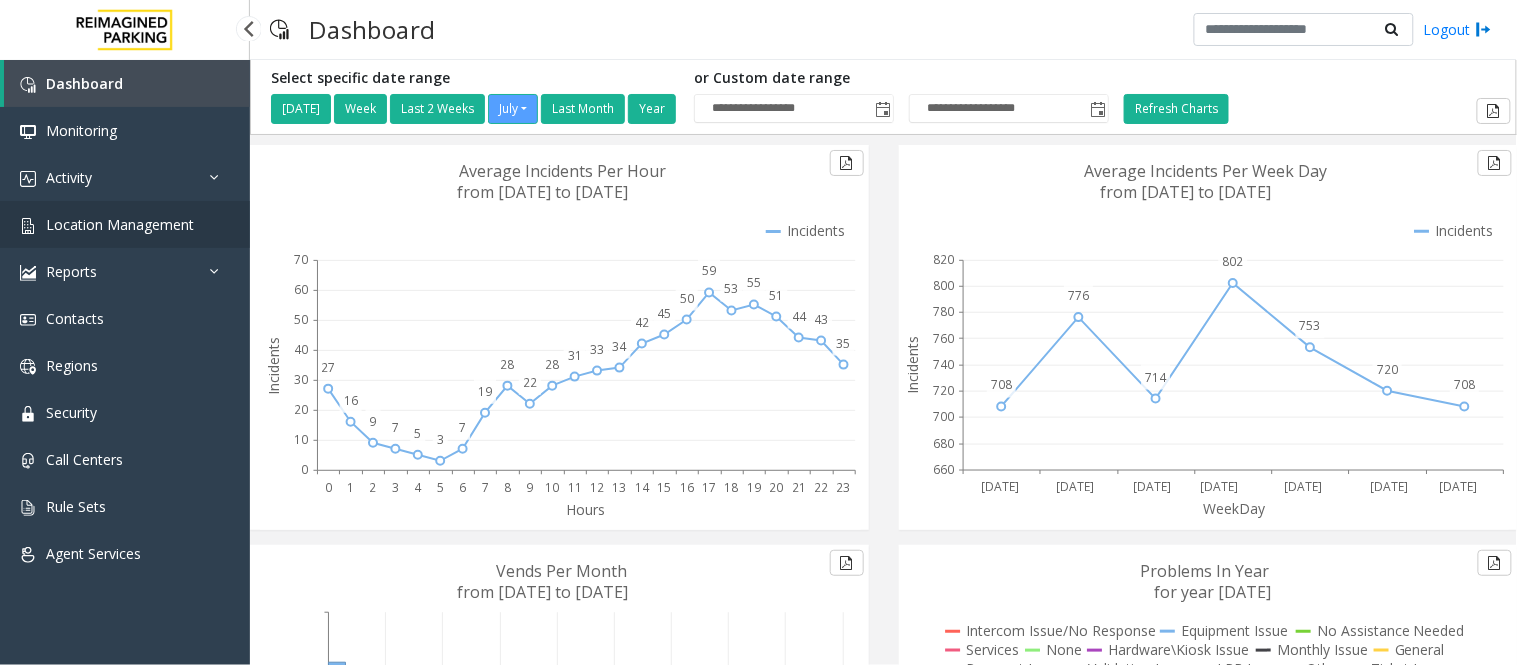 click on "Location Management" at bounding box center [120, 224] 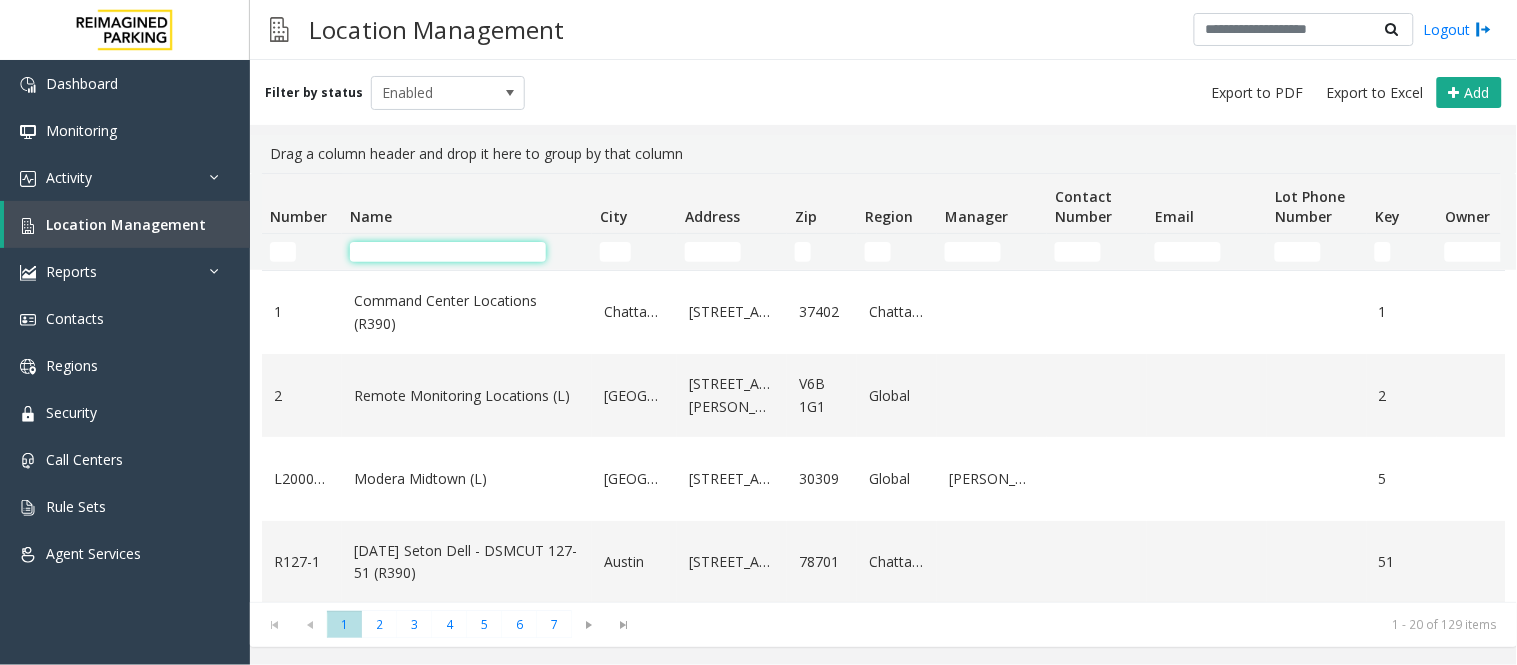 click 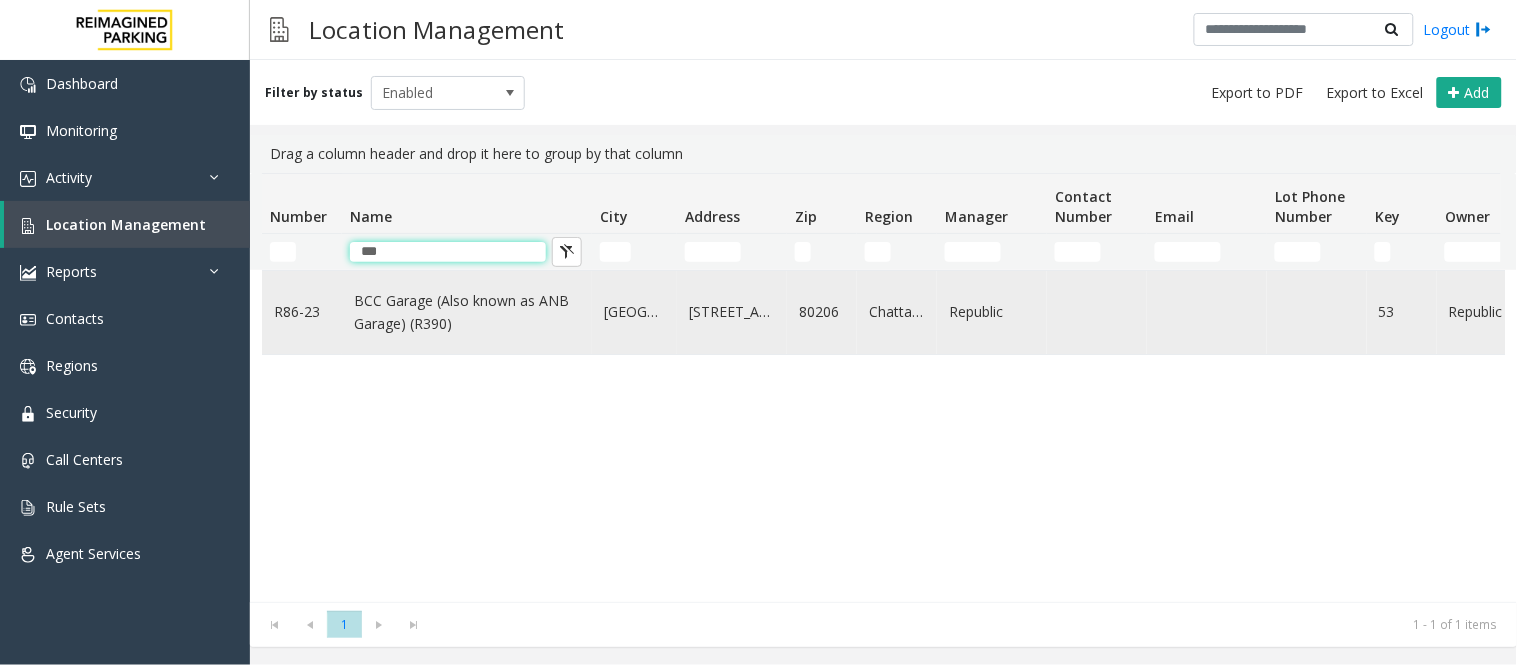 type on "***" 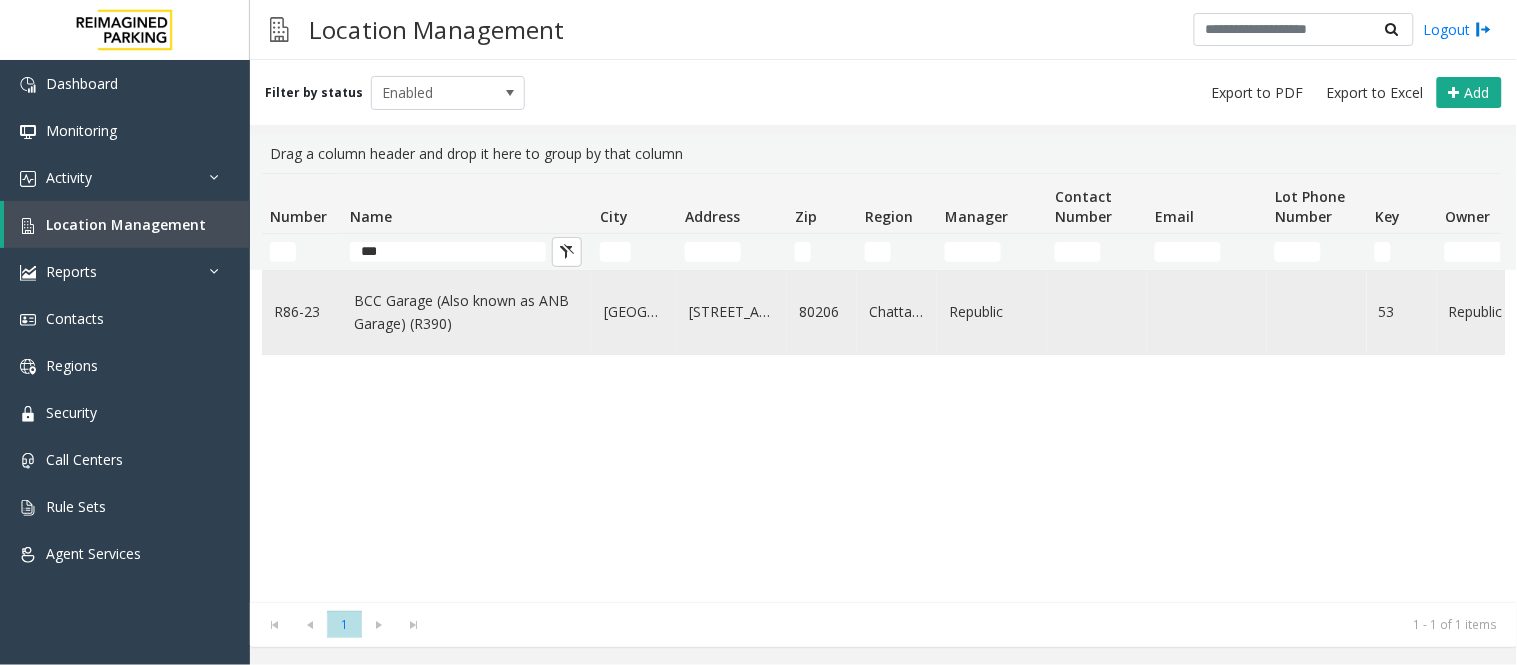 click on "BCC Garage (Also known as ANB Garage) (R390)" 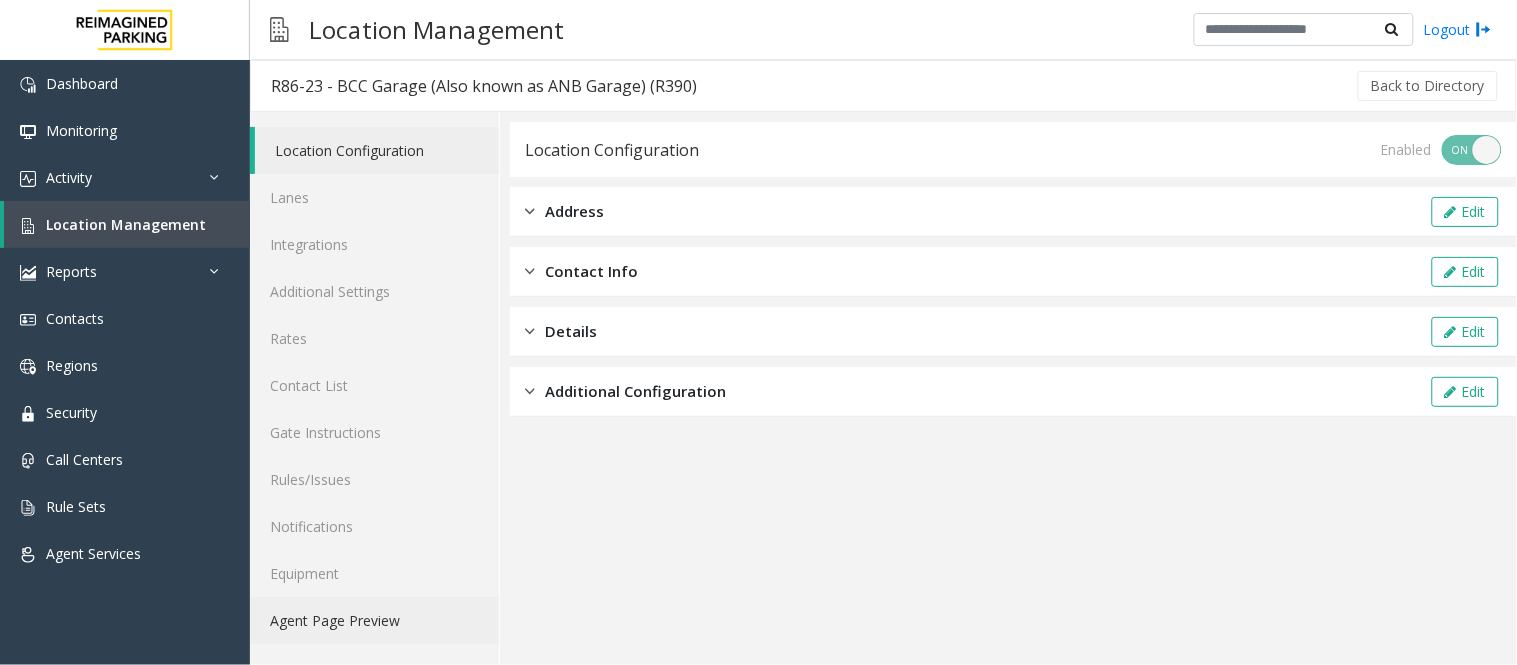 click on "Agent Page Preview" 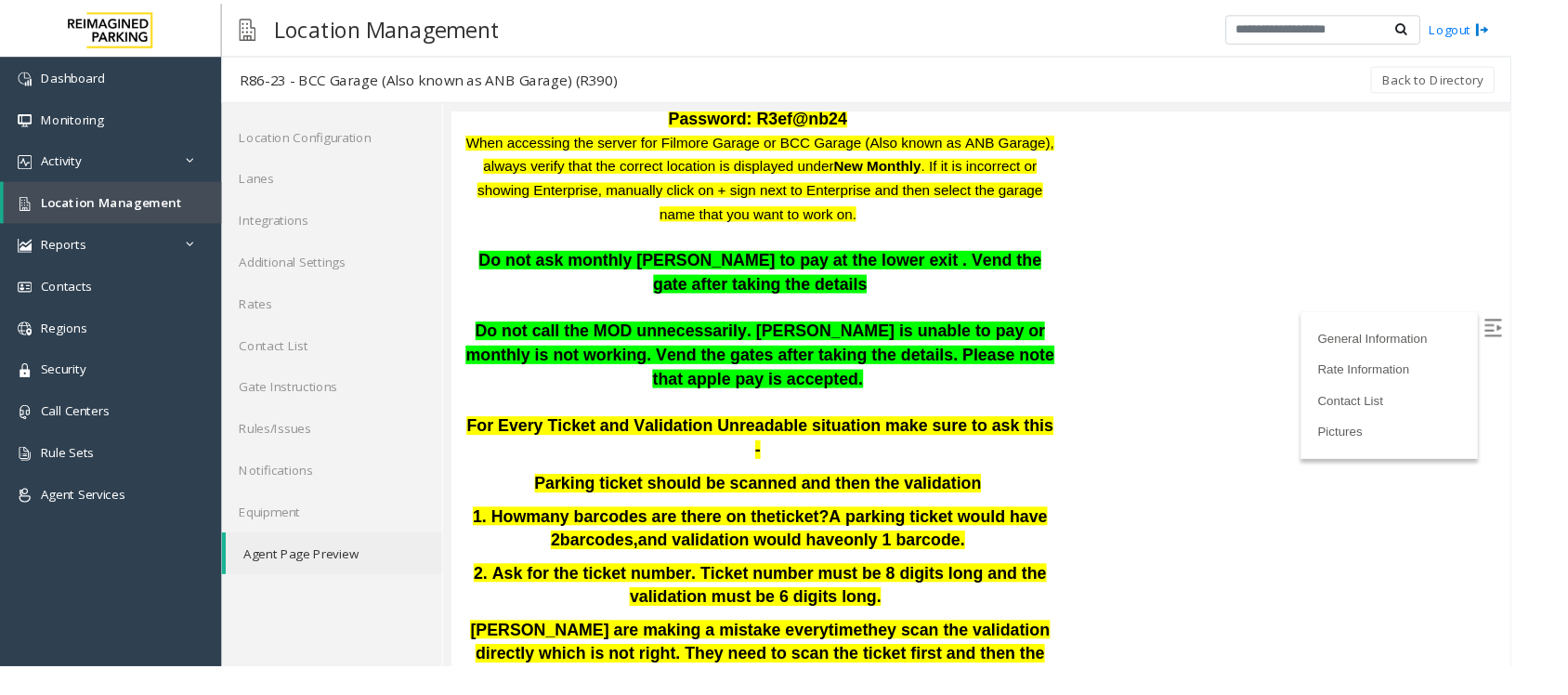scroll, scrollTop: 413, scrollLeft: 0, axis: vertical 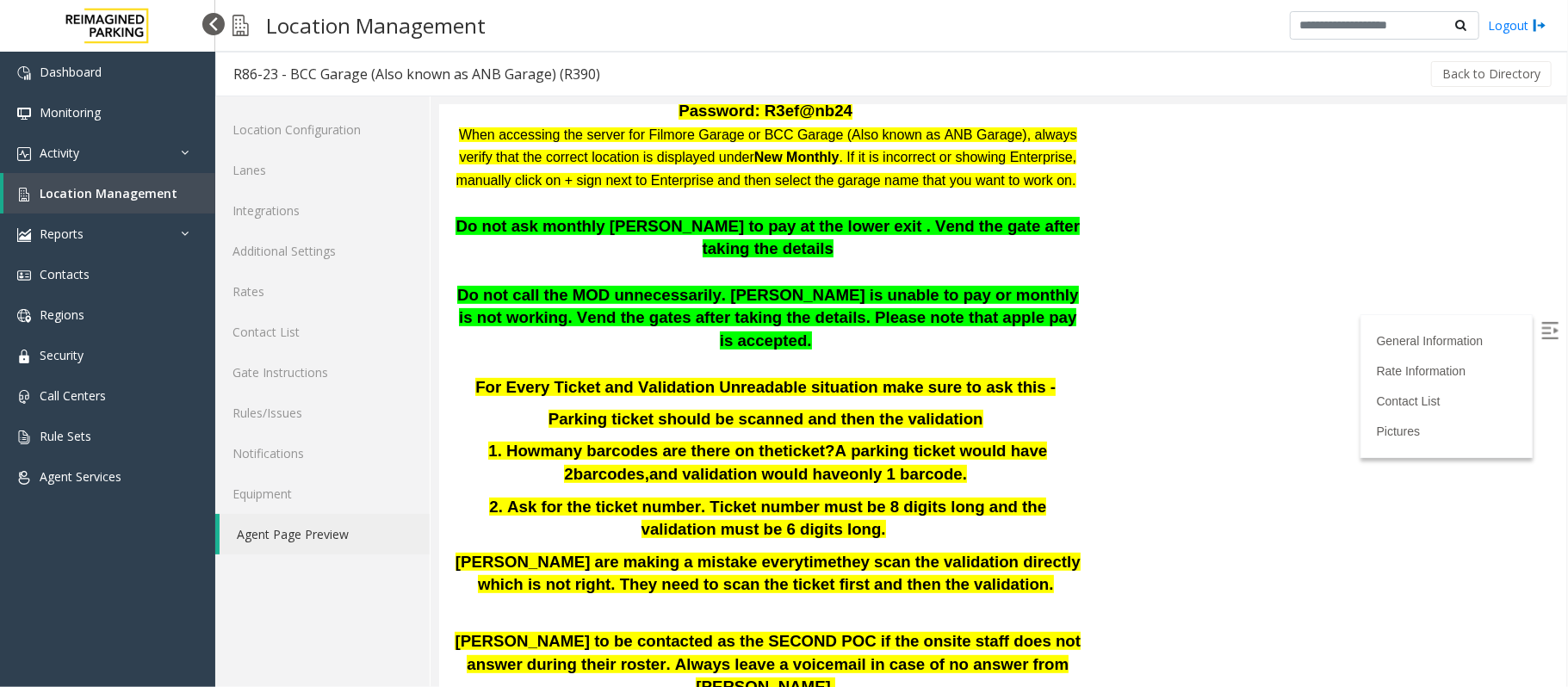 click at bounding box center [214, 24] 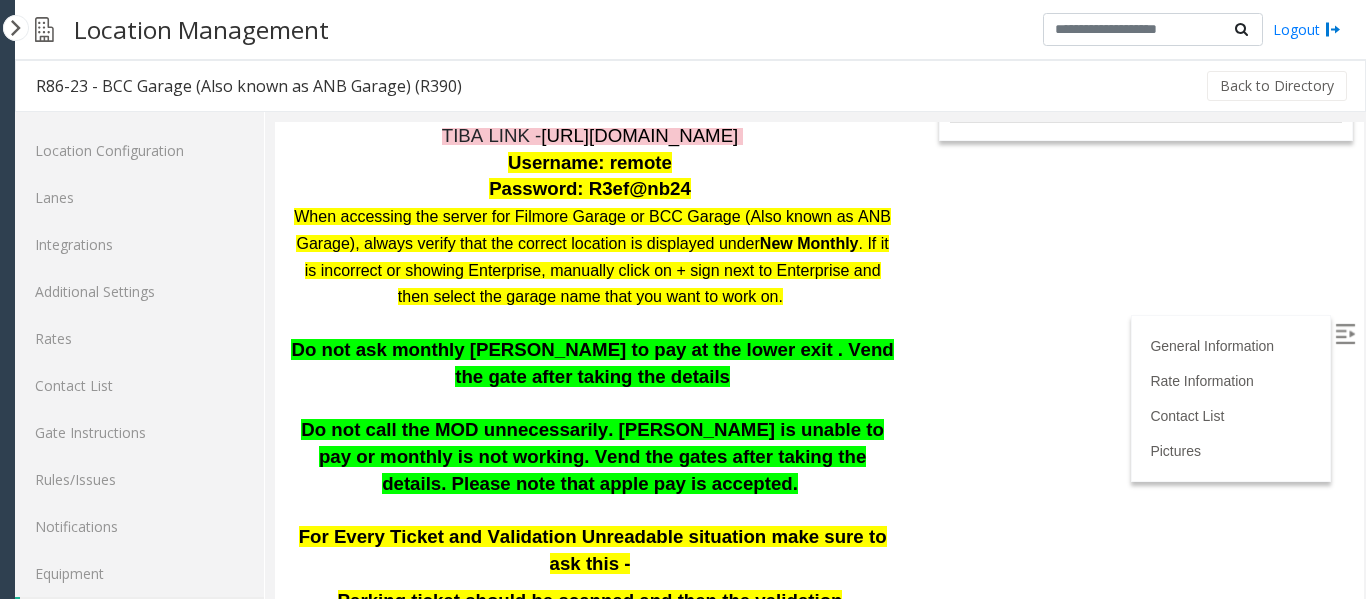 scroll, scrollTop: 446, scrollLeft: 0, axis: vertical 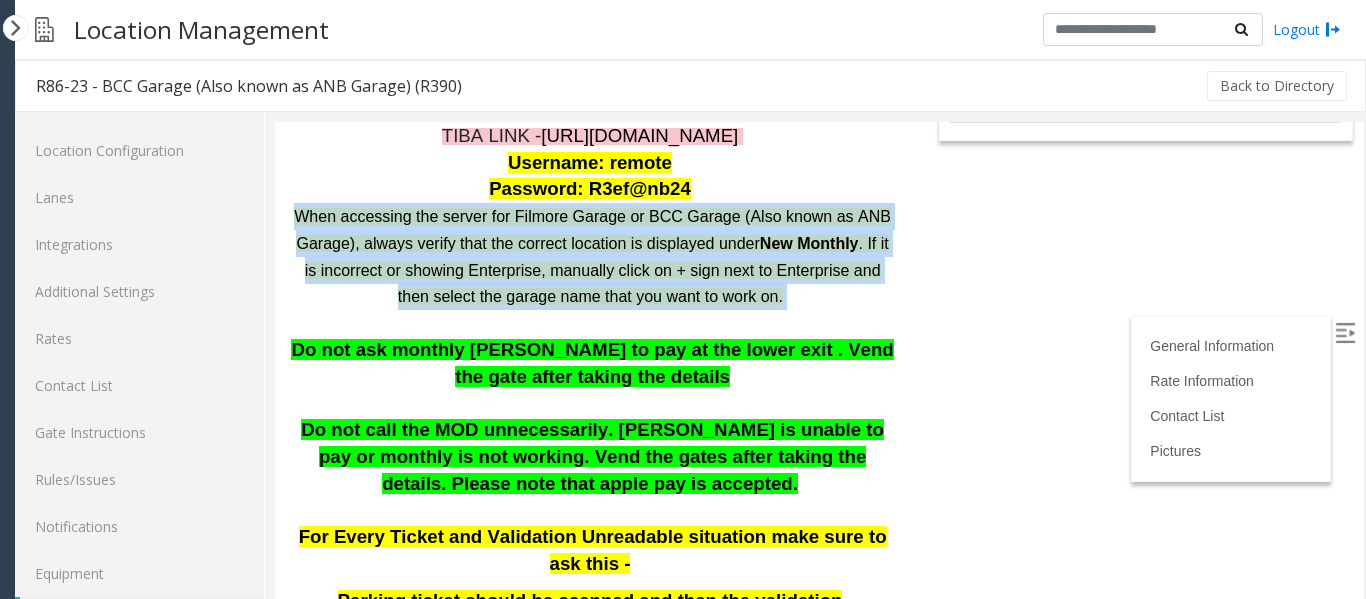 drag, startPoint x: 831, startPoint y: 303, endPoint x: 284, endPoint y: 214, distance: 554.1931 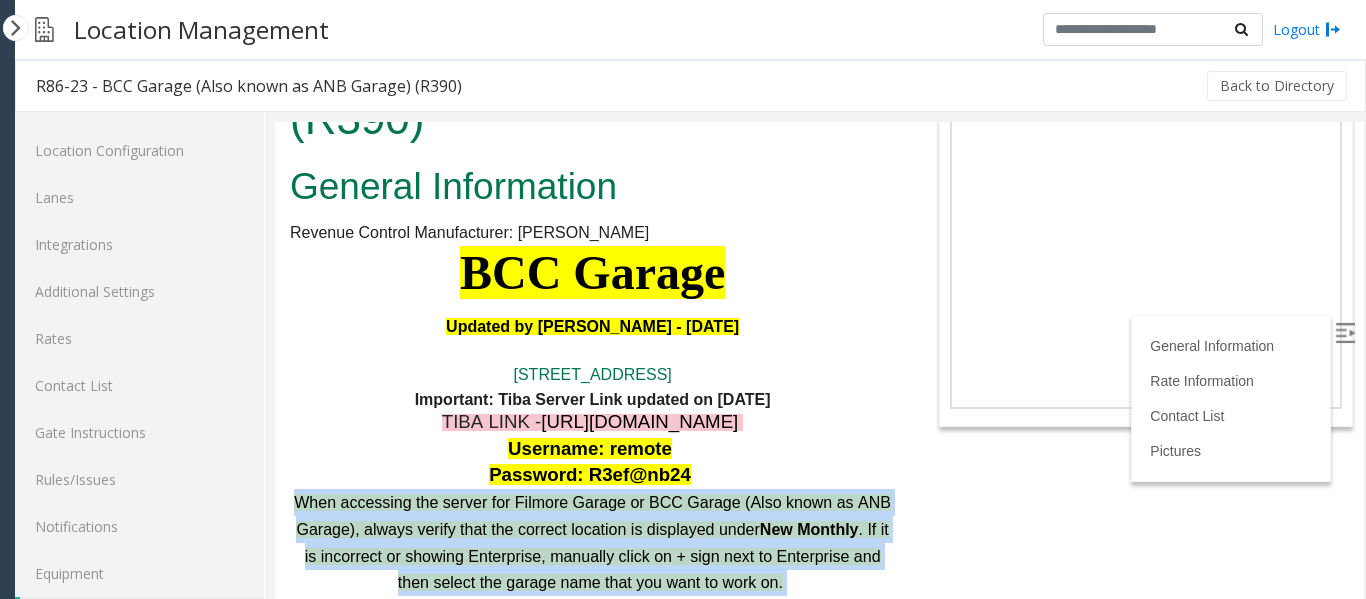 scroll, scrollTop: 146, scrollLeft: 0, axis: vertical 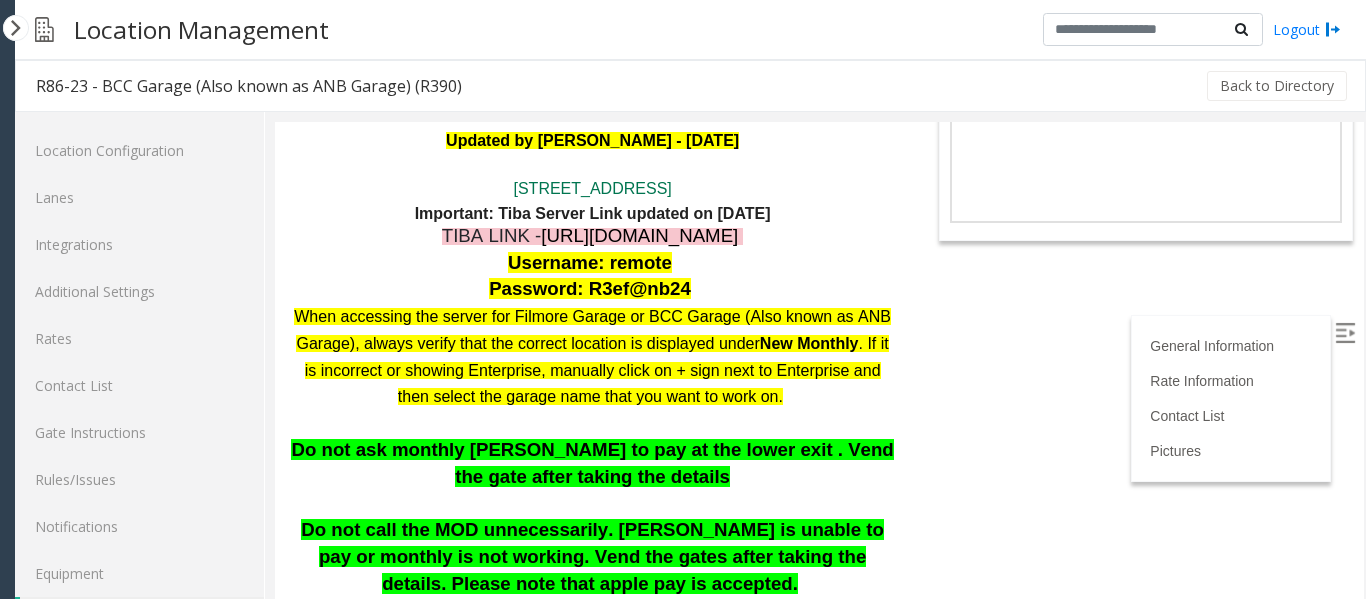 click on "Do not ask monthly parker to pay at the lower exit . Vend the gate after taking the details" at bounding box center (592, 463) 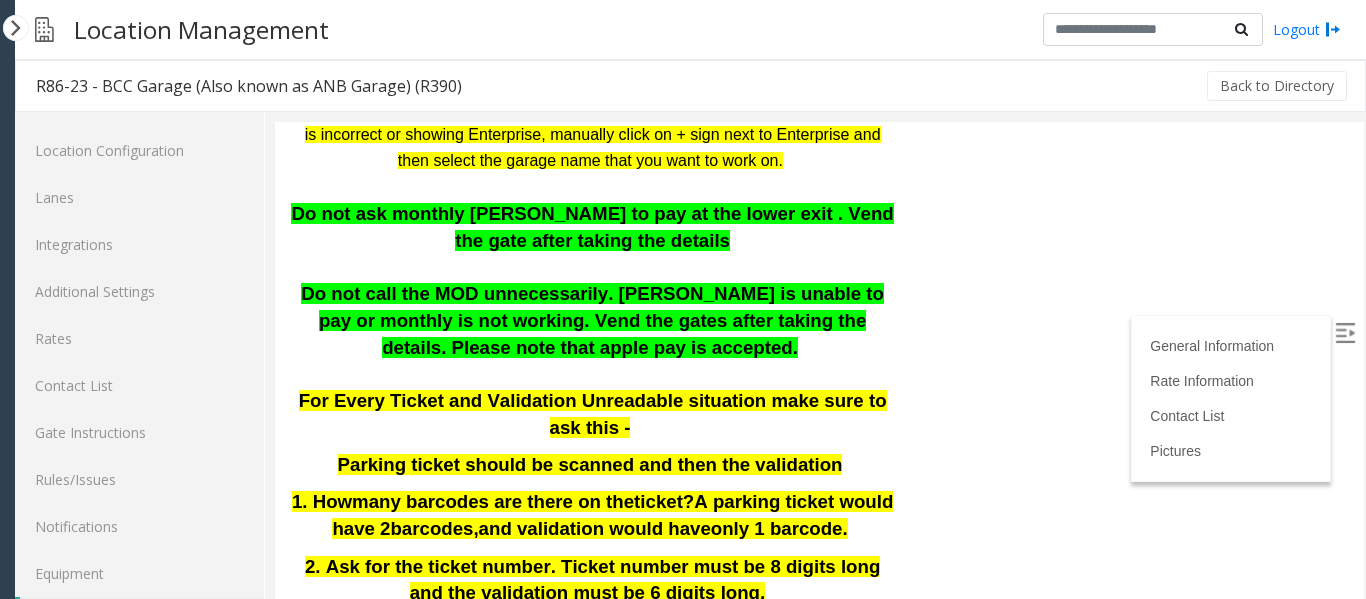 scroll, scrollTop: 646, scrollLeft: 0, axis: vertical 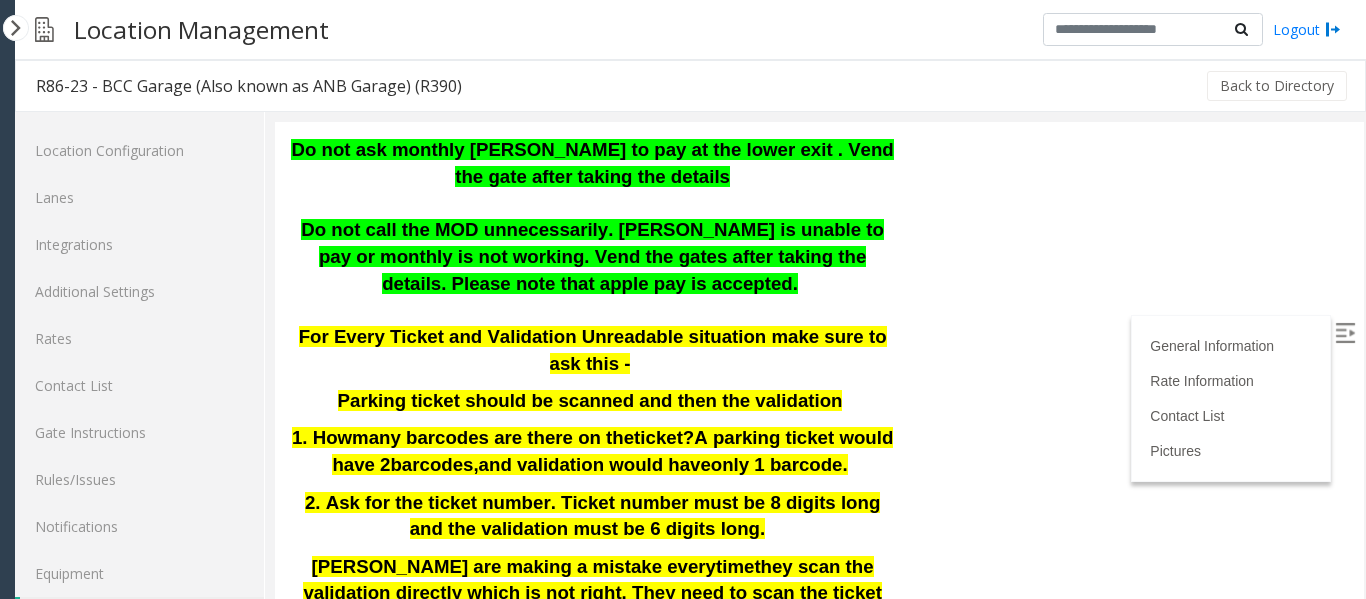 click on "Do not call the MOD unnecessarily. Parker is unable to pay or monthly is not working. Vend the gates after taking the details. Please note that apple pay is accepted." at bounding box center (592, 256) 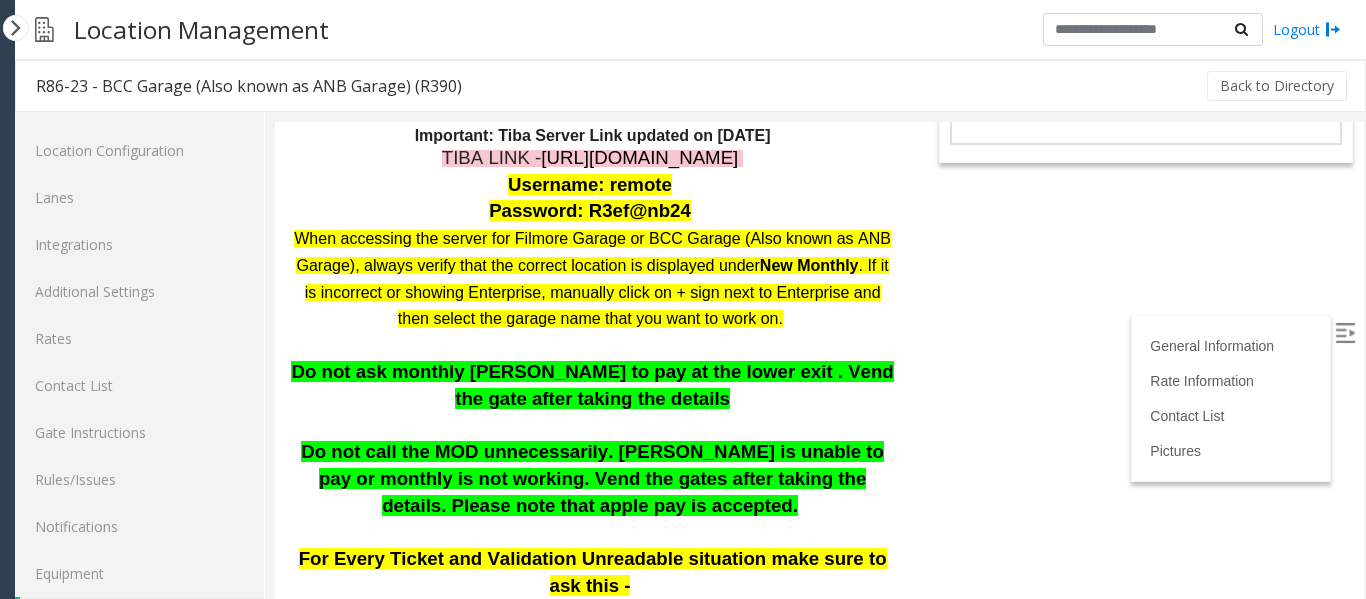 scroll, scrollTop: 546, scrollLeft: 0, axis: vertical 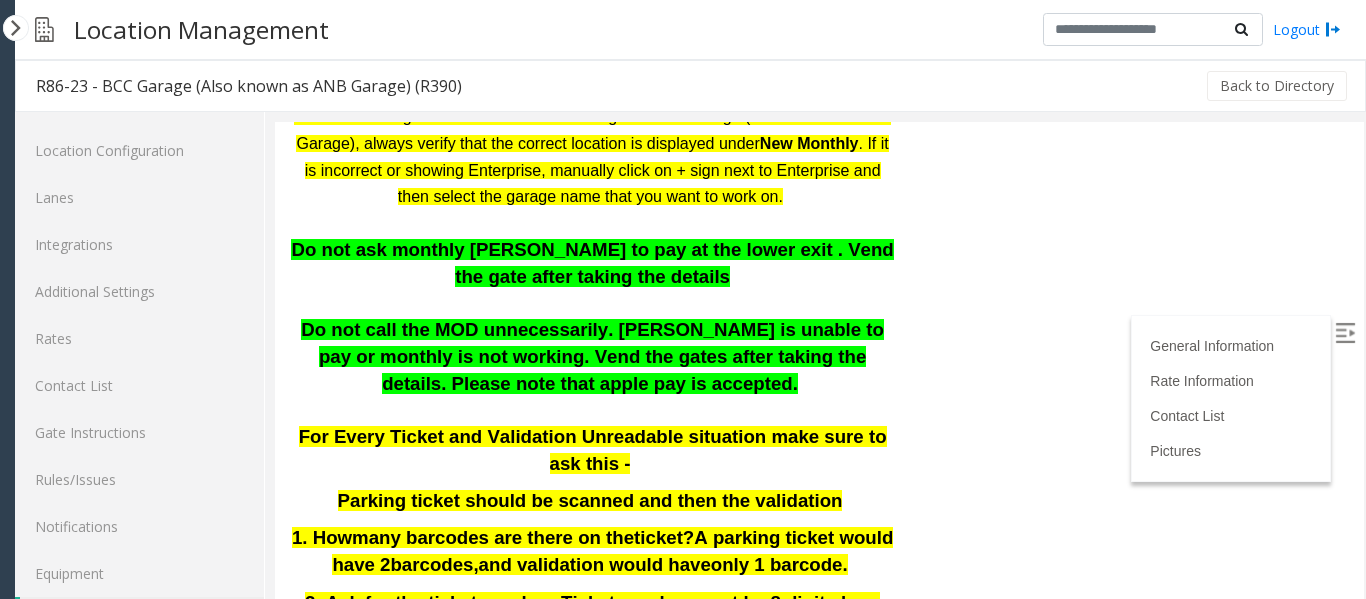 click on "Do not ask monthly parker to pay at the lower exit . Vend the gate after taking the details" at bounding box center [592, 263] 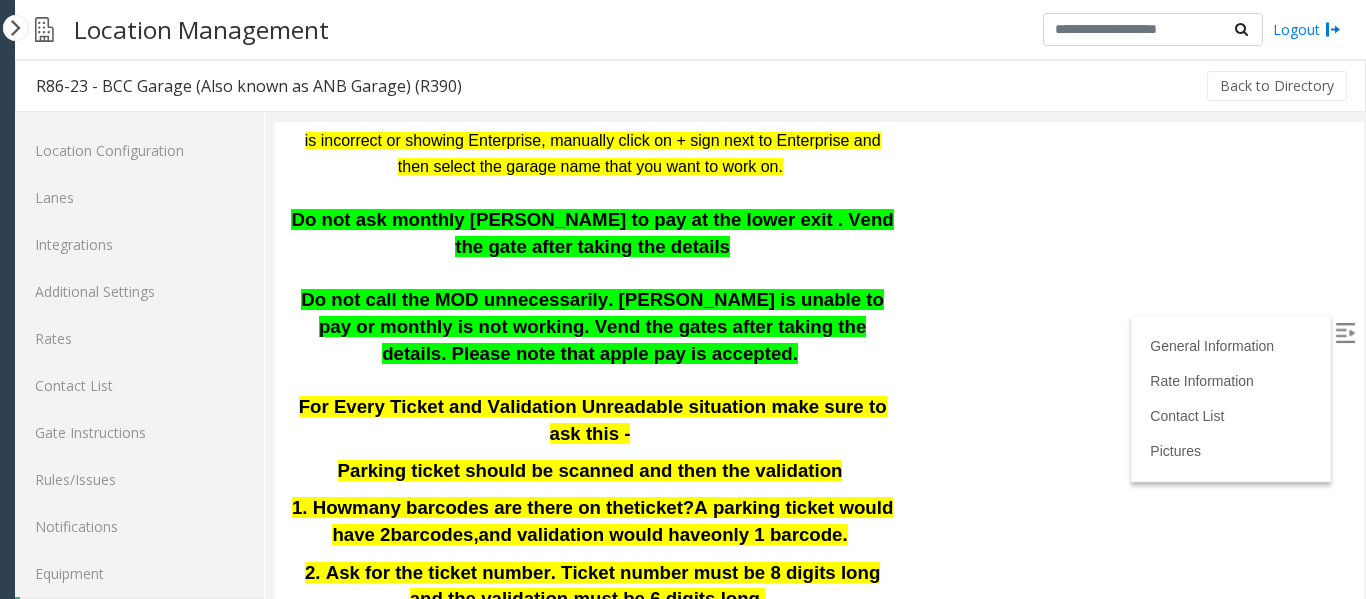 scroll, scrollTop: 546, scrollLeft: 0, axis: vertical 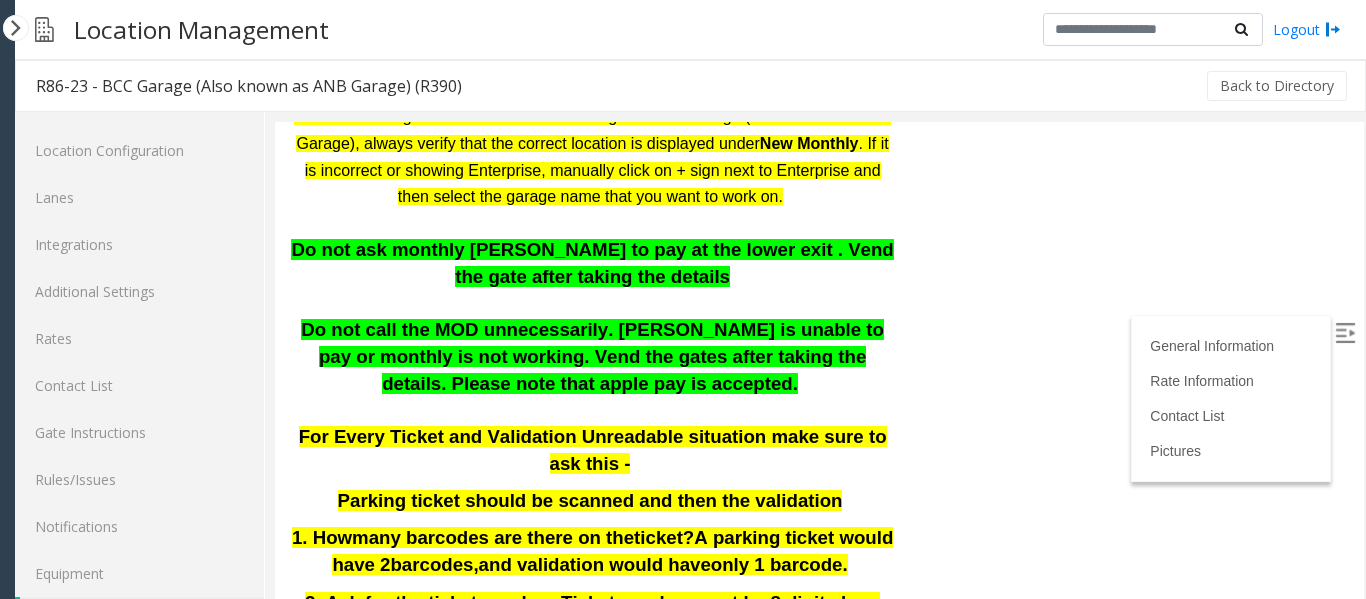 click on "Do not ask monthly parker to pay at the lower exit . Vend the gate after taking the details" at bounding box center (592, 263) 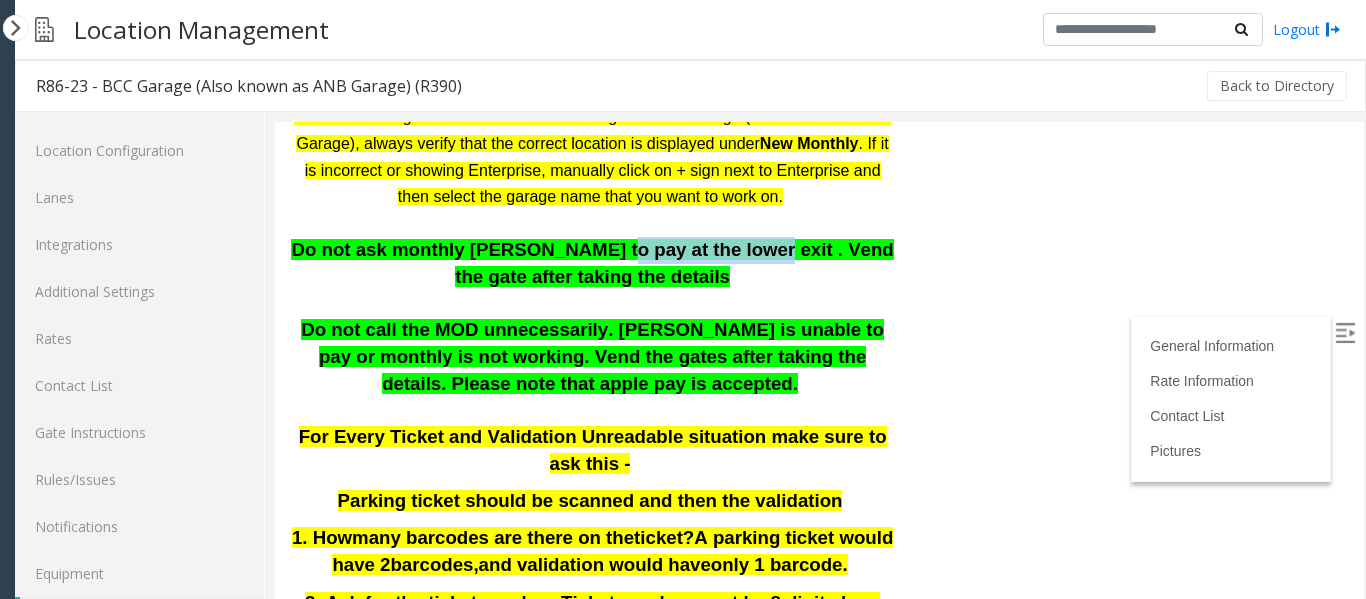 drag, startPoint x: 580, startPoint y: 245, endPoint x: 708, endPoint y: 253, distance: 128.24976 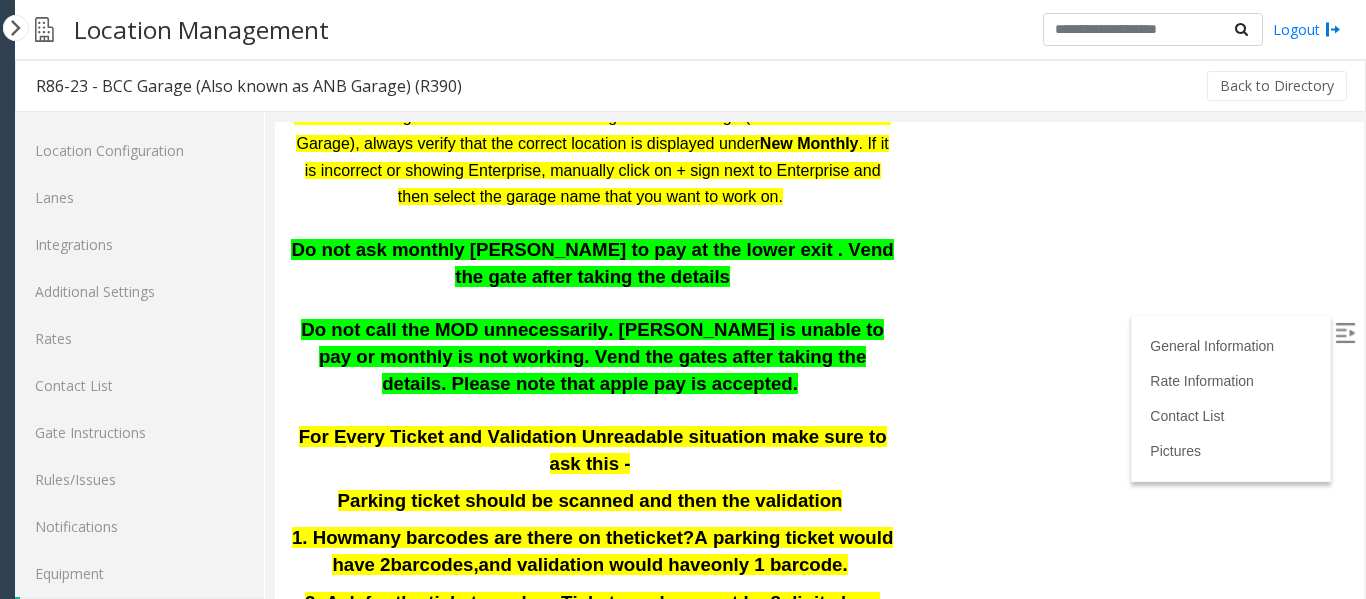 click on "Do not ask monthly parker to pay at the lower exit . Vend the gate after taking the details" at bounding box center [592, 263] 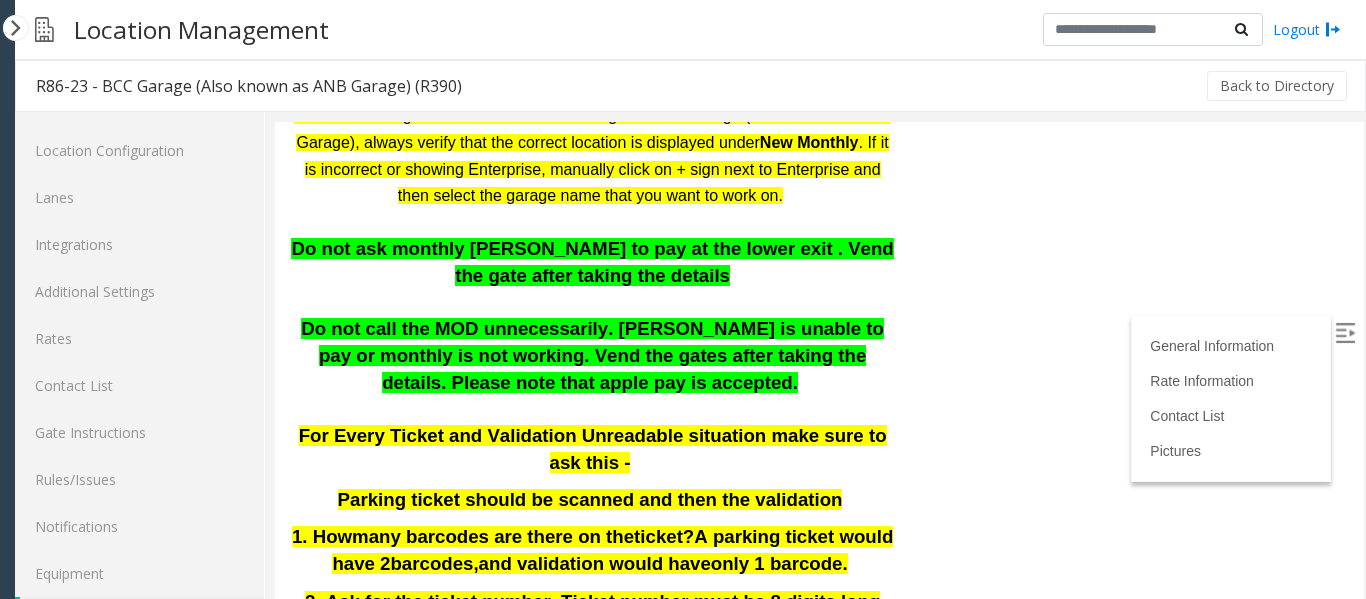 scroll, scrollTop: 546, scrollLeft: 0, axis: vertical 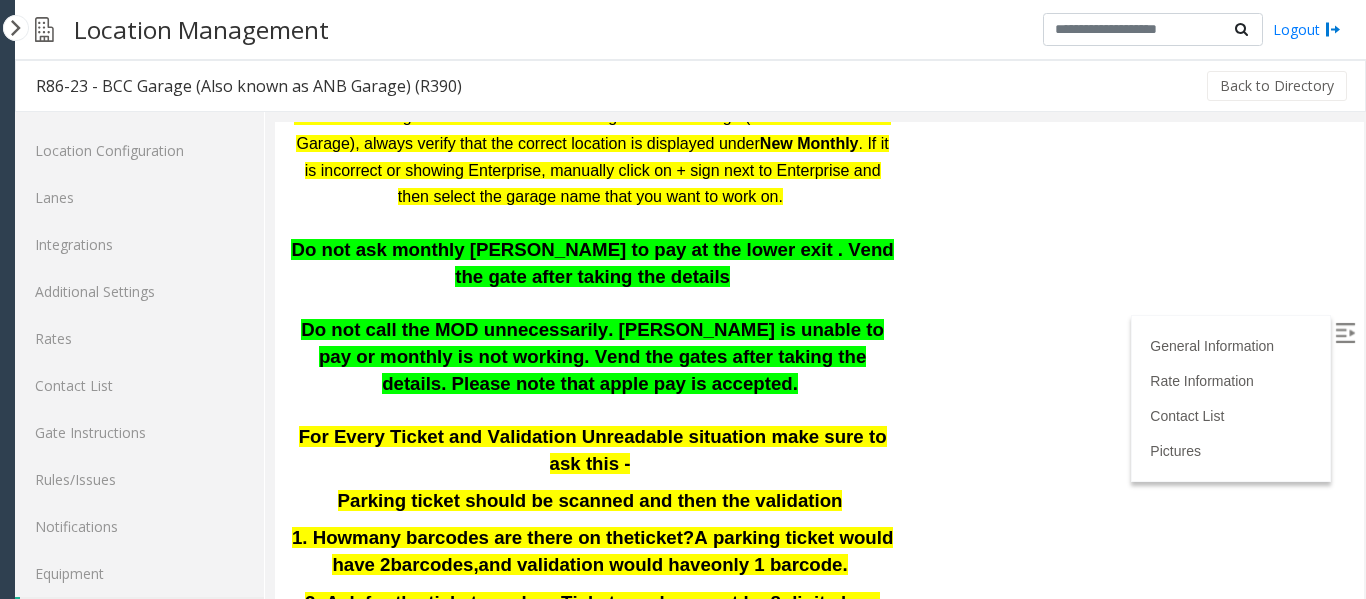 click on "General Information
Revenue Control Manufacturer: Amano McGann
BCC Garage Updated by Sunil Dhyani - 20th June 2025 3033 E 1st Ave, Denver, CO 80206
Important: Tiba Server Link updated on 14-June-2025 TIBA LINK -  https://fillmore-web.sp.tibaparking.net/   Username: remote   Password: R3ef@nb24   When accessing the server for Filmore Garage or BCC Garage (Also known as ANB Garage), always verify that the correct location is displayed under  New Monthly . If it is incorrect or showing Enterprise, manually click on + sign next to Enterprise and then select the garage name that you want to work on.   Do not ask monthly parker to pay at the lower exit . Vend the gate after taking the details      Do not call the MOD unnecessarily. Parker is unable to pay or monthly is not working. Vend the gates after taking the details. Please note that apple pay is accepted.   For Every Ticket and Validation Unreadable situation make sure to ask this -     1 . How ticket? barcodes" at bounding box center (592, 1119) 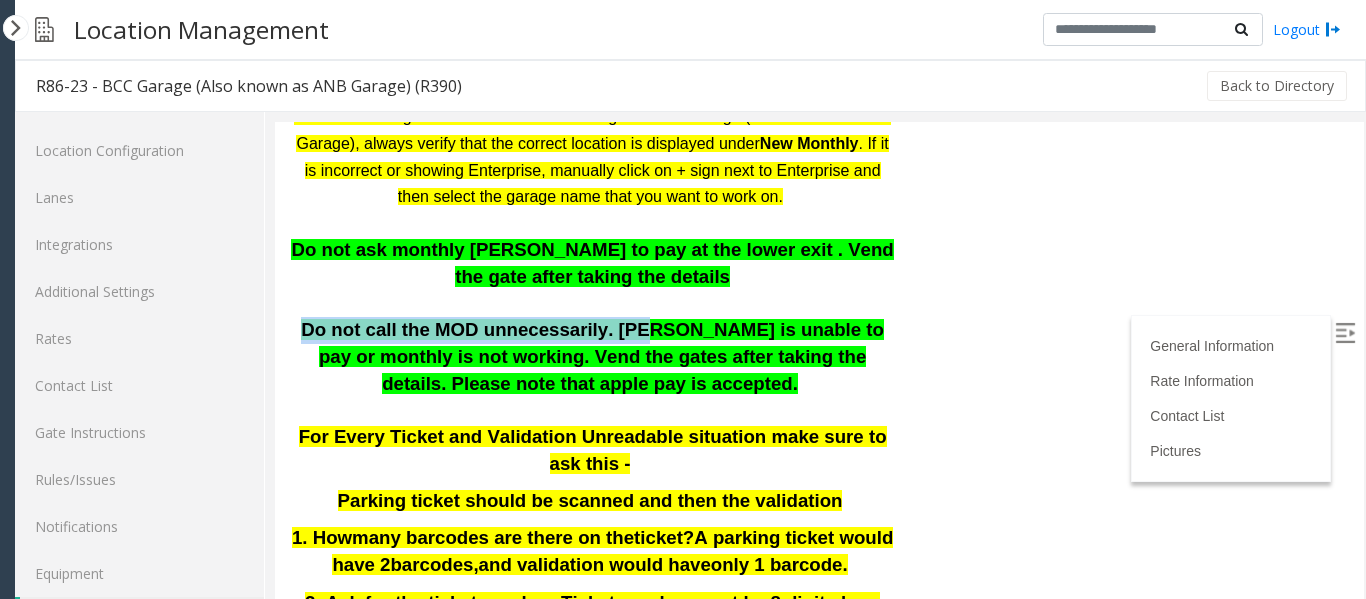 drag, startPoint x: 335, startPoint y: 326, endPoint x: 603, endPoint y: 335, distance: 268.15106 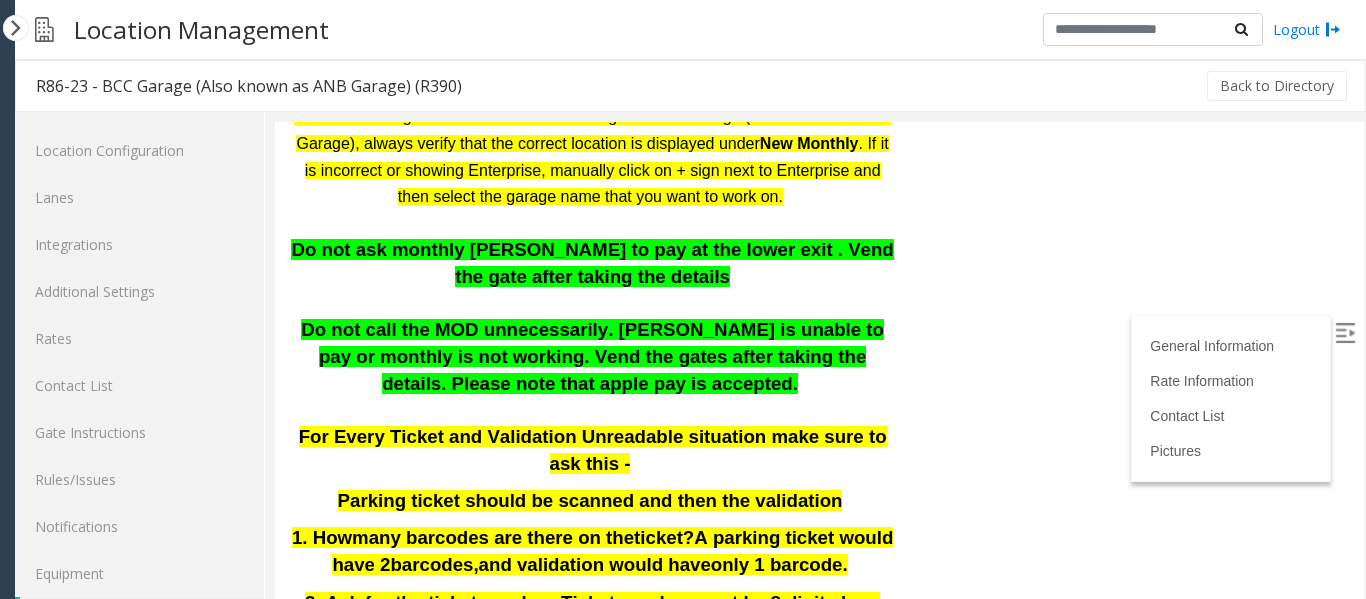 click on "Do not call the MOD unnecessarily. Parker is unable to pay or monthly is not working. Vend the gates after taking the details. Please note that apple pay is accepted." at bounding box center (592, 356) 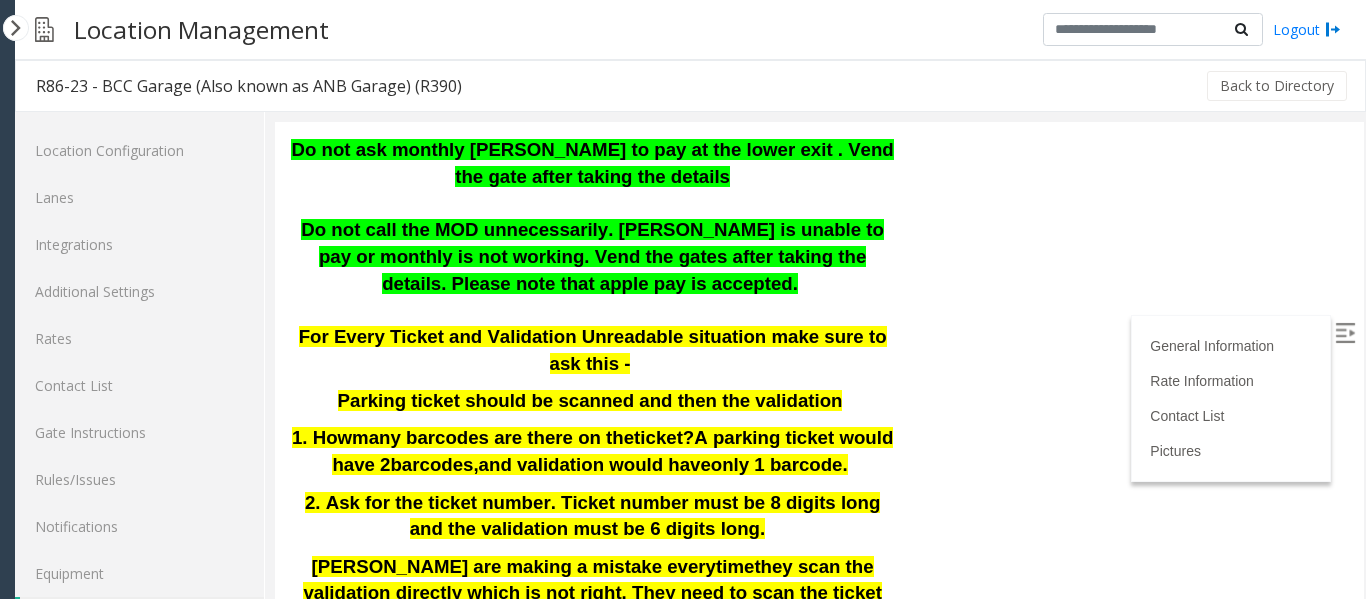 click on "Do not call the MOD unnecessarily. Parker is unable to pay or monthly is not working. Vend the gates after taking the details. Please note that apple pay is accepted." at bounding box center [592, 257] 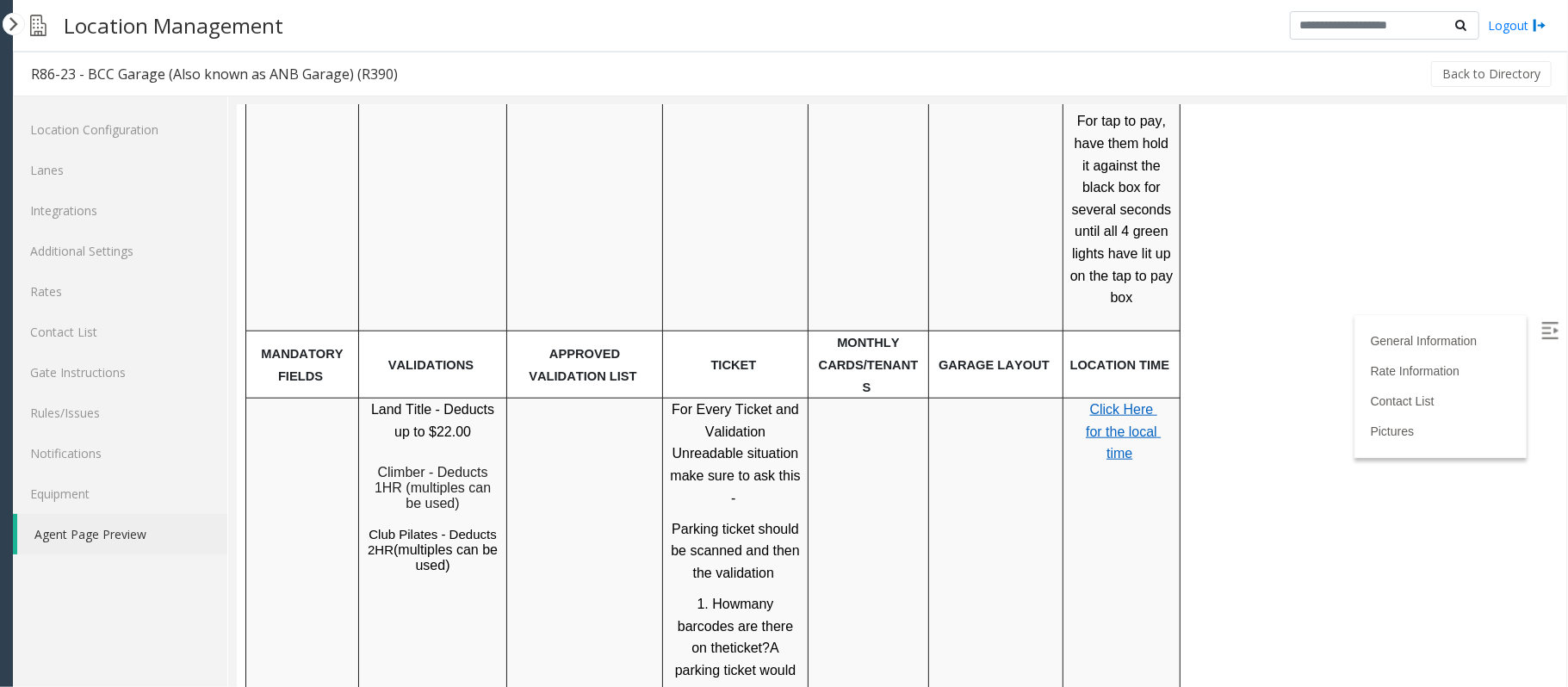 scroll, scrollTop: 1126, scrollLeft: 0, axis: vertical 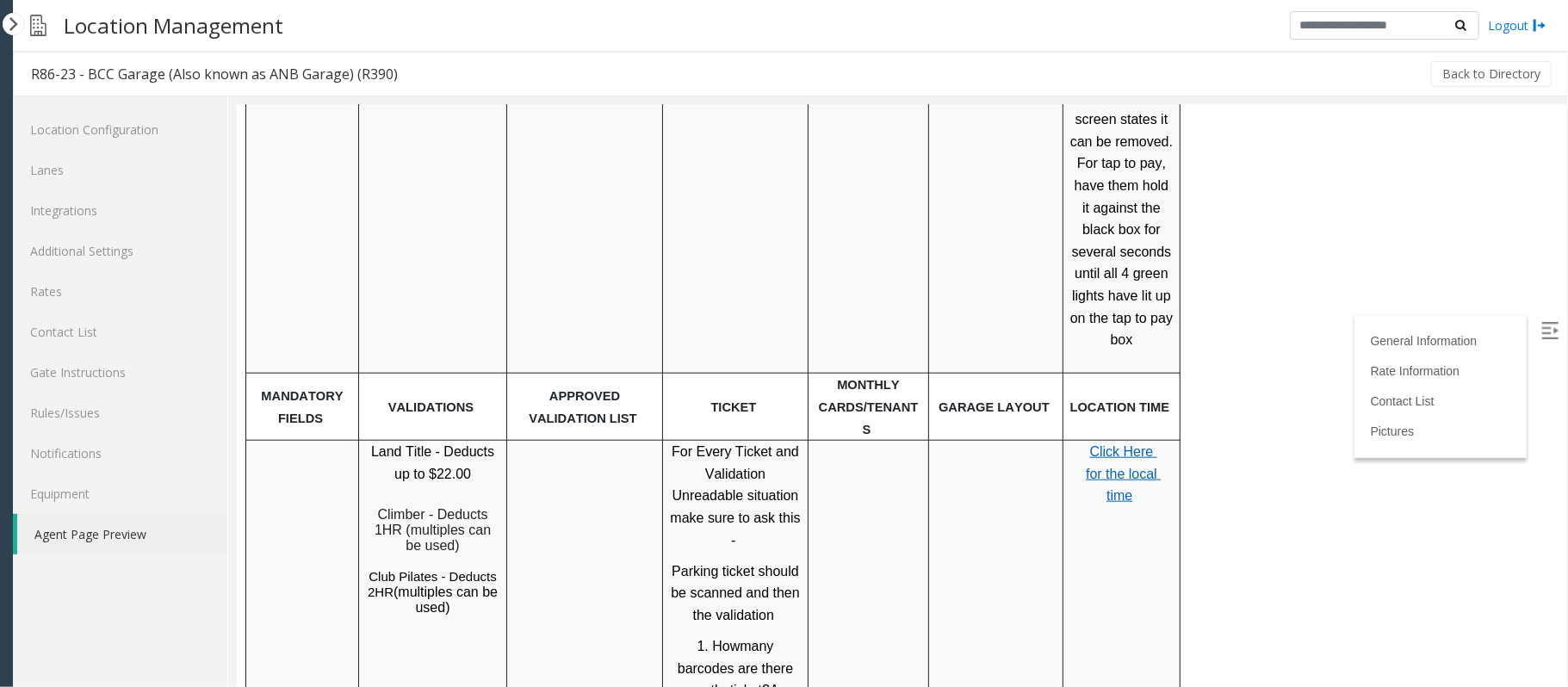 click at bounding box center (927, 406) 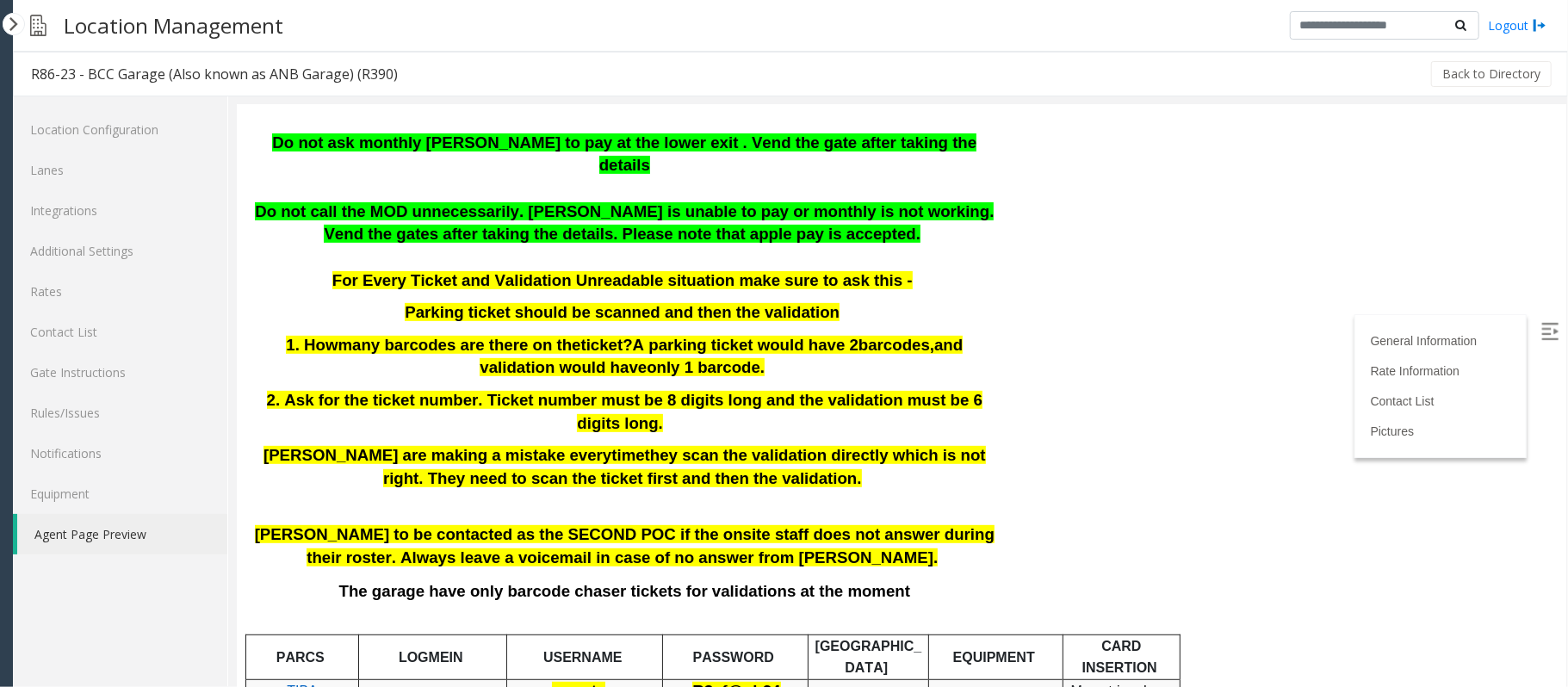 scroll, scrollTop: 579, scrollLeft: 0, axis: vertical 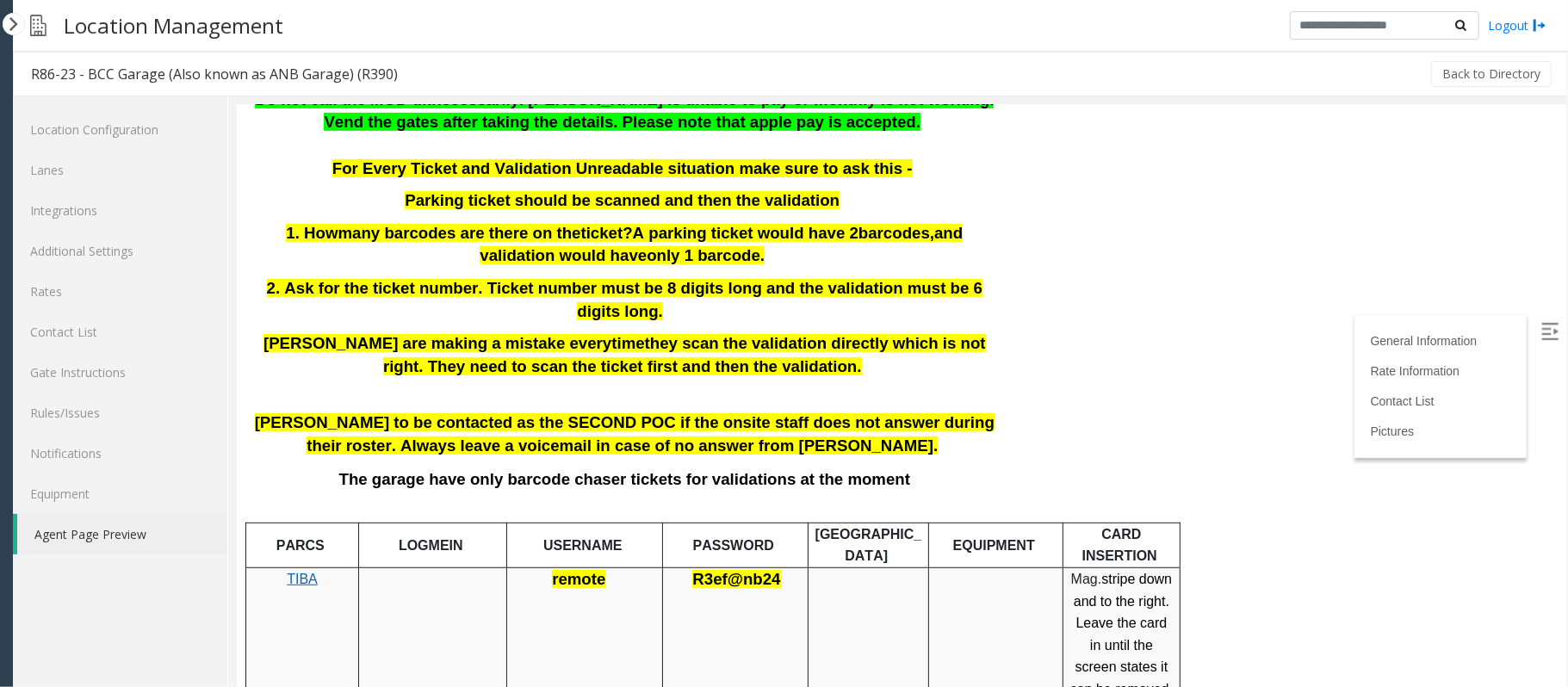 click on "Parkers are making a mistake every  time  they scan the validation directly which is not right. They need to scan the ticket first and then the validation." at bounding box center [623, 354] 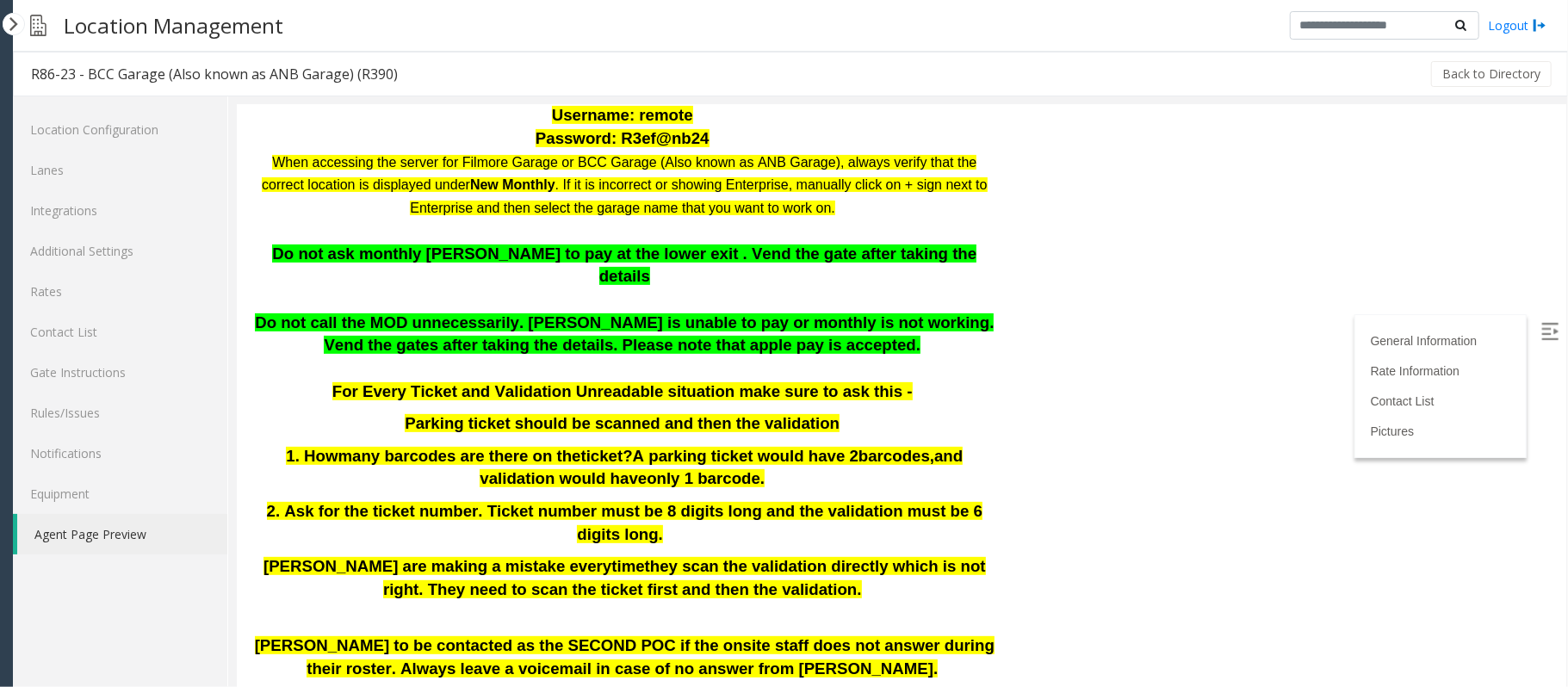 scroll, scrollTop: 336, scrollLeft: 0, axis: vertical 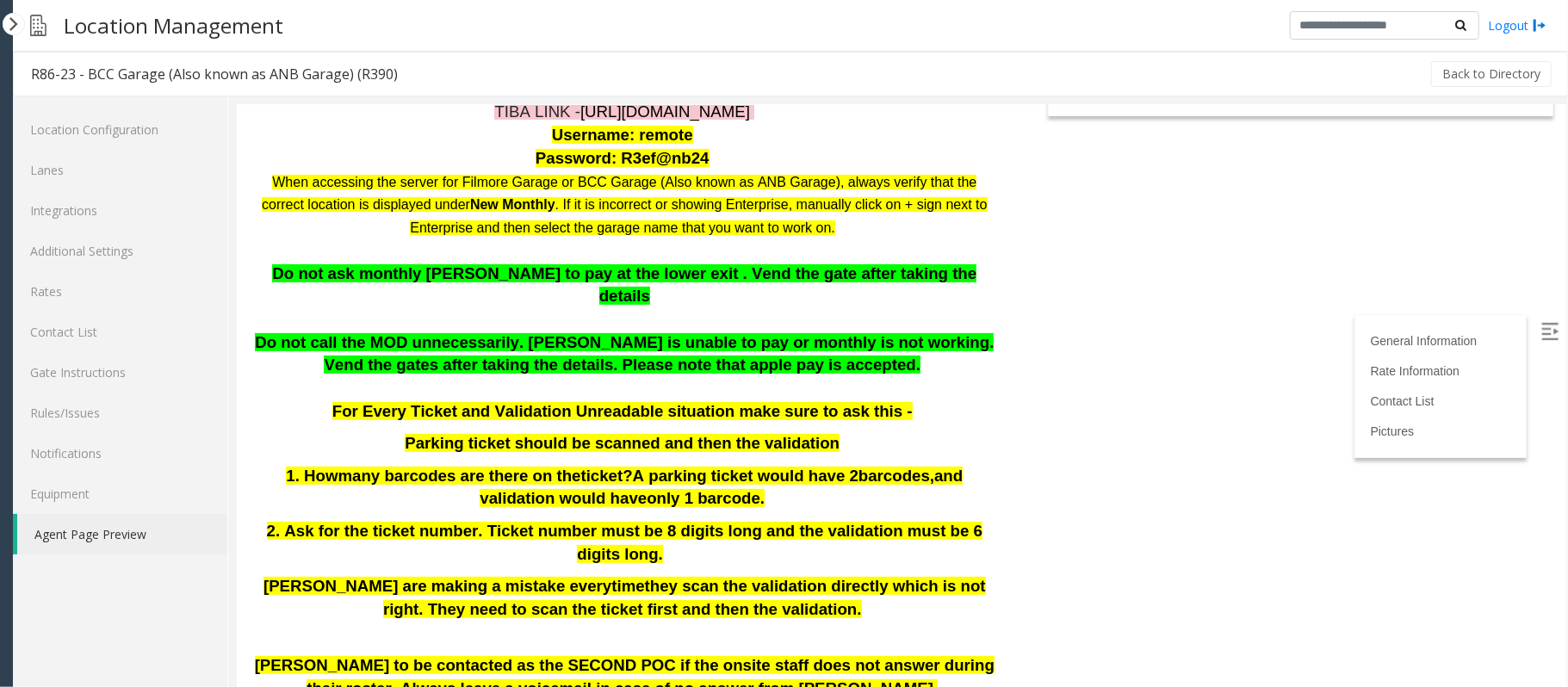 click at bounding box center [623, 387] 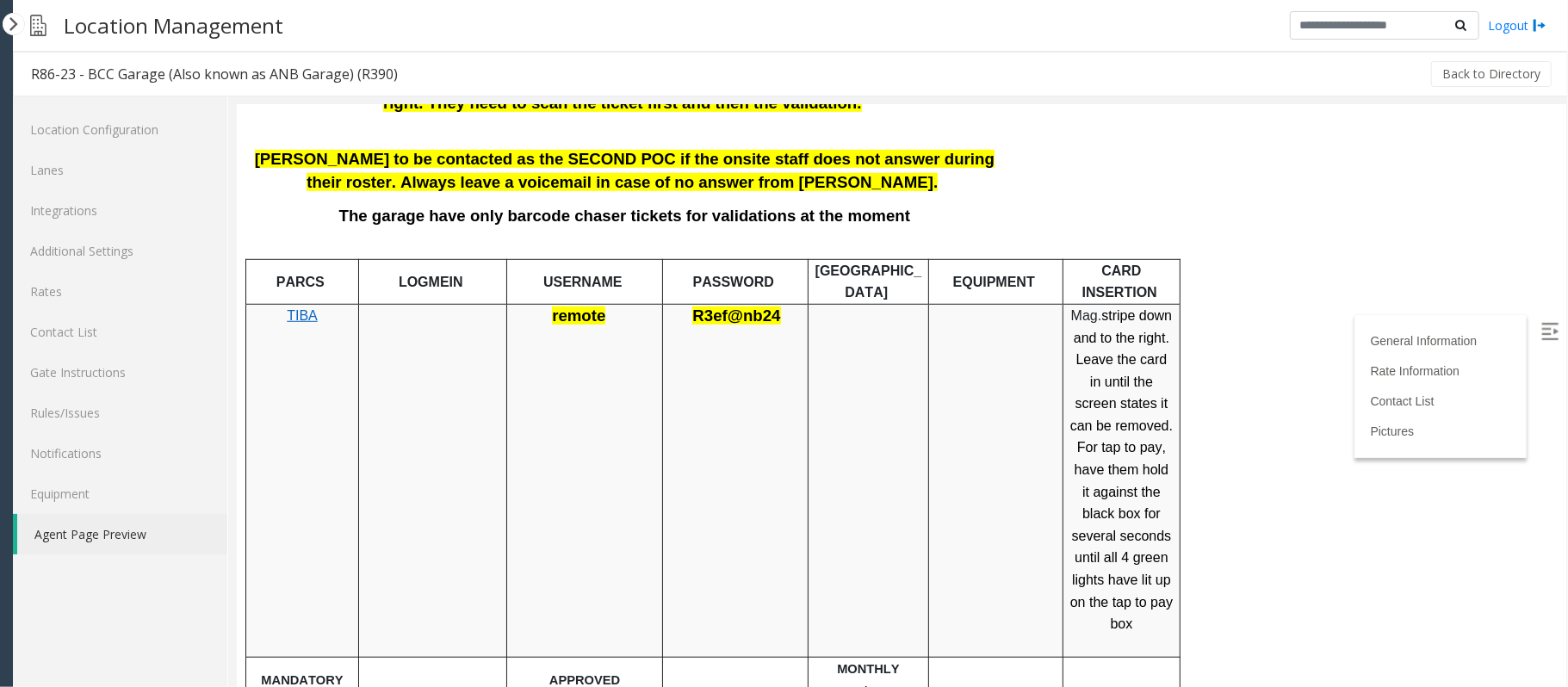 scroll, scrollTop: 910, scrollLeft: 0, axis: vertical 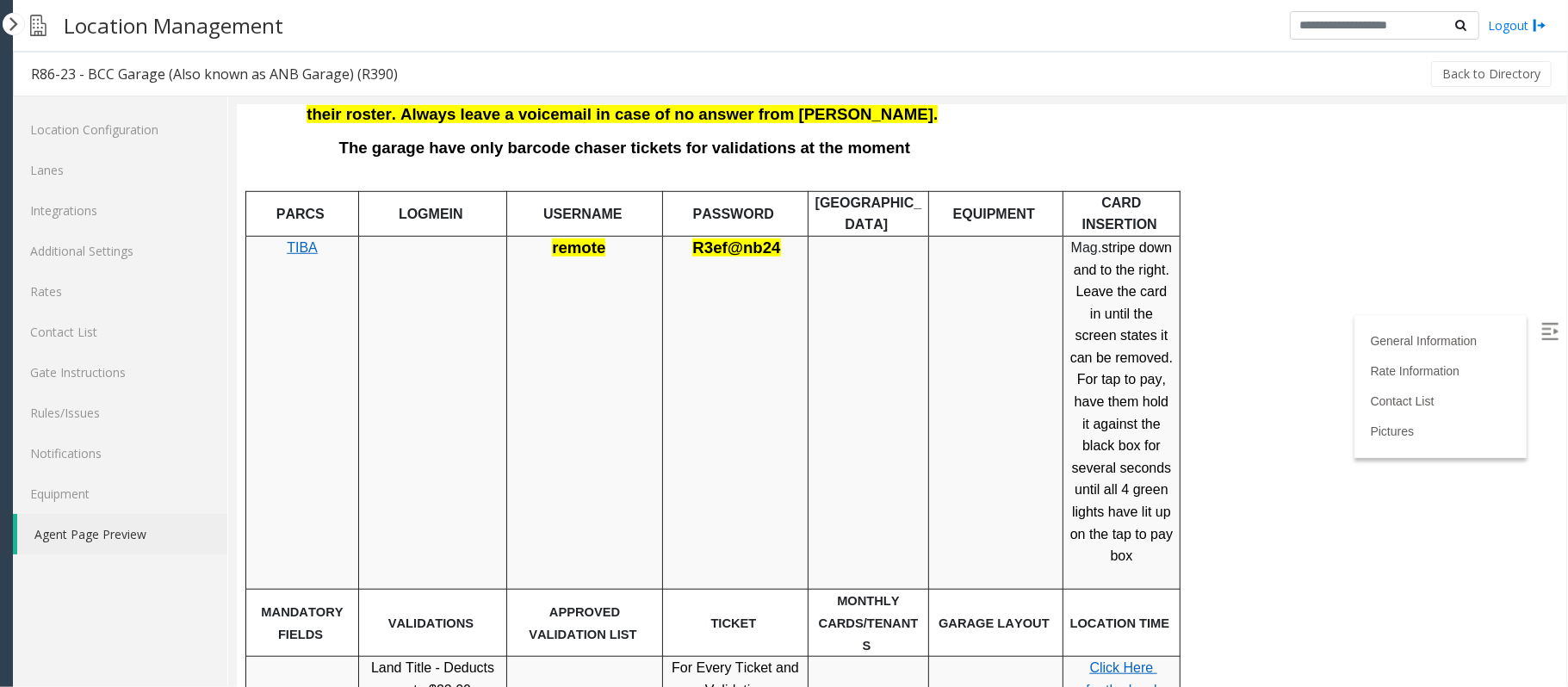click on "eave the card in until the screen states it can be removed." at bounding box center [1120, 324] 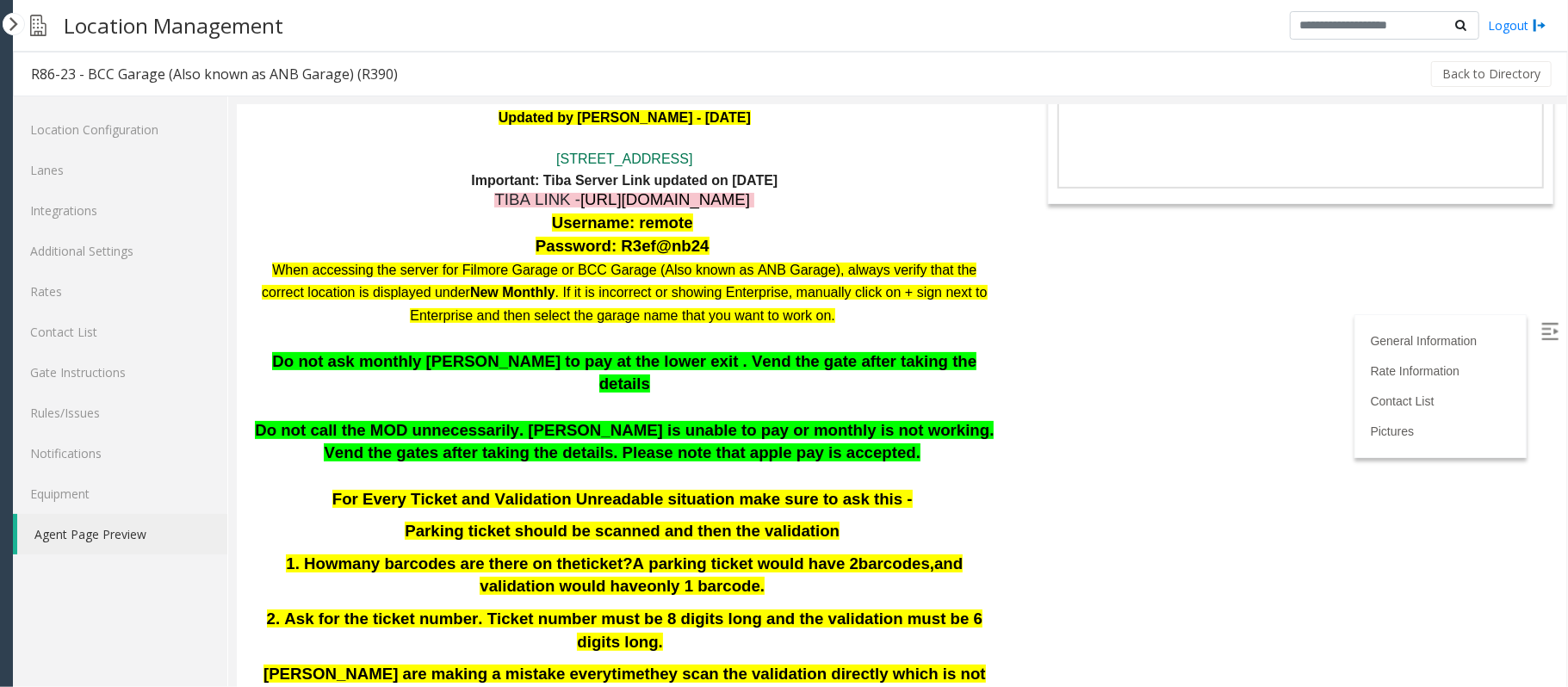 scroll, scrollTop: 344, scrollLeft: 0, axis: vertical 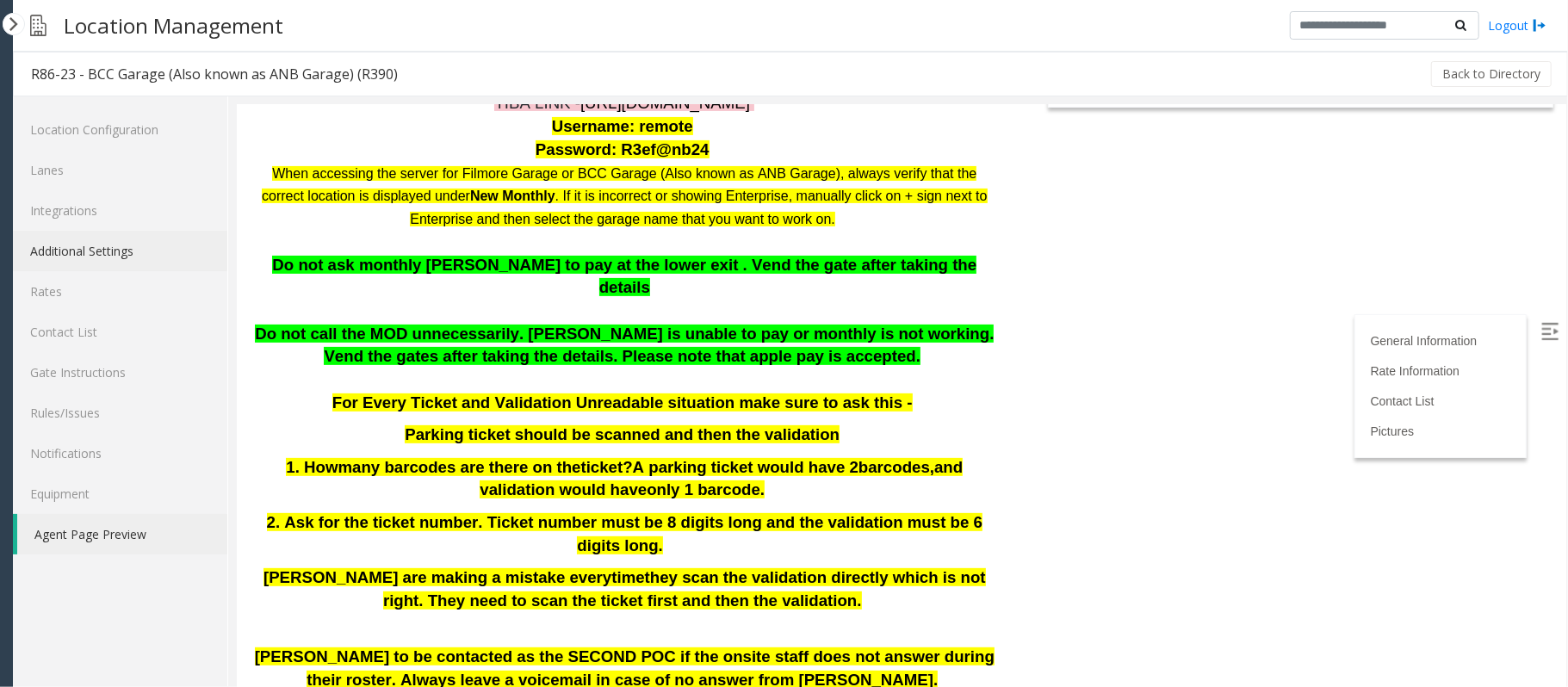 click on "Additional Settings" 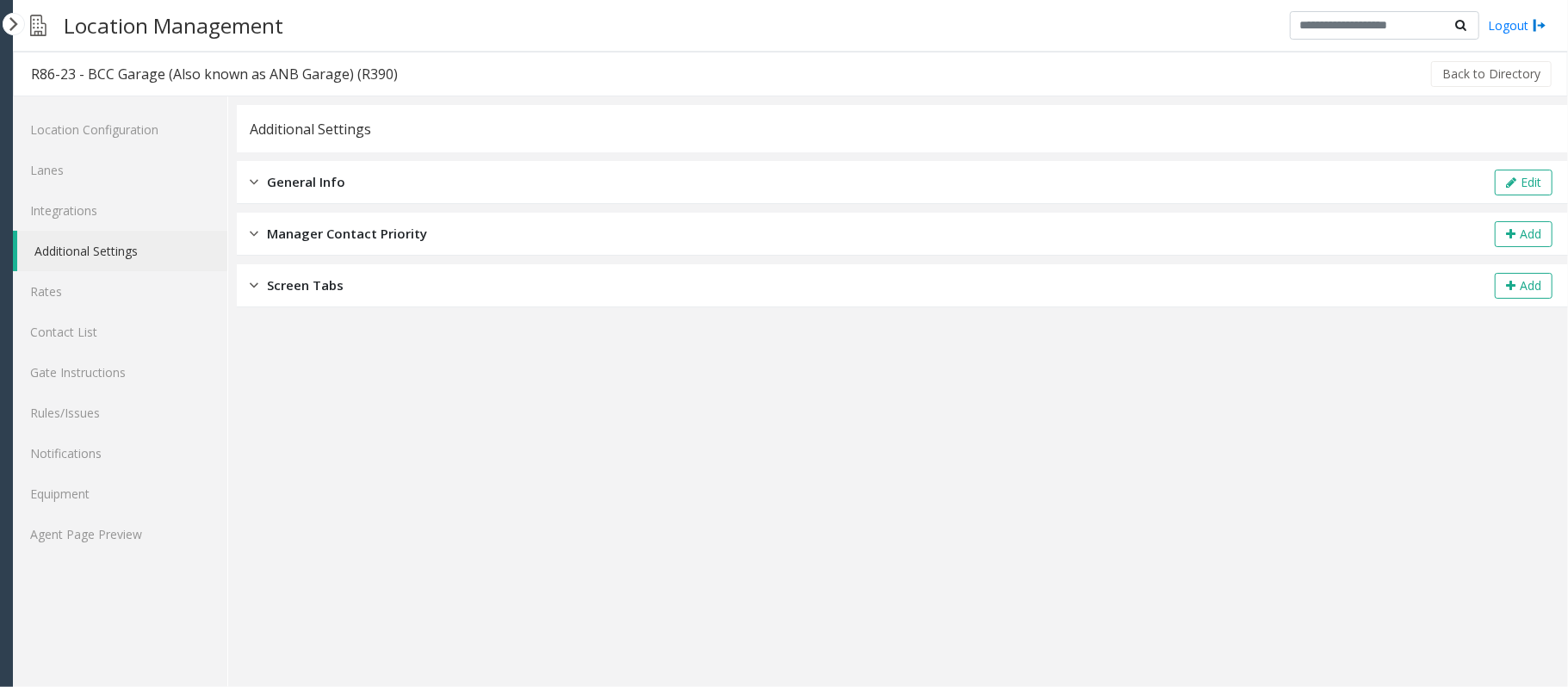 click on "Additional Settings" 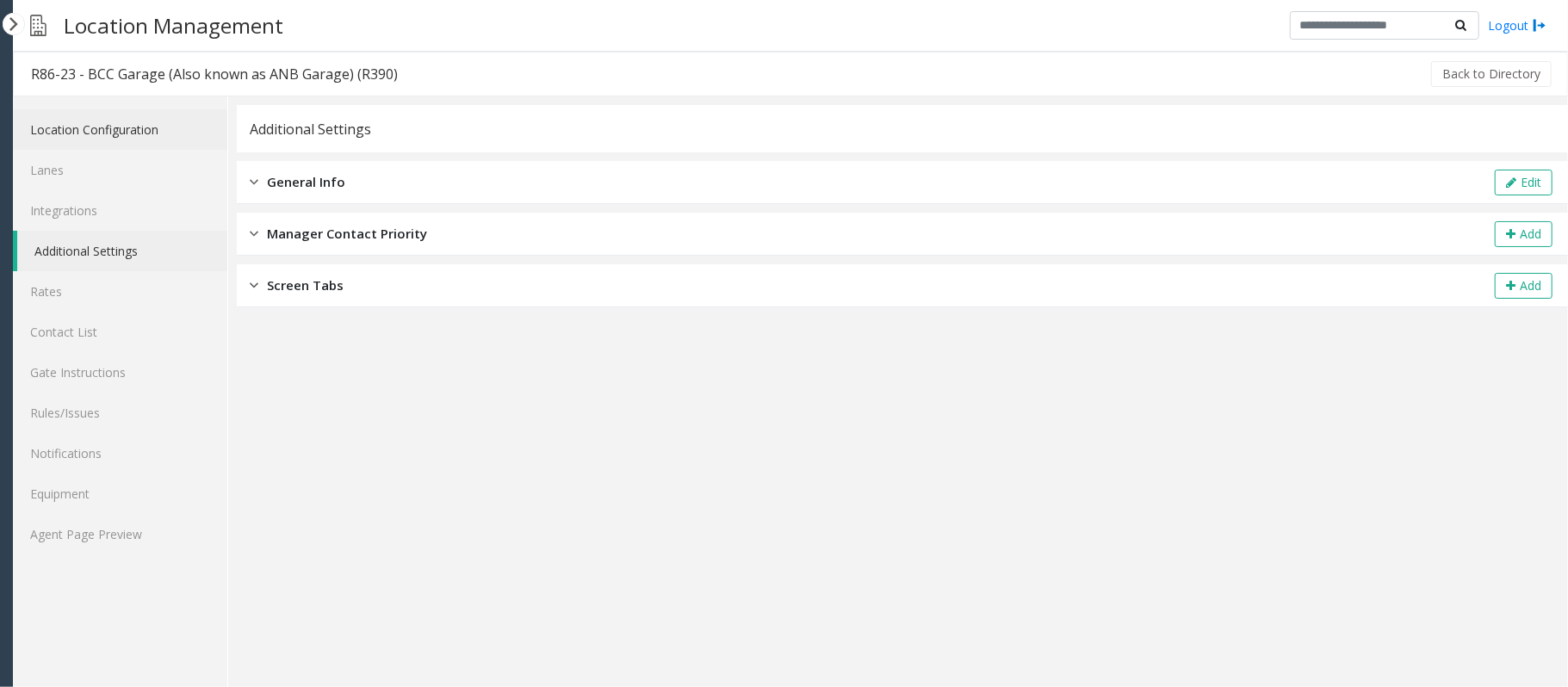 click on "Location Configuration" 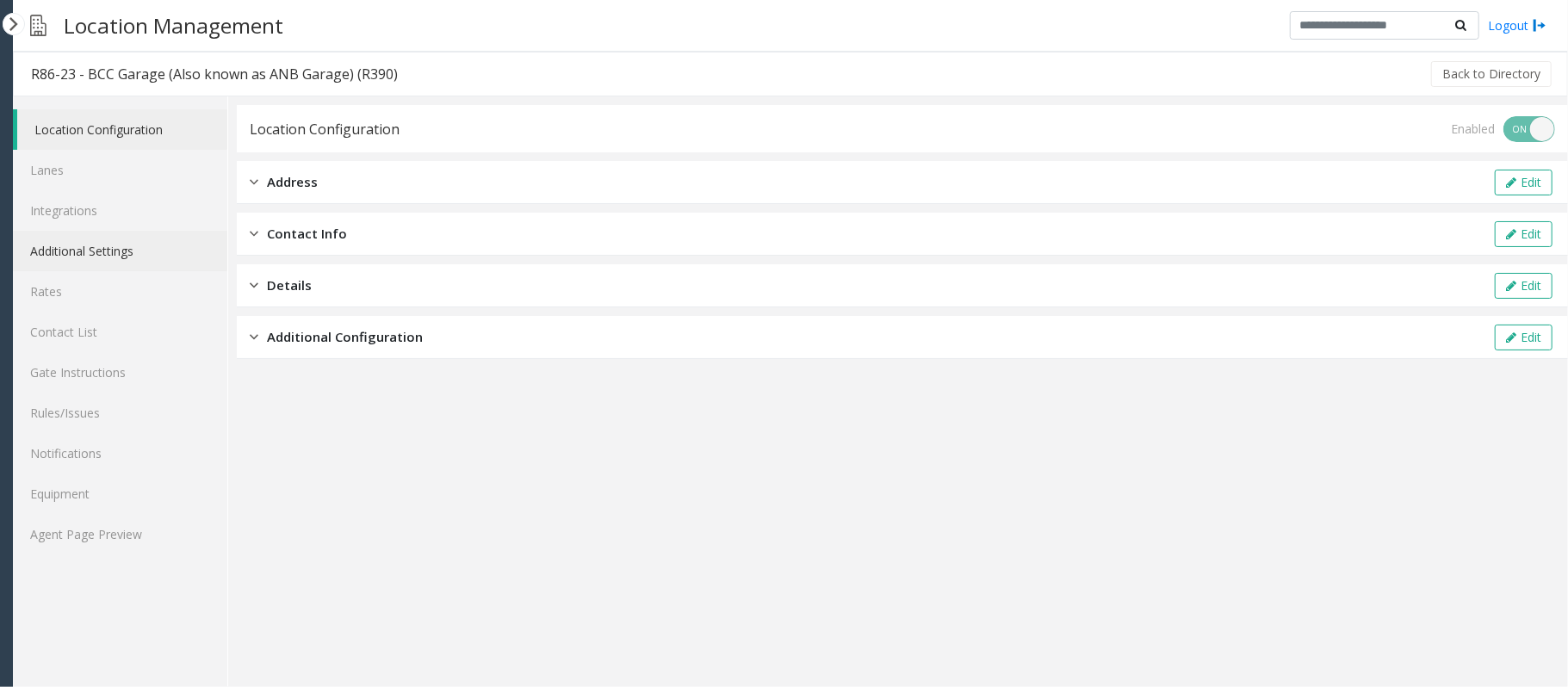click on "Additional Settings" 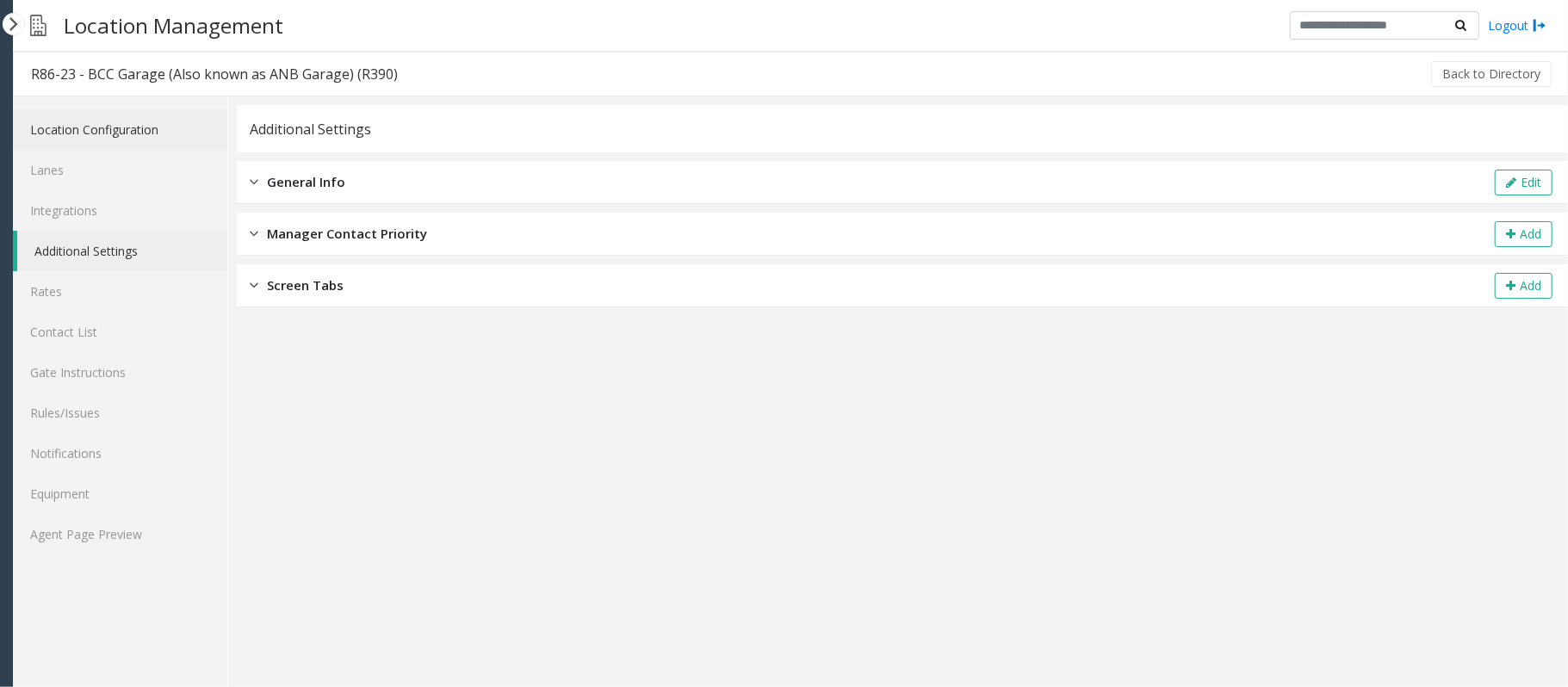 click on "Location Configuration" 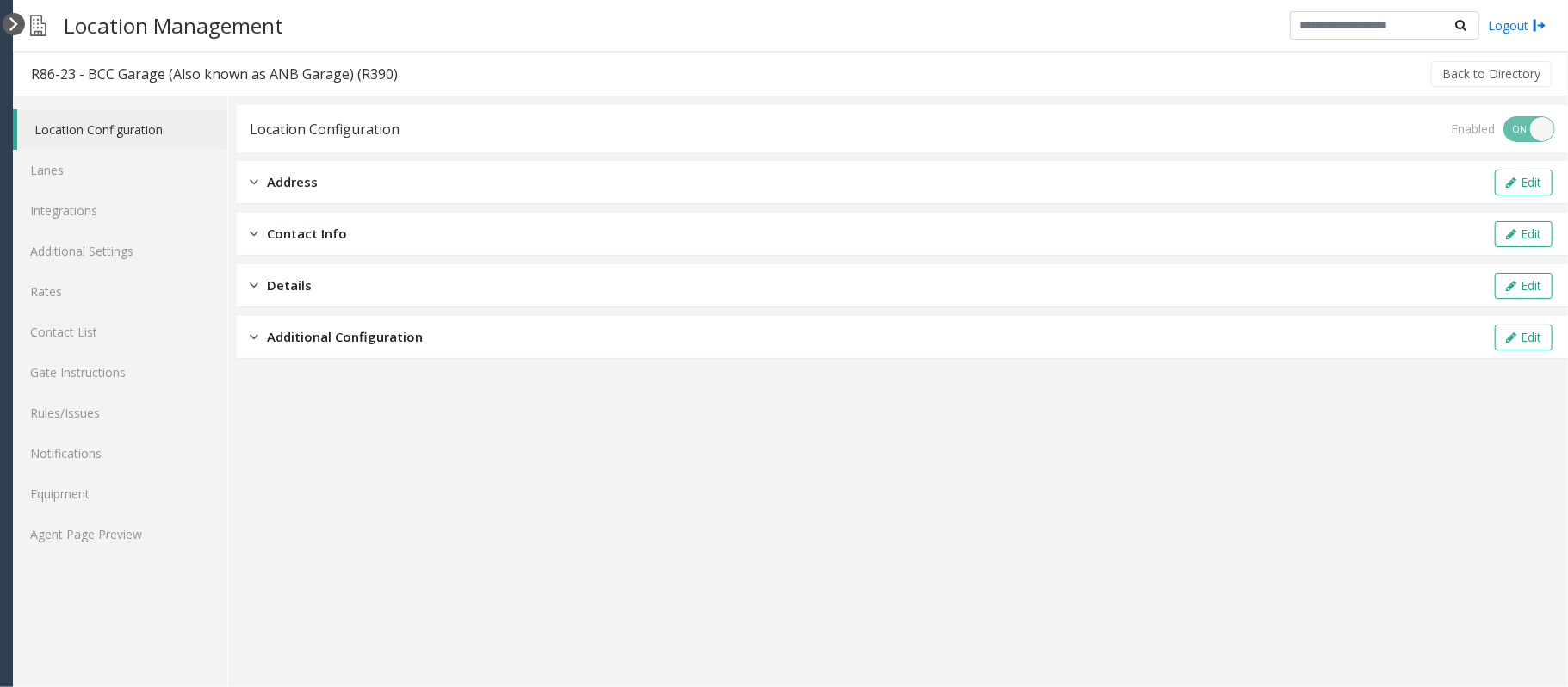 click at bounding box center [14, 24] 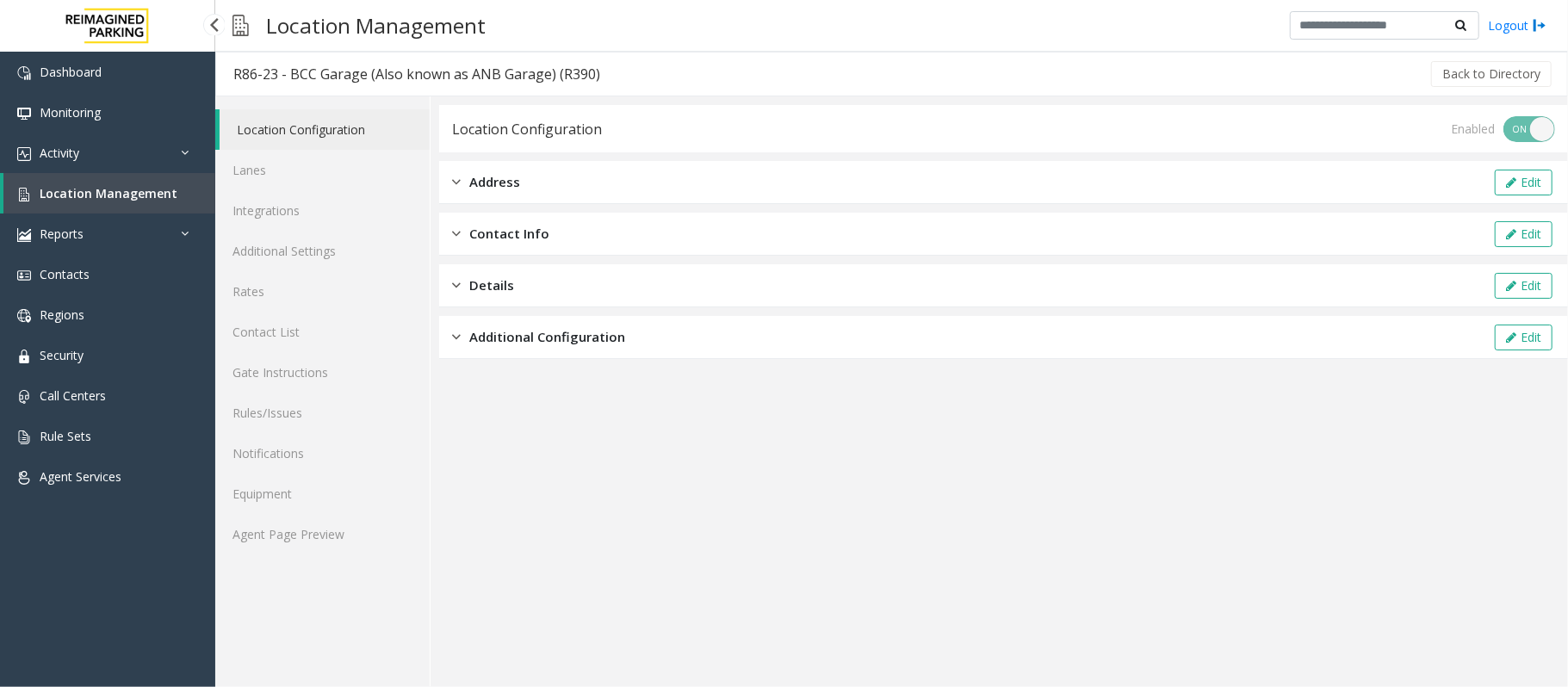 click on "Location Management" at bounding box center [108, 193] 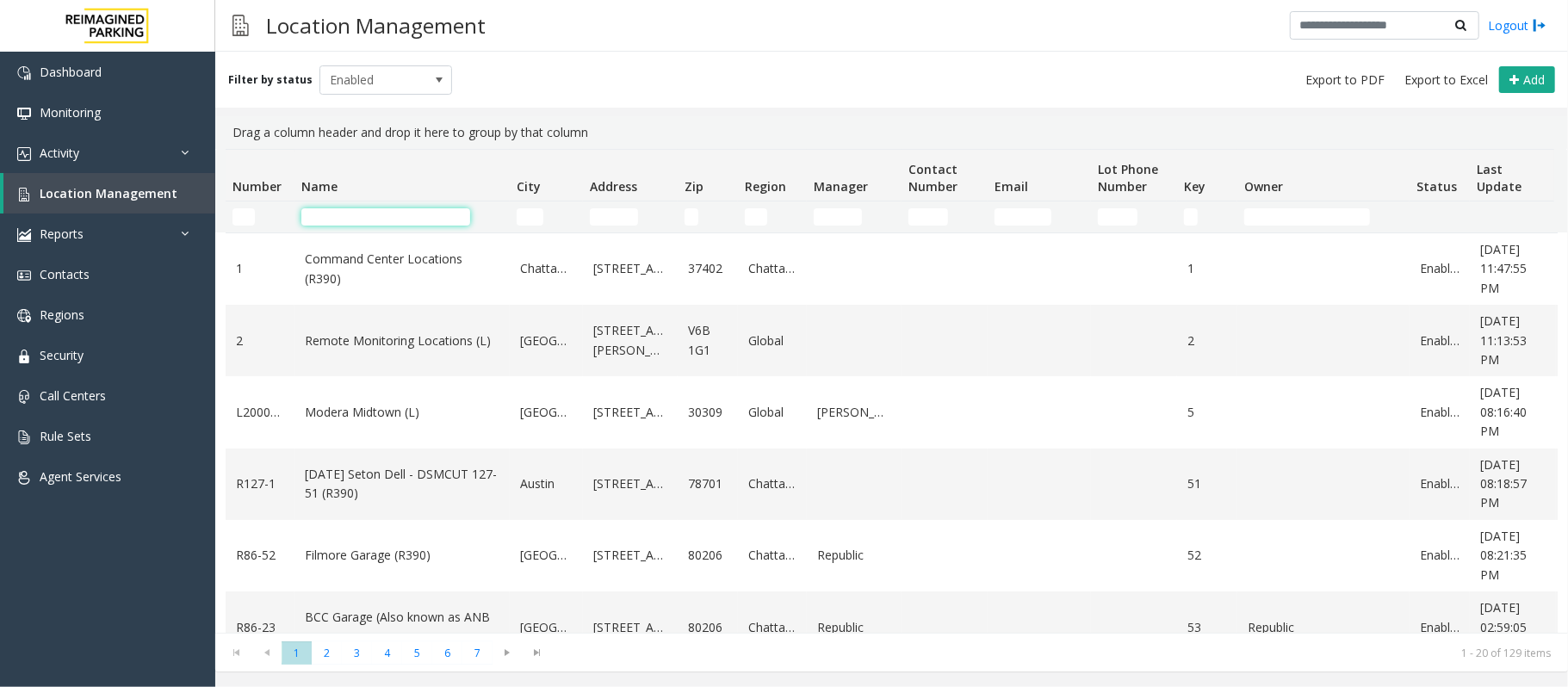 click 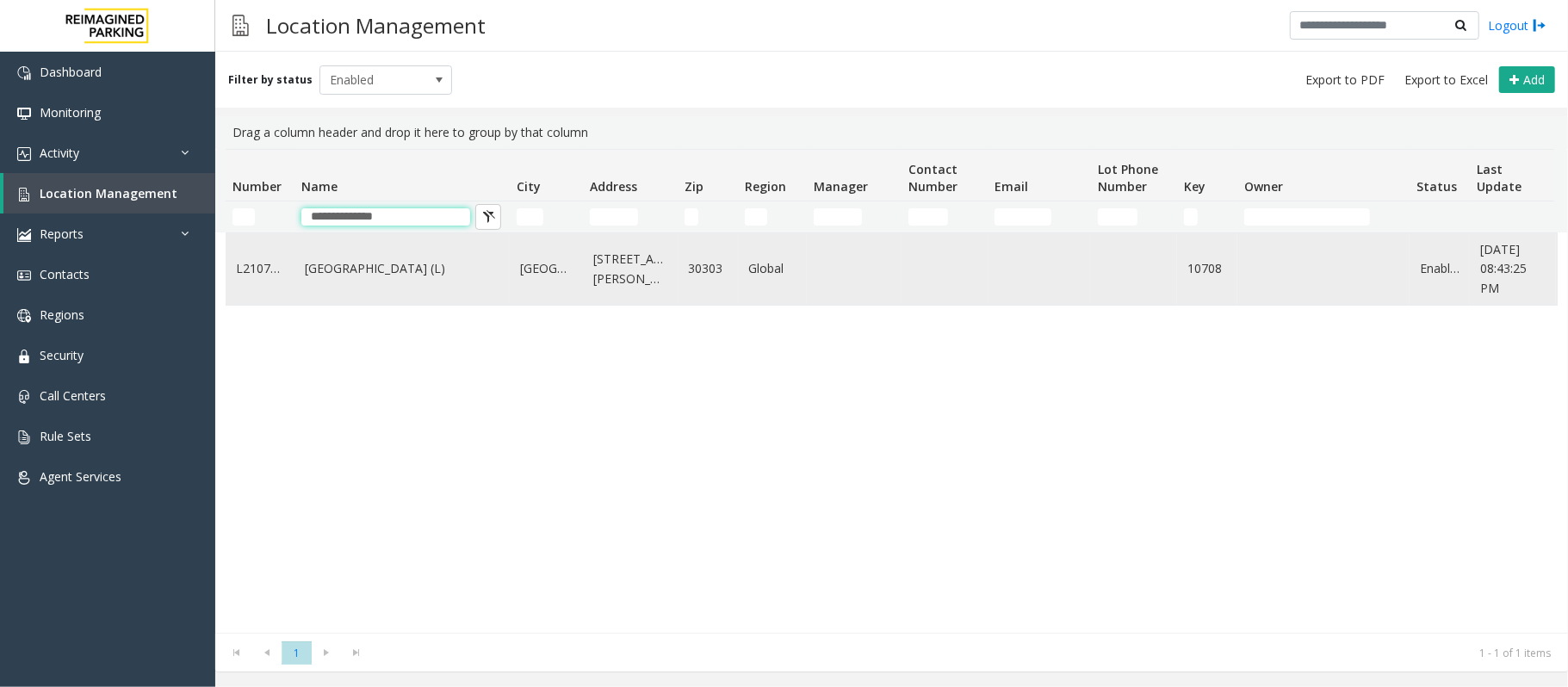 type on "**********" 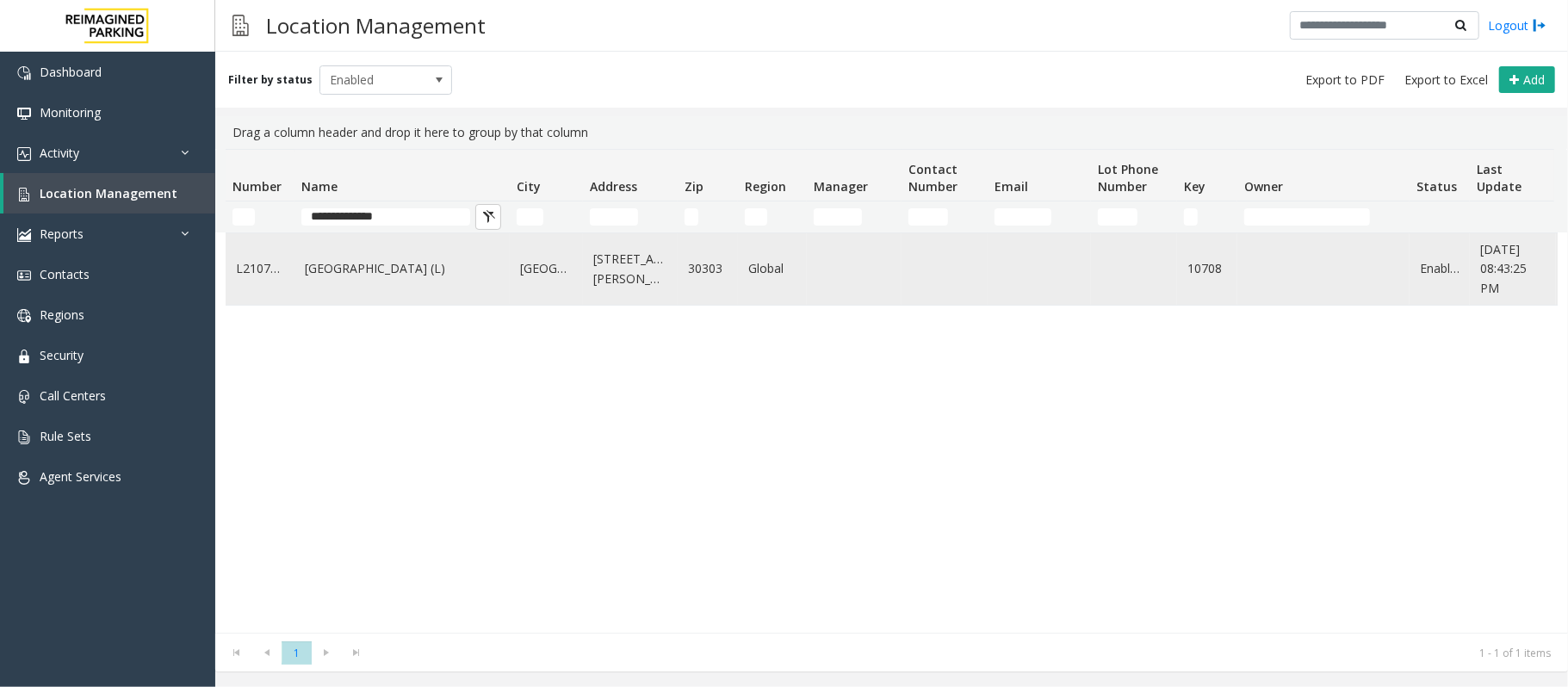 click on "City Plaza (L)" 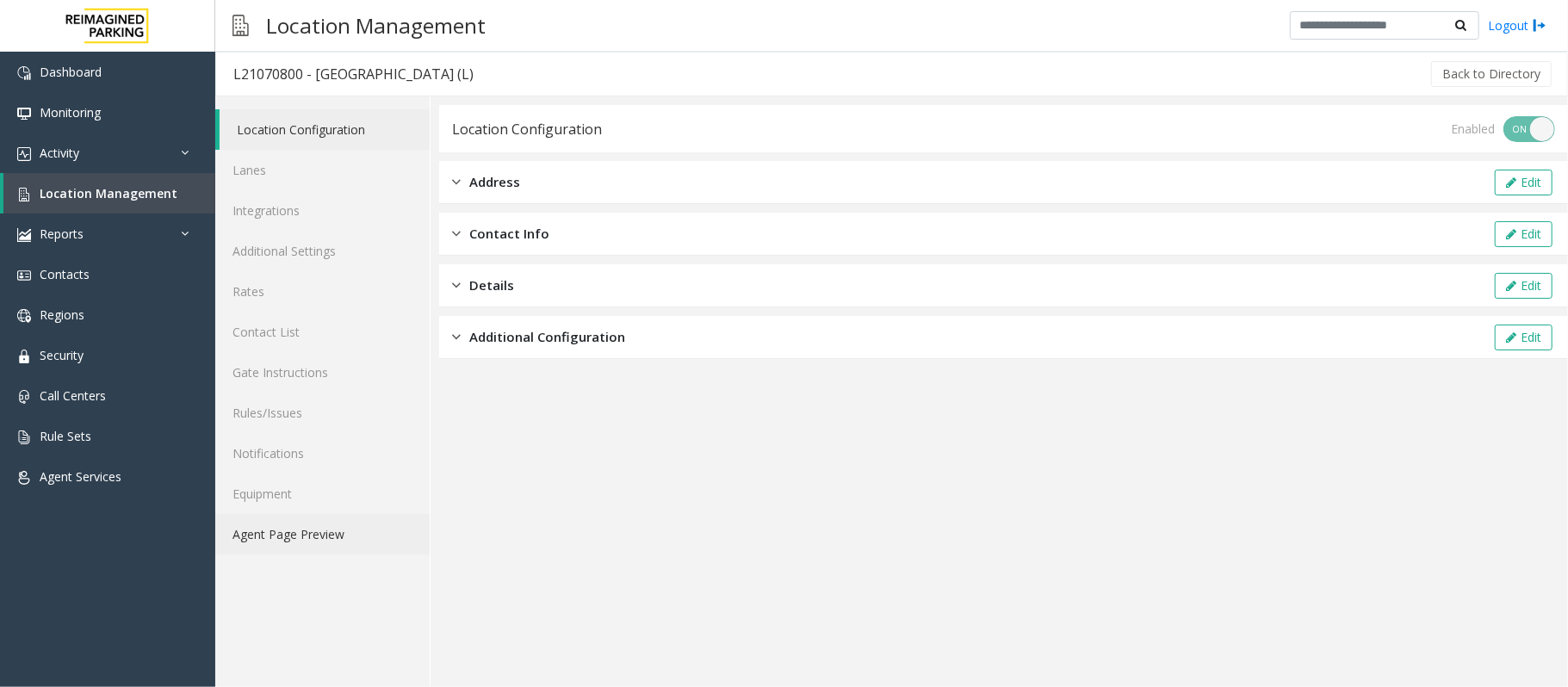 click on "Agent Page Preview" 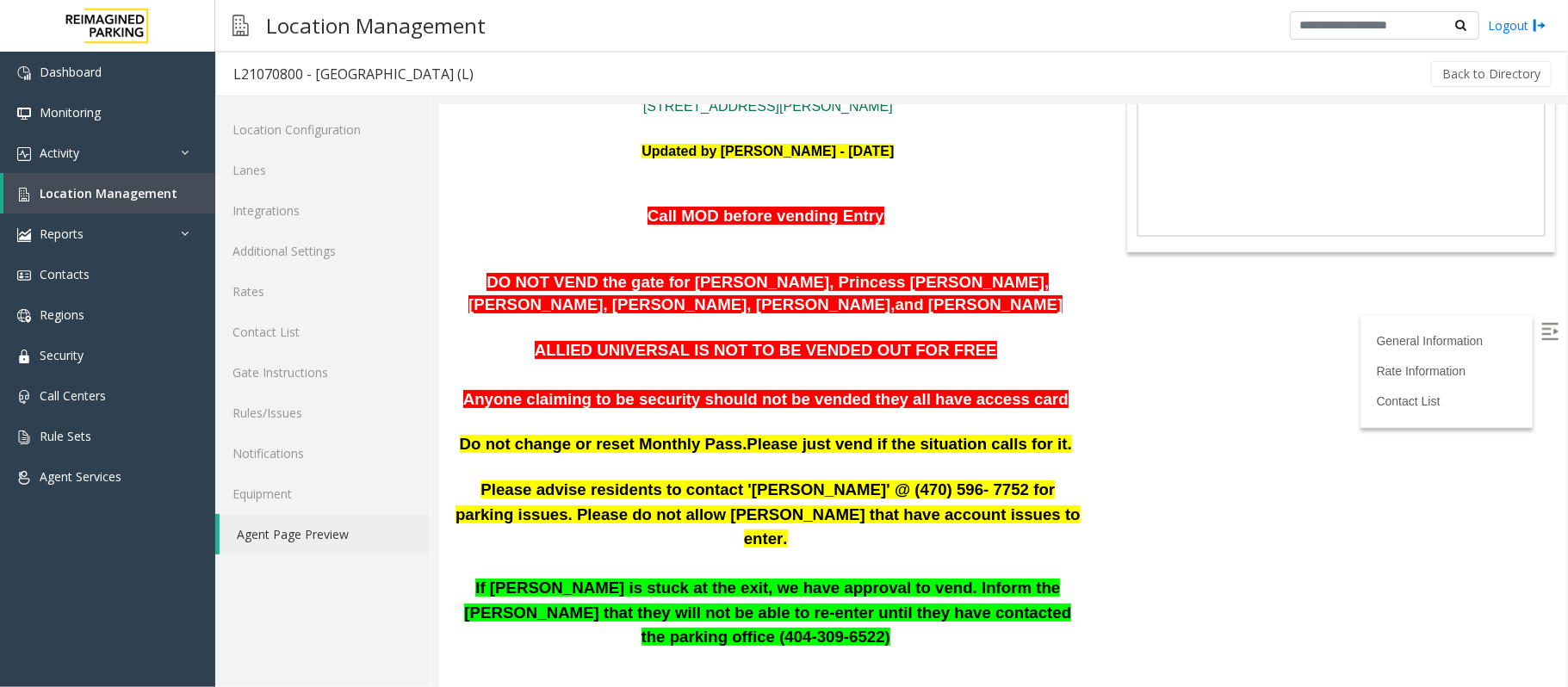 scroll, scrollTop: 229, scrollLeft: 0, axis: vertical 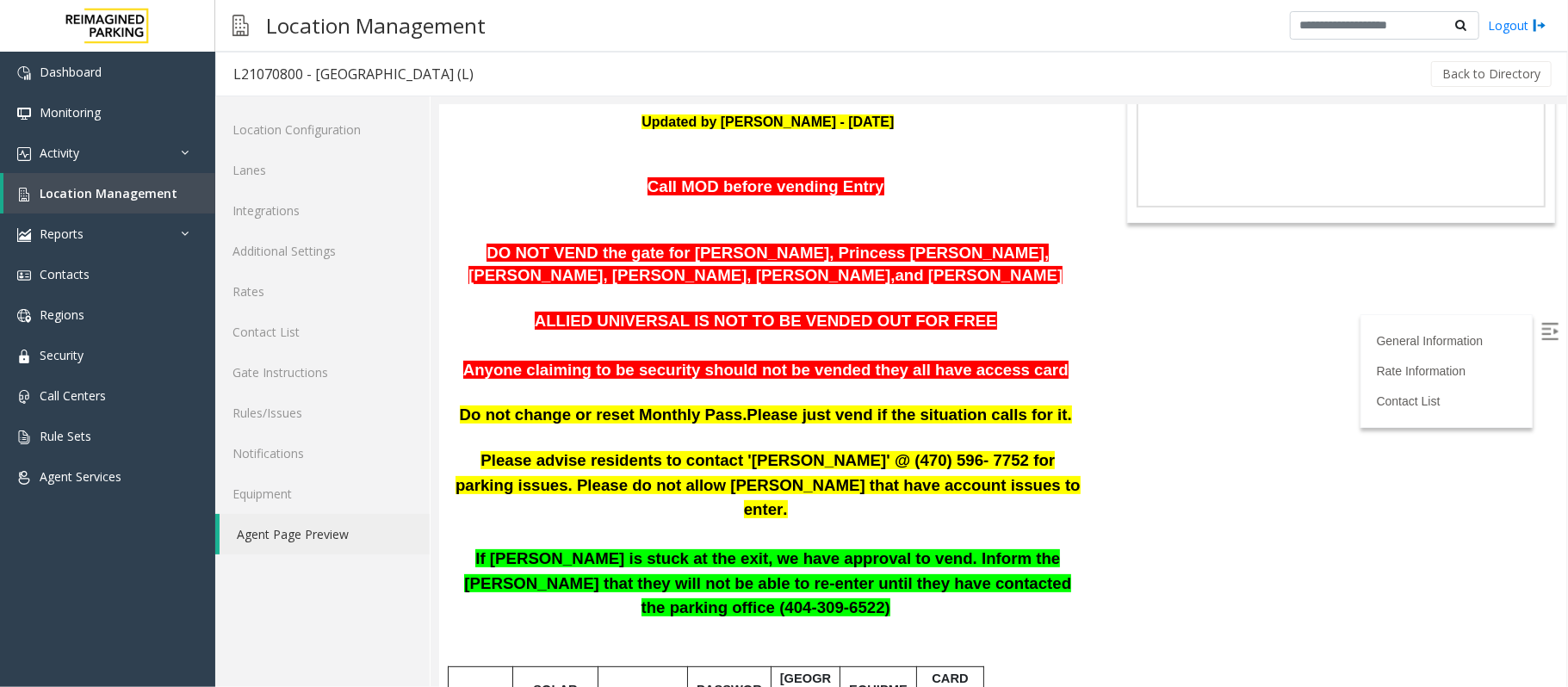 click at bounding box center (767, 344) 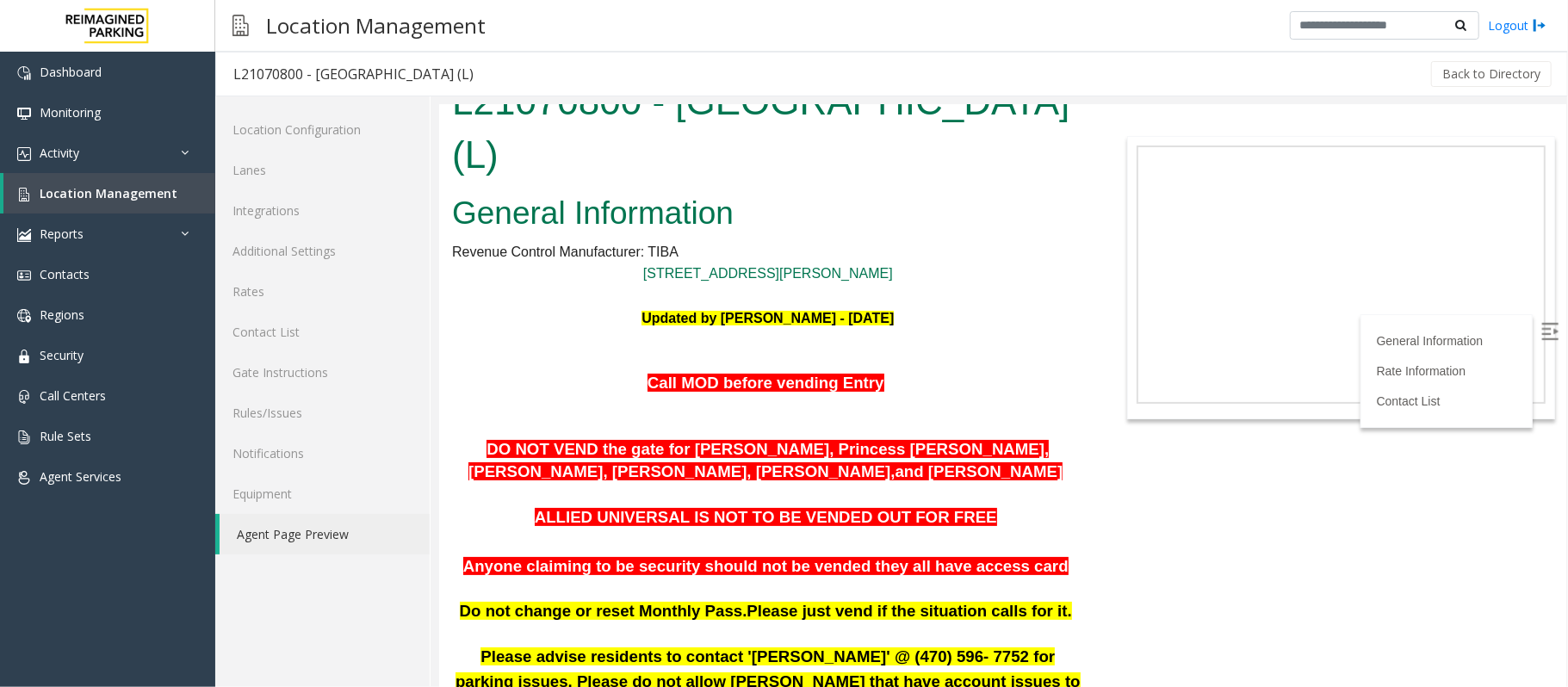 scroll, scrollTop: 0, scrollLeft: 0, axis: both 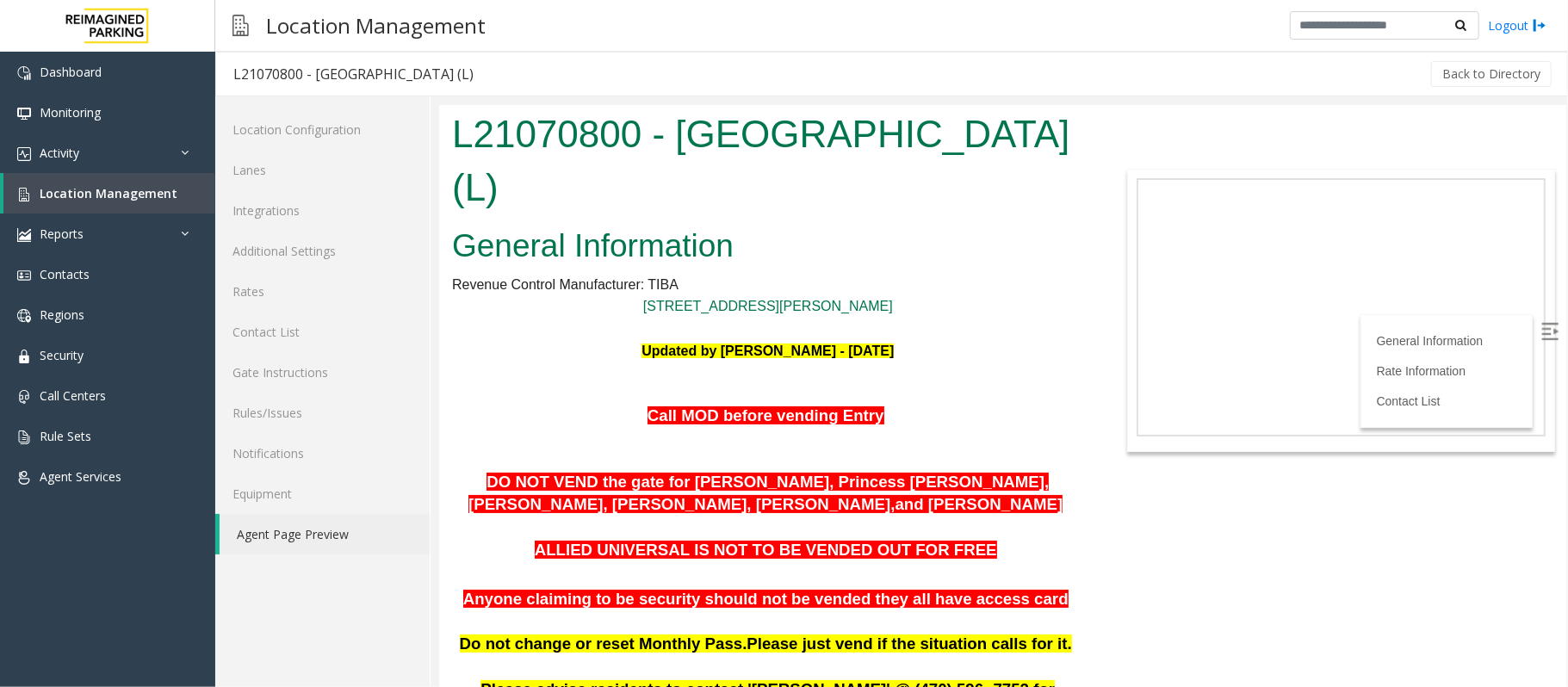 click on "DO NOT VEND the gate for Kenya Scott, Princess Wright, Danielle Rogers, Kesara Samaraweera, Riani Nelson," at bounding box center (758, 492) 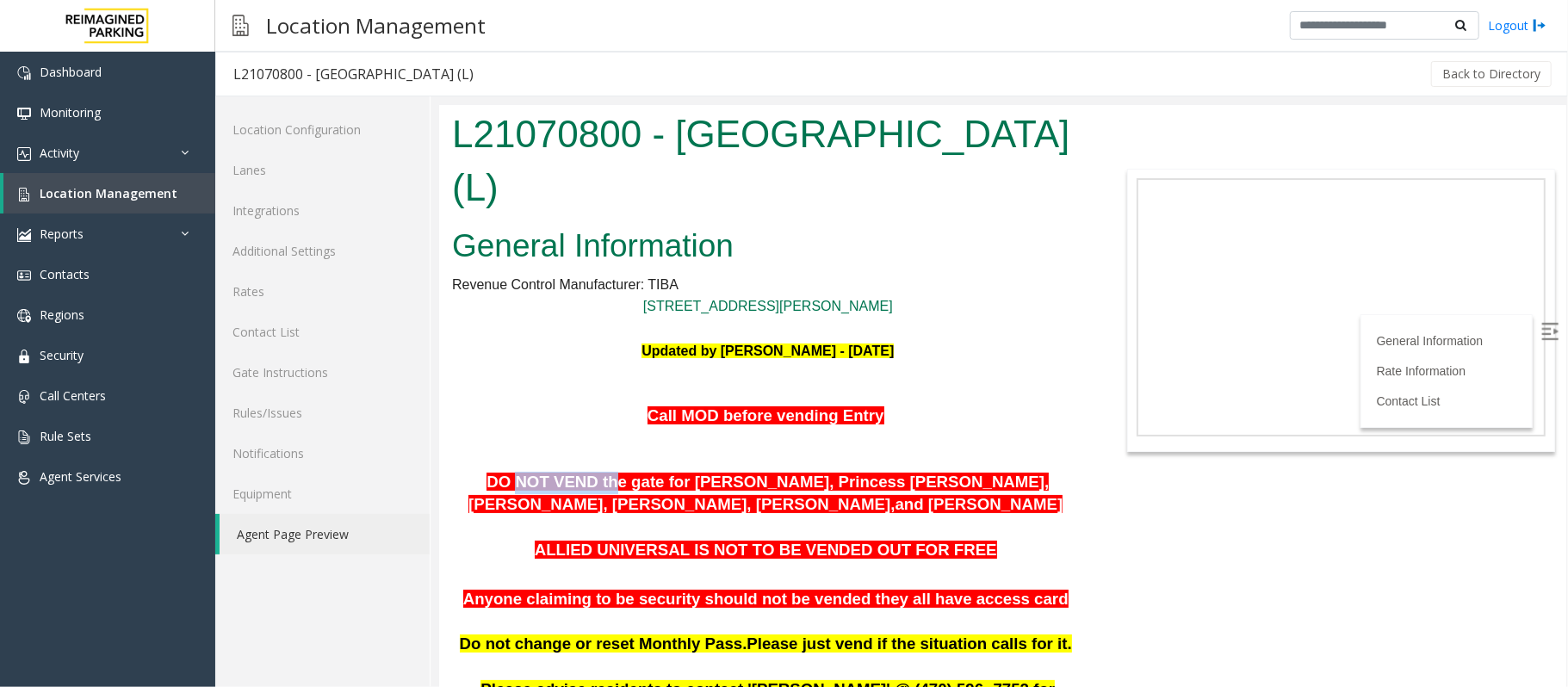 drag, startPoint x: 610, startPoint y: 425, endPoint x: 523, endPoint y: 430, distance: 87.14356 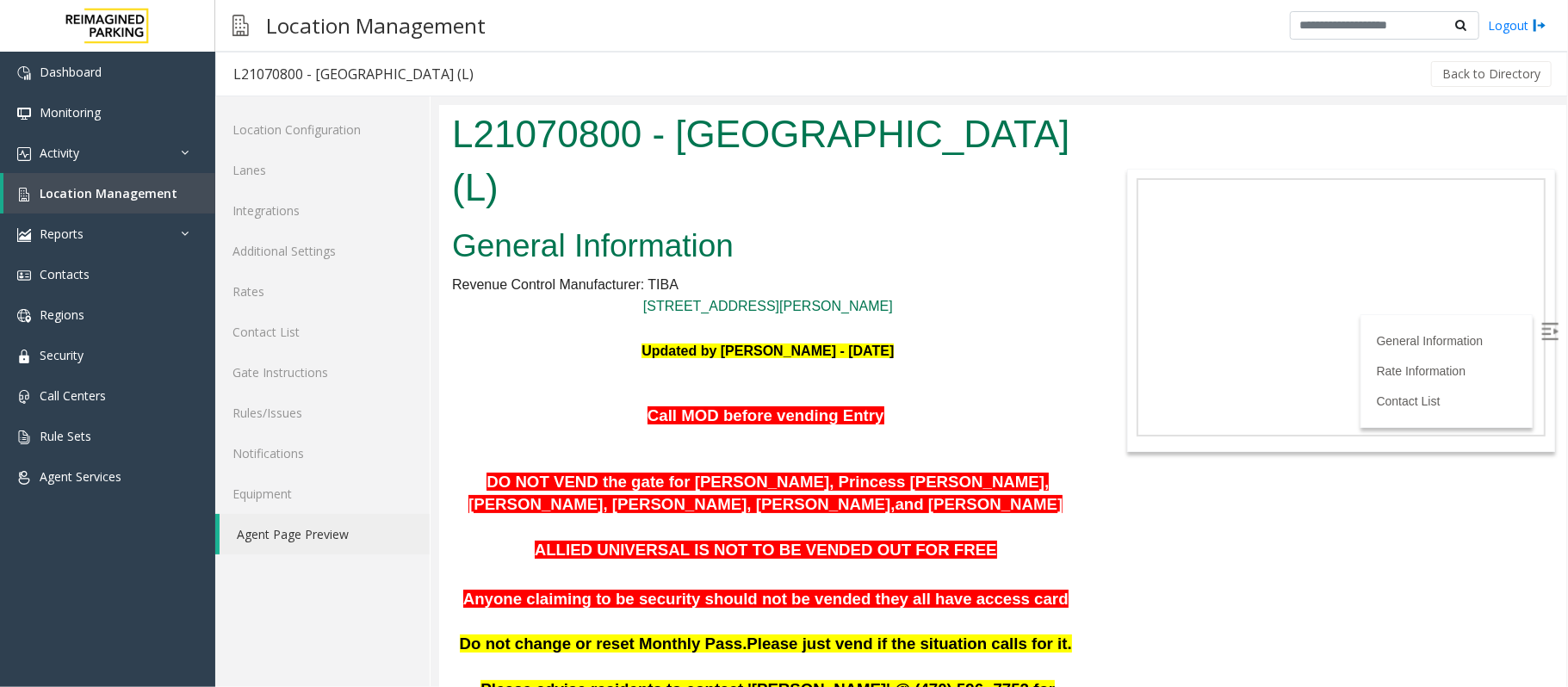 click at bounding box center (767, 394) 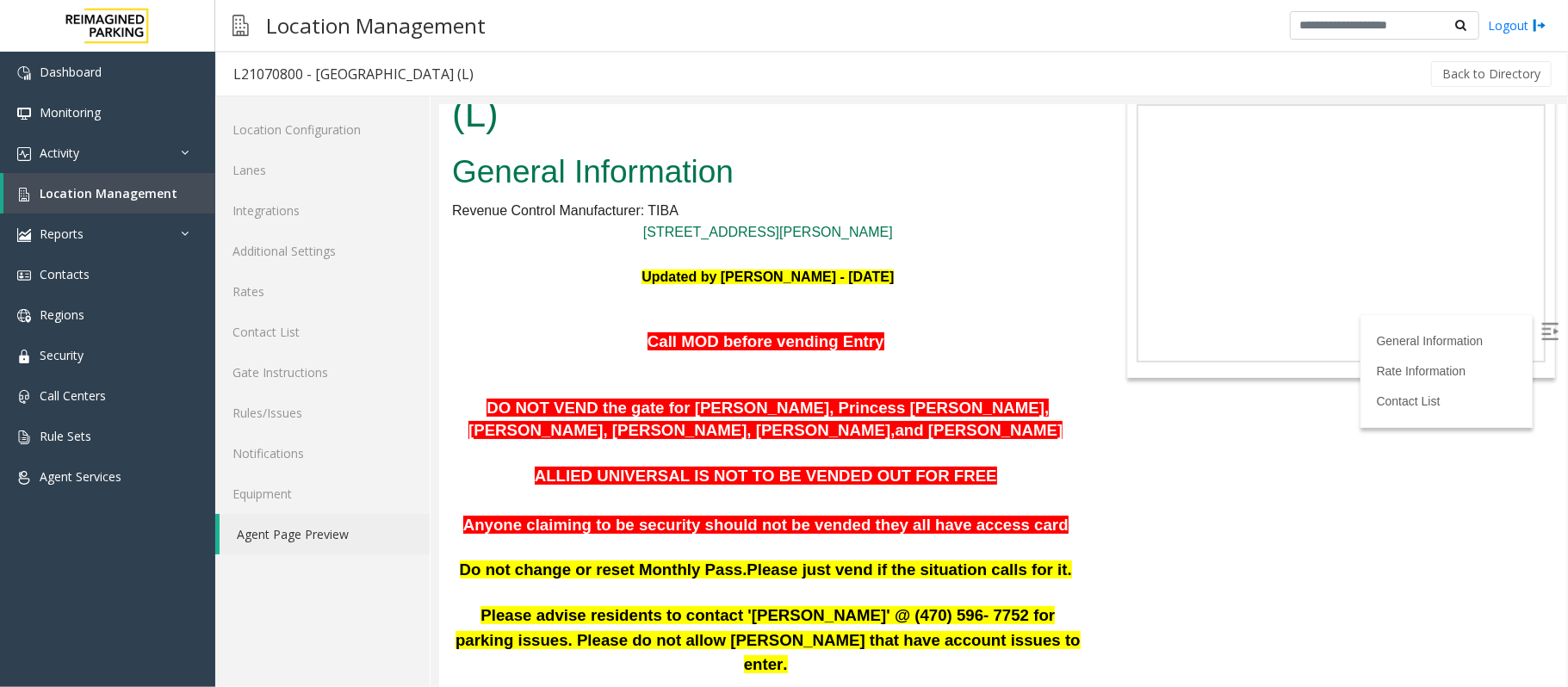 scroll, scrollTop: 114, scrollLeft: 0, axis: vertical 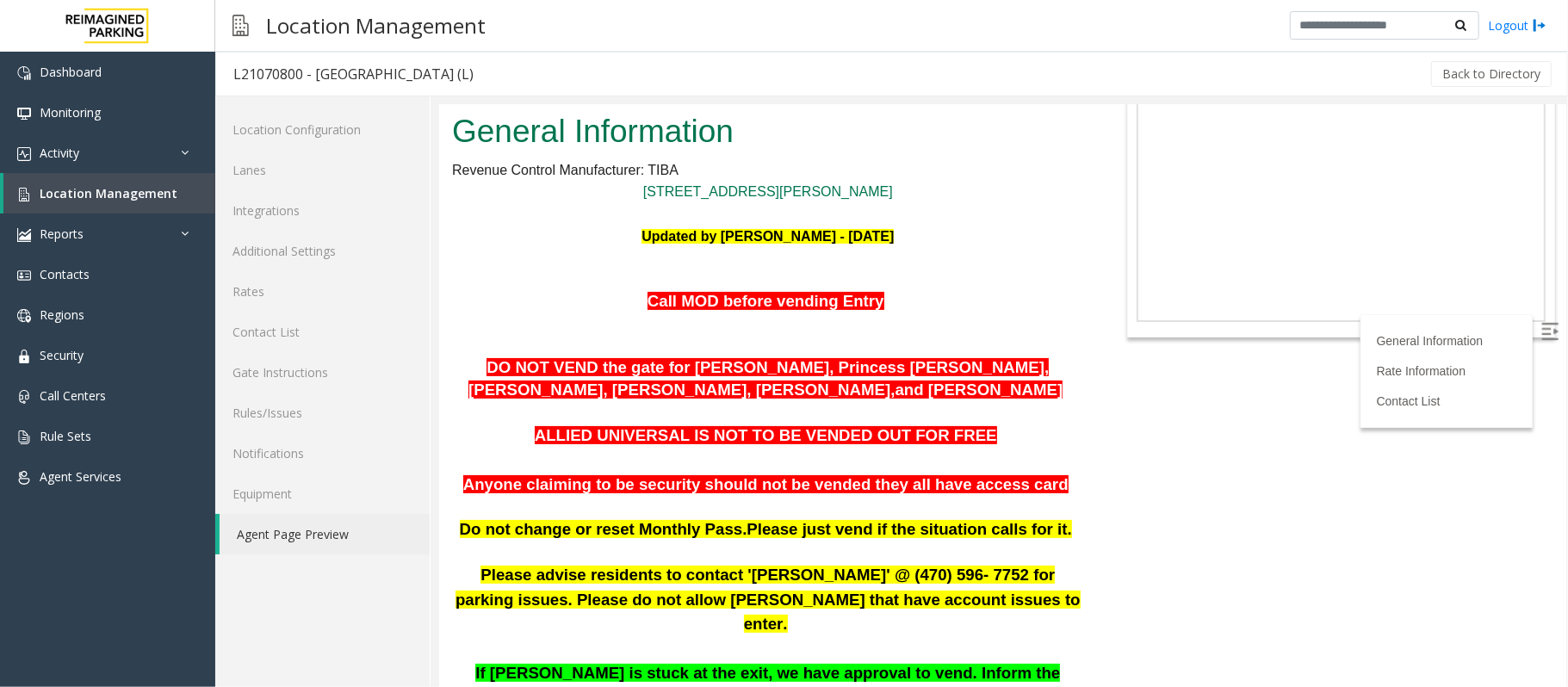 click on "DO NOT VEND the gate for Kenya Scott, Princess Wright, Danielle Rogers, Kesara Samaraweera, Riani Nelson," at bounding box center (758, 377) 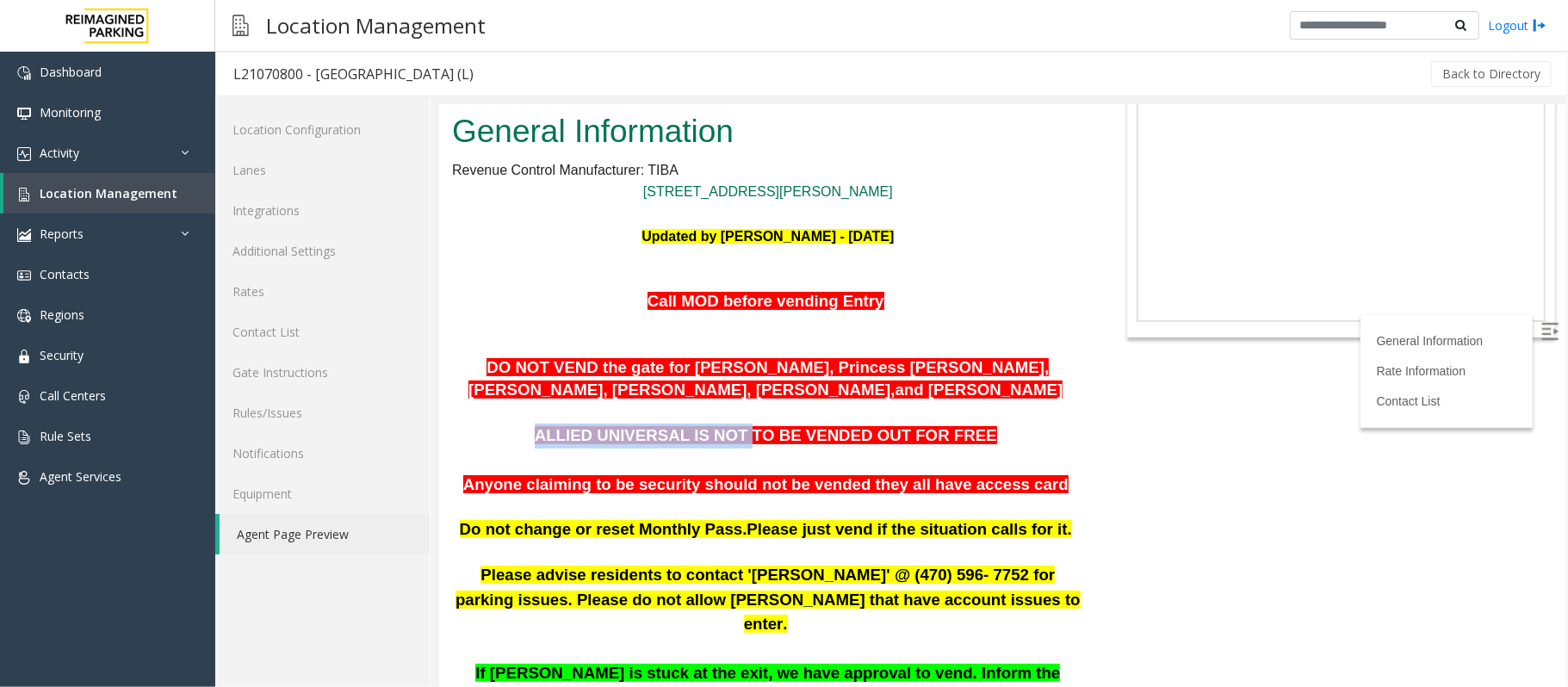 drag, startPoint x: 575, startPoint y: 388, endPoint x: 751, endPoint y: 381, distance: 176.1391 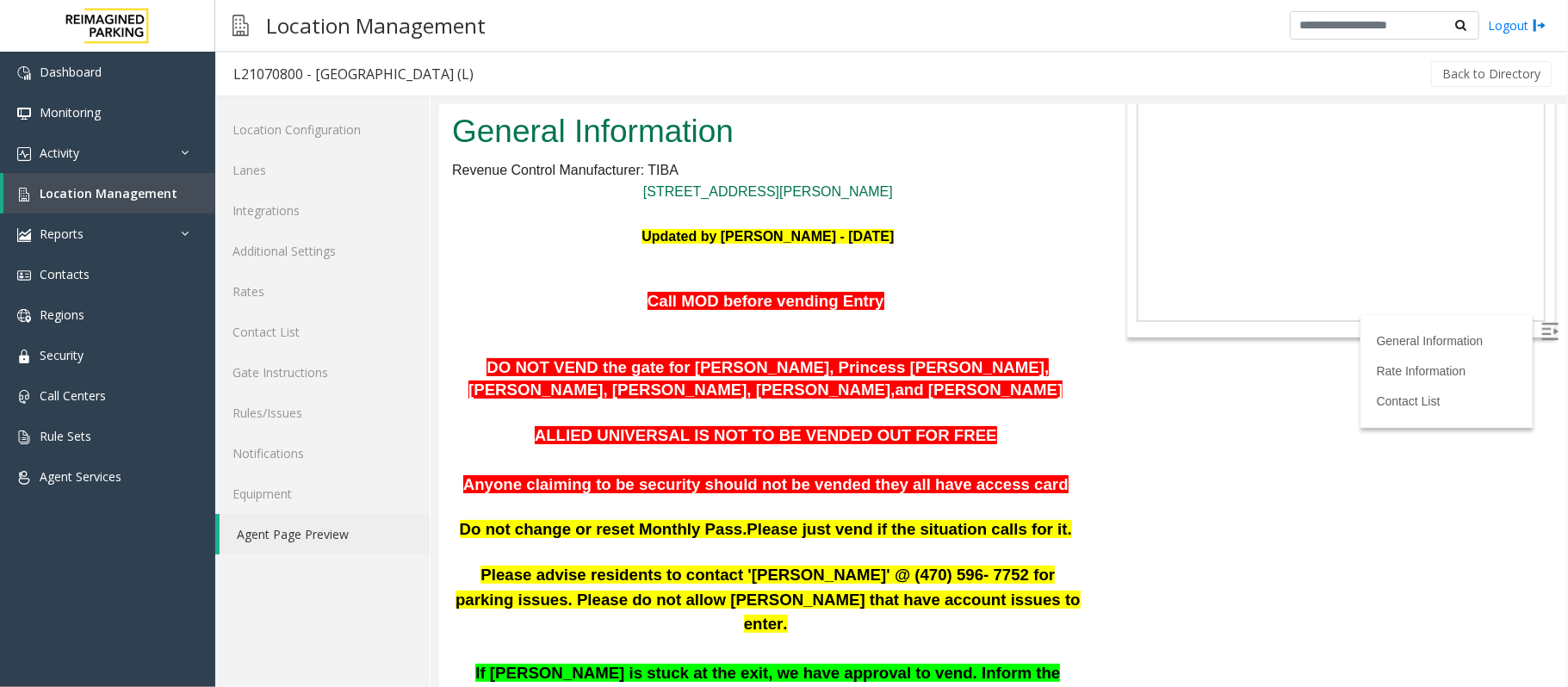 click at bounding box center [767, 459] 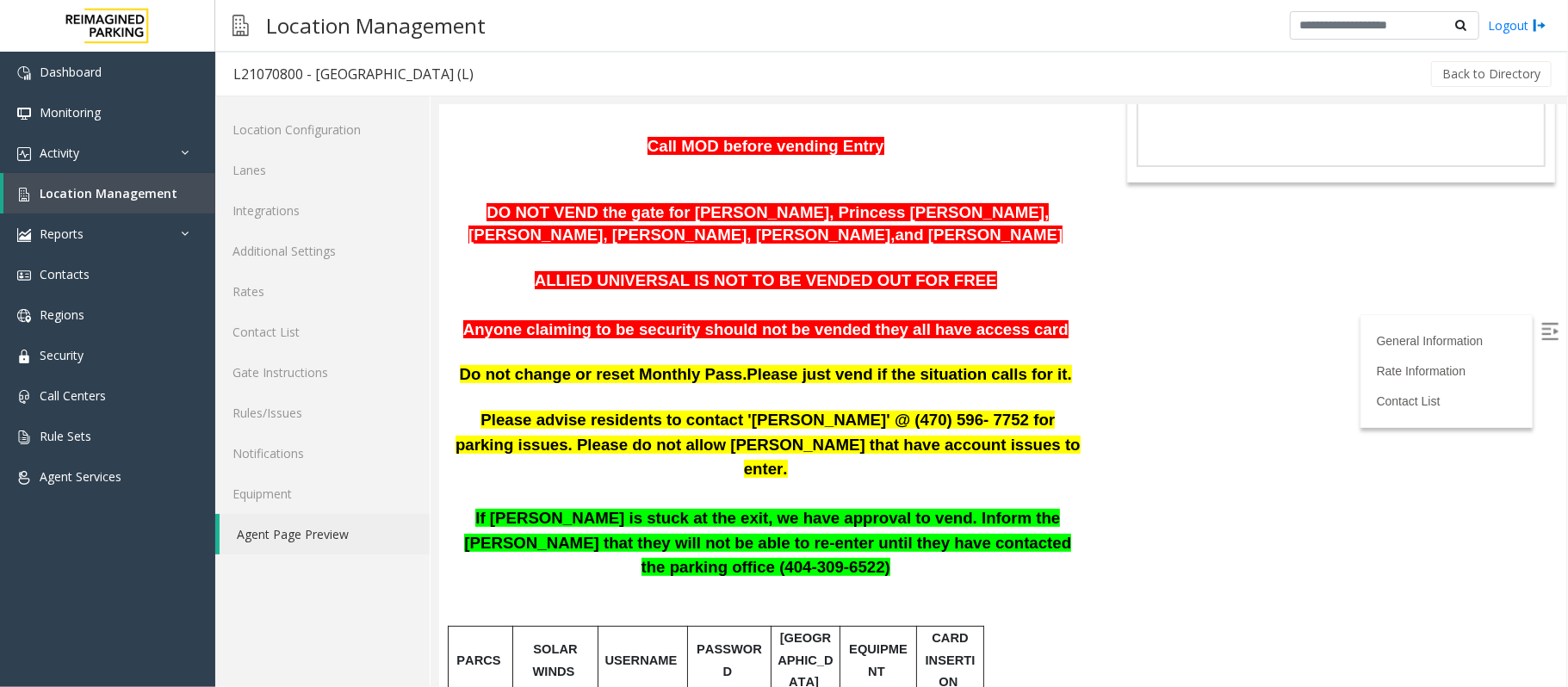 scroll, scrollTop: 229, scrollLeft: 0, axis: vertical 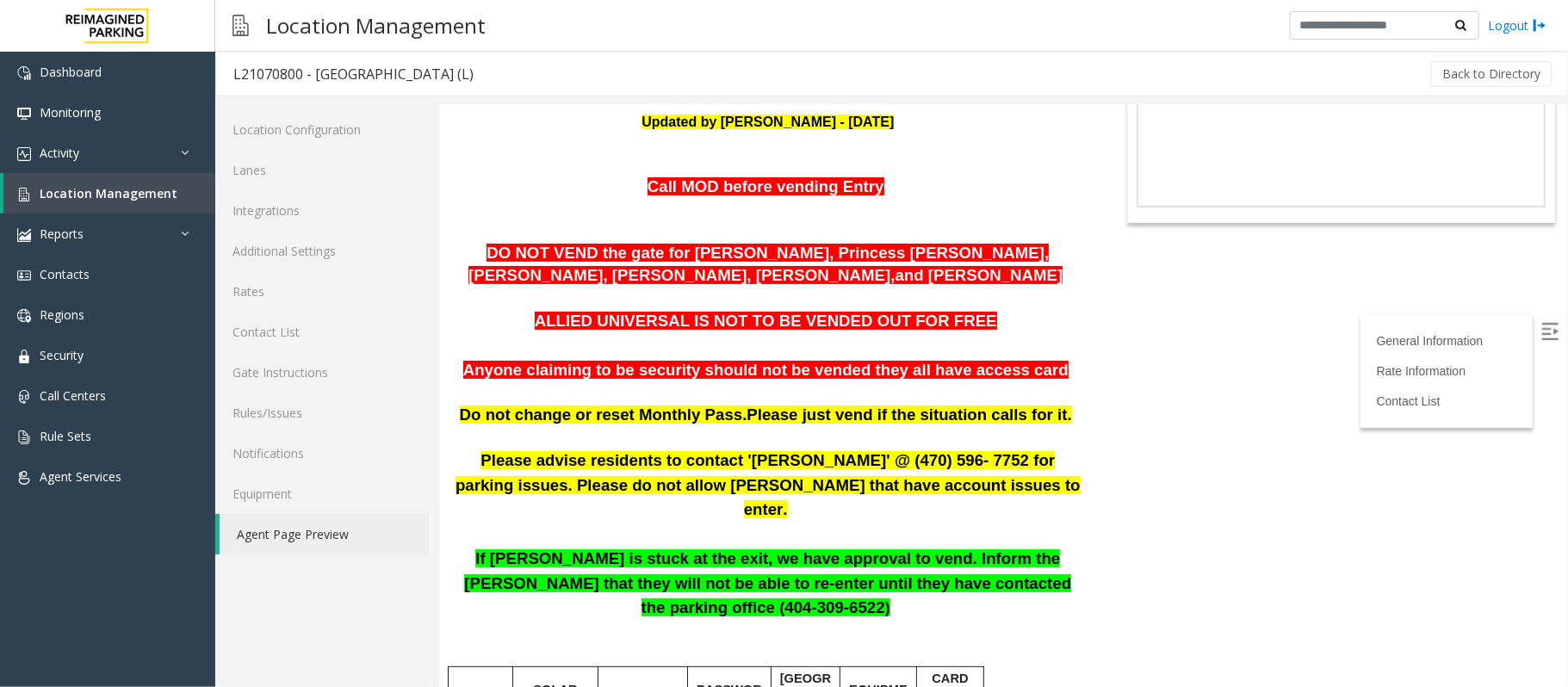 click at bounding box center [767, 344] 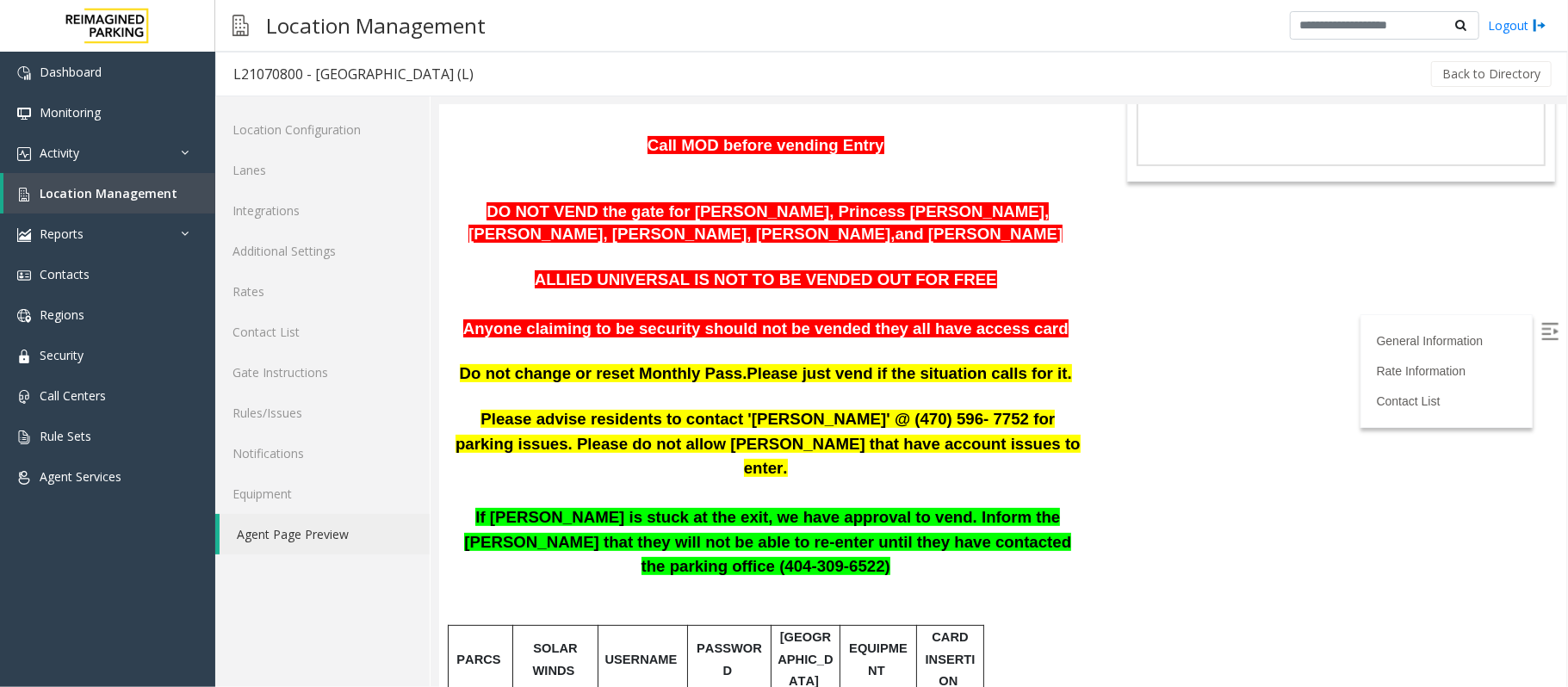 scroll, scrollTop: 344, scrollLeft: 0, axis: vertical 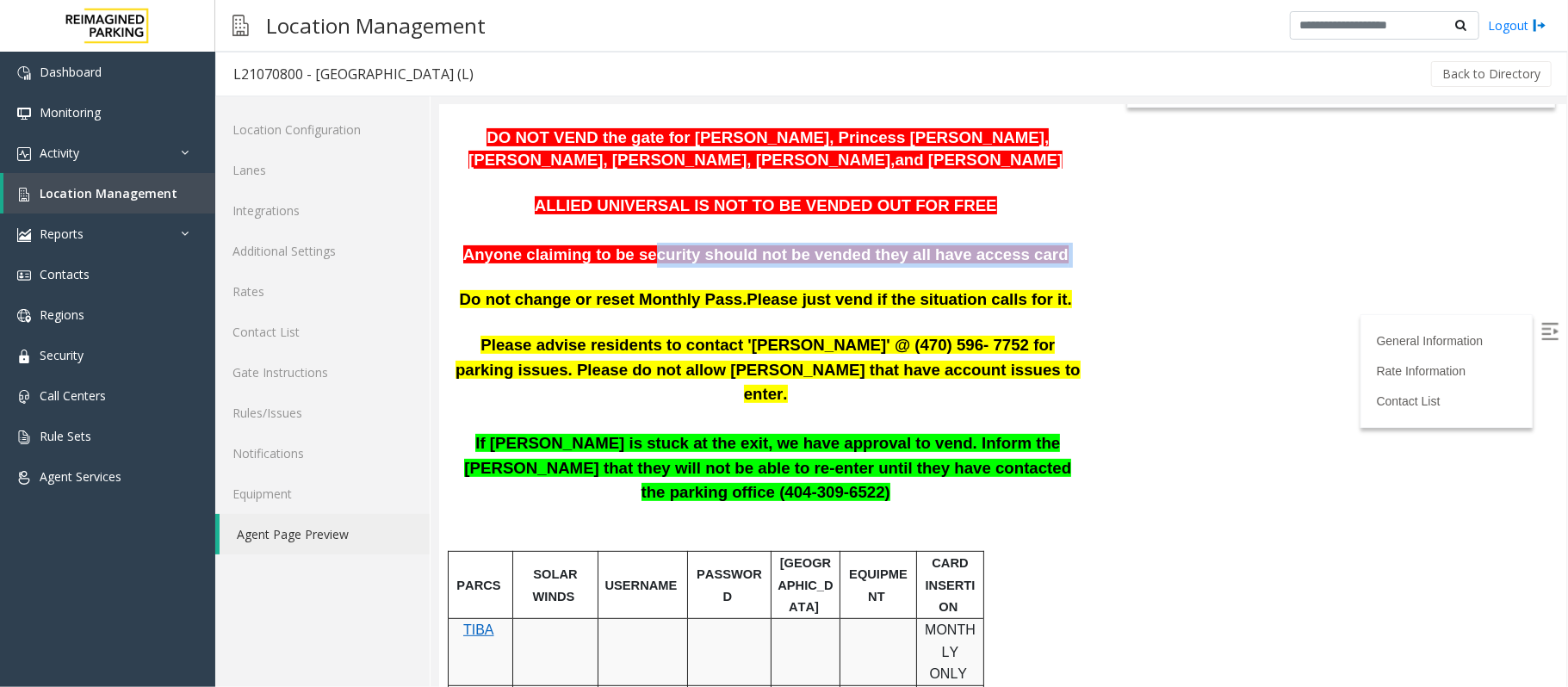 drag, startPoint x: 664, startPoint y: 206, endPoint x: 1047, endPoint y: 206, distance: 383 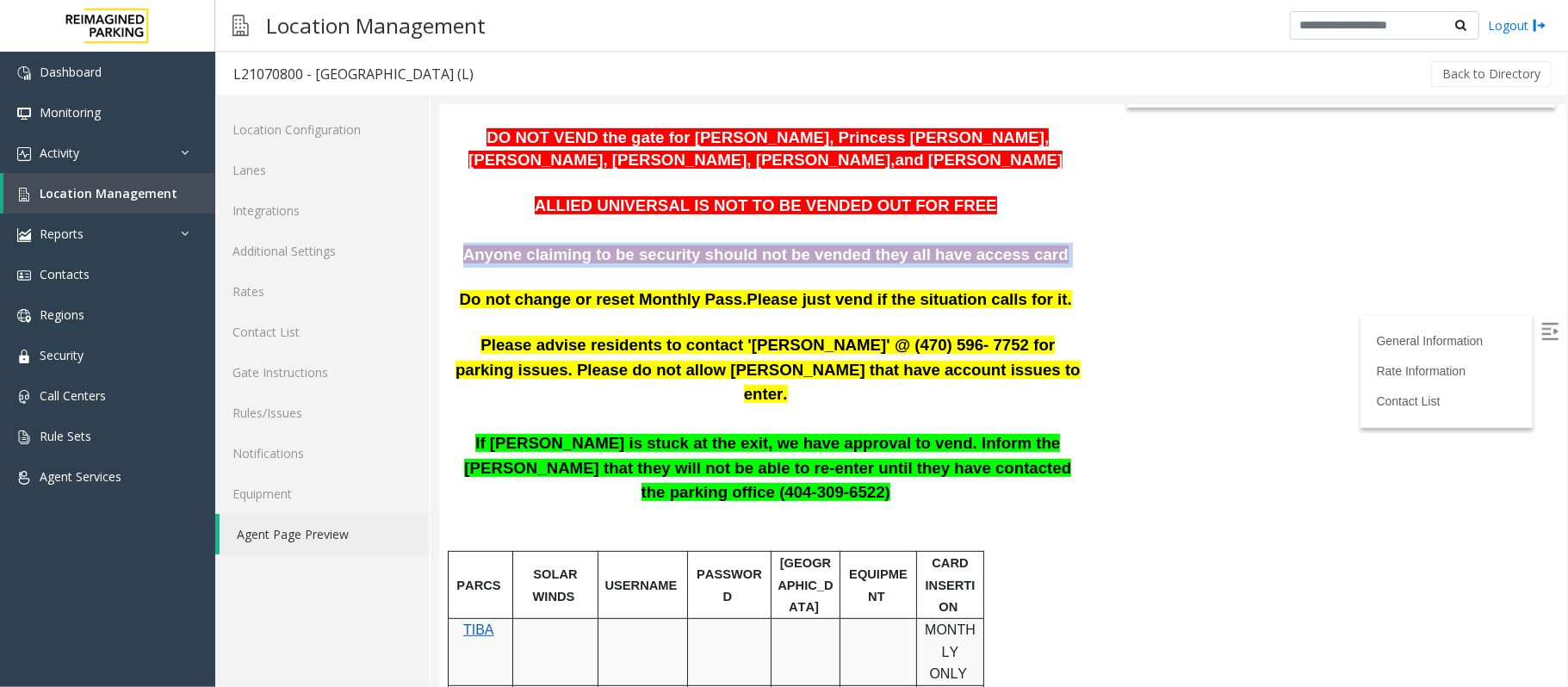 drag, startPoint x: 1047, startPoint y: 201, endPoint x: 499, endPoint y: 211, distance: 548.0912 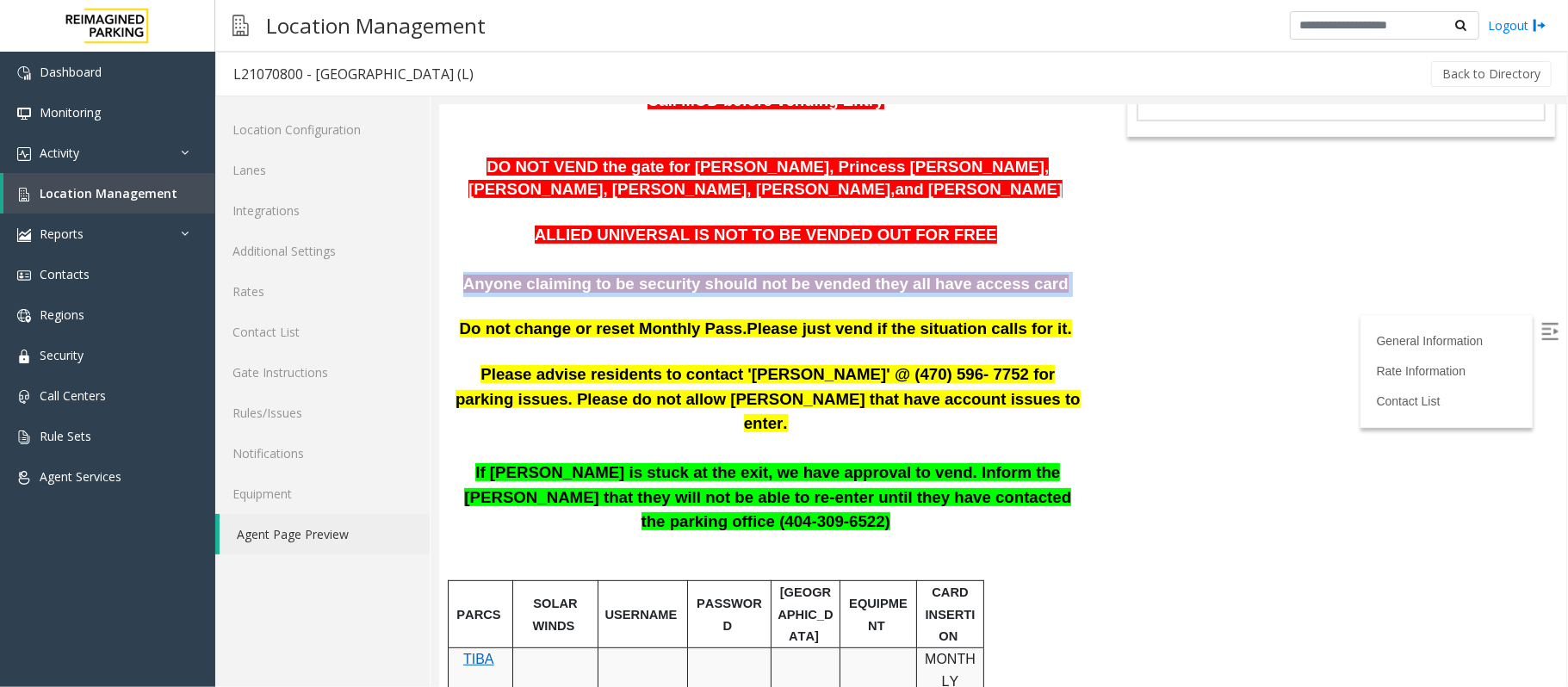 scroll, scrollTop: 344, scrollLeft: 0, axis: vertical 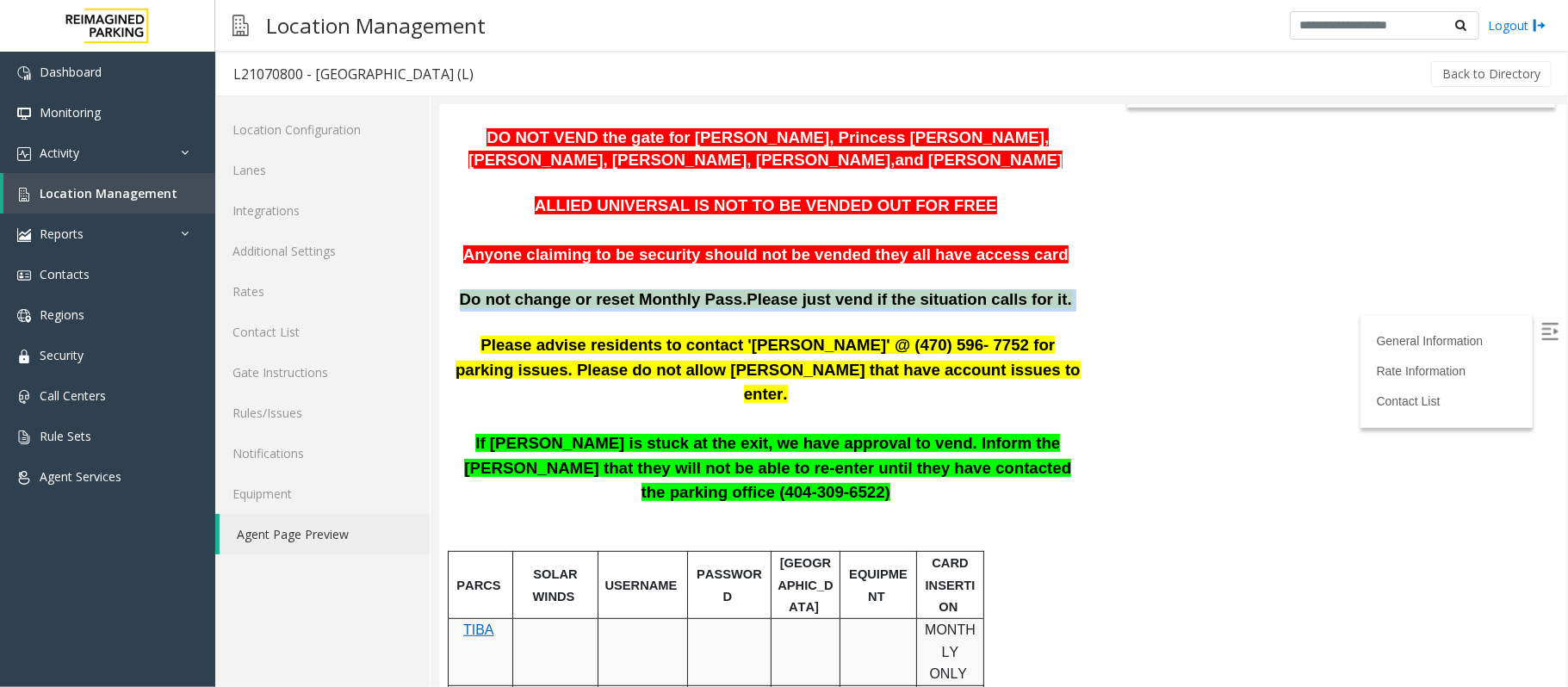 drag, startPoint x: 833, startPoint y: 237, endPoint x: 466, endPoint y: 238, distance: 367.0014 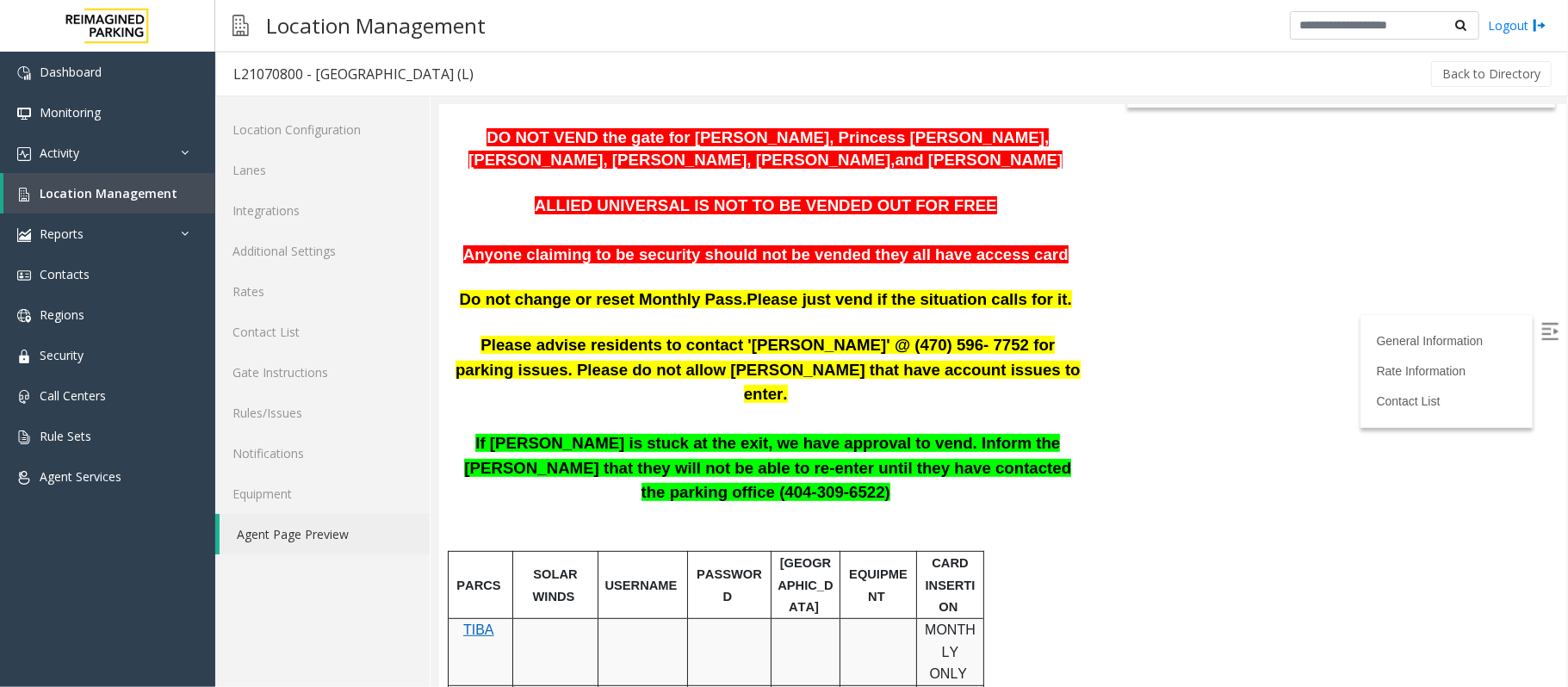 click at bounding box center (767, 418) 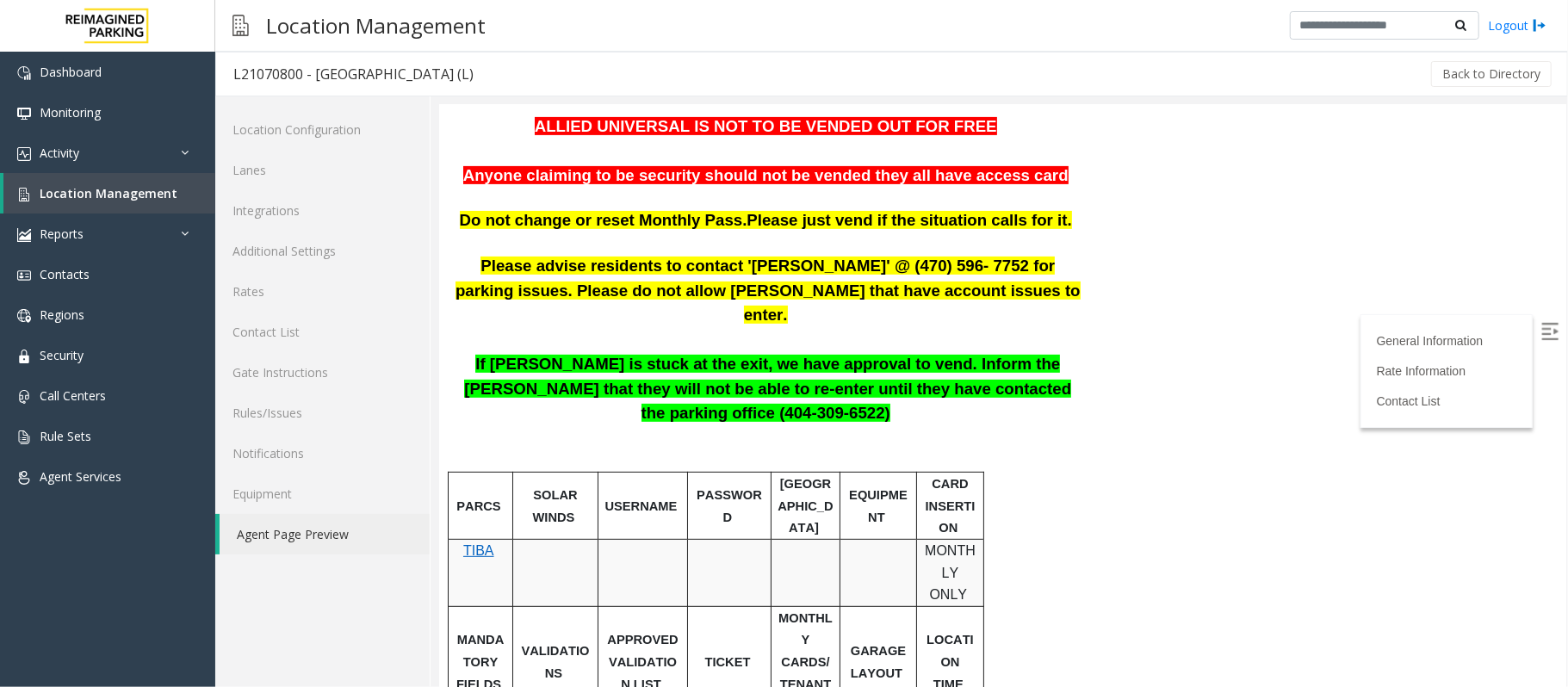 scroll, scrollTop: 459, scrollLeft: 0, axis: vertical 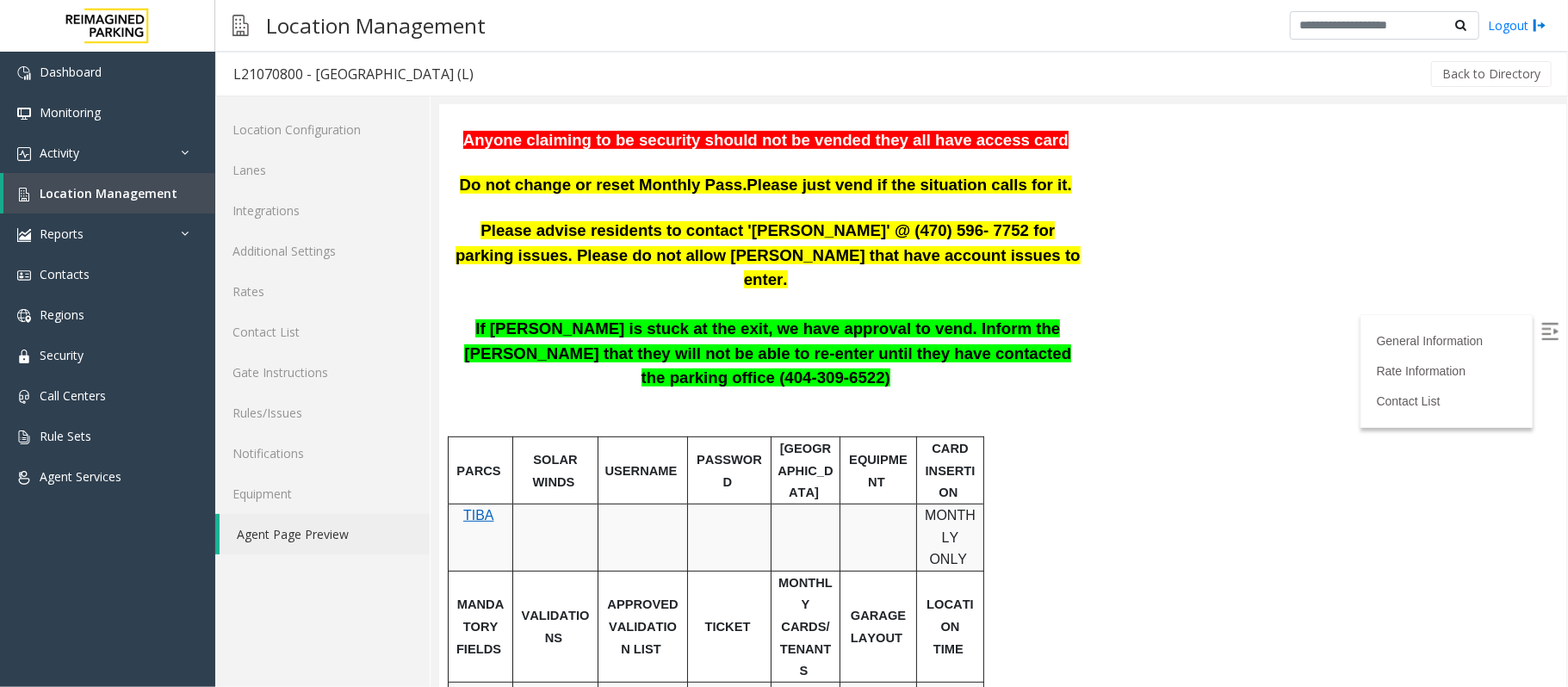 click on "TIBA" at bounding box center [478, 514] 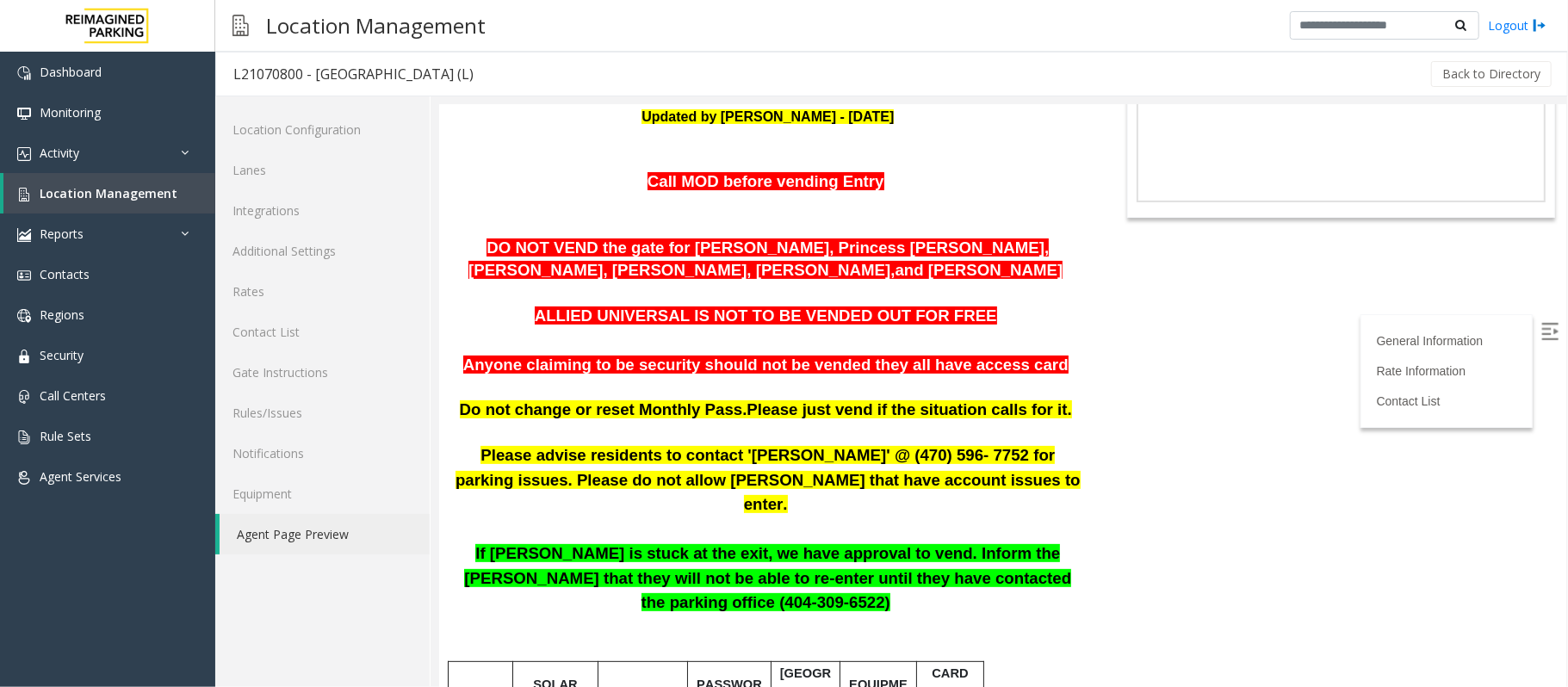 scroll, scrollTop: 229, scrollLeft: 0, axis: vertical 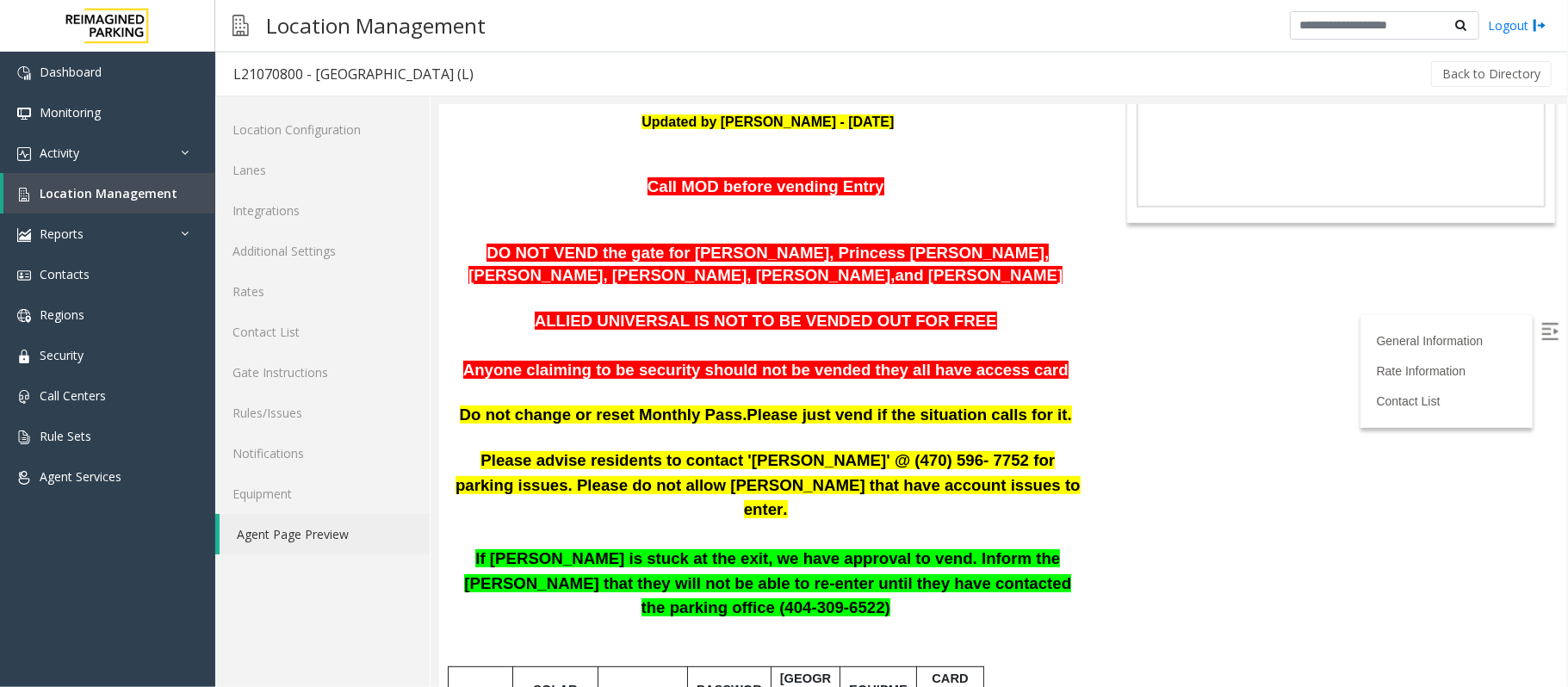 click at bounding box center (767, 437) 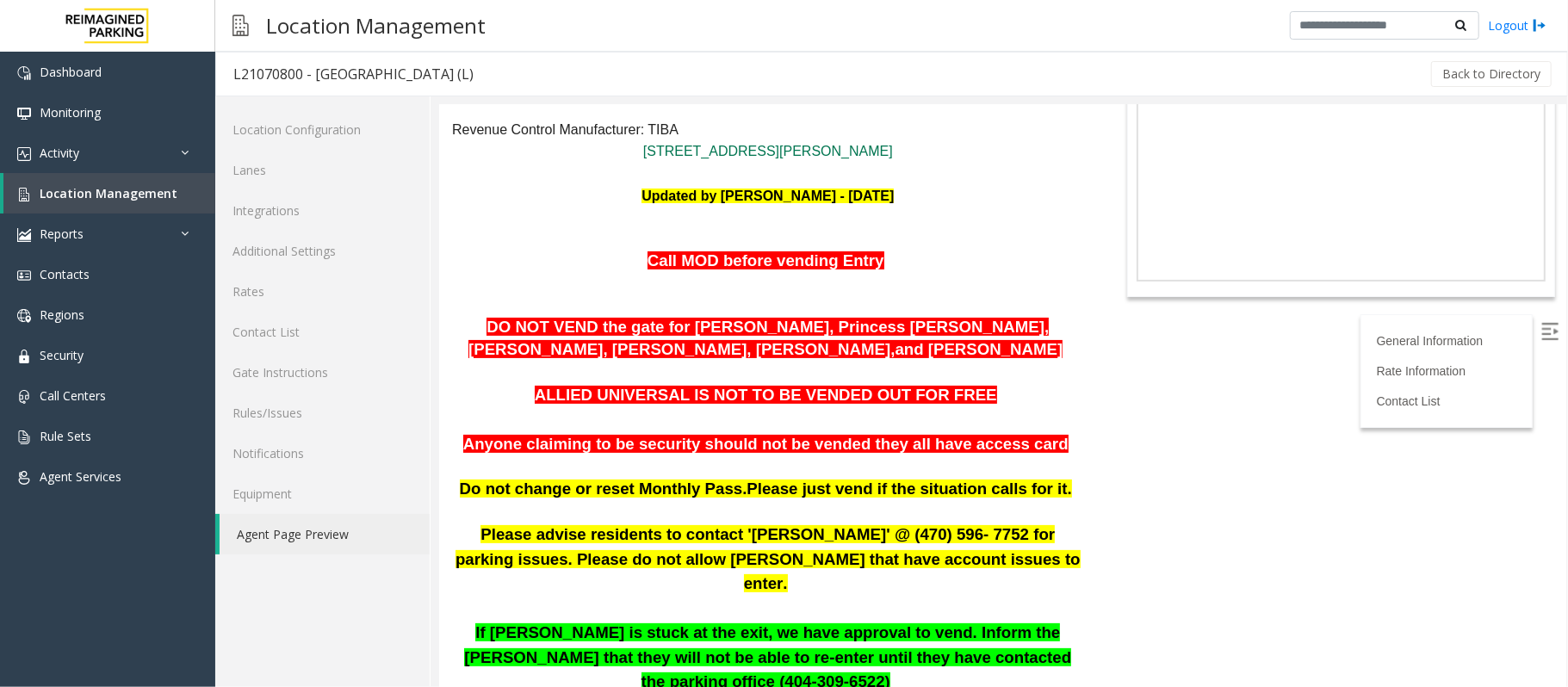 scroll, scrollTop: 114, scrollLeft: 0, axis: vertical 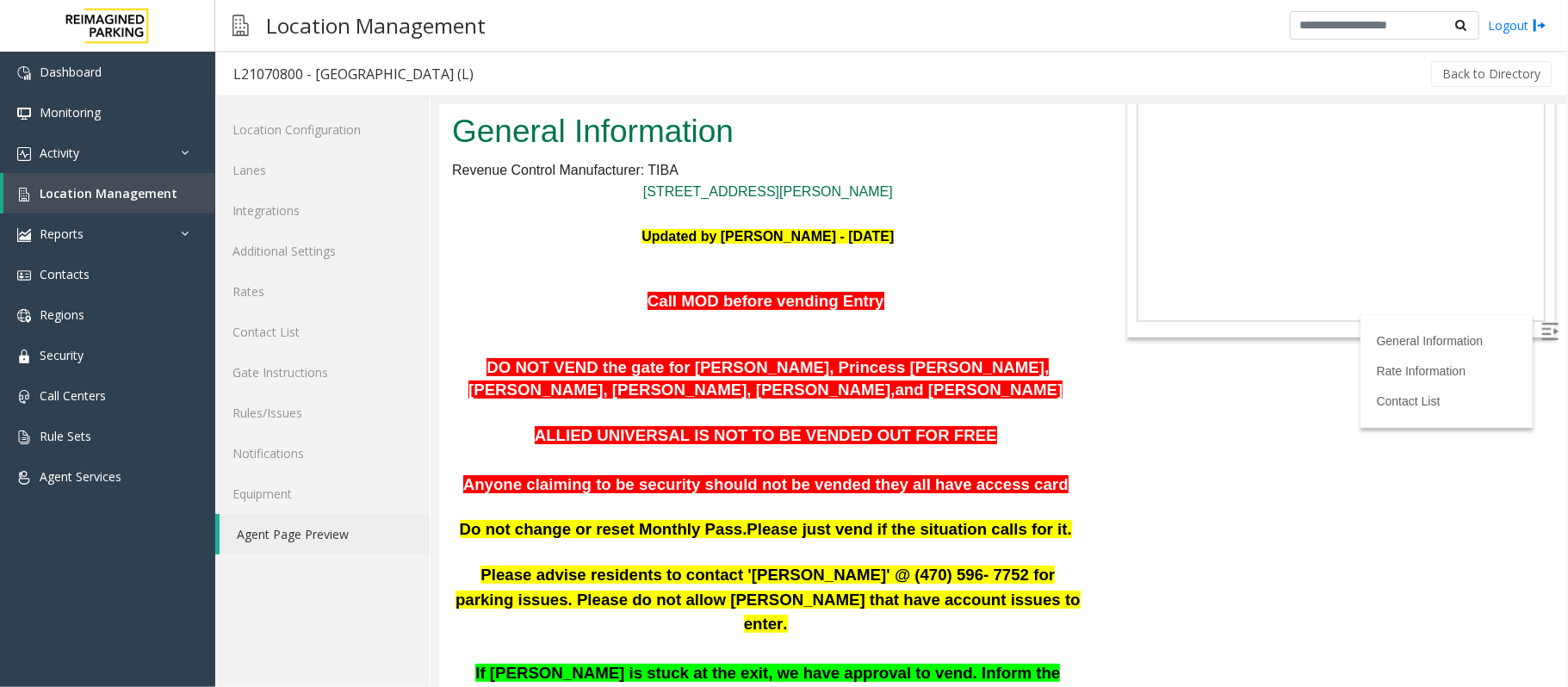 click at bounding box center [767, 280] 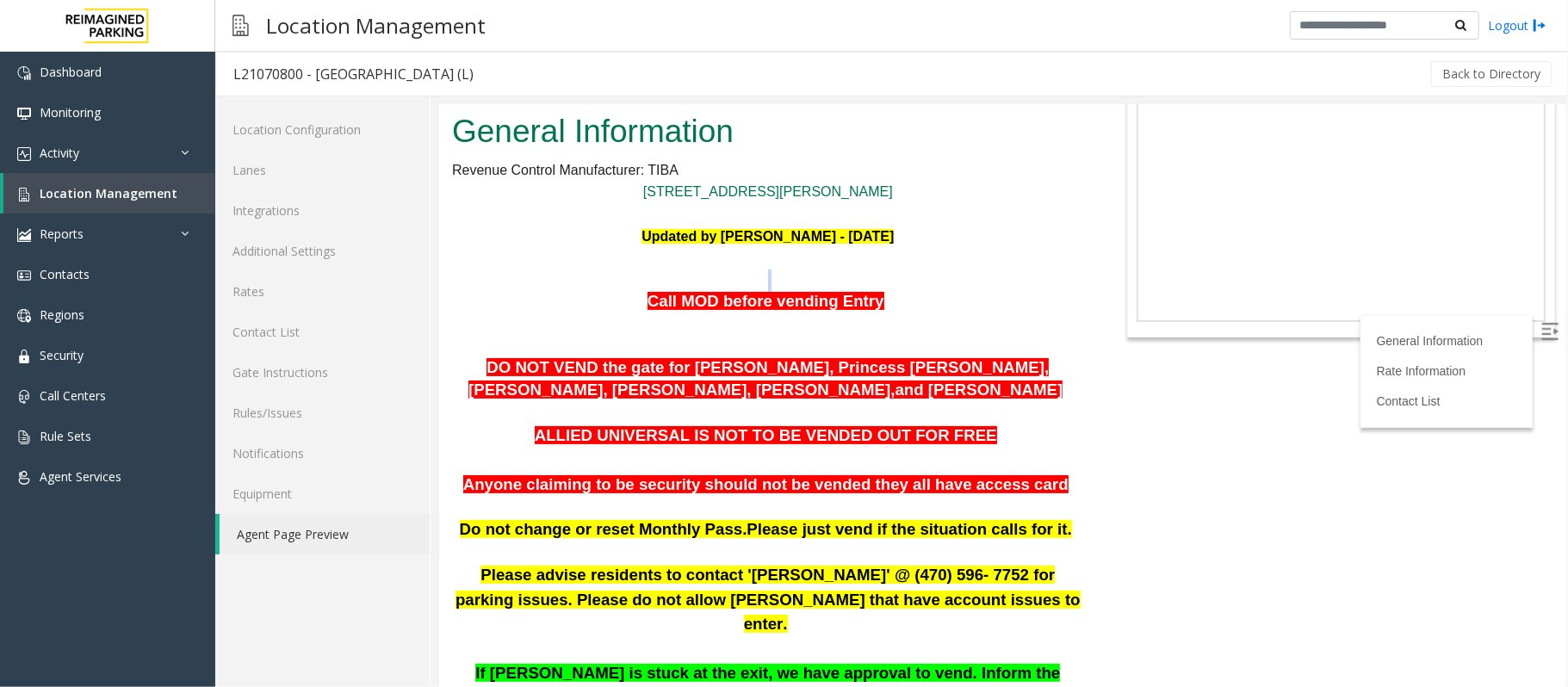 click at bounding box center [767, 280] 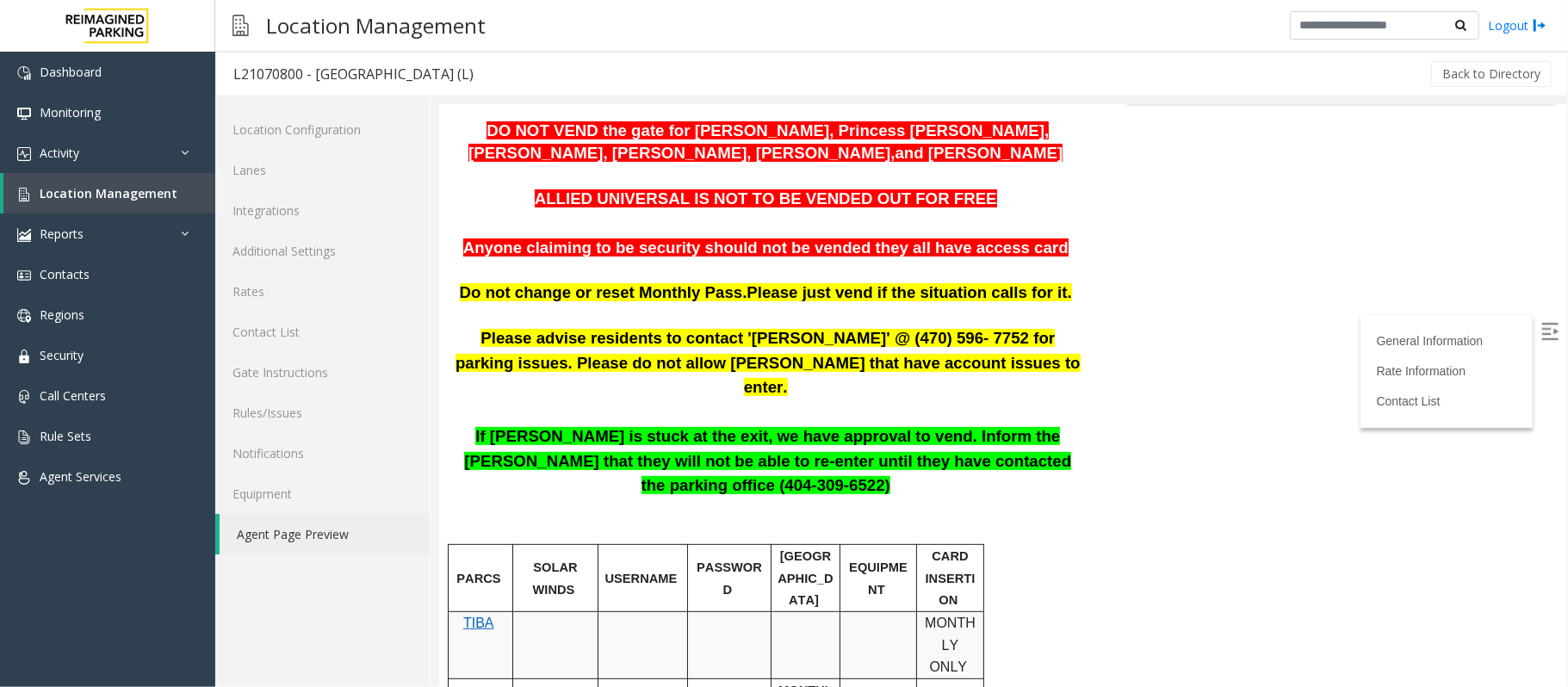 scroll, scrollTop: 229, scrollLeft: 0, axis: vertical 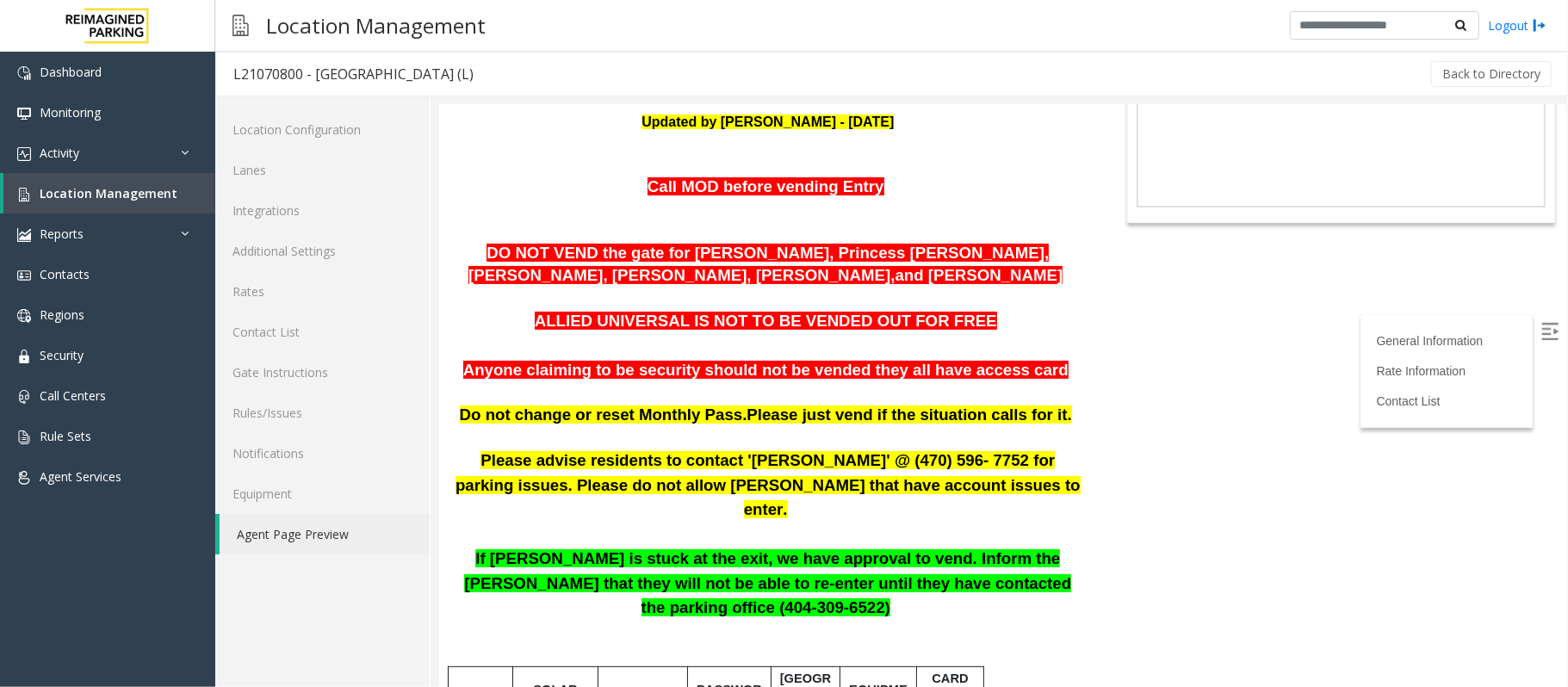 click on "Please advise residents to contact 'Aldo Gaither' @ (470) 596- 7752 for parking issues. Please do not allow parkers that have account issues to enter." at bounding box center [767, 484] 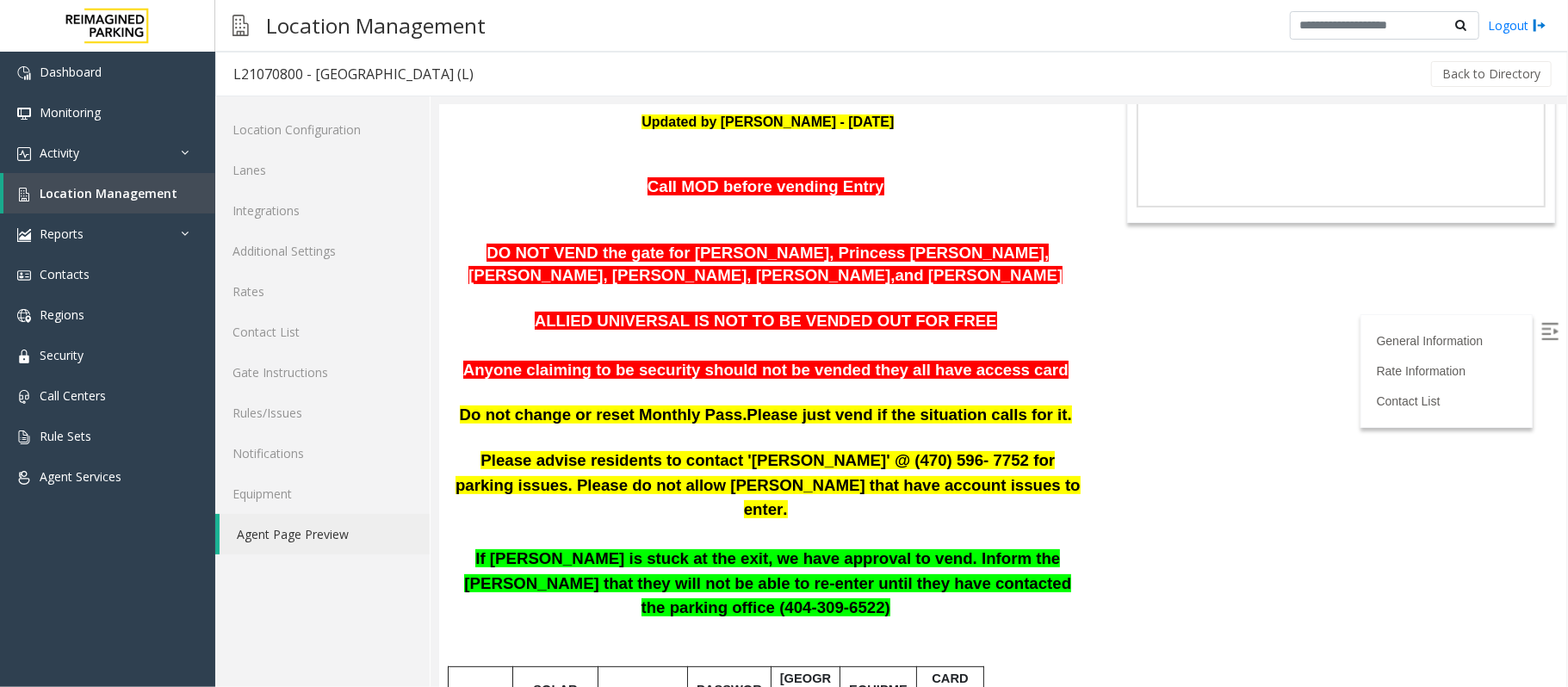 click on "Please advise residents to contact 'Aldo Gaither' @ (470) 596- 7752 for parking issues. Please do not allow parkers that have account issues to enter." at bounding box center (767, 485) 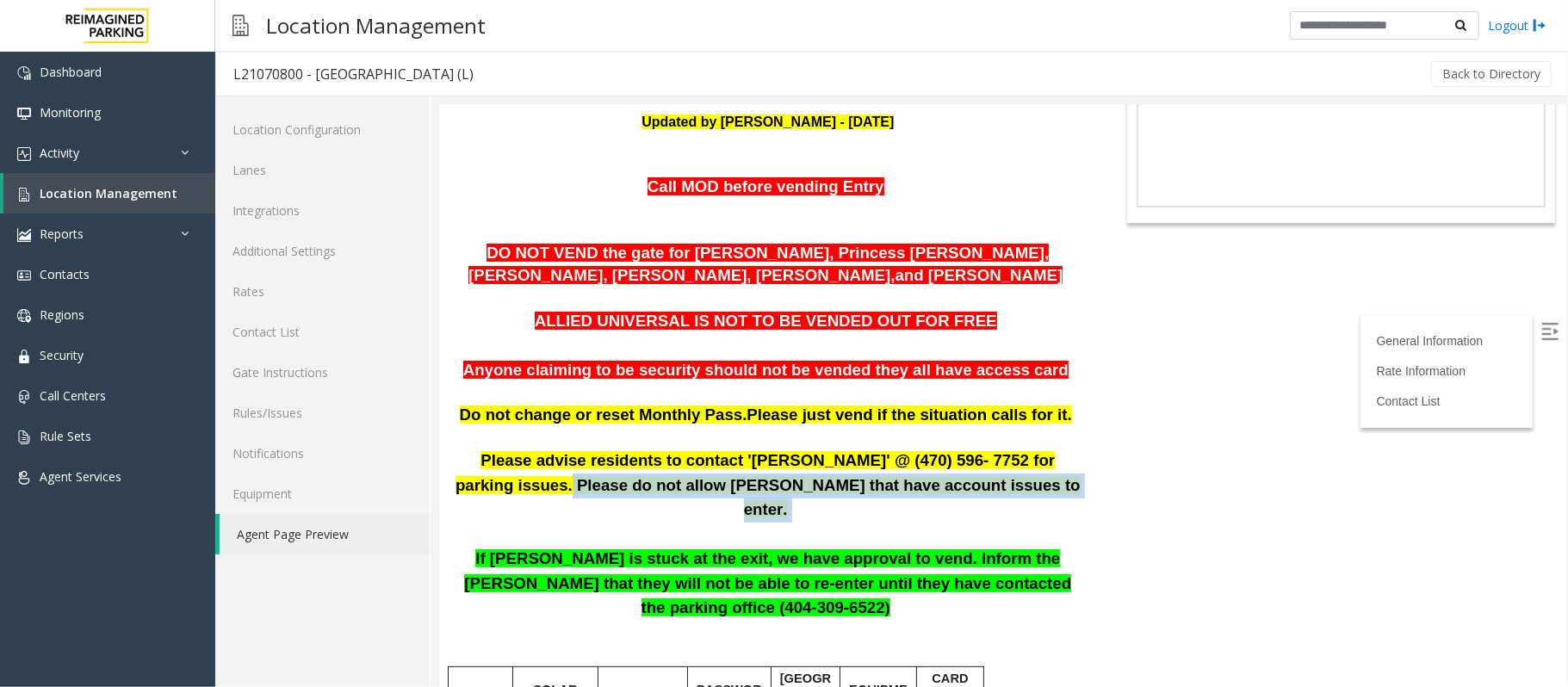 drag, startPoint x: 1027, startPoint y: 411, endPoint x: 1041, endPoint y: 430, distance: 23.600847 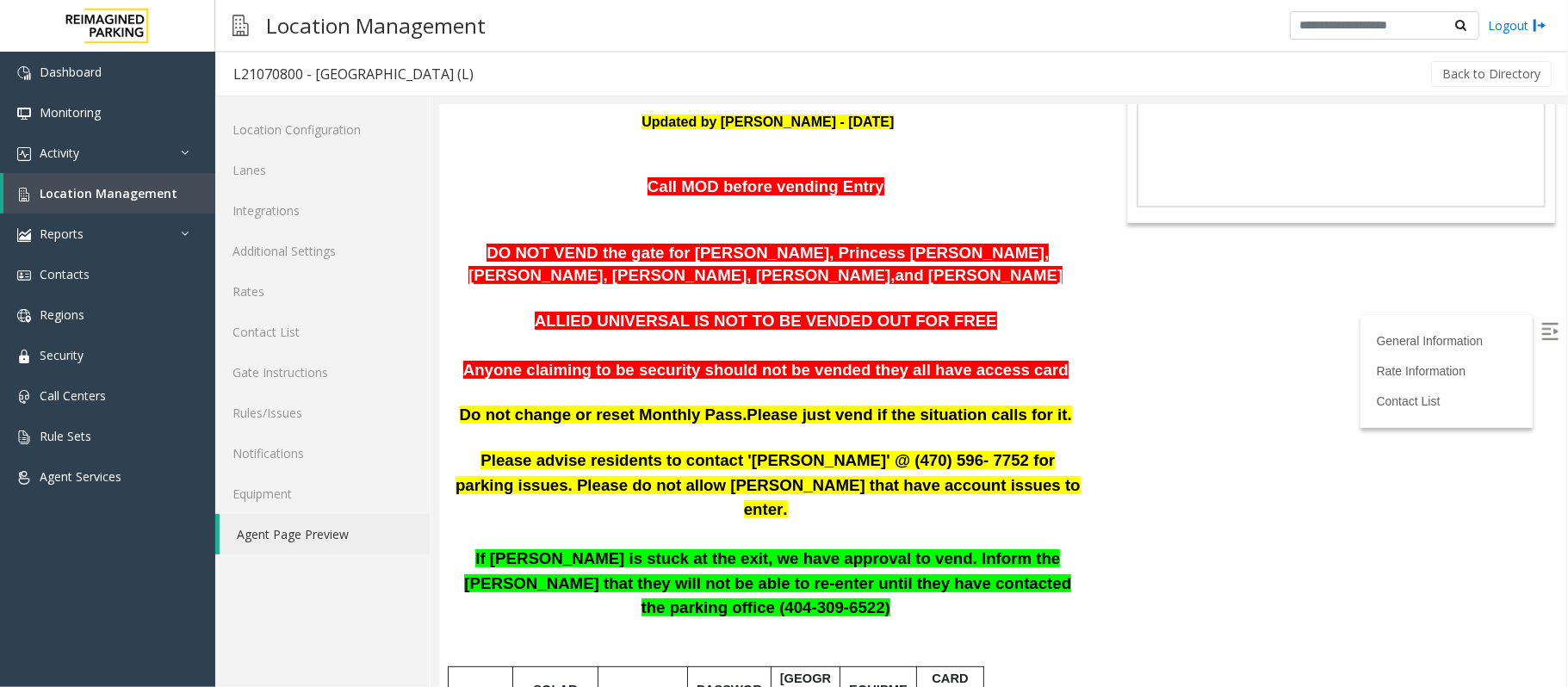 click on "Please advise residents to contact 'Aldo Gaither' @ (470) 596- 7752 for parking issues. Please do not allow parkers that have account issues to enter." at bounding box center (767, 484) 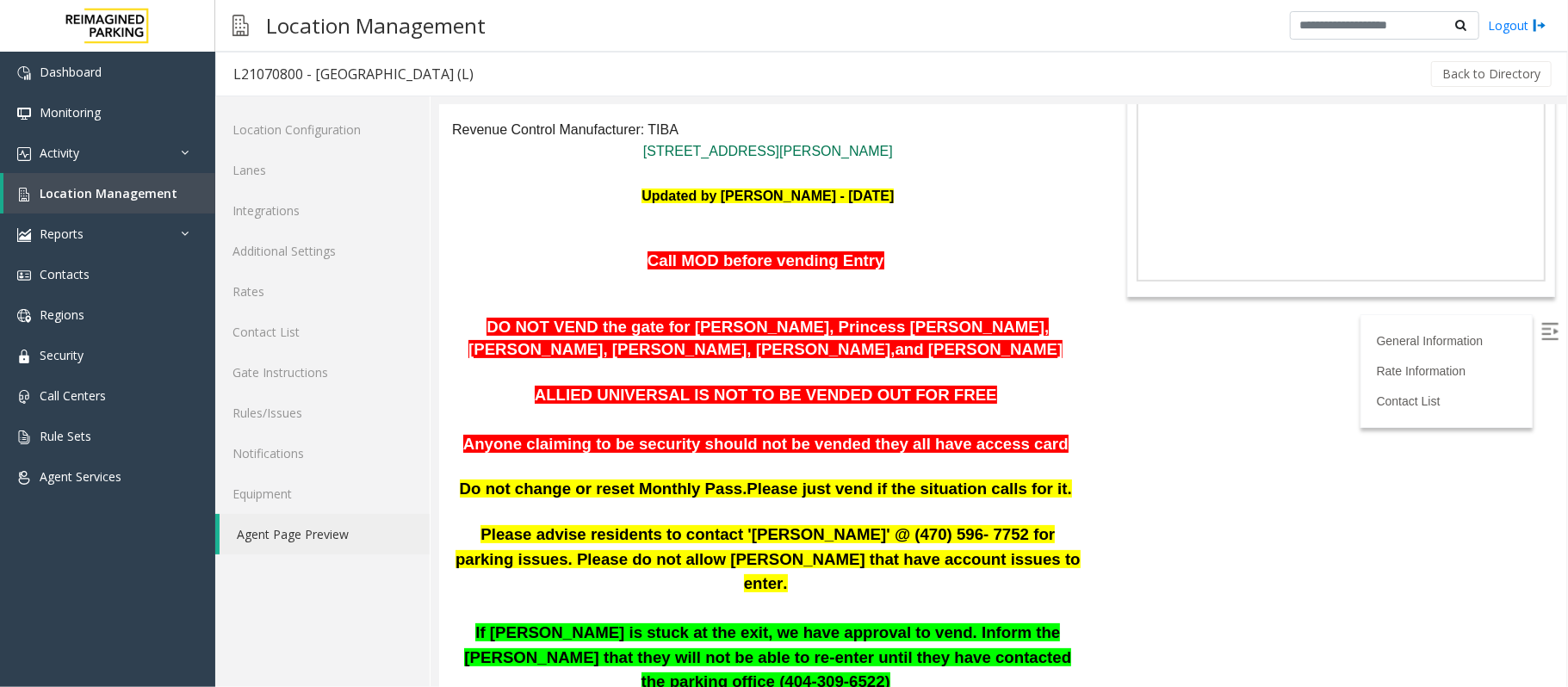 scroll, scrollTop: 114, scrollLeft: 0, axis: vertical 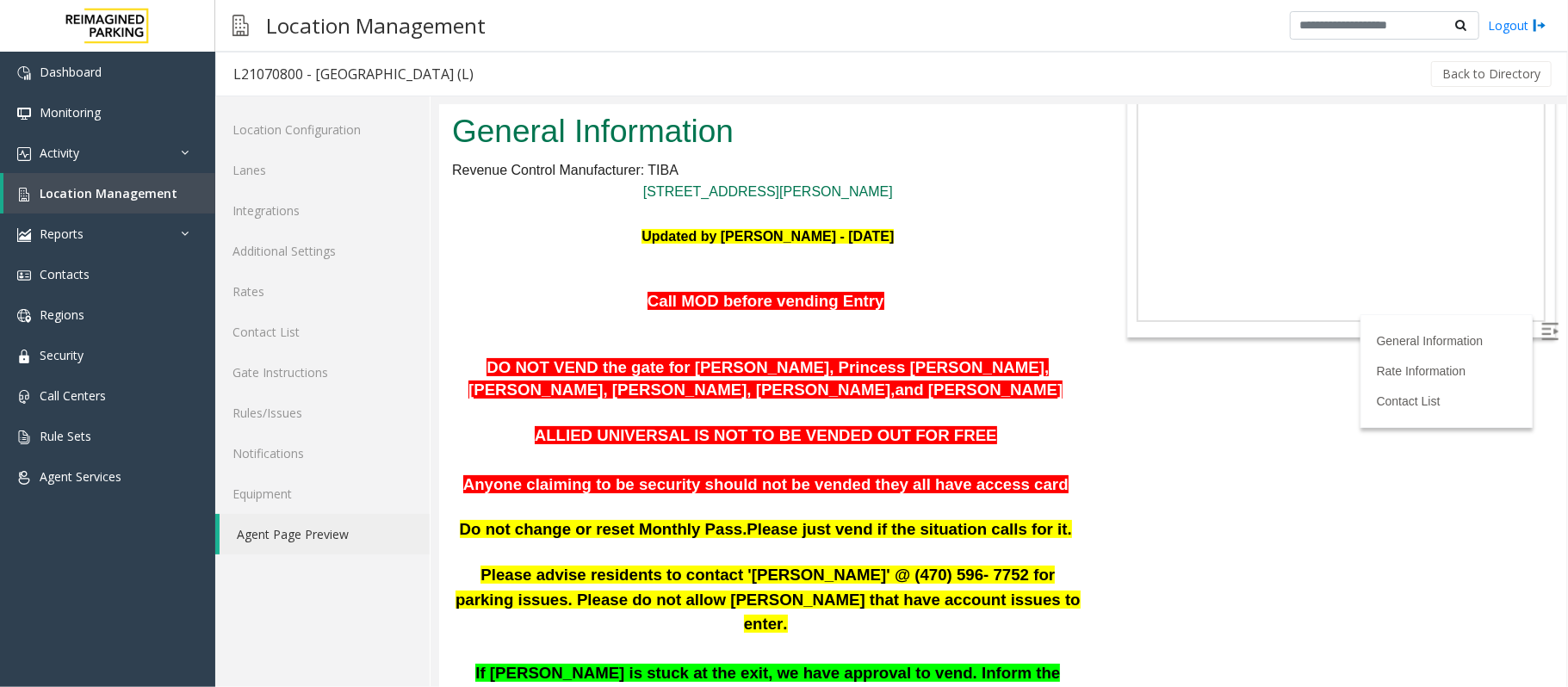 click at bounding box center [767, 552] 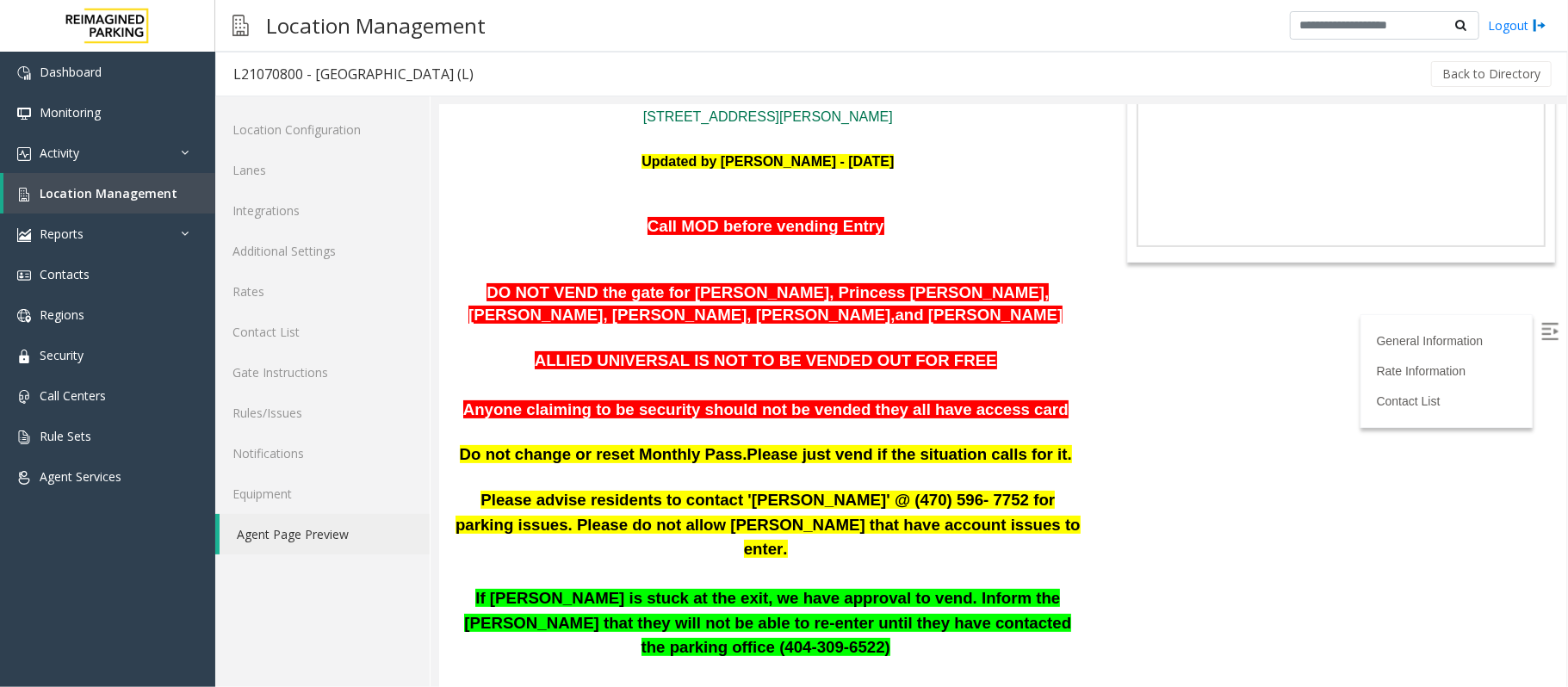 scroll, scrollTop: 229, scrollLeft: 0, axis: vertical 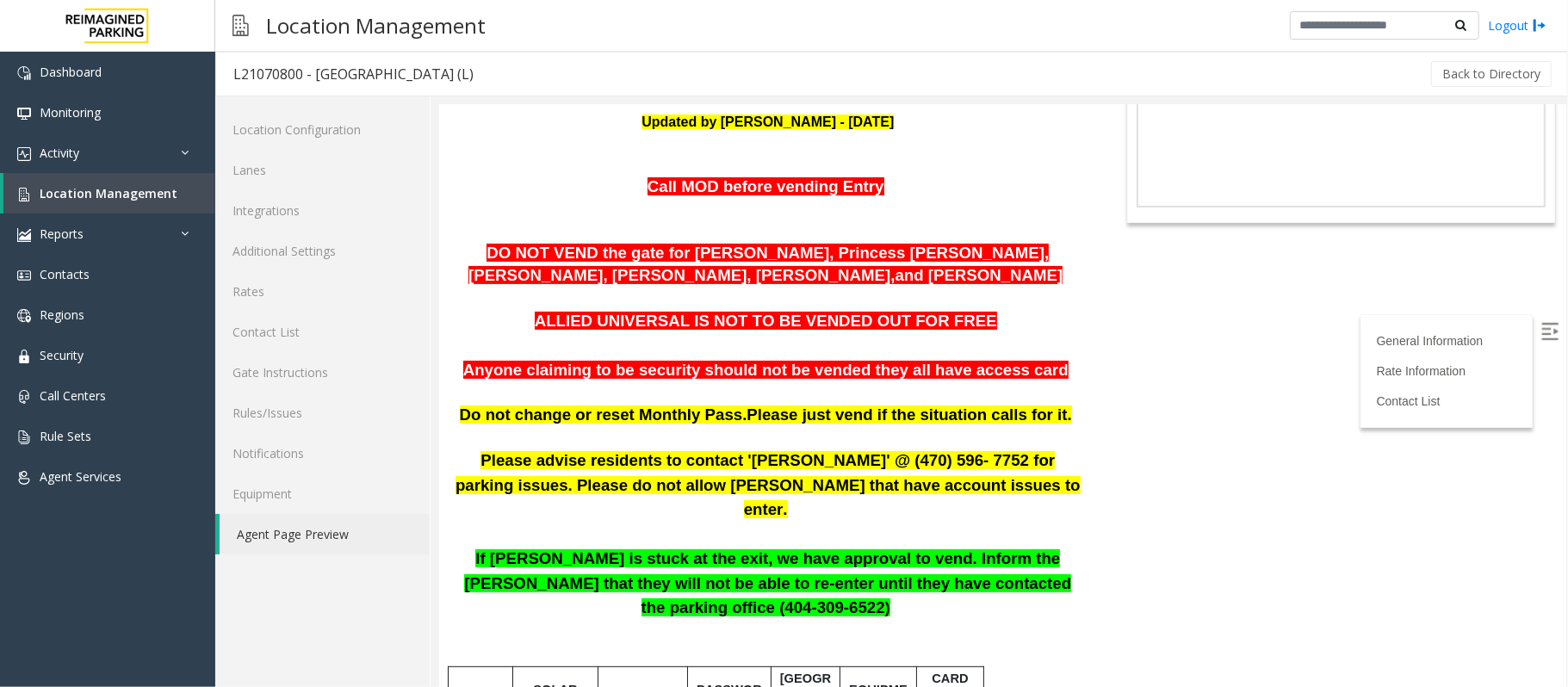 click on "Please advise residents to contact 'Aldo Gaither' @ (470) 596- 7752 for parking issues. Please do not allow parkers that have account issues to enter." at bounding box center (767, 484) 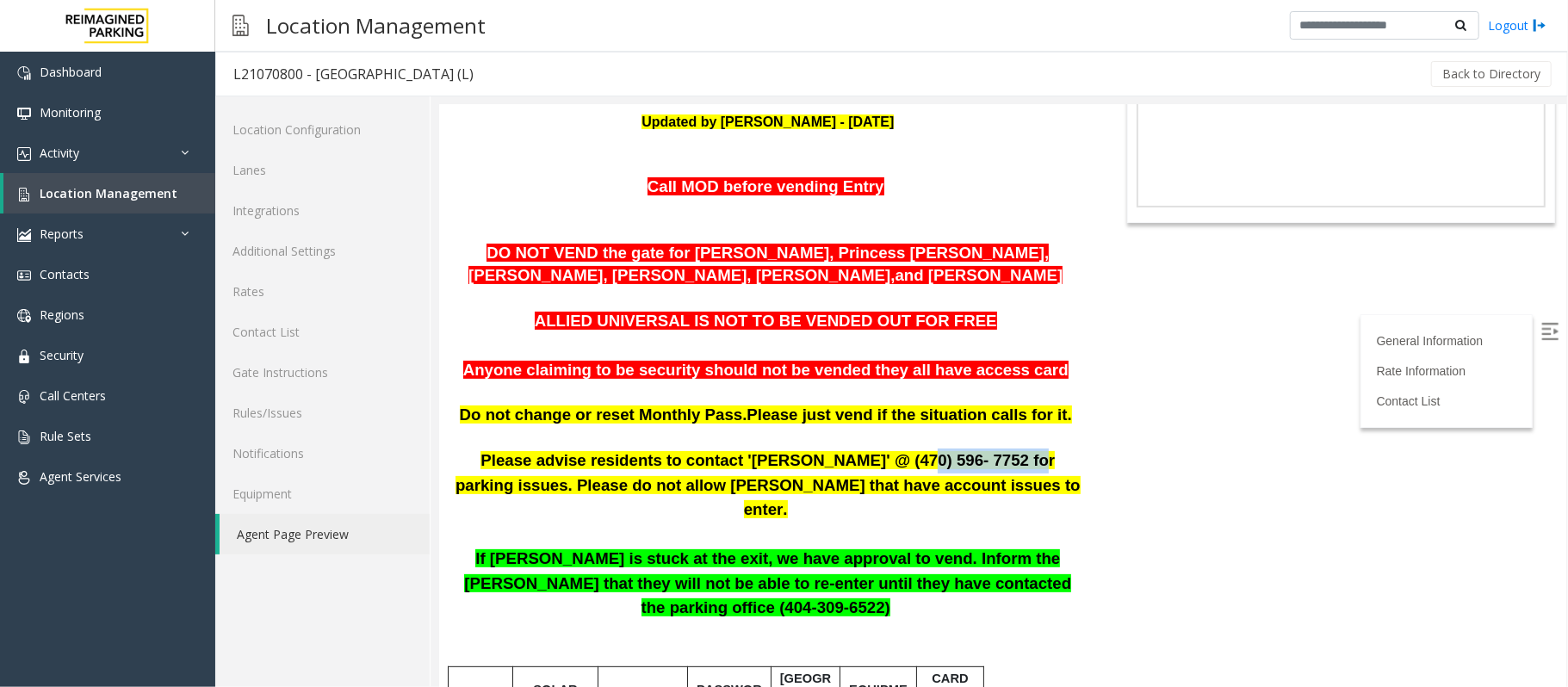 drag, startPoint x: 821, startPoint y: 399, endPoint x: 923, endPoint y: 400, distance: 102.0049 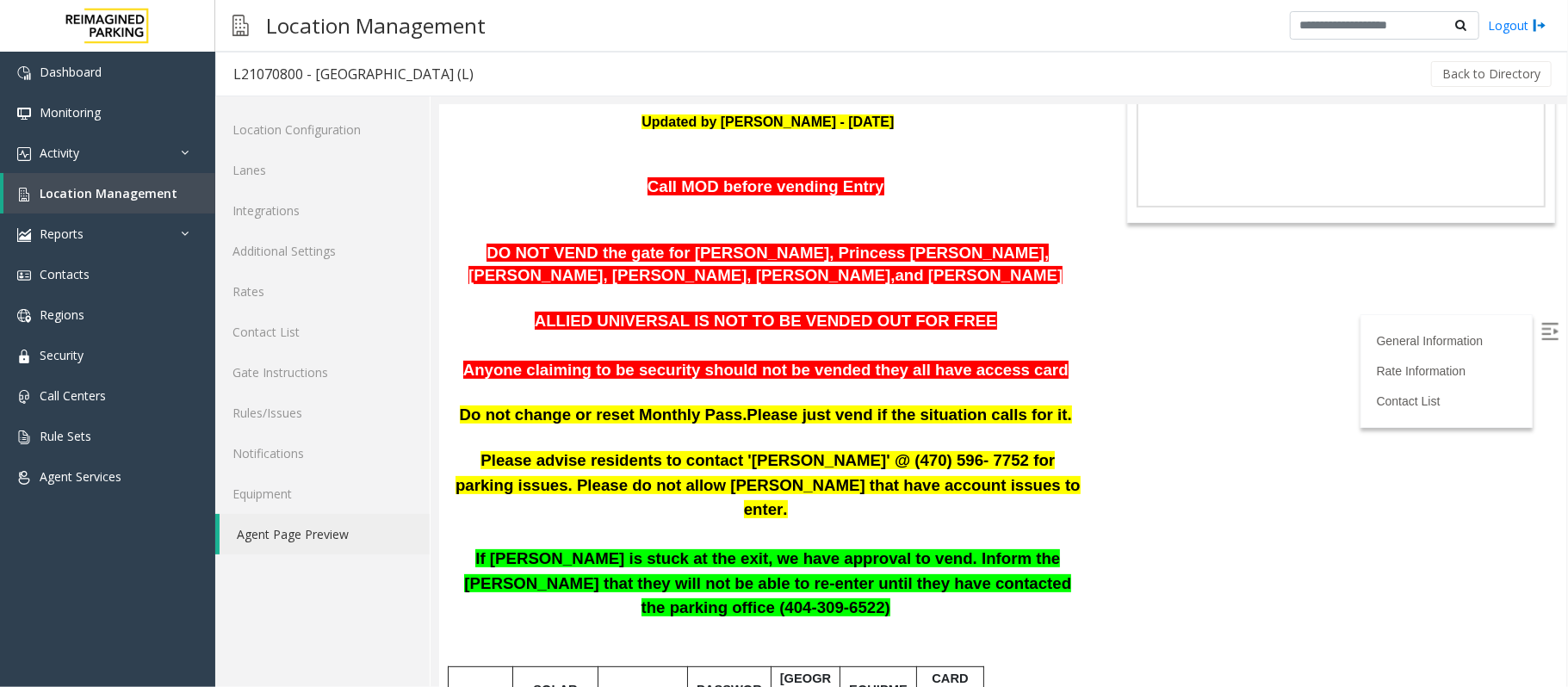 click on "Please advise residents to contact 'Aldo Gaither' @ (470) 596- 7752 for parking issues. Please do not allow parkers that have account issues to enter." at bounding box center [767, 485] 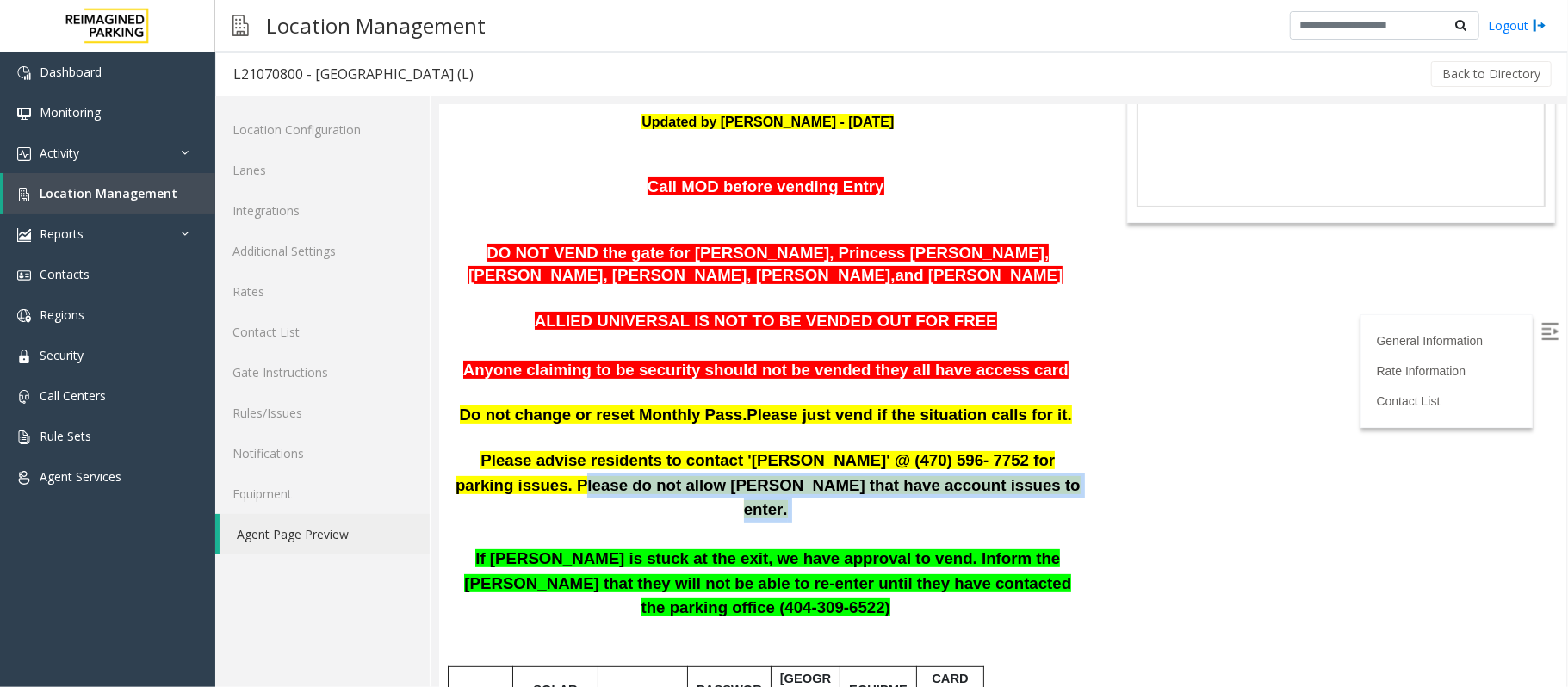 drag, startPoint x: 1043, startPoint y: 405, endPoint x: 965, endPoint y: 436, distance: 83.9345 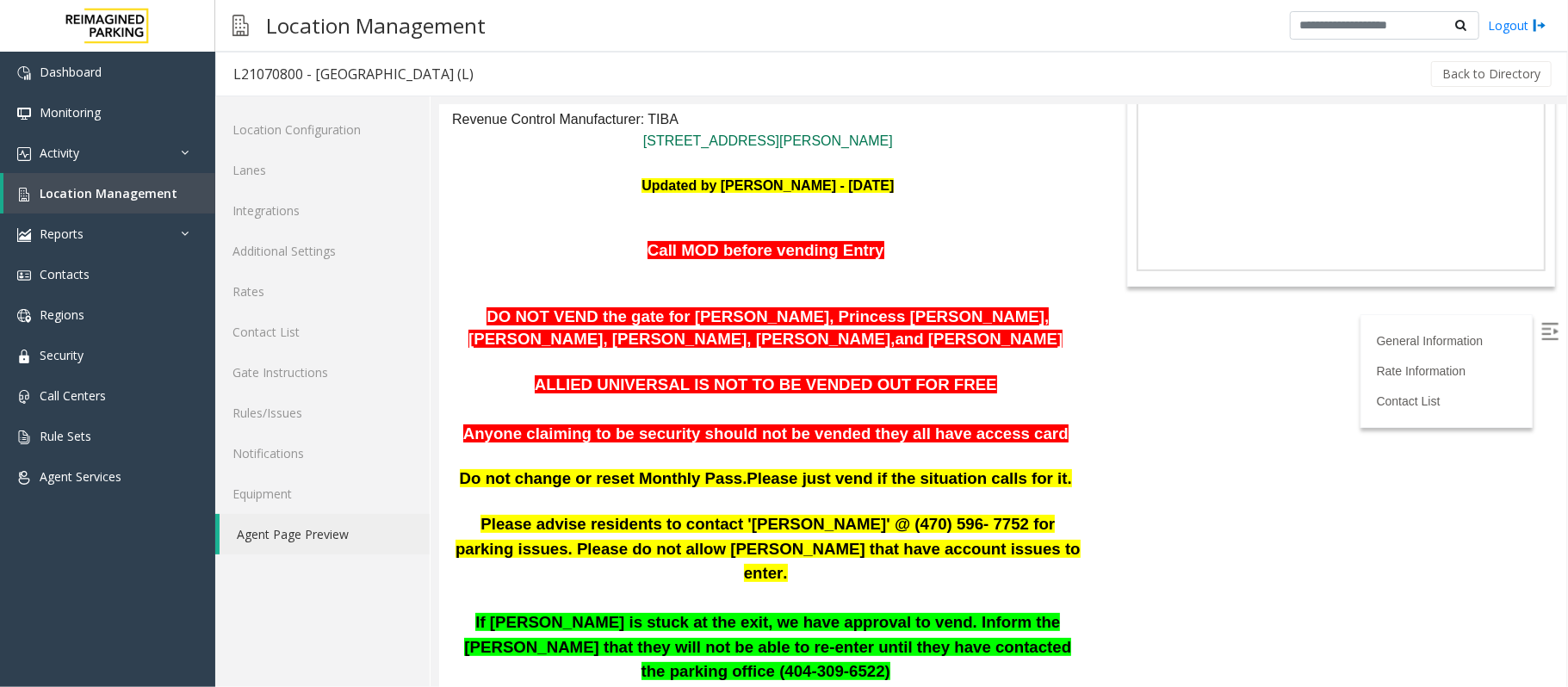 scroll, scrollTop: 114, scrollLeft: 0, axis: vertical 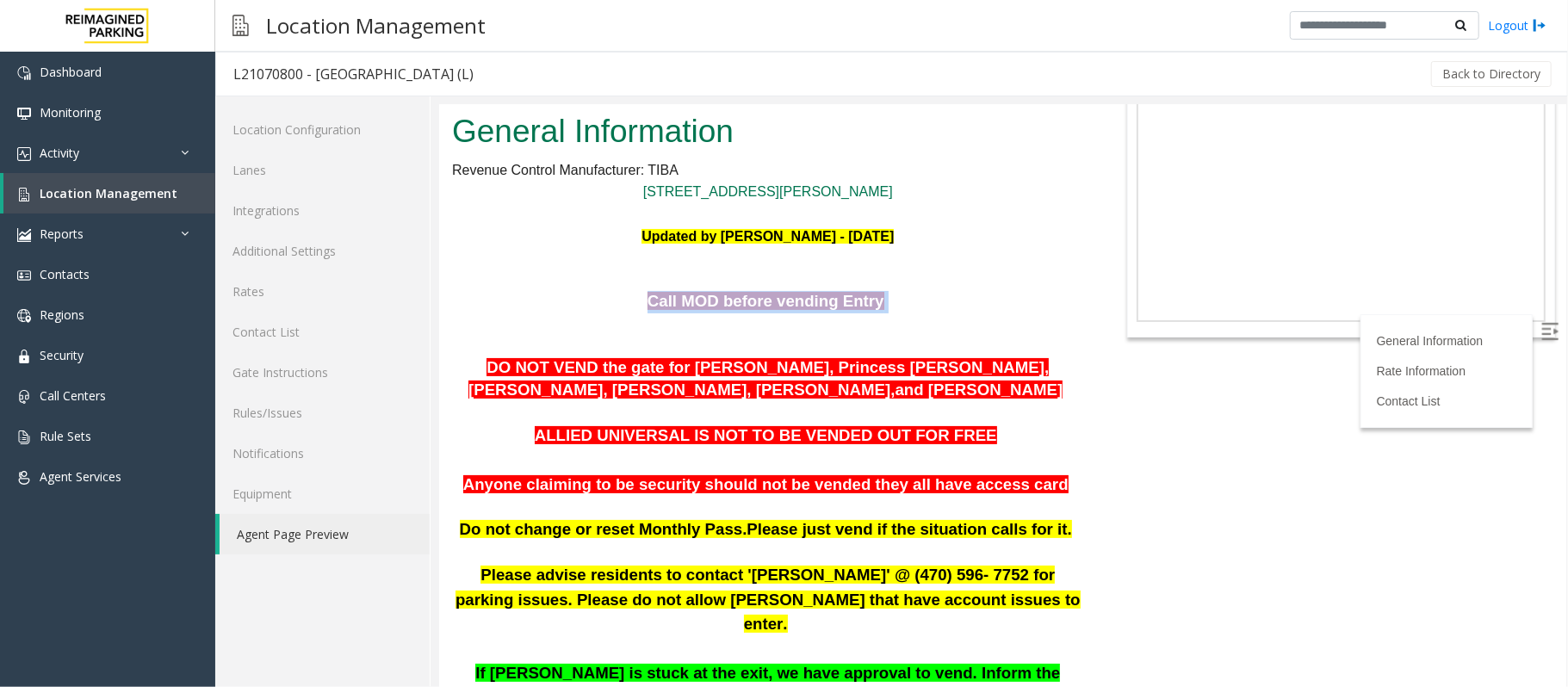 drag, startPoint x: 655, startPoint y: 246, endPoint x: 992, endPoint y: 236, distance: 337.1483 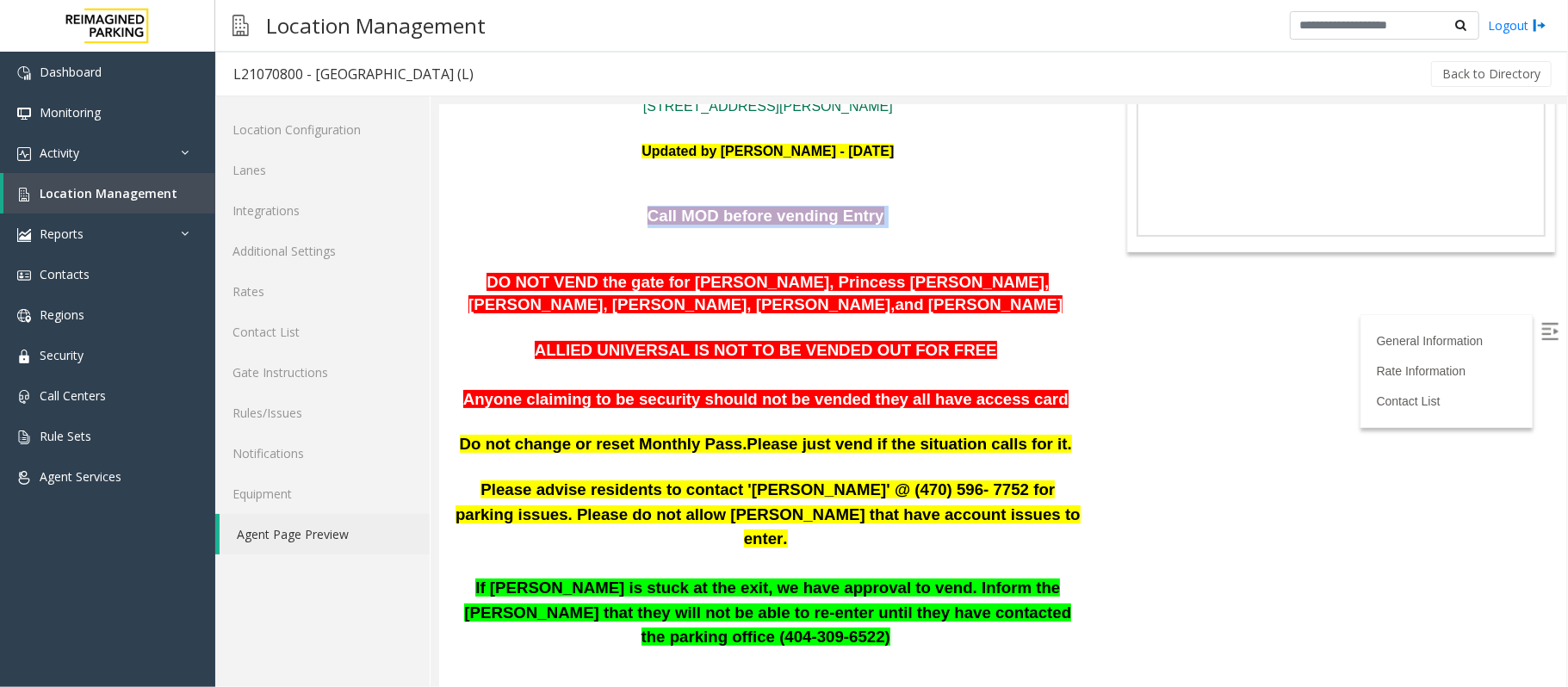 scroll, scrollTop: 344, scrollLeft: 0, axis: vertical 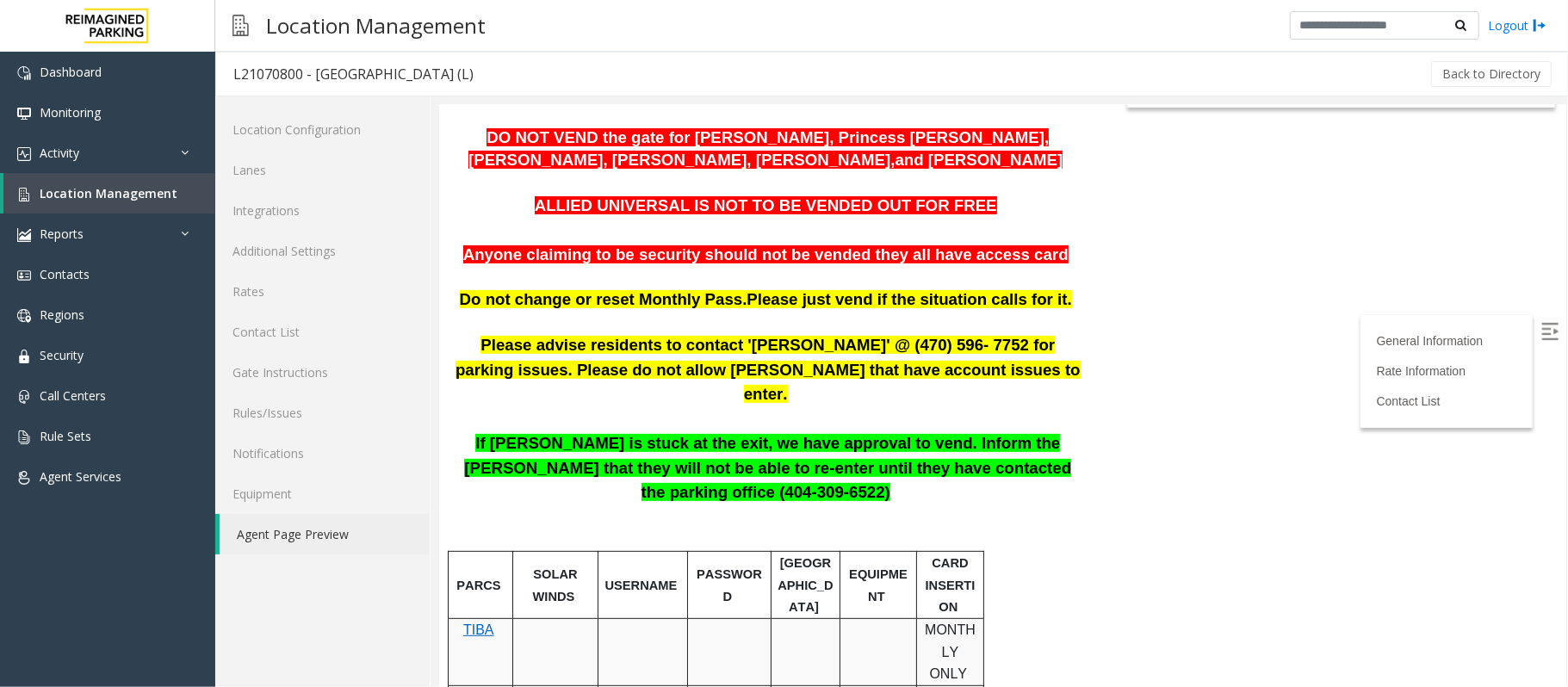 click on "If Parker is stuck at the exit, we have approval to vend. Inform the parker that they will not be able to re-enter until they have contacted the parking office (404-309-6522)" at bounding box center [766, 467] 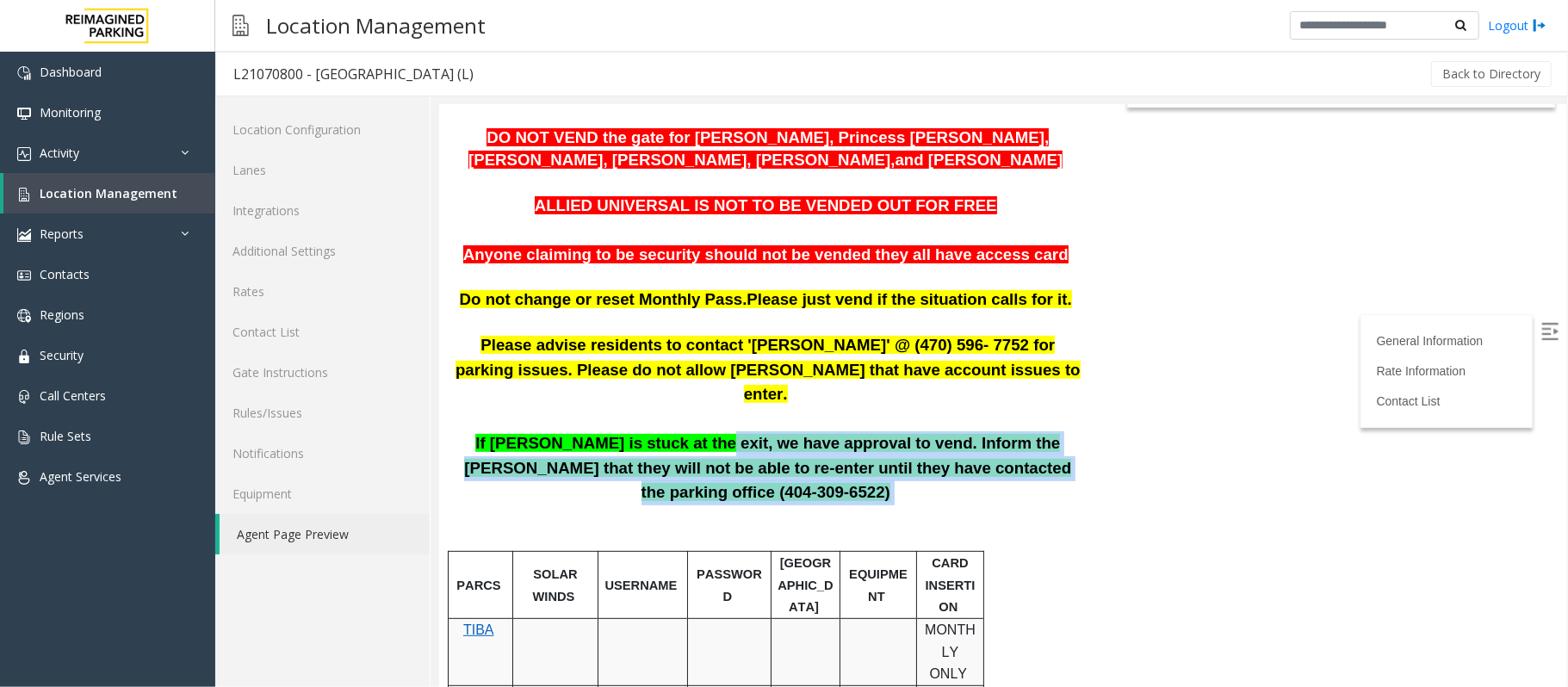 drag, startPoint x: 651, startPoint y: 369, endPoint x: 1077, endPoint y: 391, distance: 426.5677 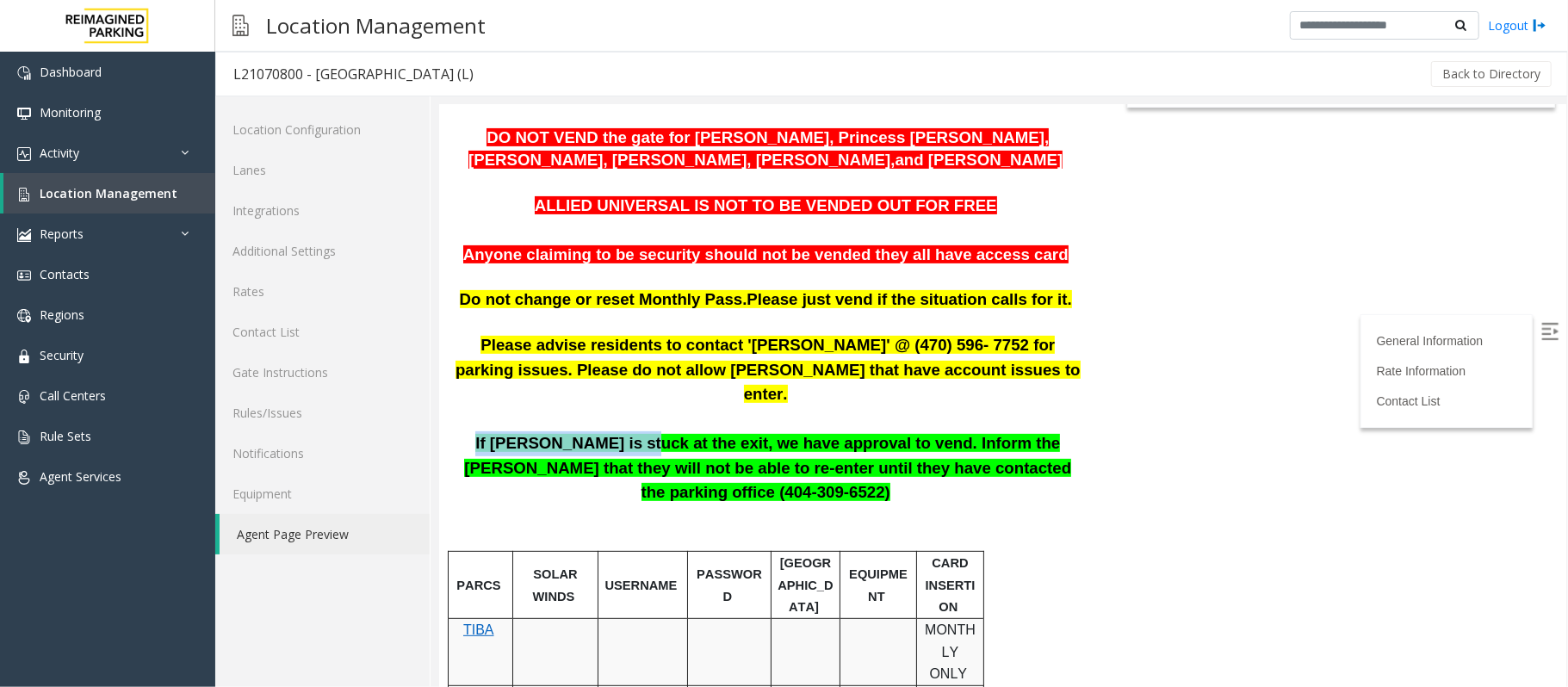 drag, startPoint x: 456, startPoint y: 362, endPoint x: 586, endPoint y: 362, distance: 130 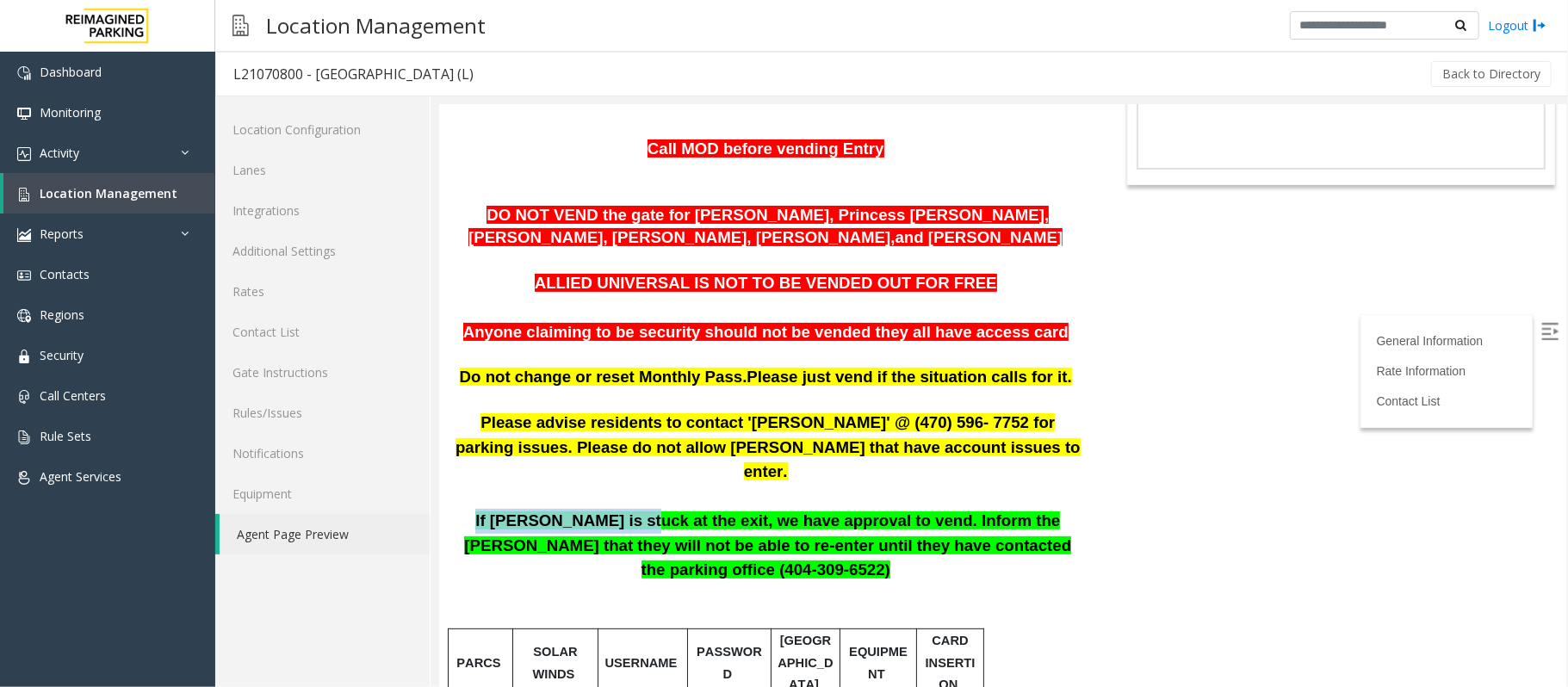 scroll, scrollTop: 229, scrollLeft: 0, axis: vertical 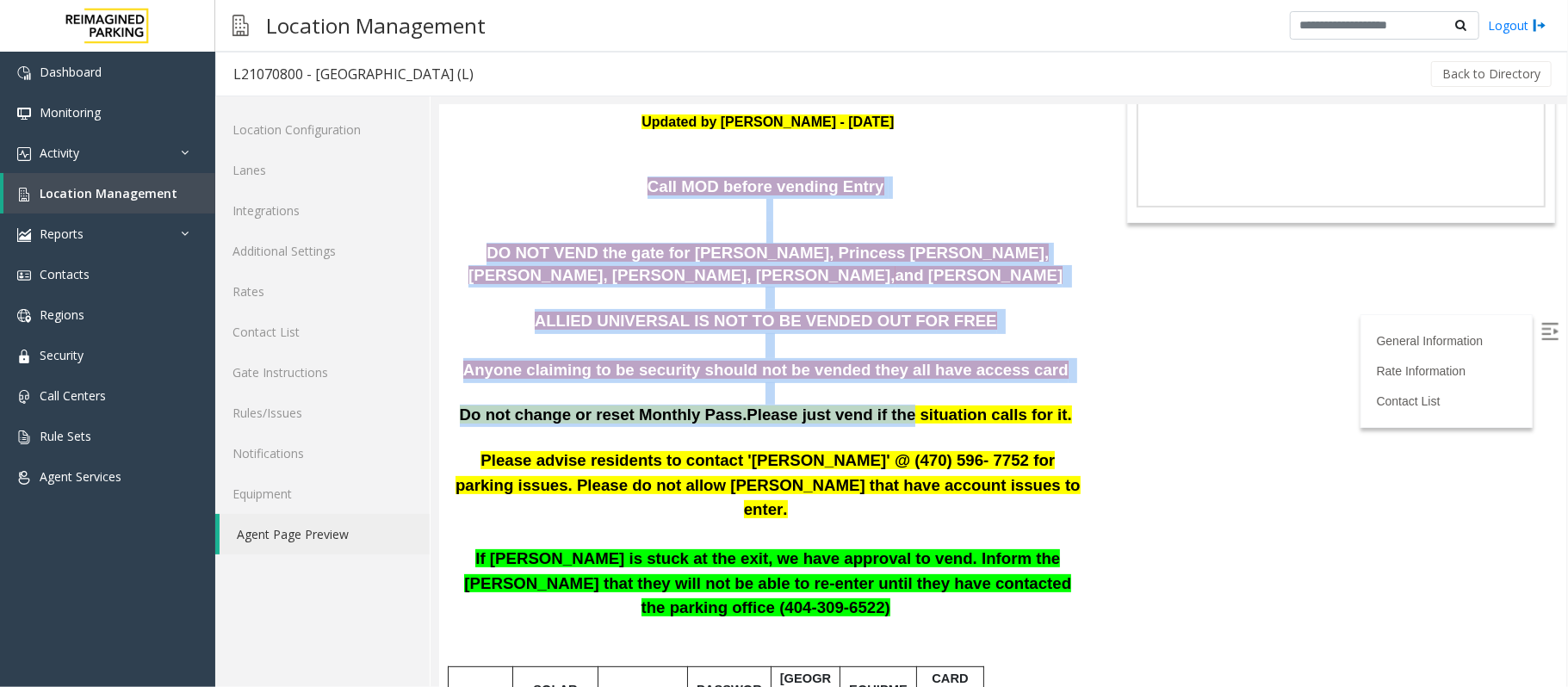 drag, startPoint x: 597, startPoint y: 126, endPoint x: 872, endPoint y: 346, distance: 352.17183 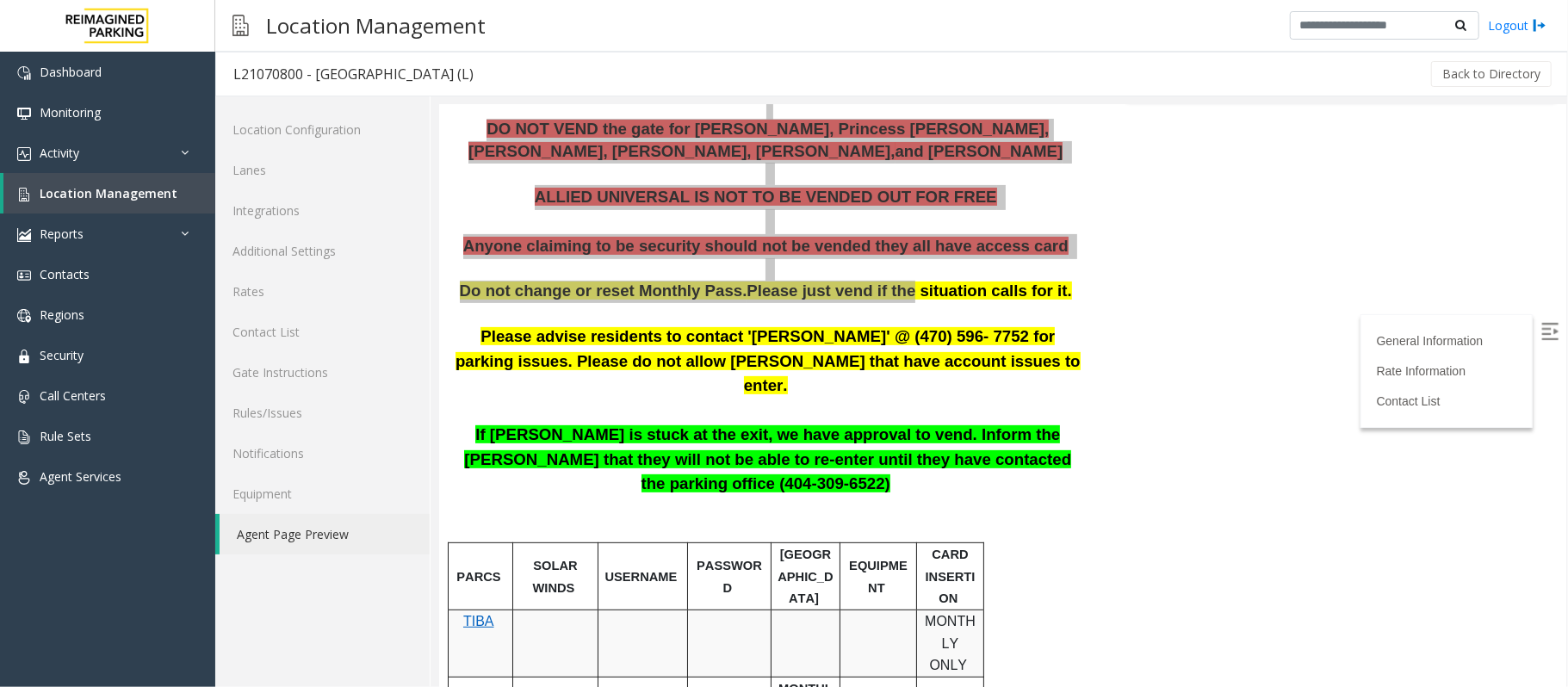 scroll, scrollTop: 344, scrollLeft: 0, axis: vertical 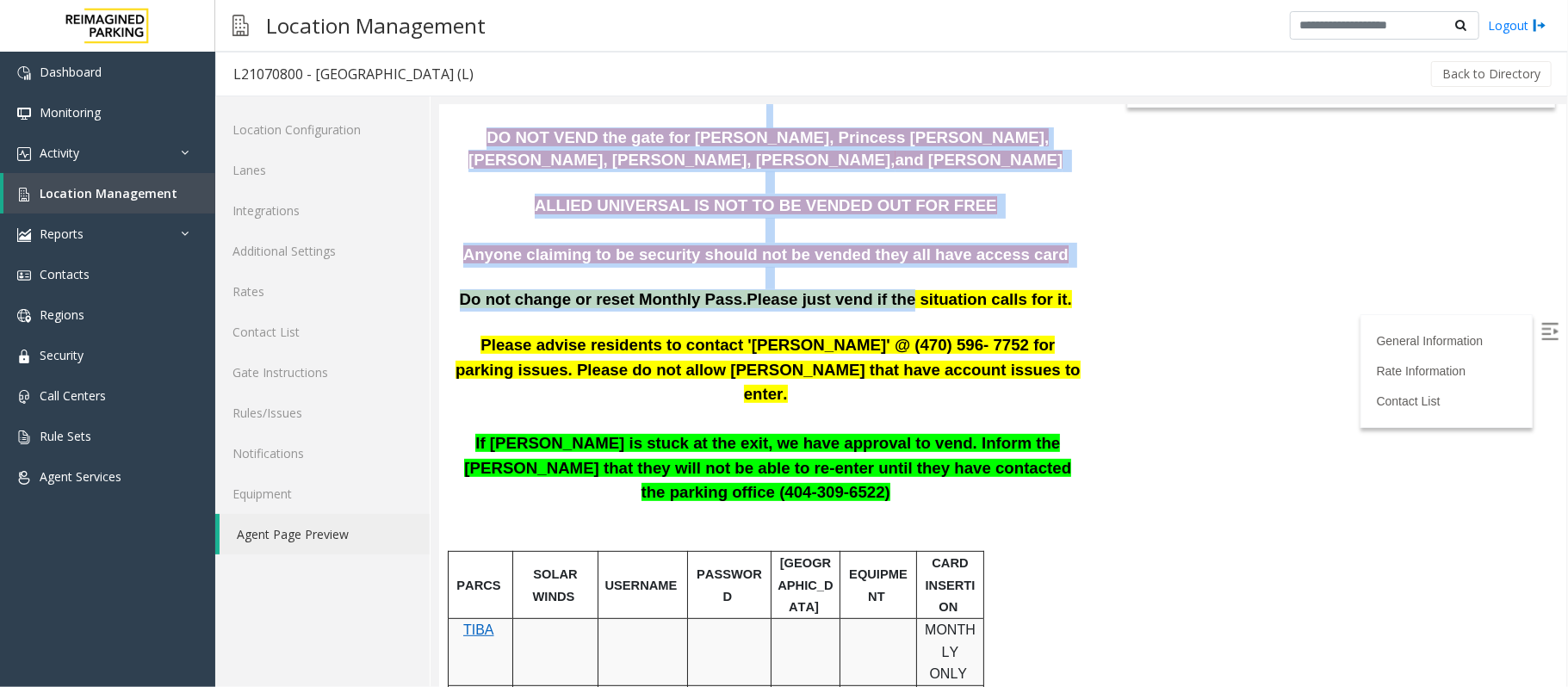 click at bounding box center (767, 277) 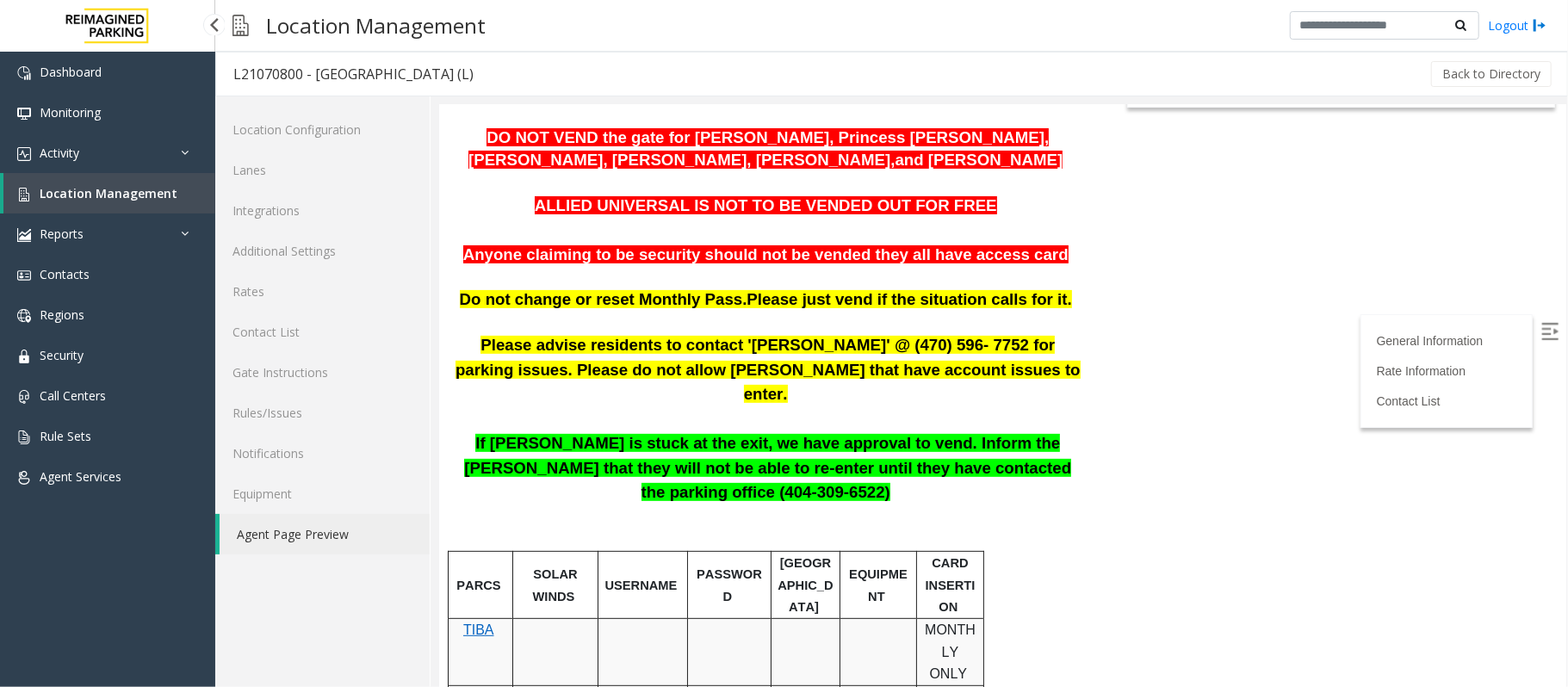 click on "Location Management" at bounding box center (108, 193) 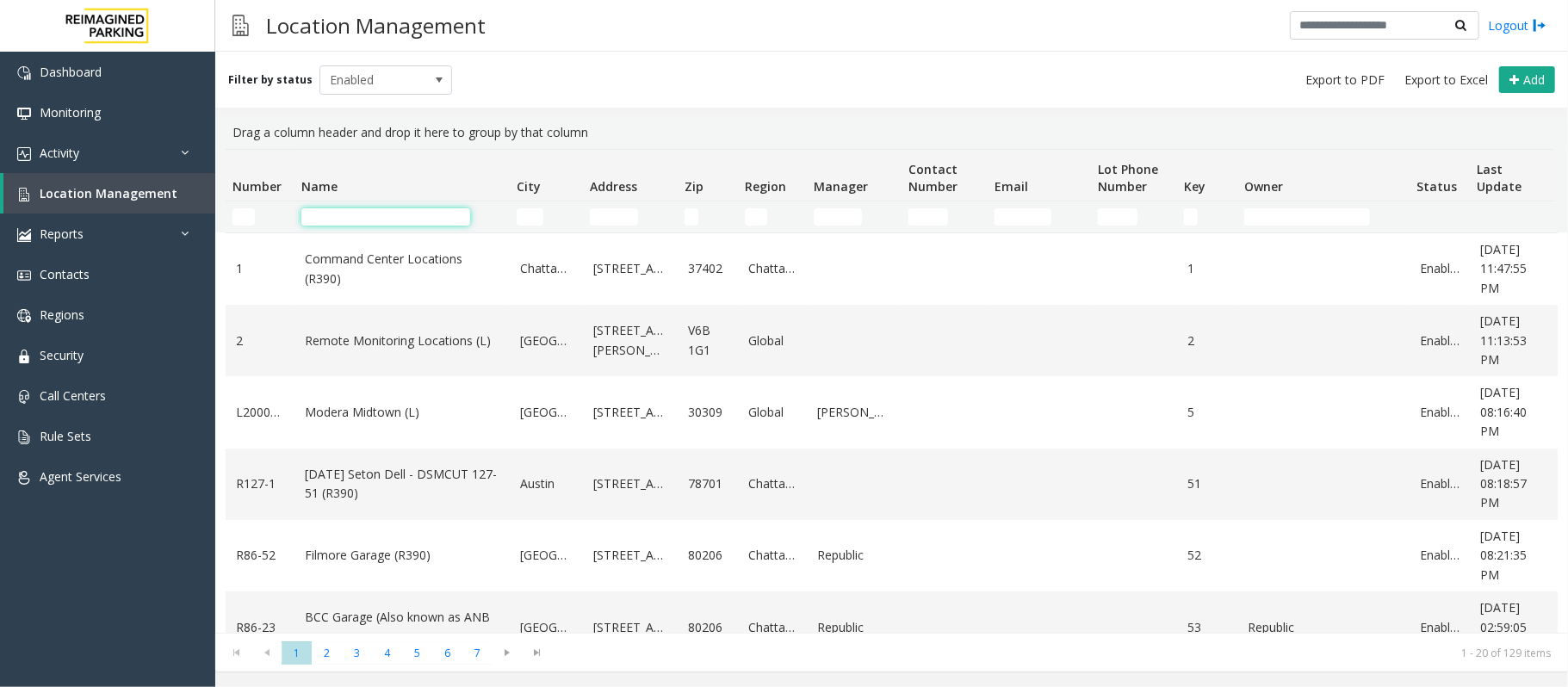 click 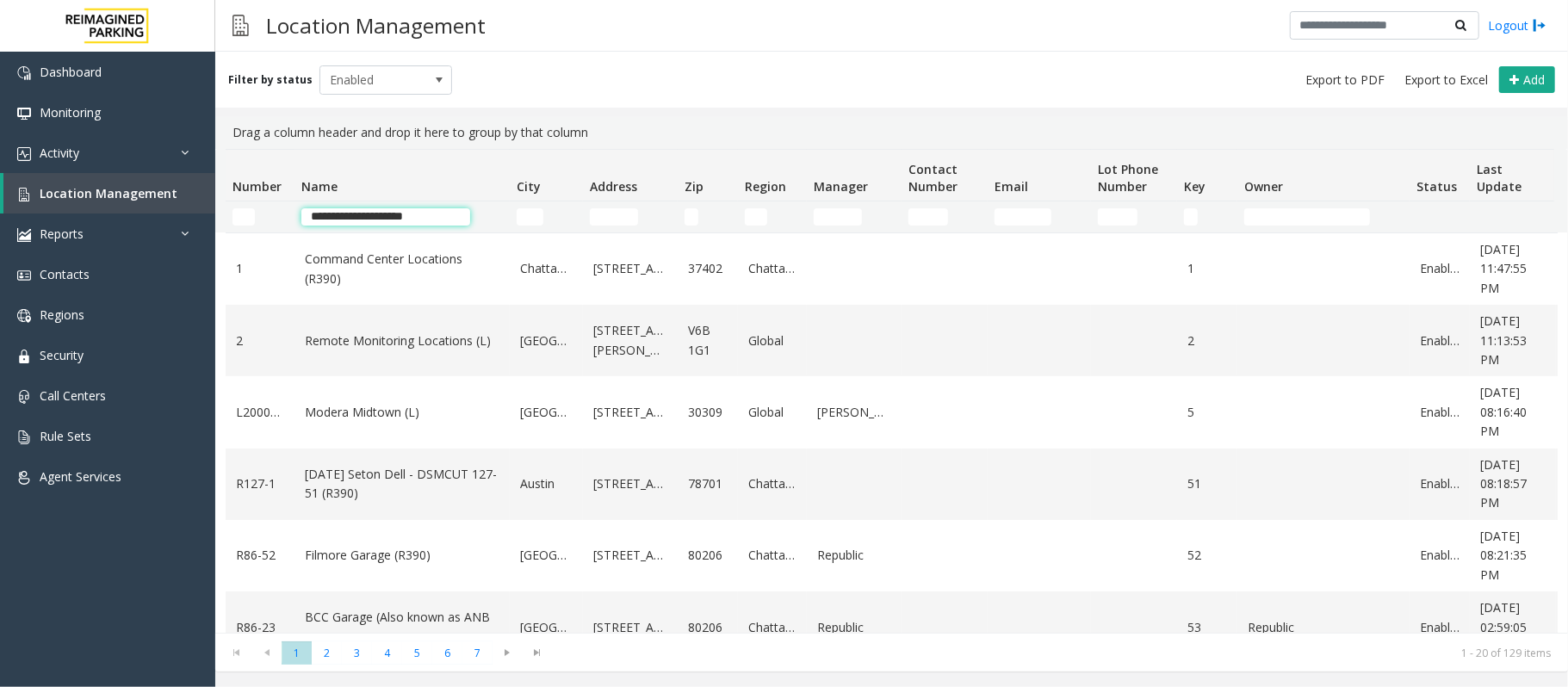 type on "**********" 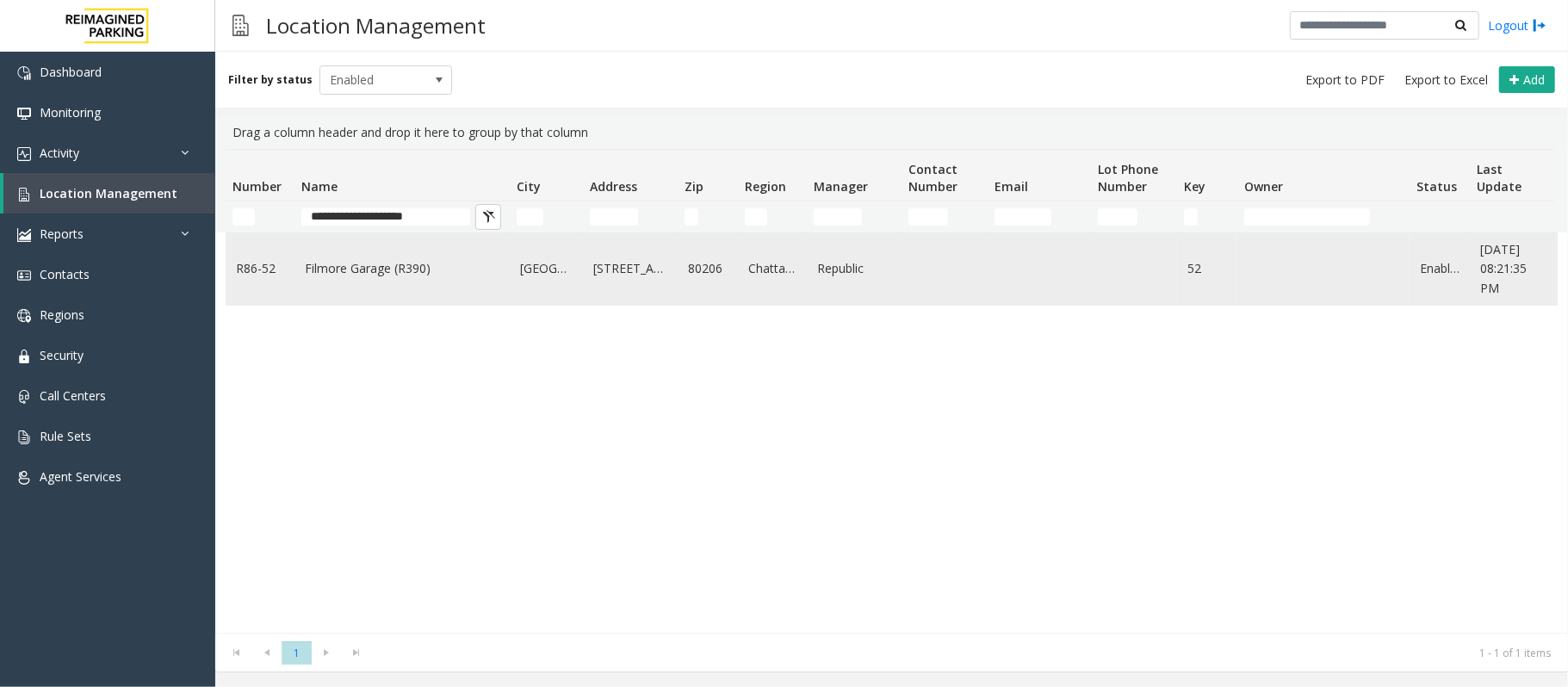 click on "Filmore Garage (R390)" 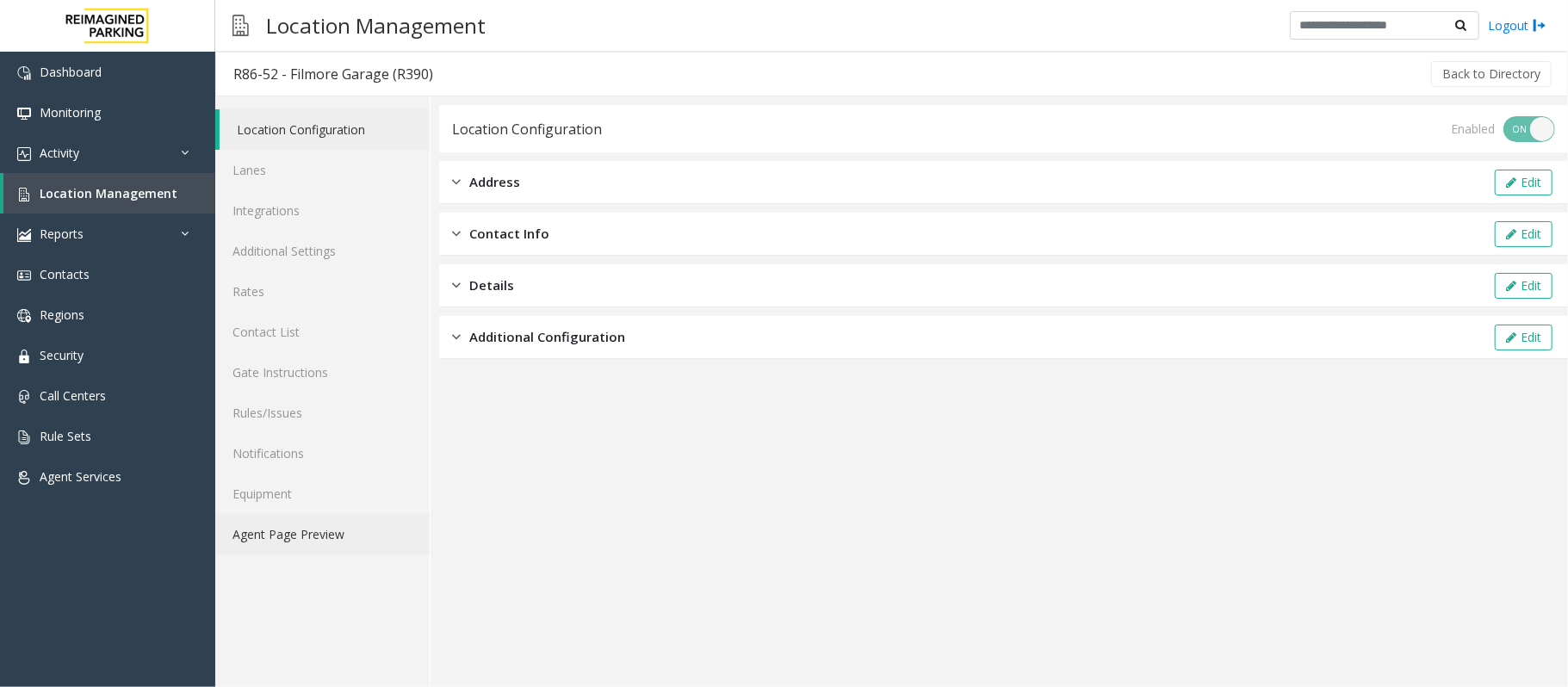 click on "Agent Page Preview" 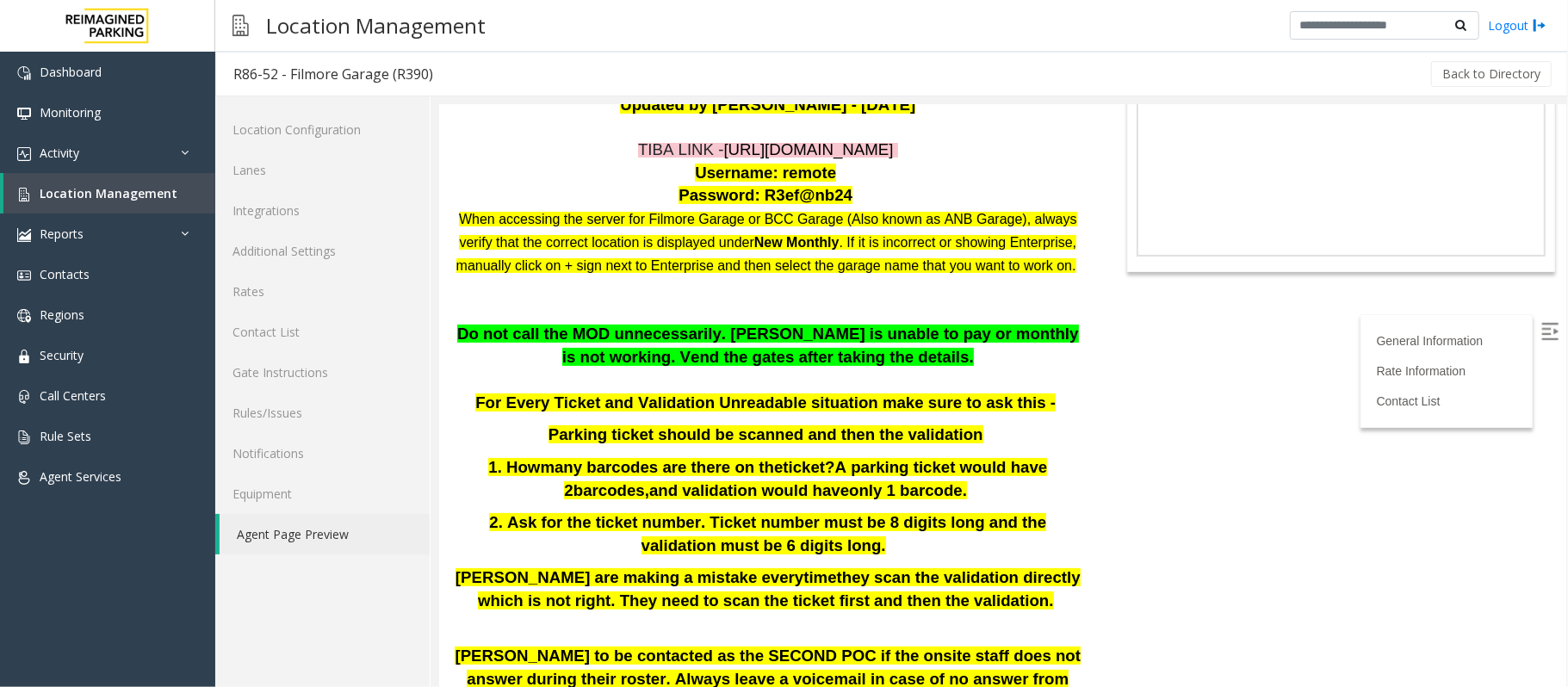 scroll, scrollTop: 114, scrollLeft: 0, axis: vertical 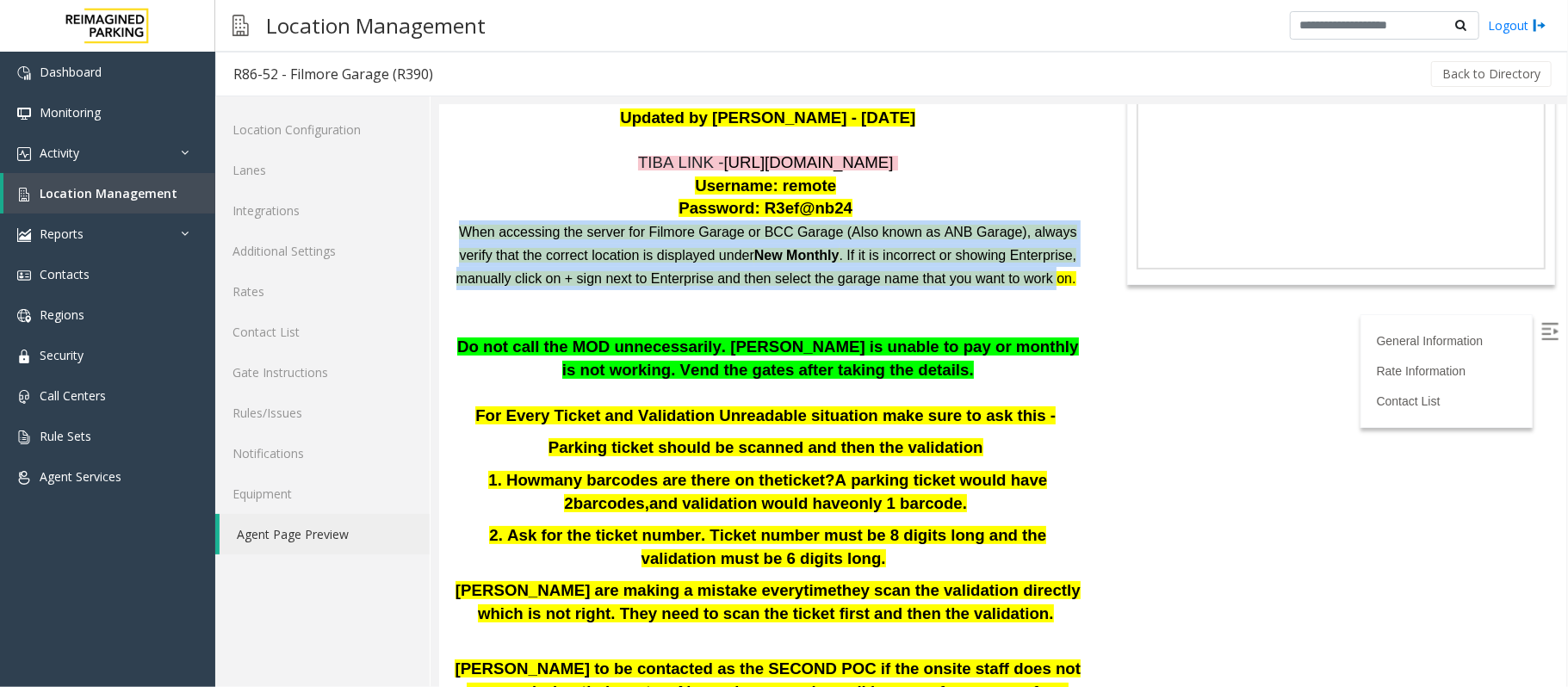 drag, startPoint x: 450, startPoint y: 226, endPoint x: 719, endPoint y: 301, distance: 279.2597 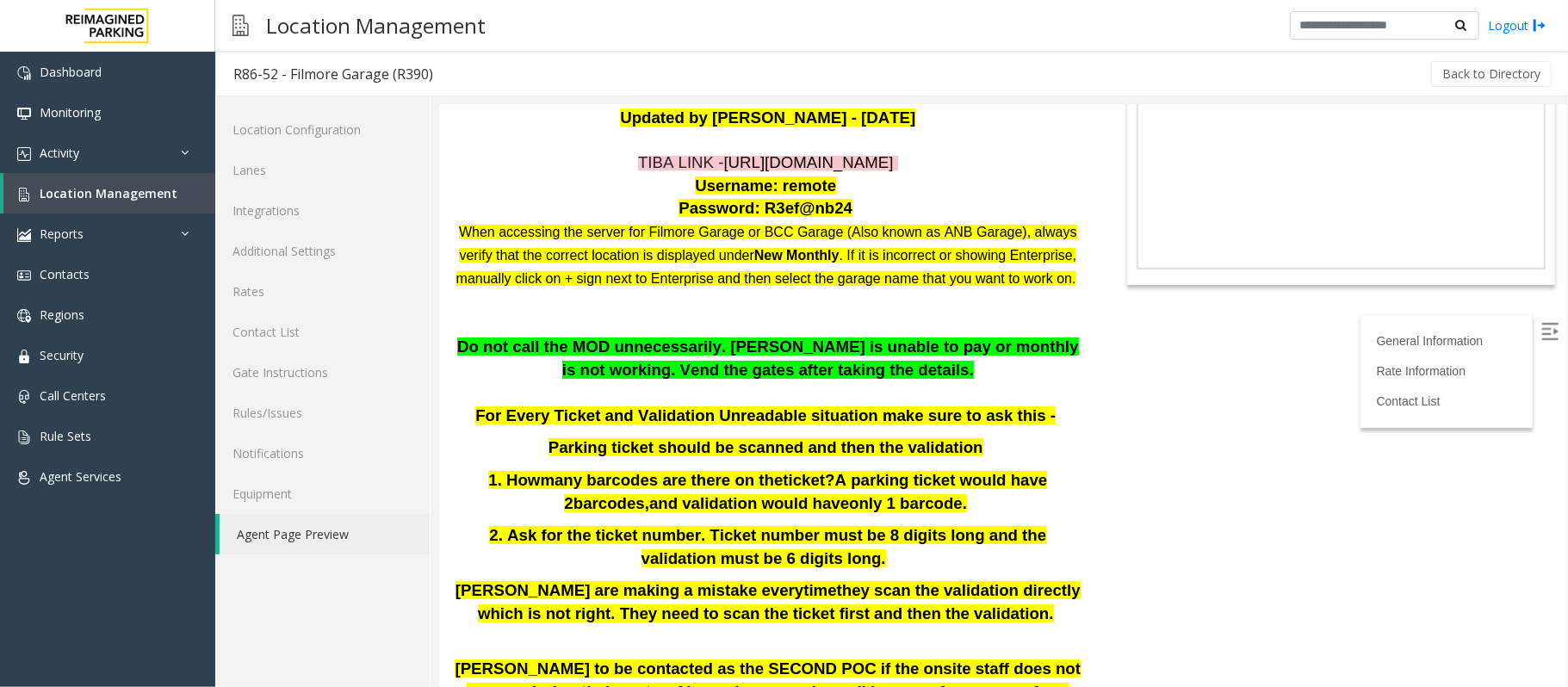 click on "When accessing the server for Filmore Garage or BCC Garage (Also known as ANB Garage), always verify that the correct location is displayed under  New Monthly . If it is incorrect or showing Enterprise, manually click on + sign next to Enterprise and then select the garage name that you want to work on." at bounding box center [767, 254] 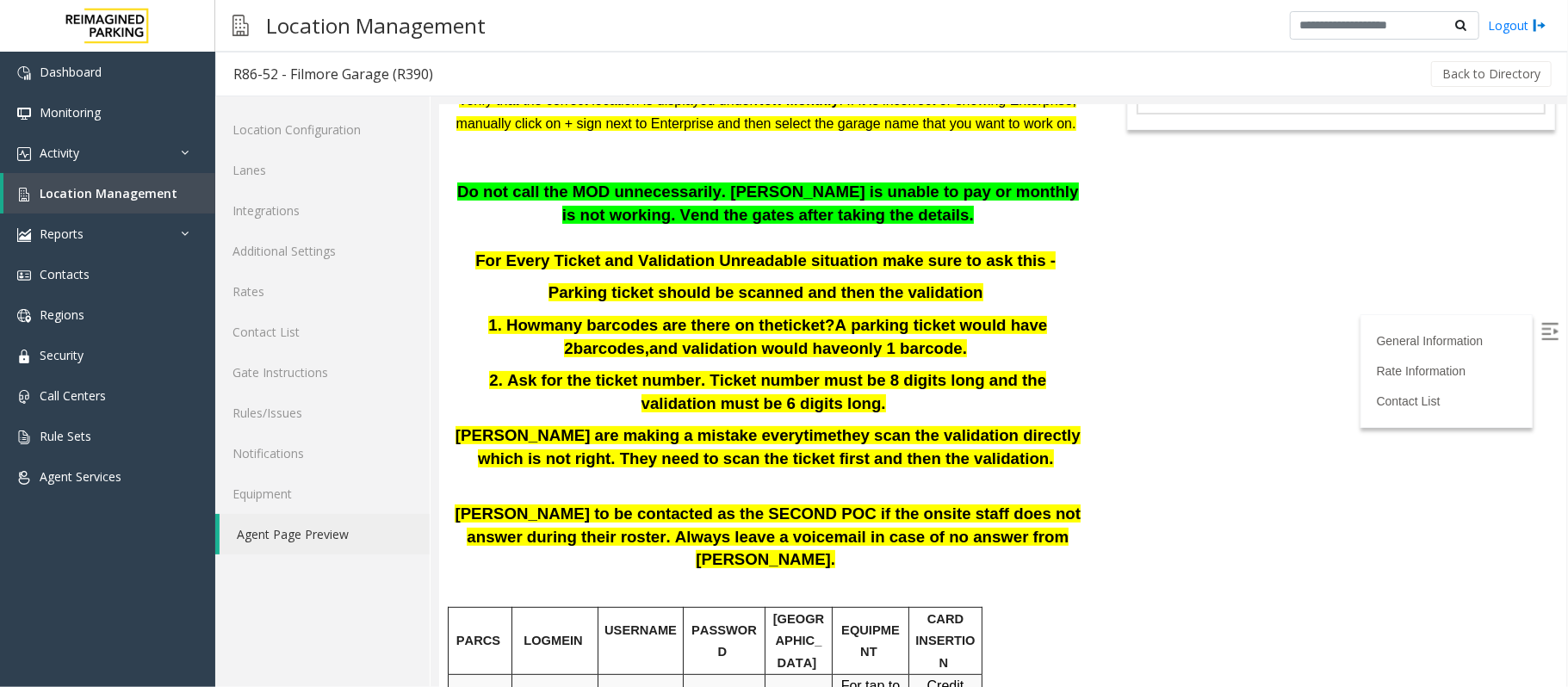 scroll, scrollTop: 229, scrollLeft: 0, axis: vertical 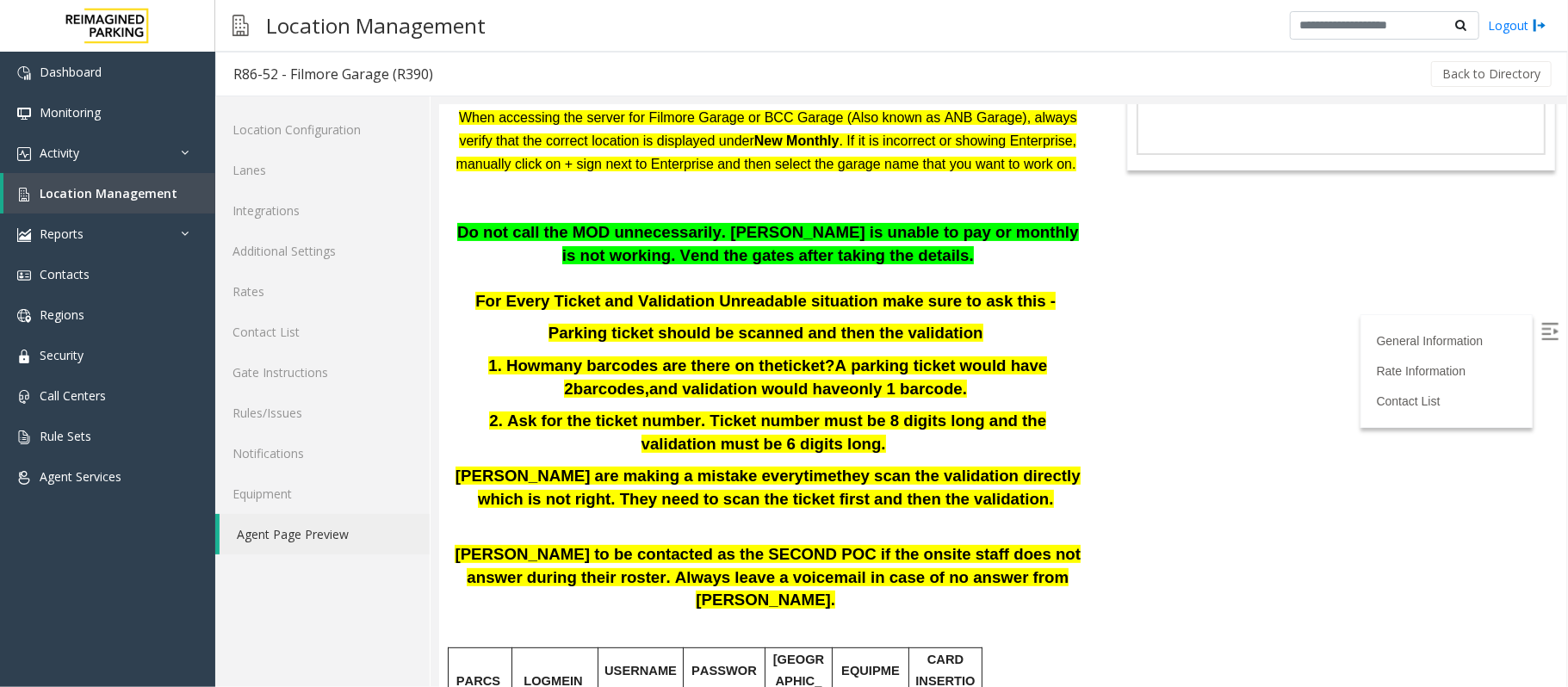 click at bounding box center (767, 277) 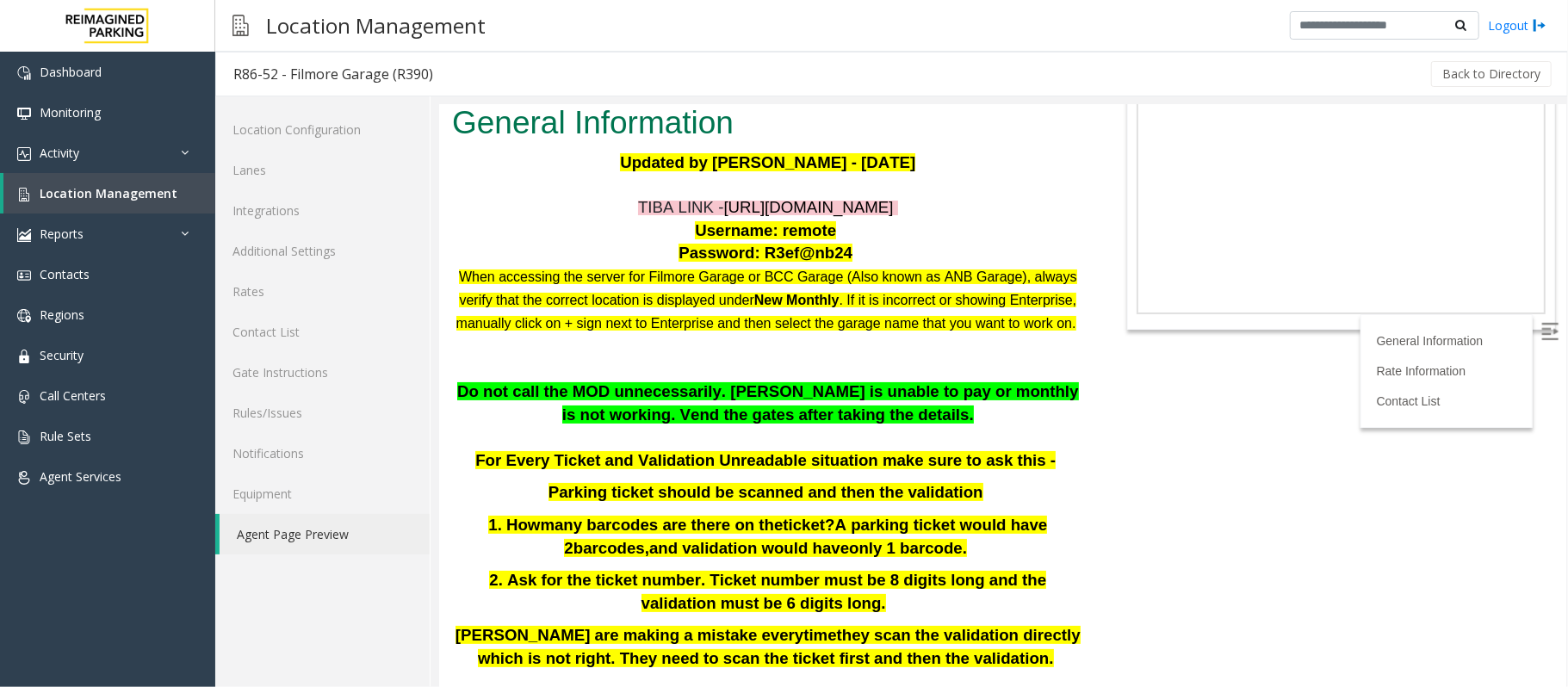 scroll, scrollTop: 0, scrollLeft: 0, axis: both 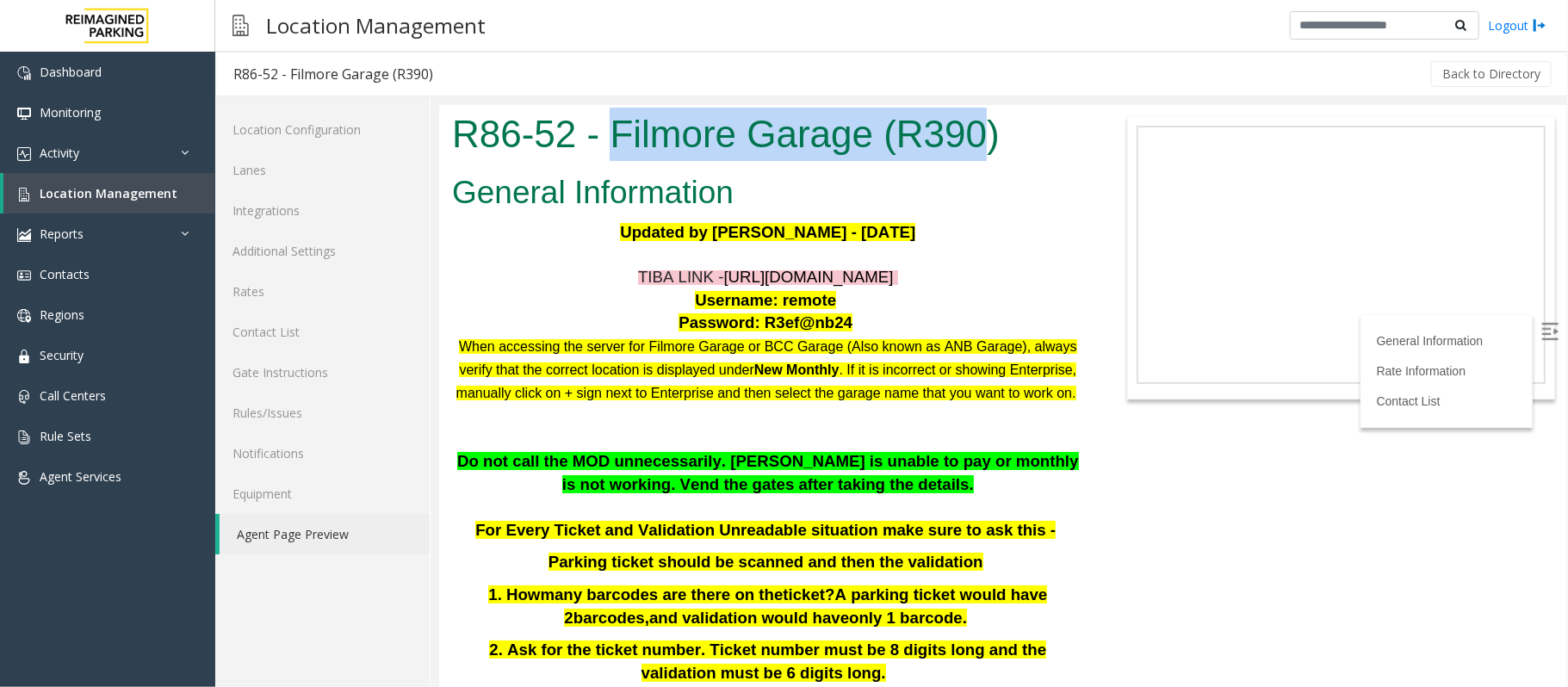 drag, startPoint x: 607, startPoint y: 126, endPoint x: 982, endPoint y: 158, distance: 376.36286 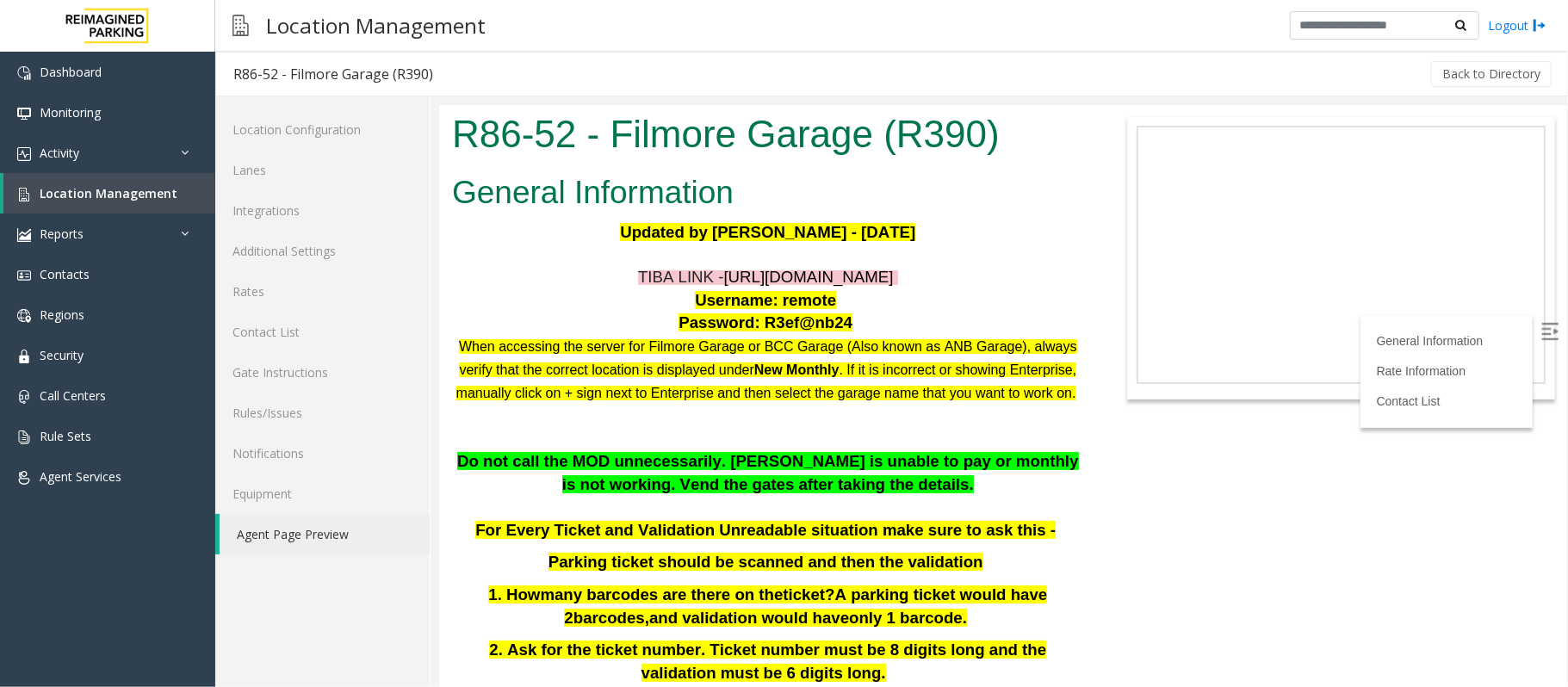 click on "R86-52 - Filmore Garage (R390)" at bounding box center (767, 133) 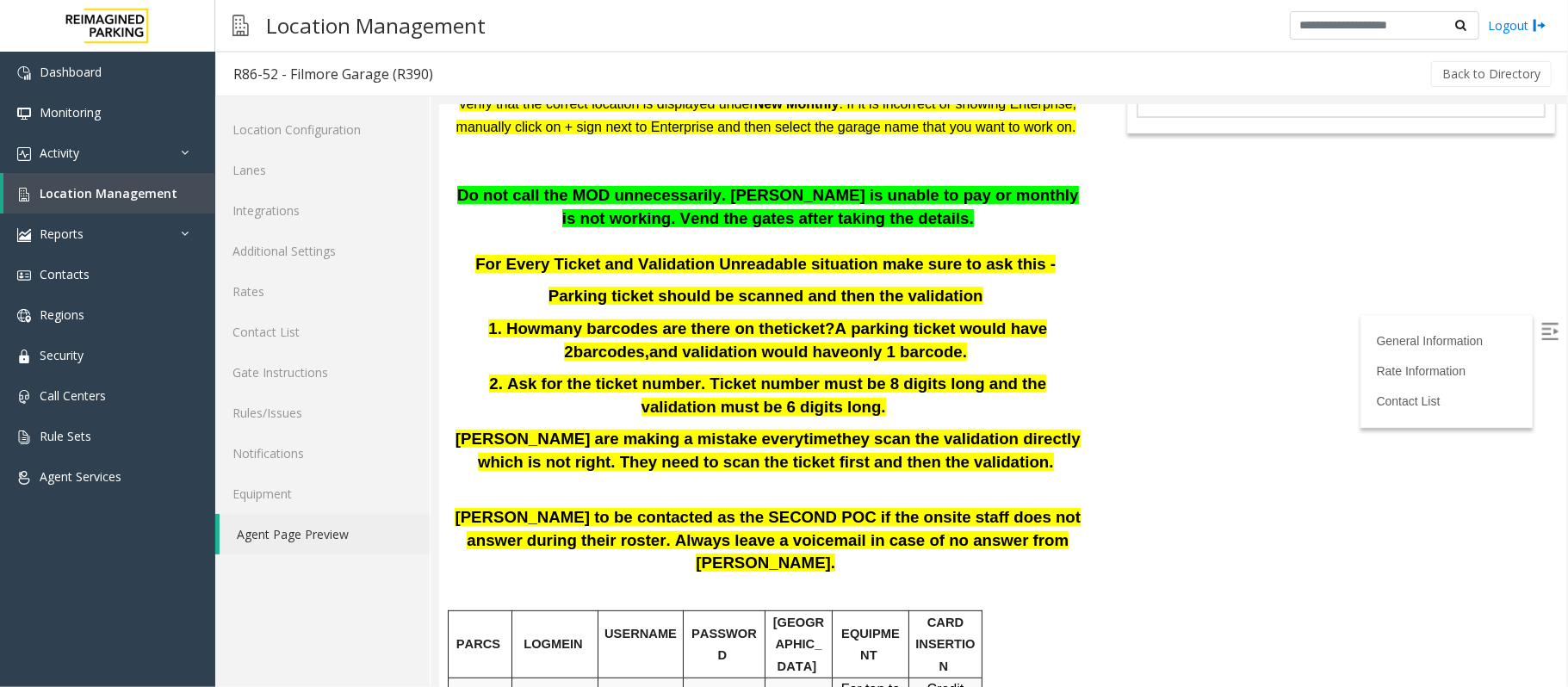 scroll, scrollTop: 229, scrollLeft: 0, axis: vertical 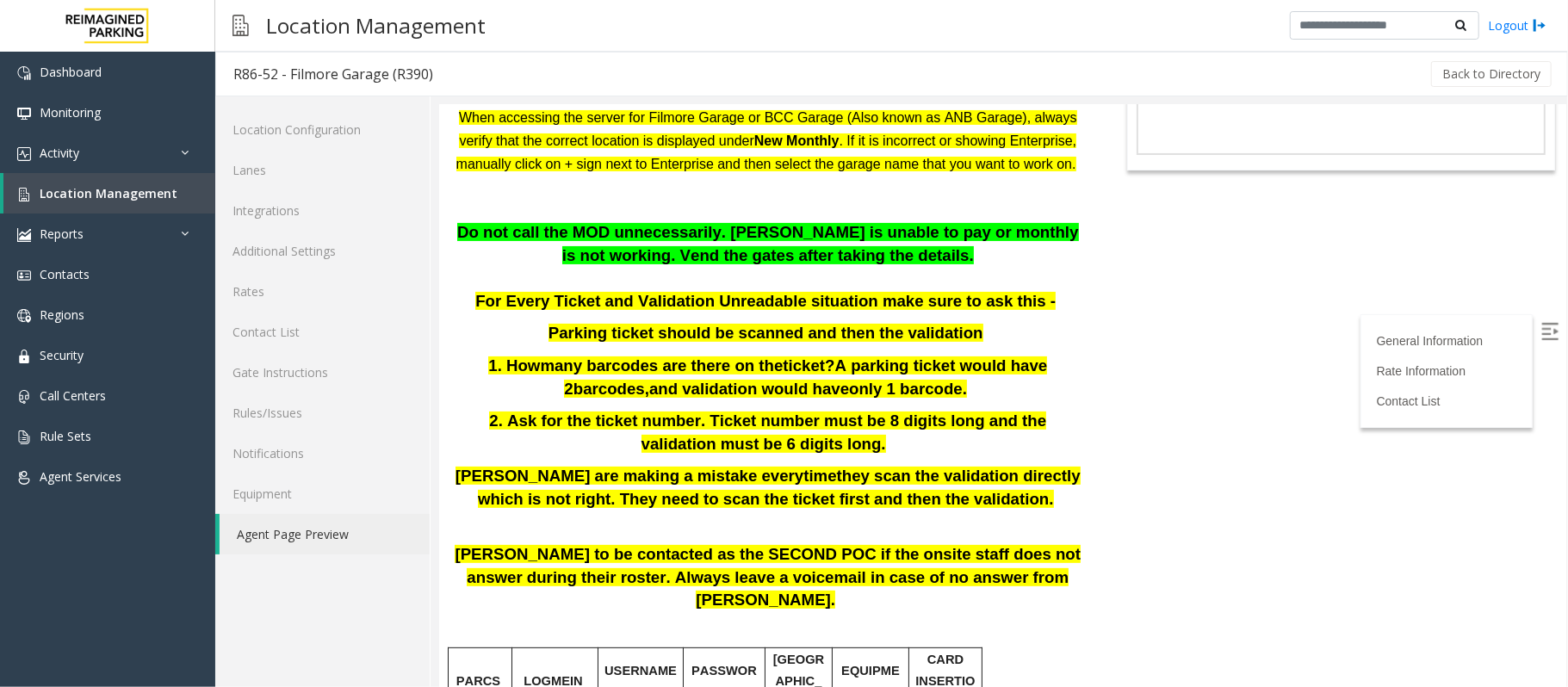click on "many barcodes are there on the" at bounding box center [660, 364] 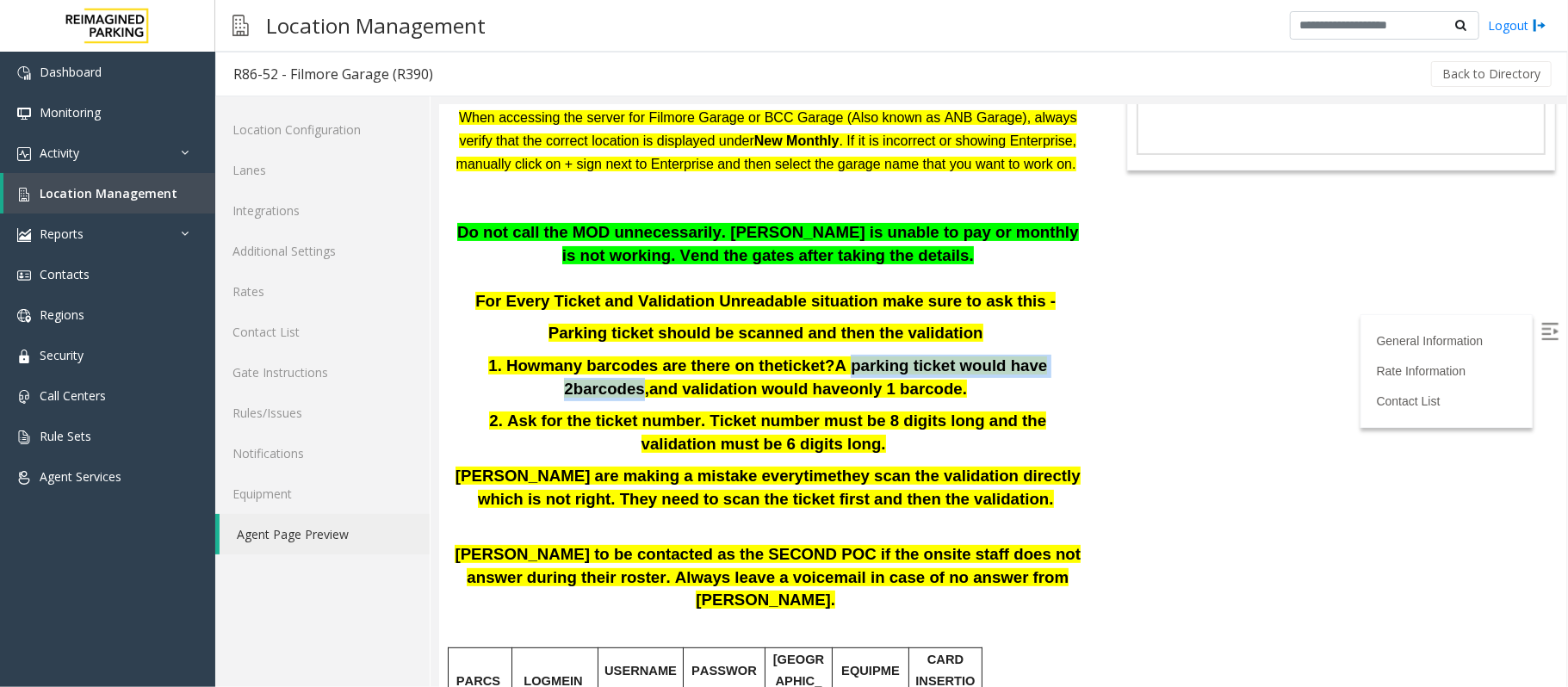 drag, startPoint x: 782, startPoint y: 387, endPoint x: 1032, endPoint y: 391, distance: 250.032 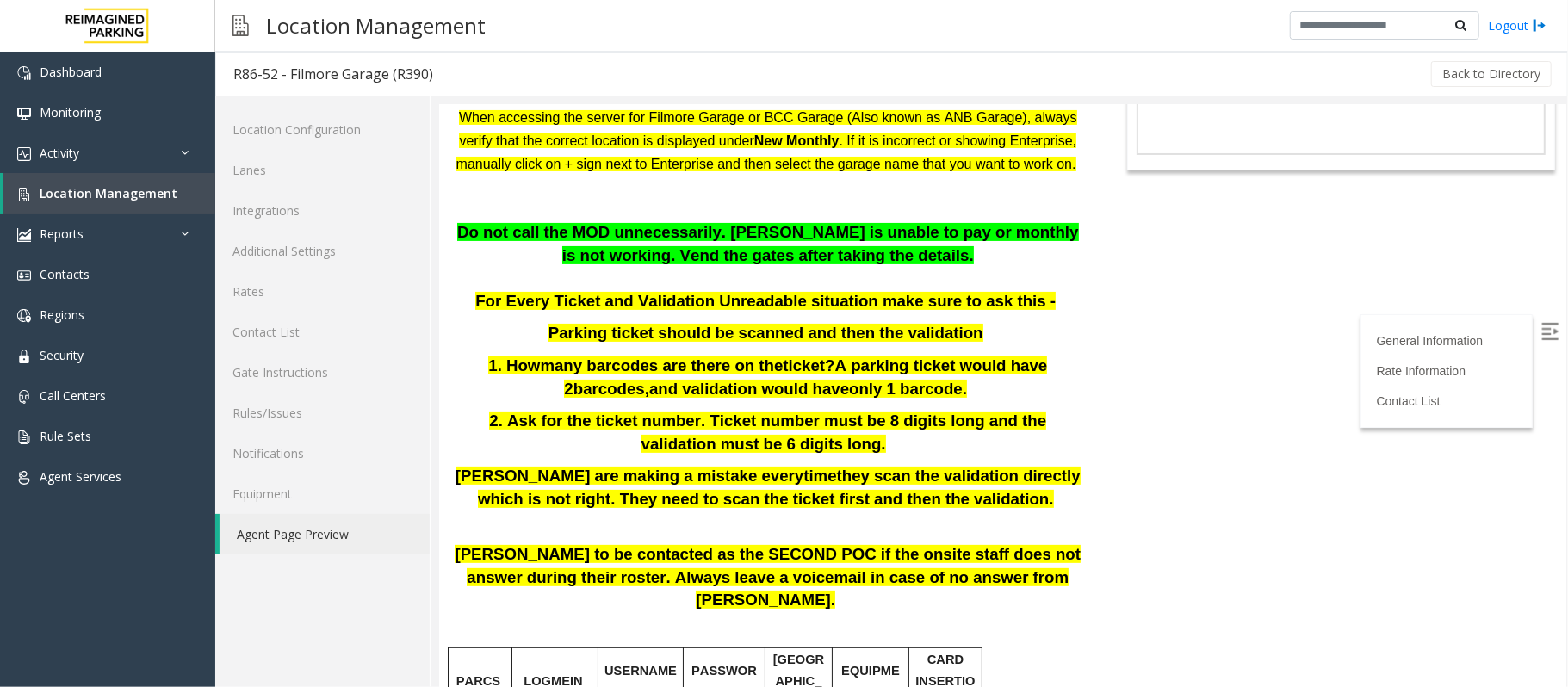 click on "General Information
Updated by Sunil Dhyani - 20th June'25 TIBA LINK -  https://fillmore-web.sp.tibaparking.net/   Username: remote   Password: R3ef@nb24   When accessing the server for Filmore Garage or BCC Garage (Also known as ANB Garage), always verify that the correct location is displayed under  New Monthly . If it is incorrect or showing Enterprise, manually click on + sign next to Enterprise and then select the garage name that you want to work on.     Do not call the MOD unnecessarily. Parker is unable to pay or monthly is not working. Vend the gates after taking the details. For Every Ticket and Validation Unreadable situation make sure to ask this -   Parking ticket should be scanned and then the validation   1 . How  many barcodes are there on the  ticket?  A parking ticket would have 2  barcodes ,  and validation would have  only 1 barcode.   2. Ask for the ticket number. Ticket number must be 8 digits long and the validation must be 6 digits long.     time     1" at bounding box center [767, 1627] 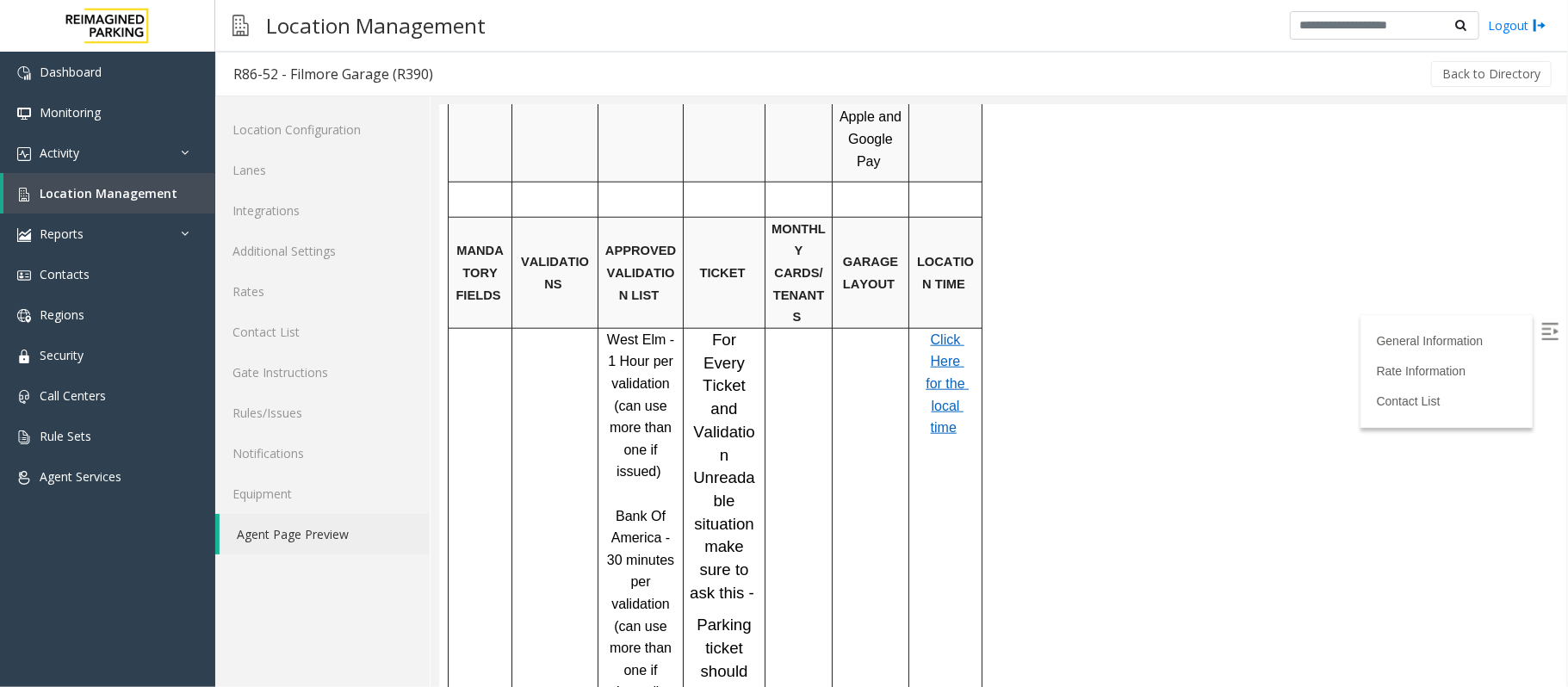 scroll, scrollTop: 1377, scrollLeft: 0, axis: vertical 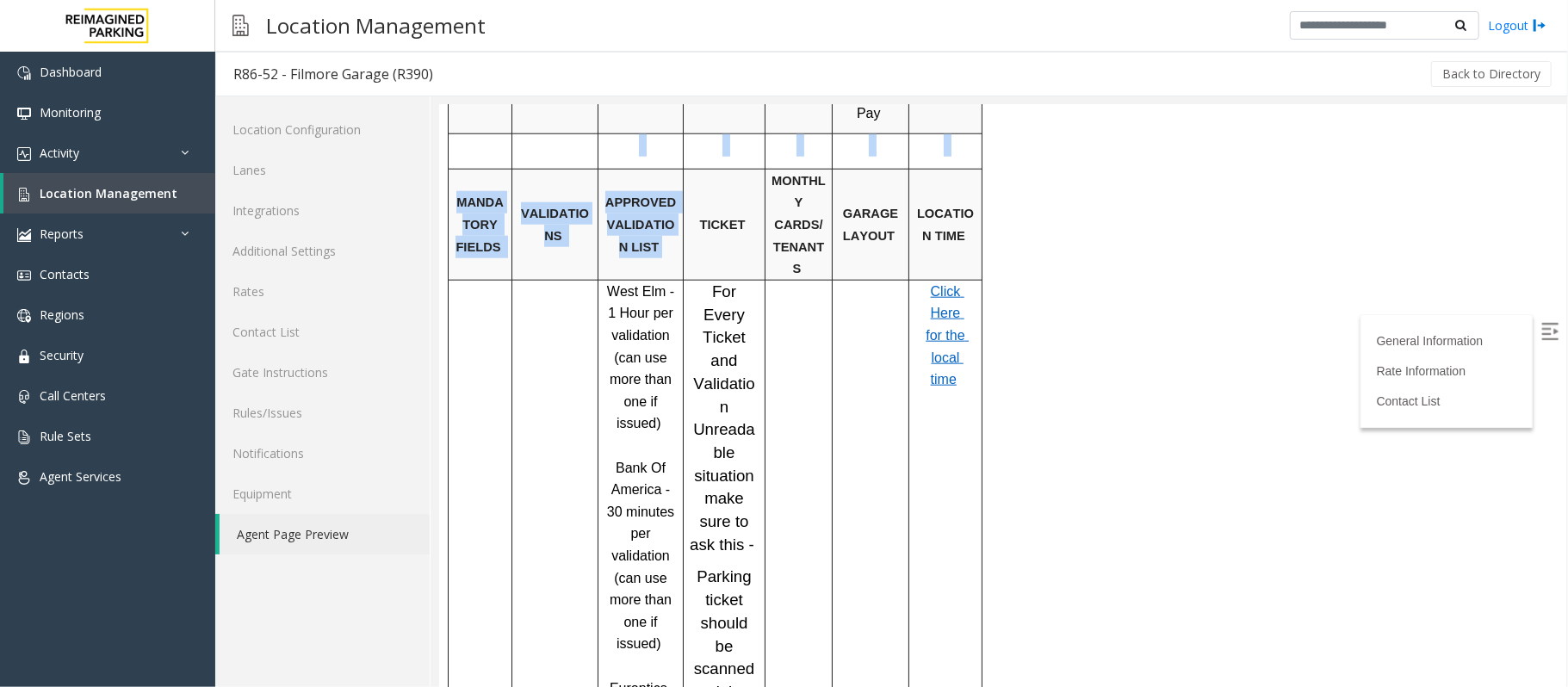 drag, startPoint x: 654, startPoint y: 170, endPoint x: 616, endPoint y: 125, distance: 58.89822 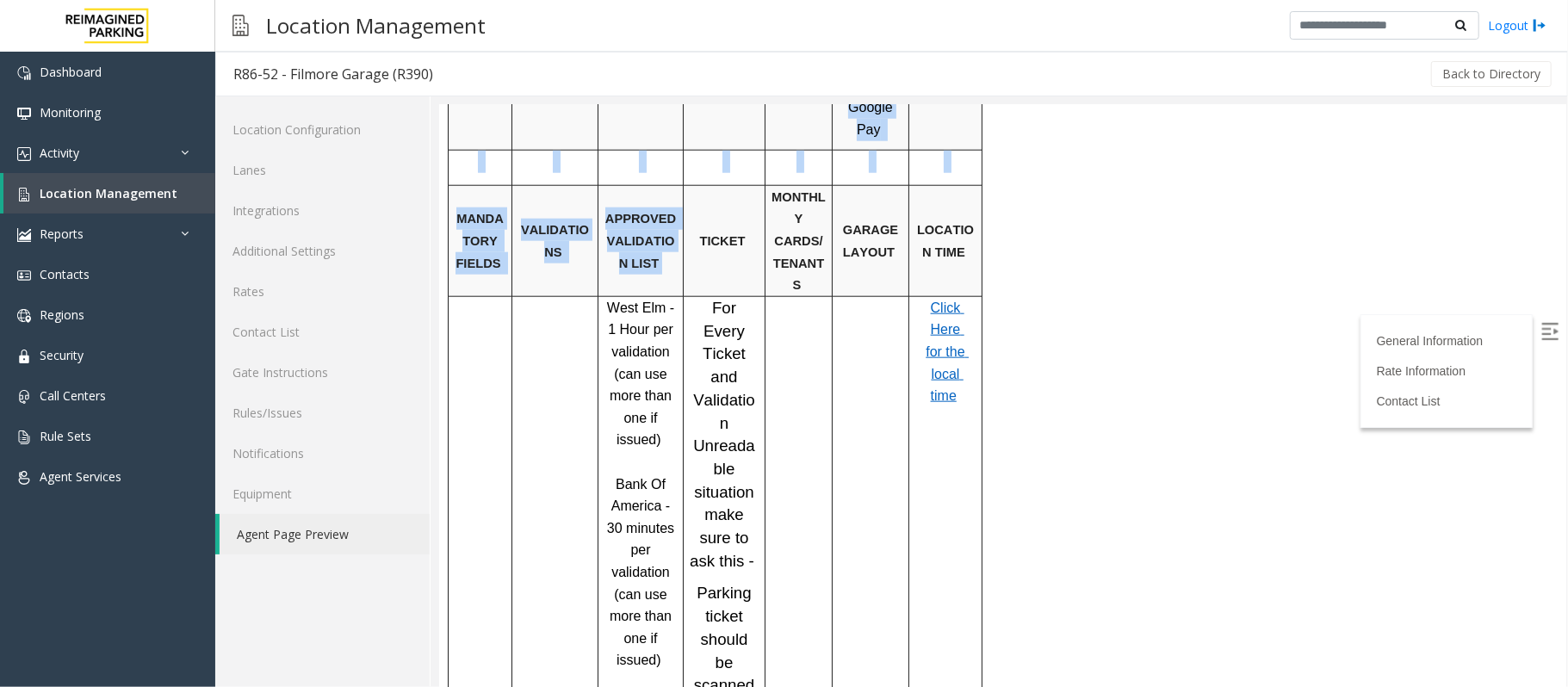 scroll, scrollTop: 1426, scrollLeft: 0, axis: vertical 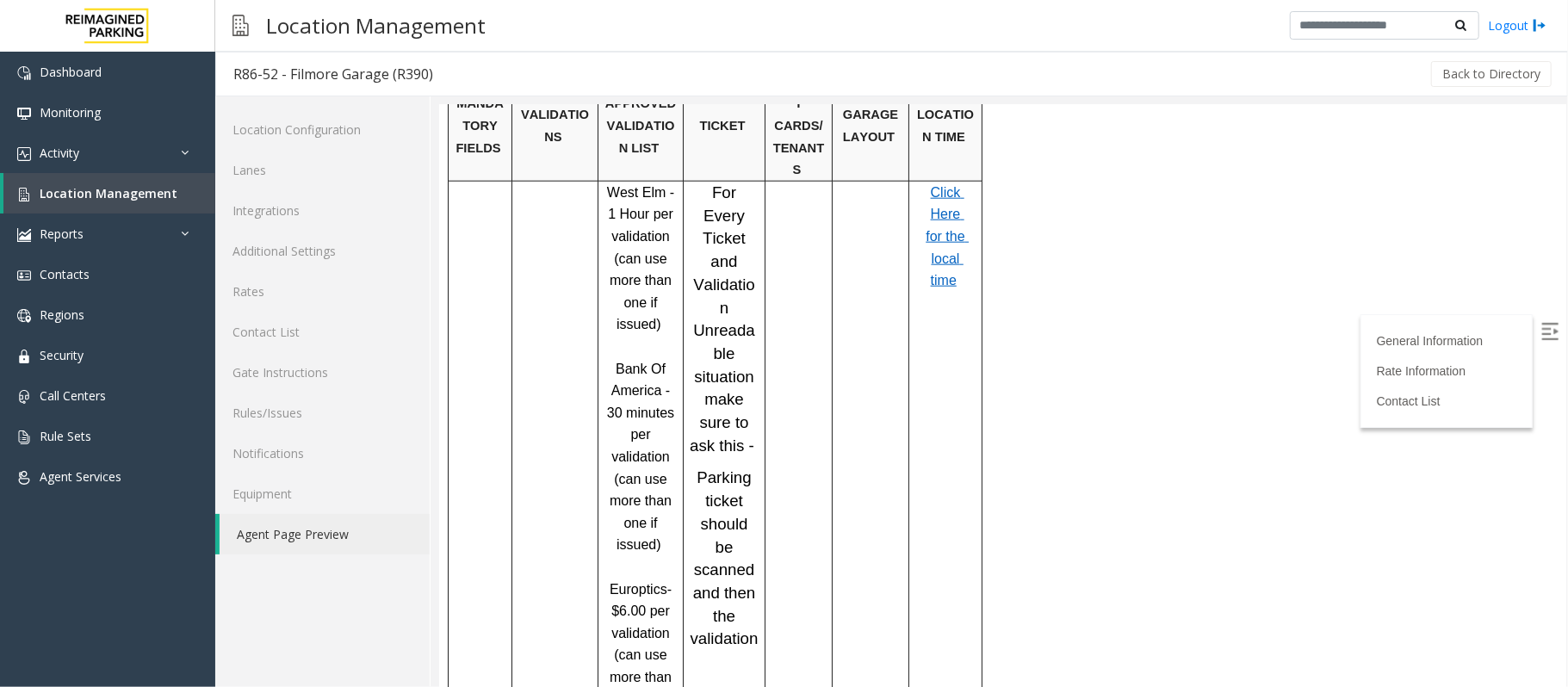 click on "West Elm - 1 Hour per validation (can use more than one if issued)" at bounding box center [641, 257] 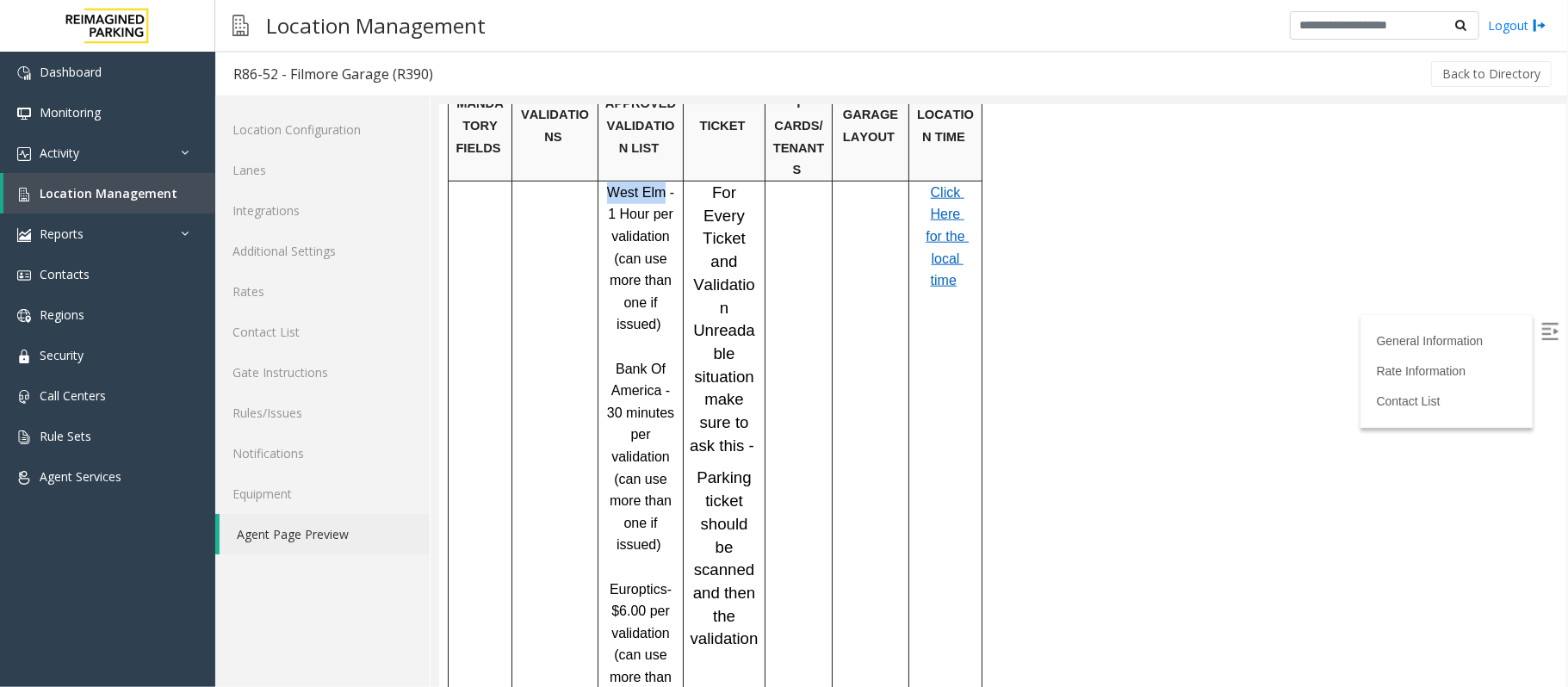 drag, startPoint x: 657, startPoint y: 149, endPoint x: 607, endPoint y: 151, distance: 50.039984 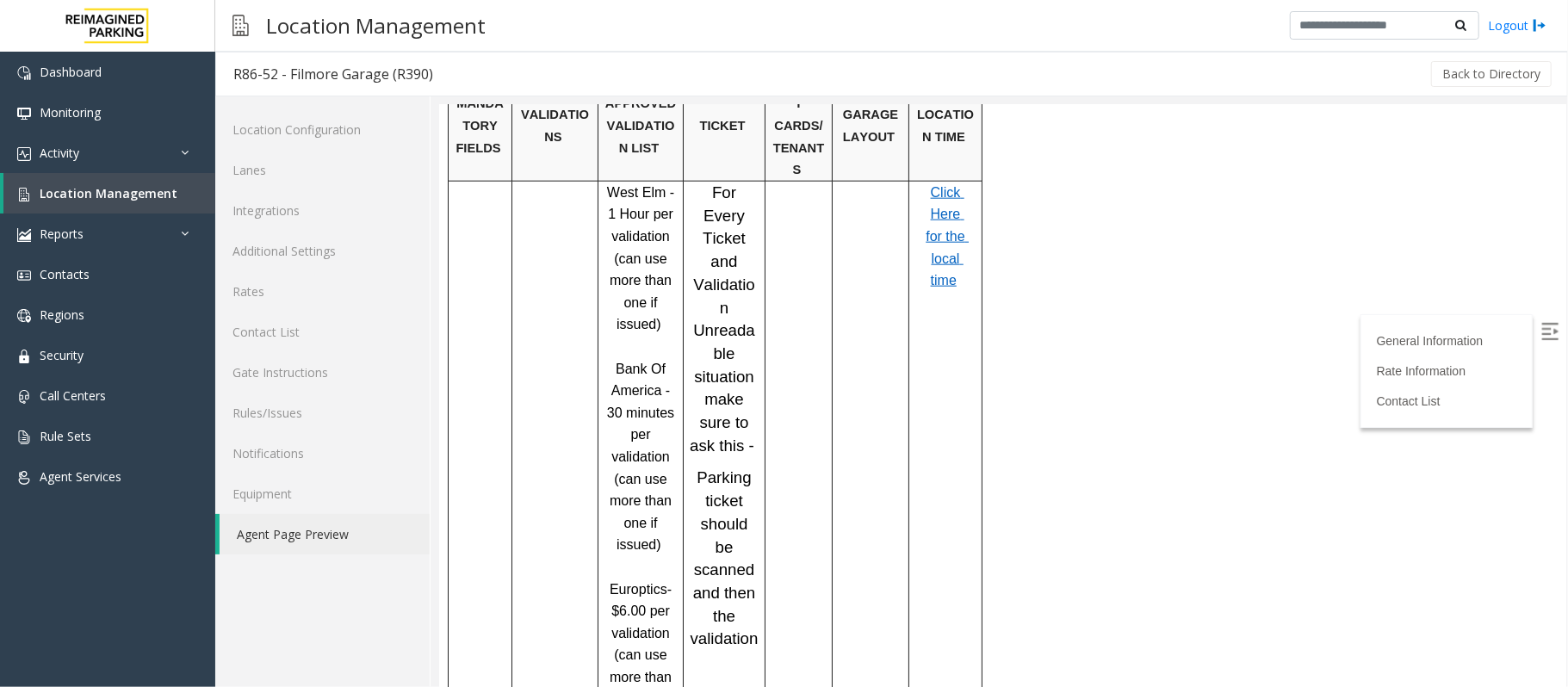 click on "West Elm - 1 Hour per validation (can use more than one if issued)" at bounding box center (641, 257) 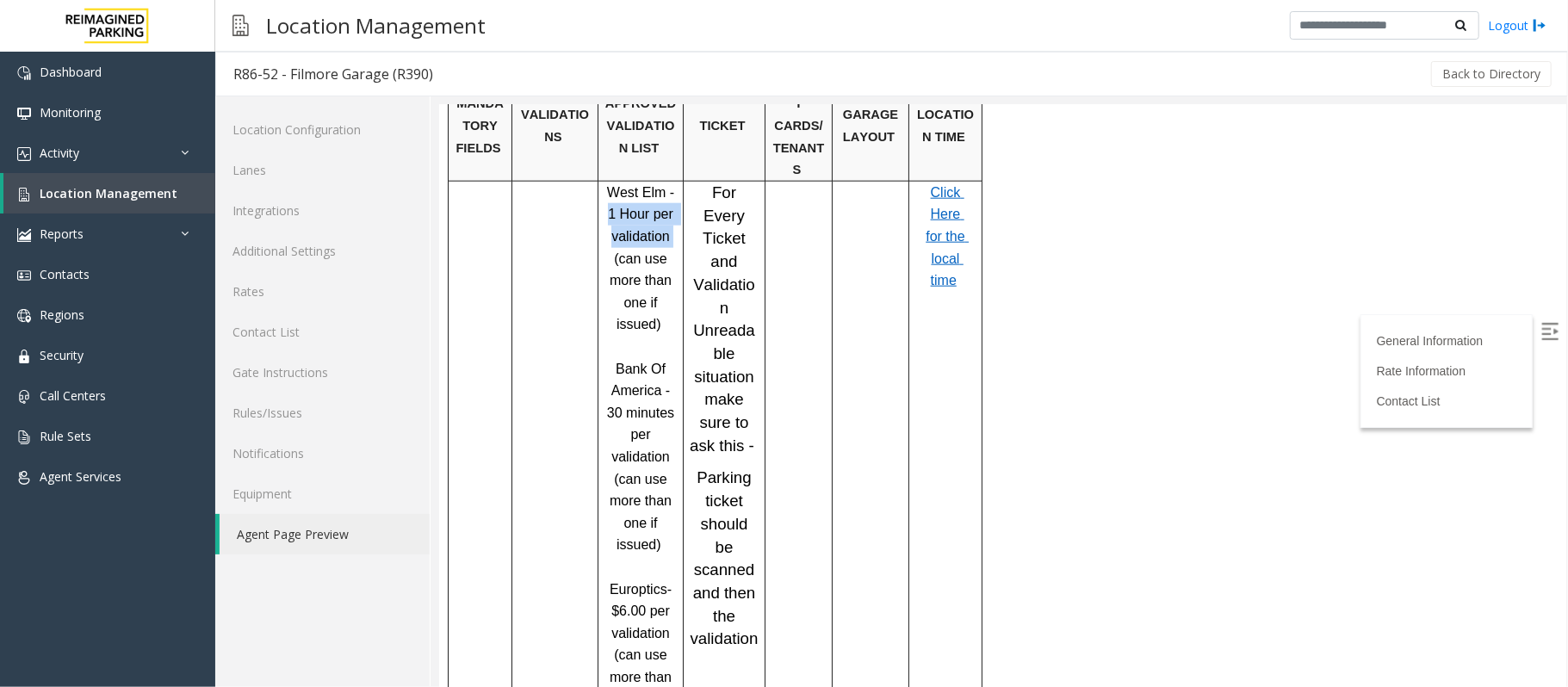 drag, startPoint x: 666, startPoint y: 150, endPoint x: 672, endPoint y: 194, distance: 44.40721 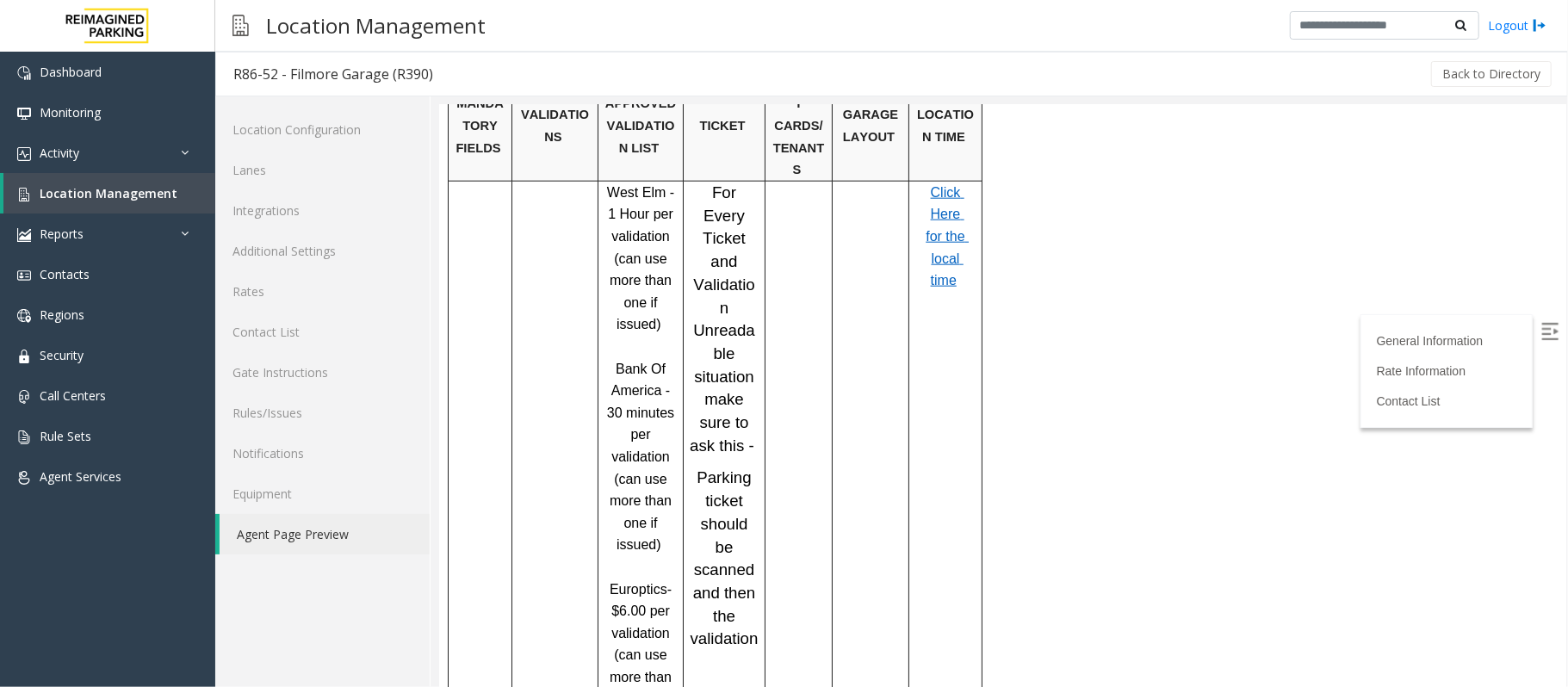 click on "West Elm - 1 Hour per validation (can use more than one if issued)" at bounding box center (640, 257) 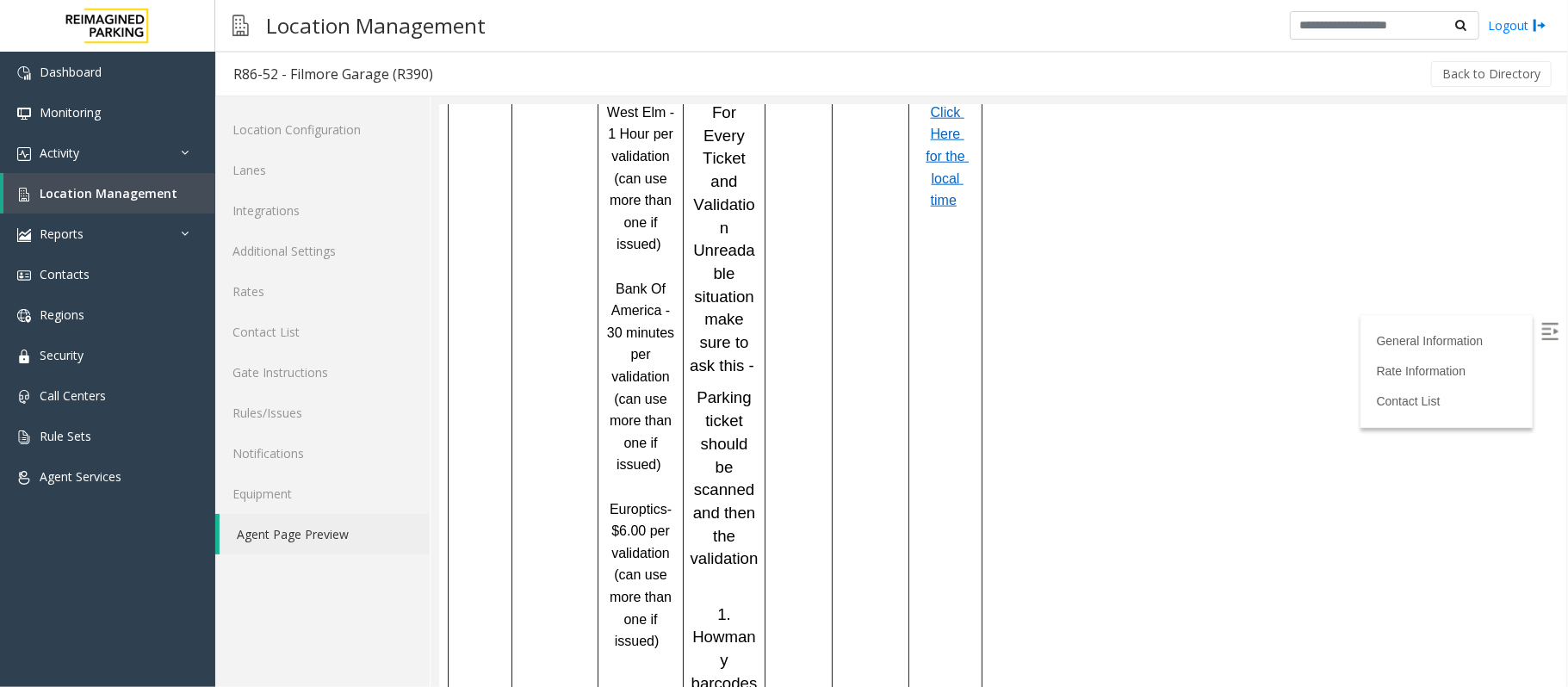 scroll, scrollTop: 1540, scrollLeft: 0, axis: vertical 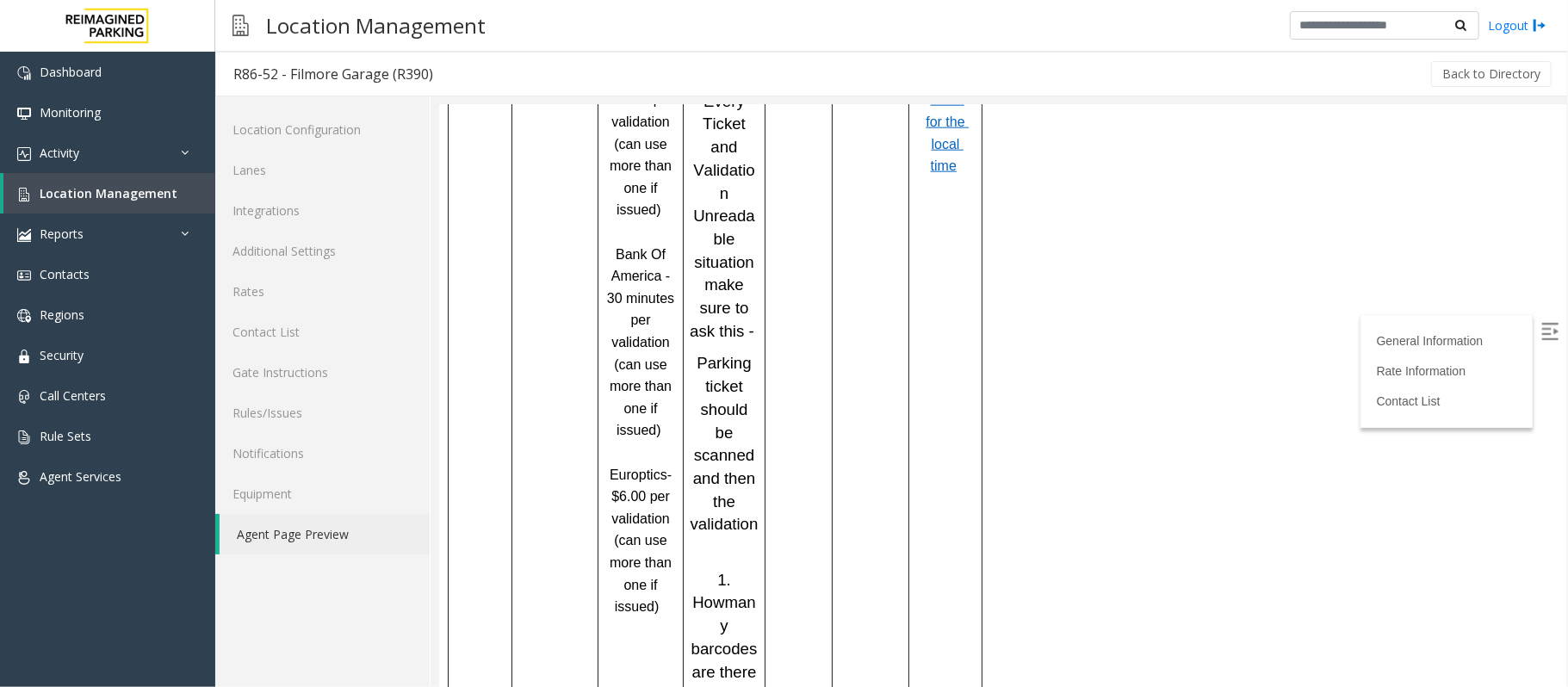 click on "Europtics" at bounding box center [637, 473] 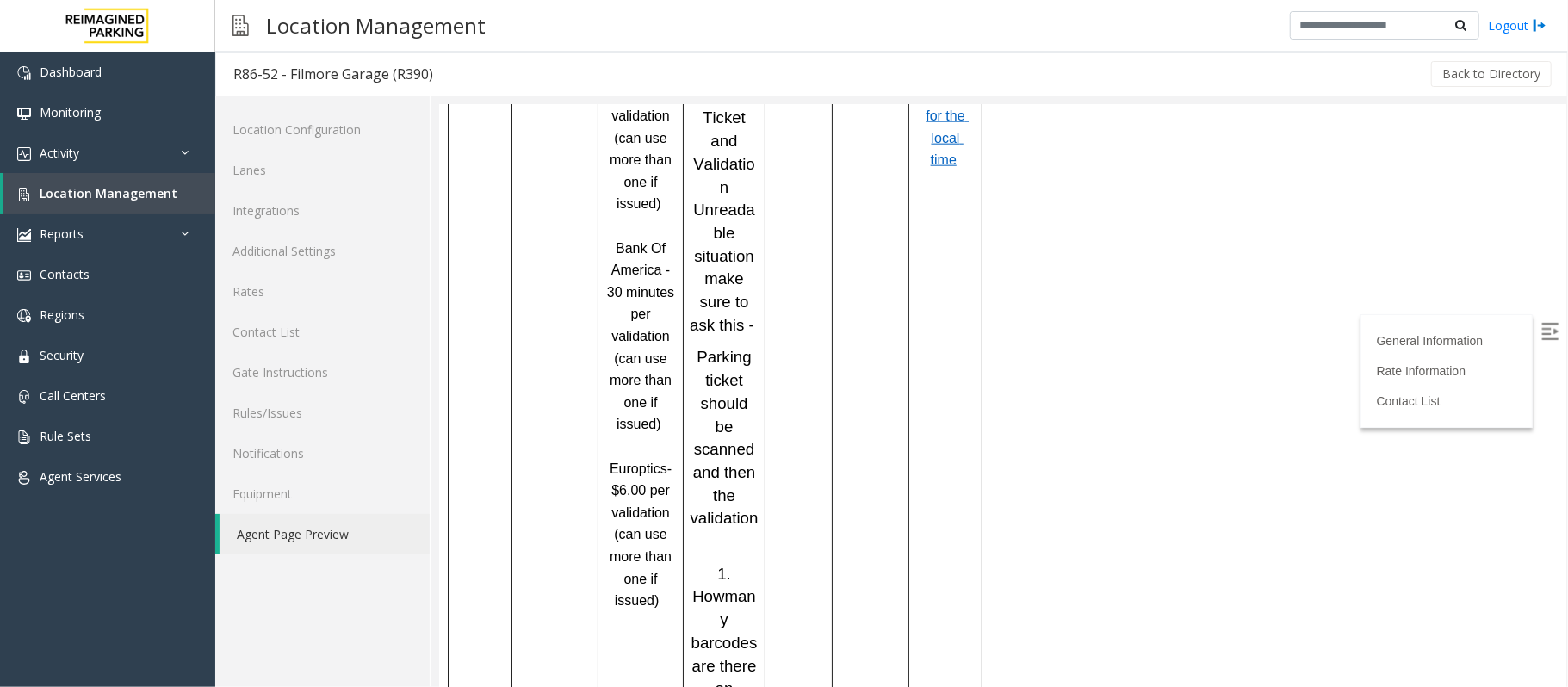 scroll, scrollTop: 1547, scrollLeft: 0, axis: vertical 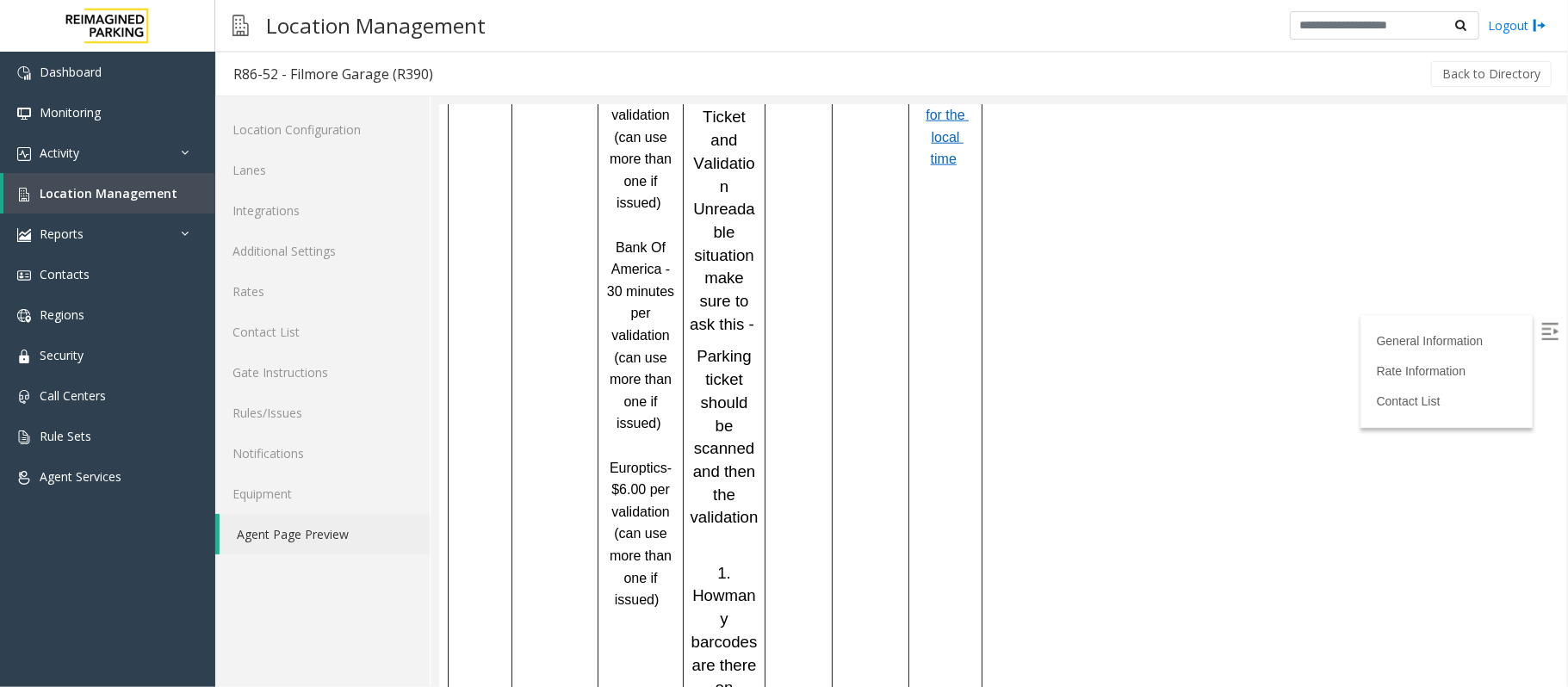 click at bounding box center (722, 539) 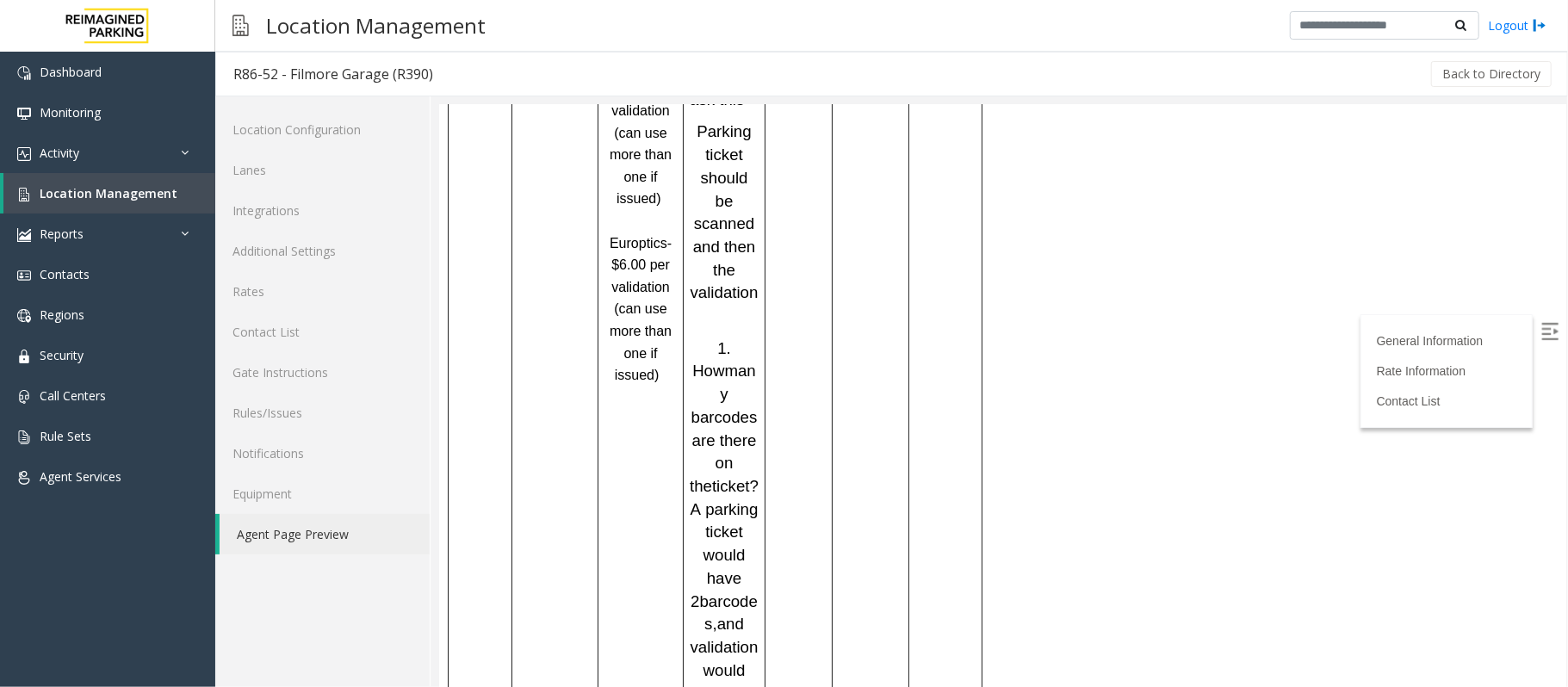 scroll, scrollTop: 1777, scrollLeft: 0, axis: vertical 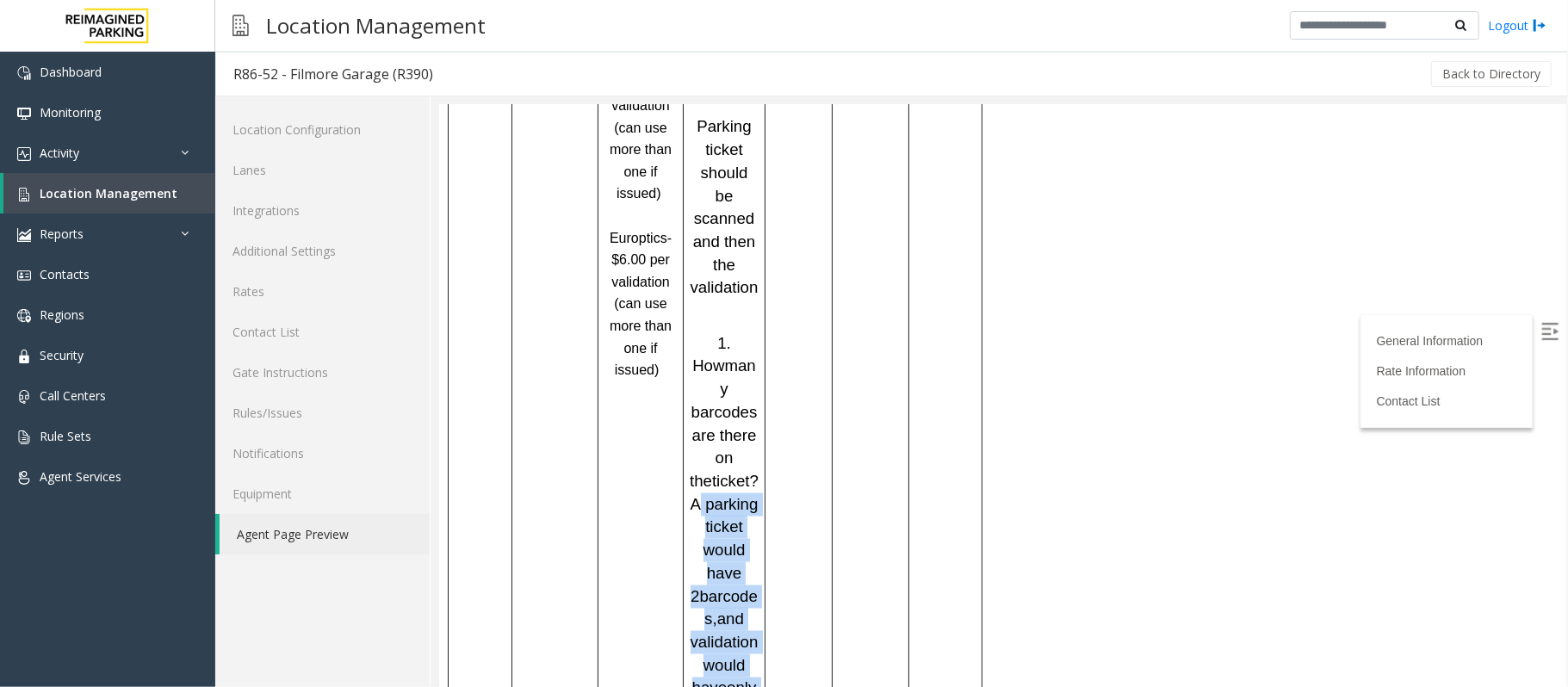 drag, startPoint x: 744, startPoint y: 305, endPoint x: 751, endPoint y: 553, distance: 248.09877 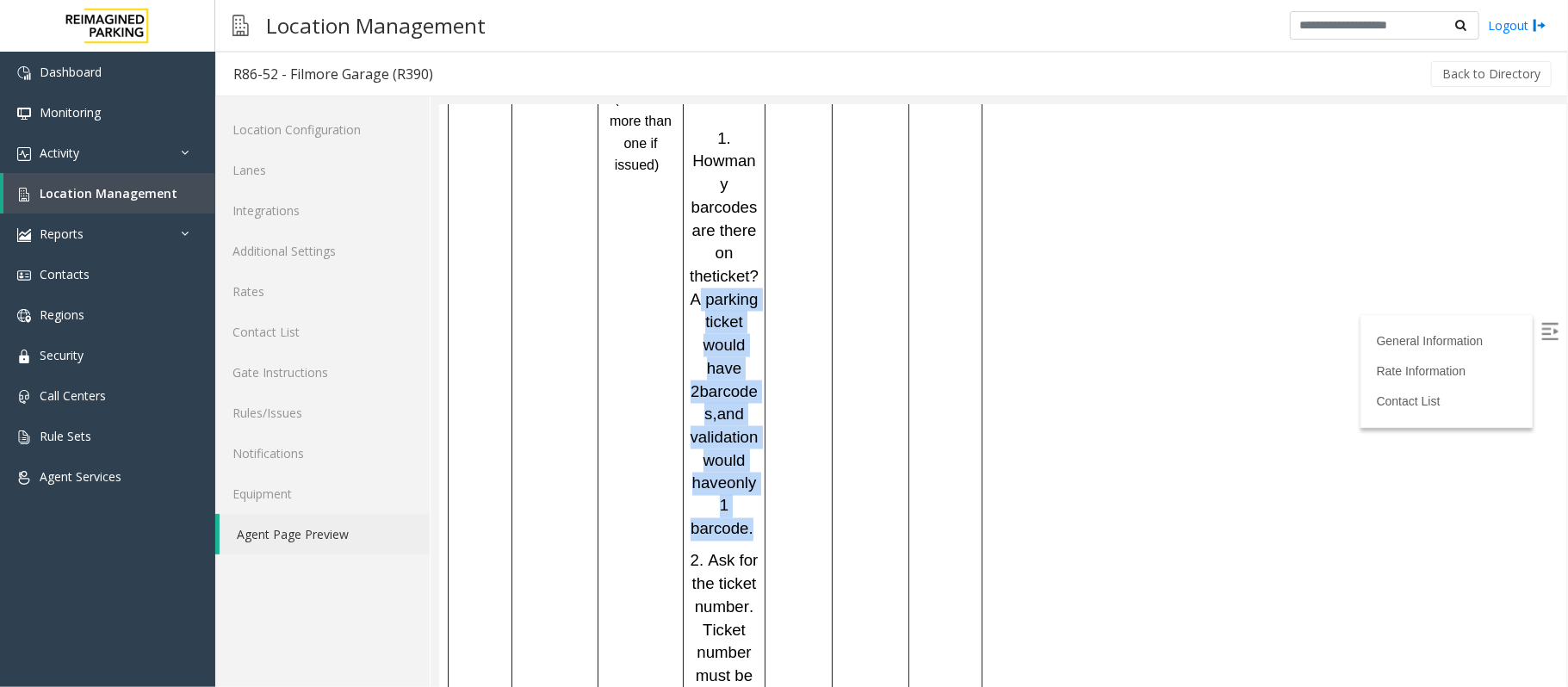scroll, scrollTop: 2006, scrollLeft: 0, axis: vertical 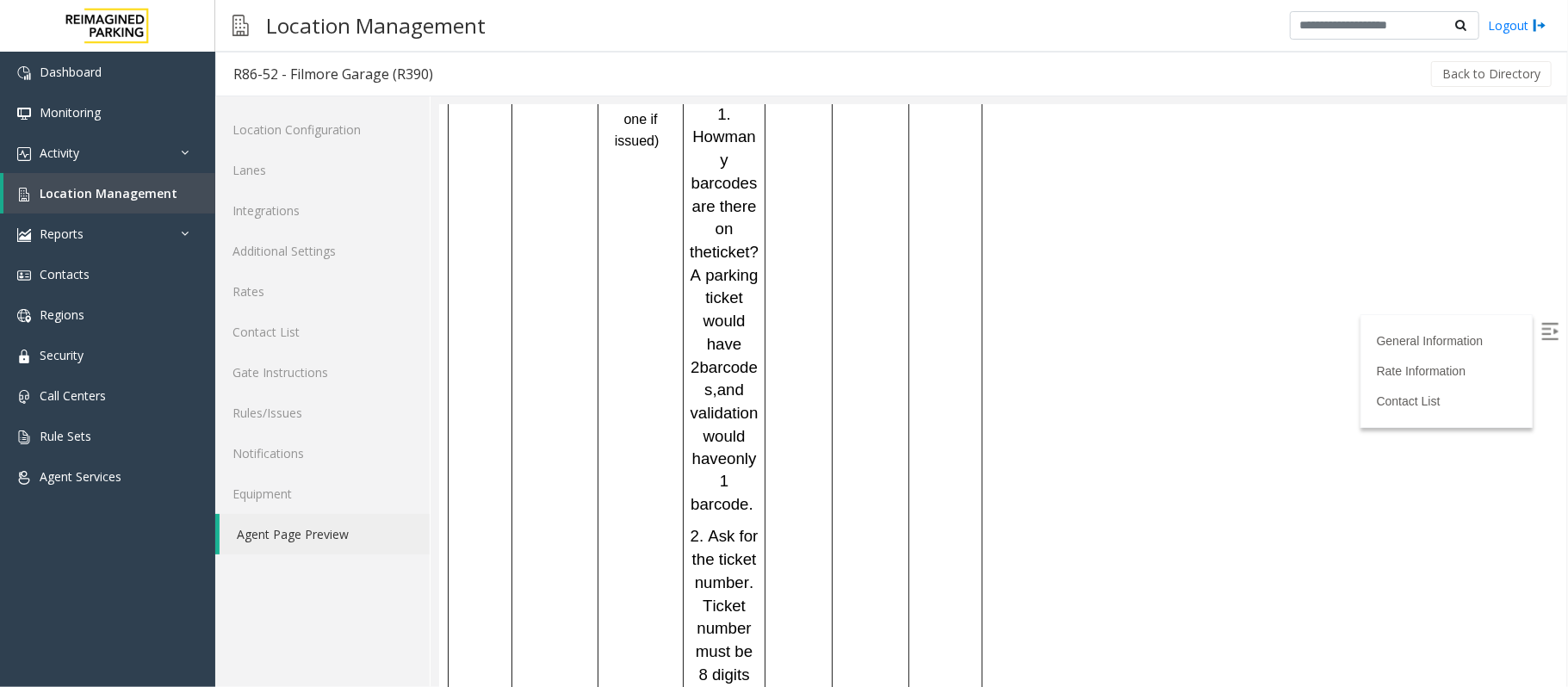 click on "2. Ask for the ticket number. Ticket number must be 8 digits long and the validation must be 6 digits long." at bounding box center [723, 674] 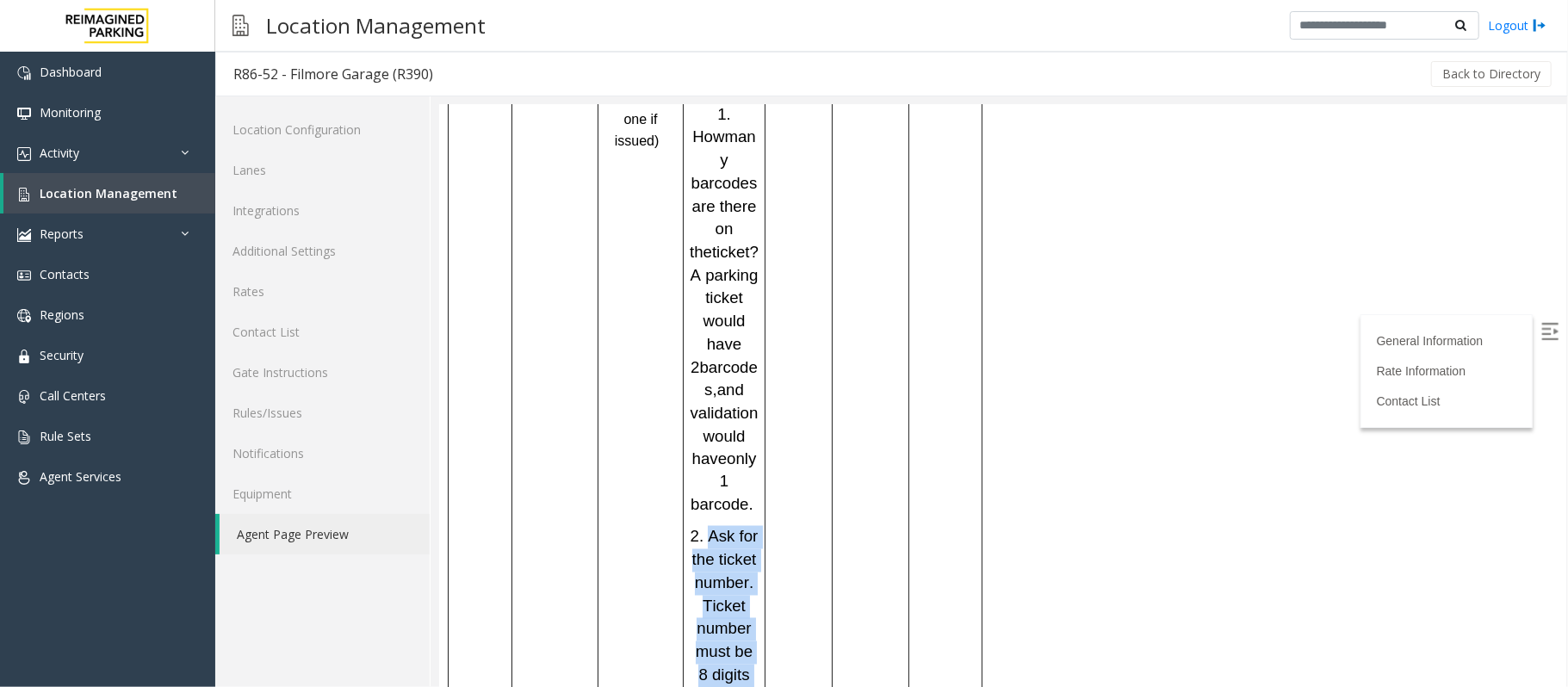 drag, startPoint x: 710, startPoint y: 352, endPoint x: 753, endPoint y: 605, distance: 256.6281 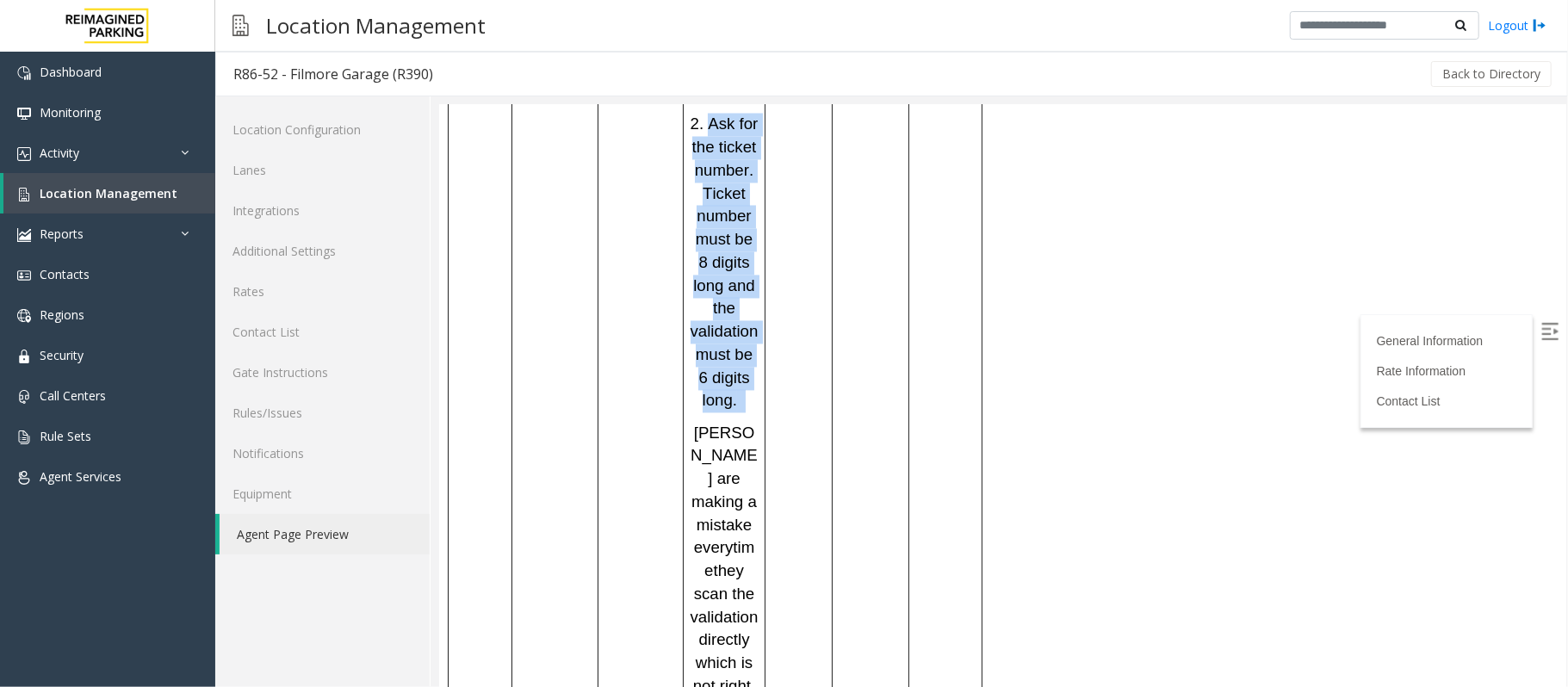 scroll, scrollTop: 2466, scrollLeft: 0, axis: vertical 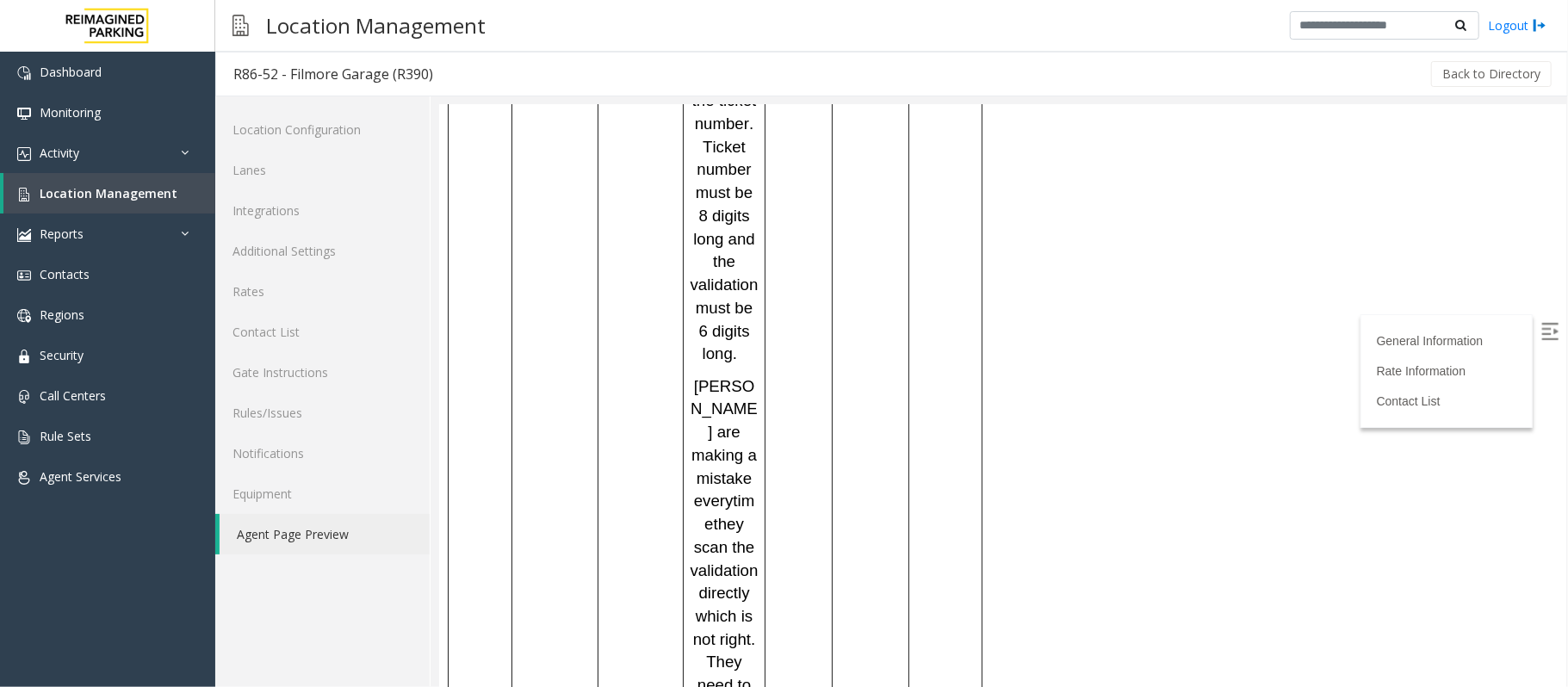 click on "Parkers are making a mistake every  time  they scan the validation directly which is not right. They need to scan the ticket first and then the validation." at bounding box center (723, 604) 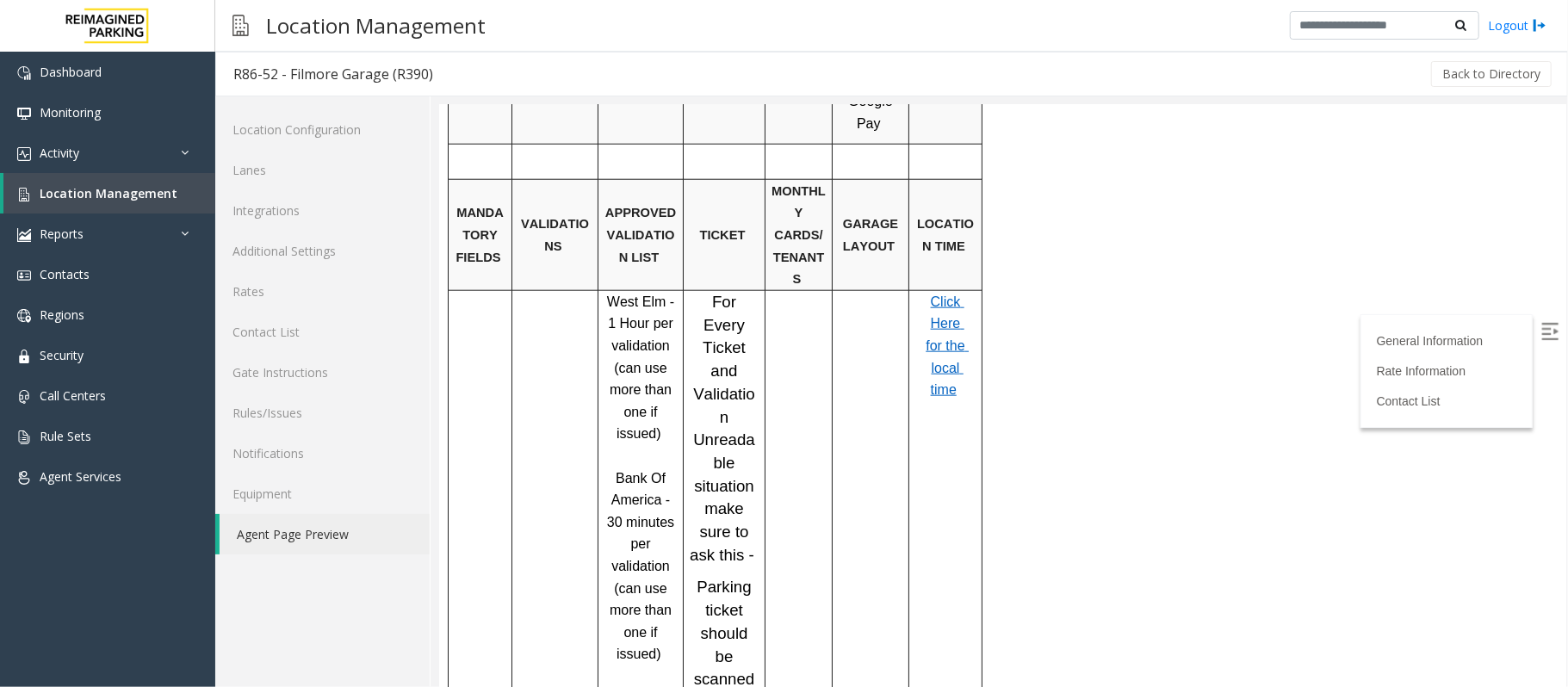scroll, scrollTop: 1317, scrollLeft: 0, axis: vertical 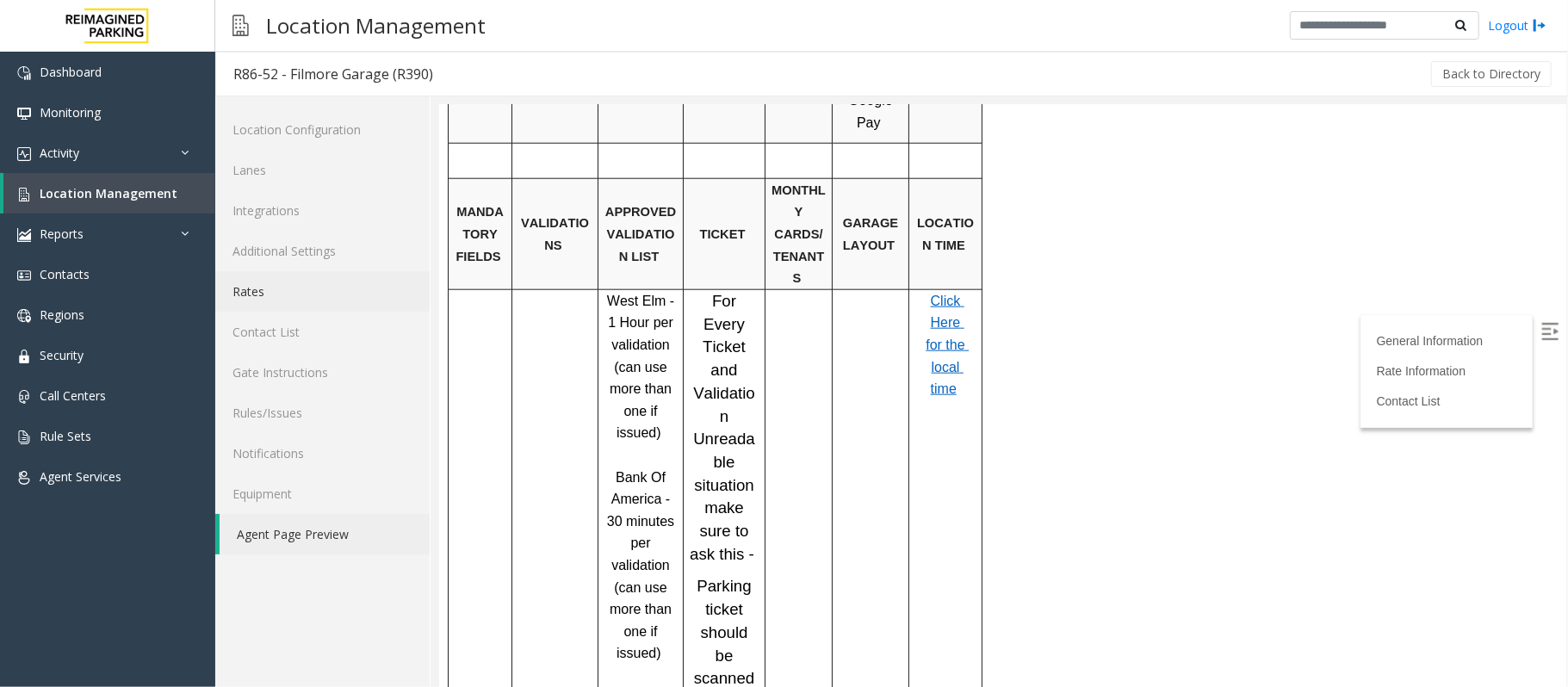 click on "Rates" 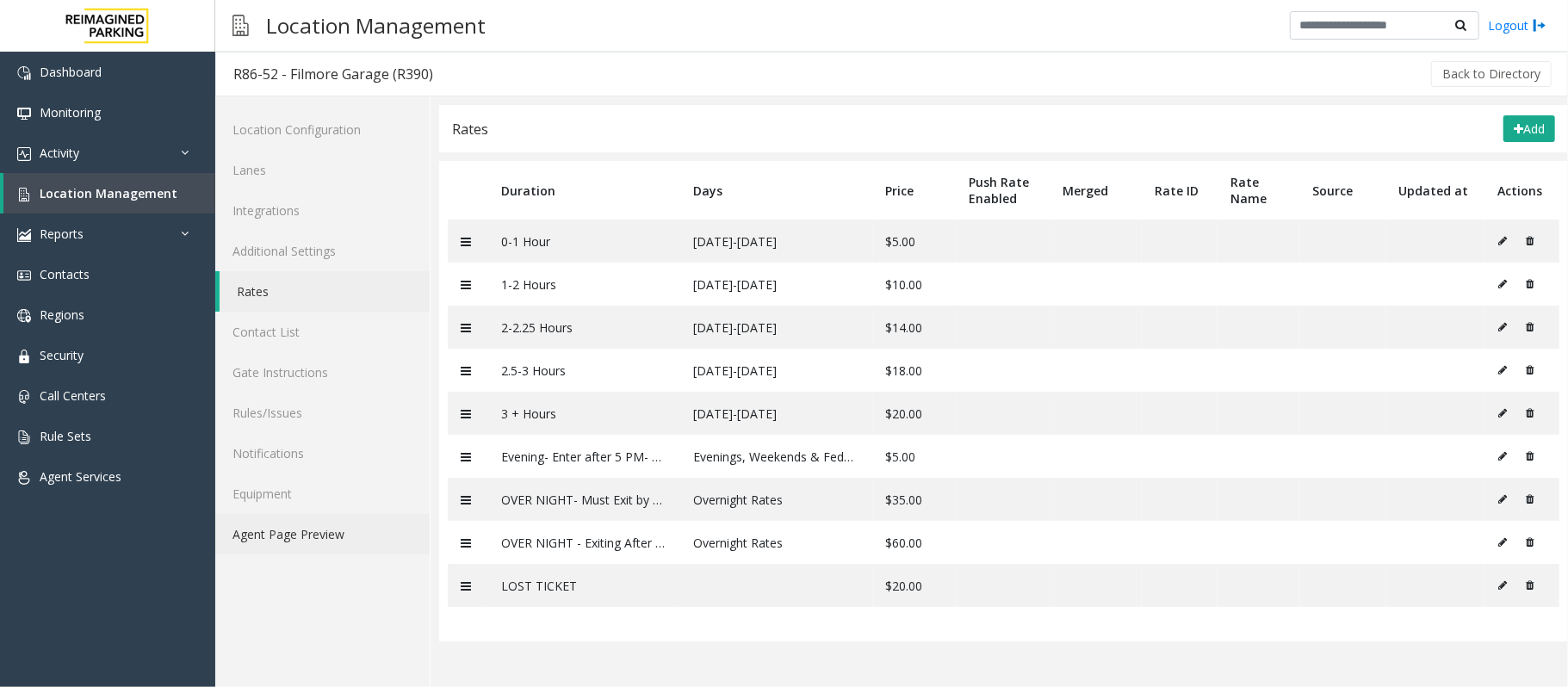 click on "Agent Page Preview" 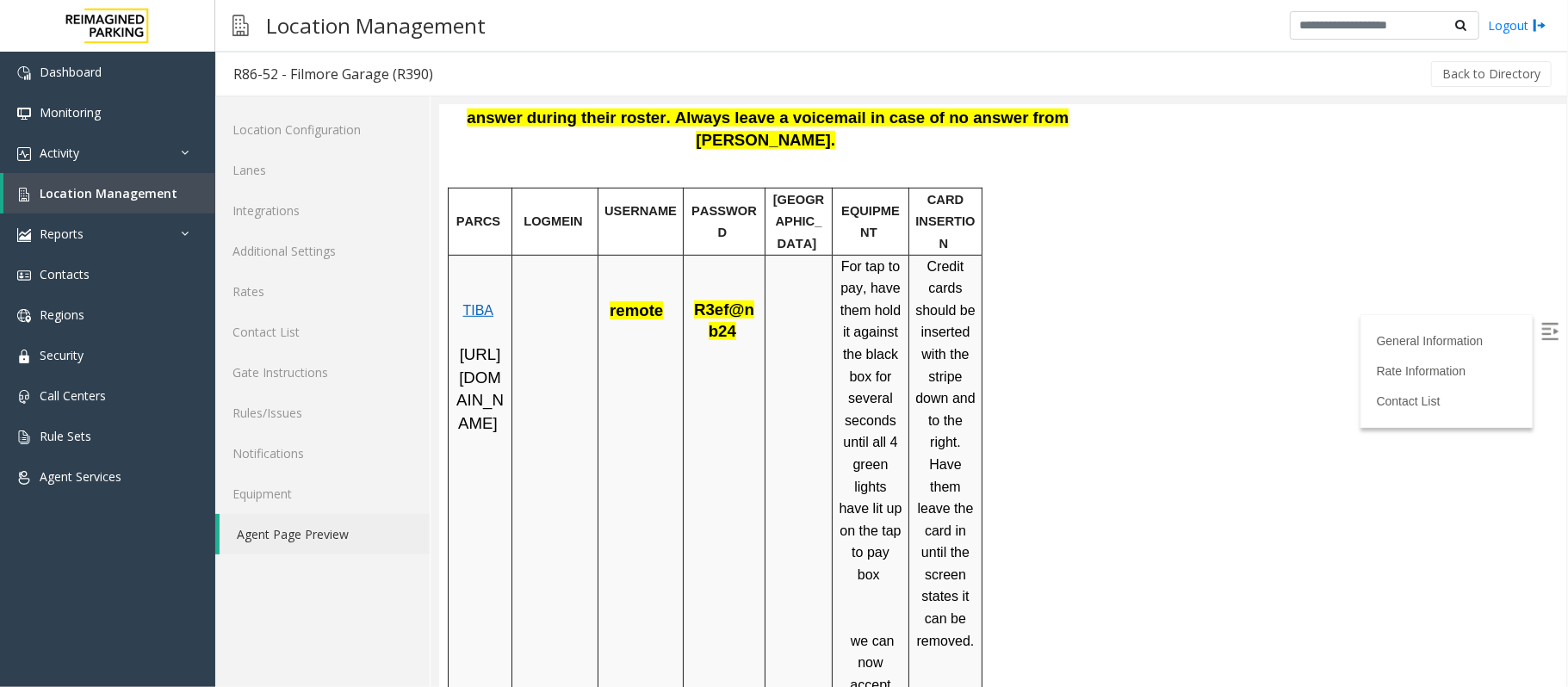 scroll, scrollTop: 803, scrollLeft: 0, axis: vertical 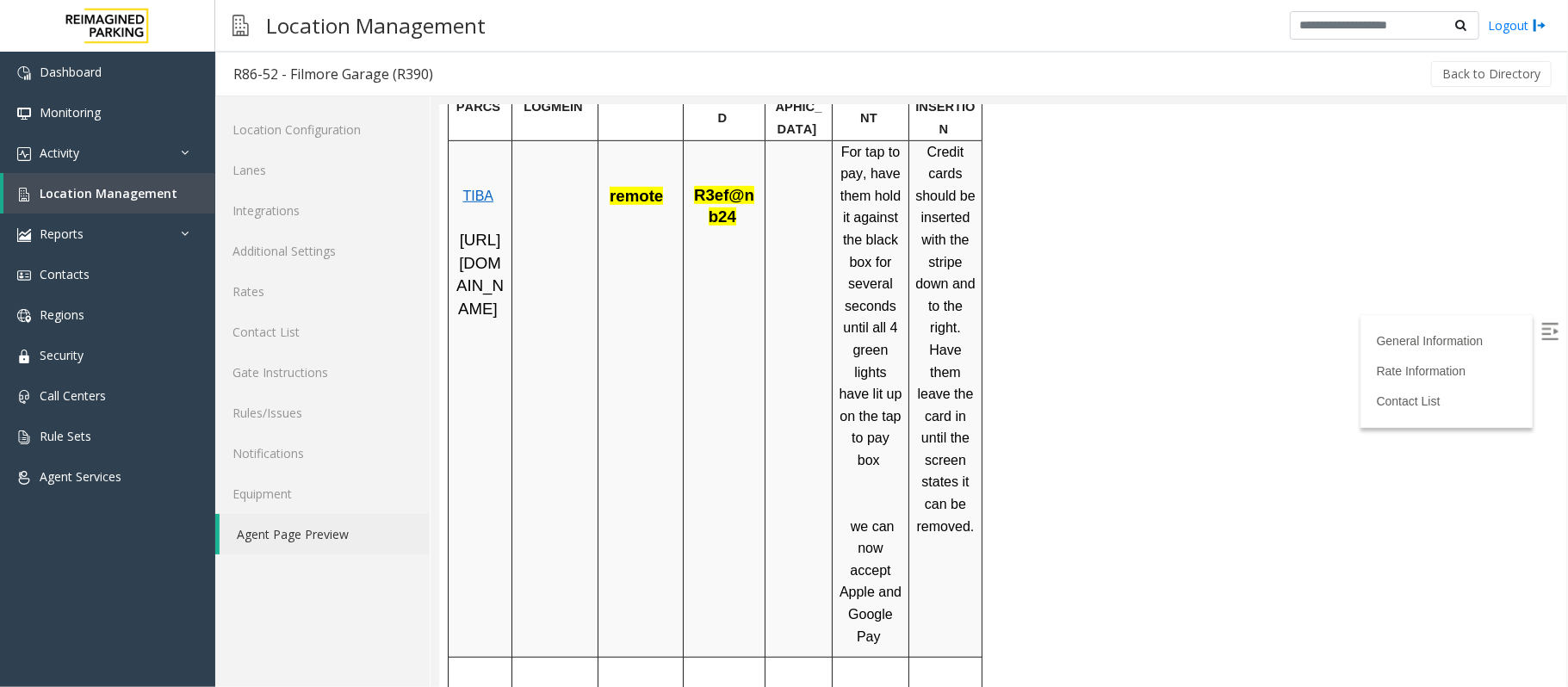 click on "Credit cards should be inserted with the stripe down and to the right. Have them leave the card in until the screen states it can be removed." at bounding box center [946, 350] 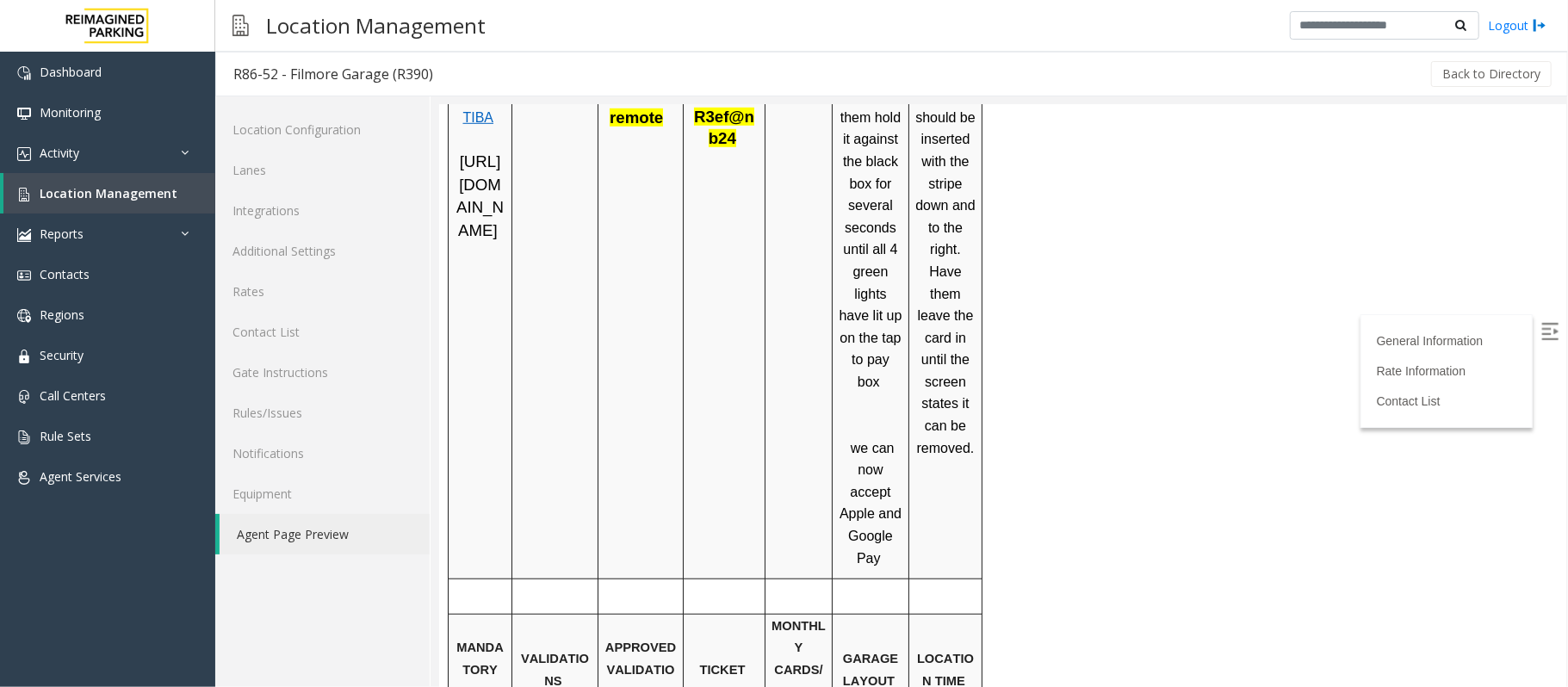 scroll, scrollTop: 918, scrollLeft: 0, axis: vertical 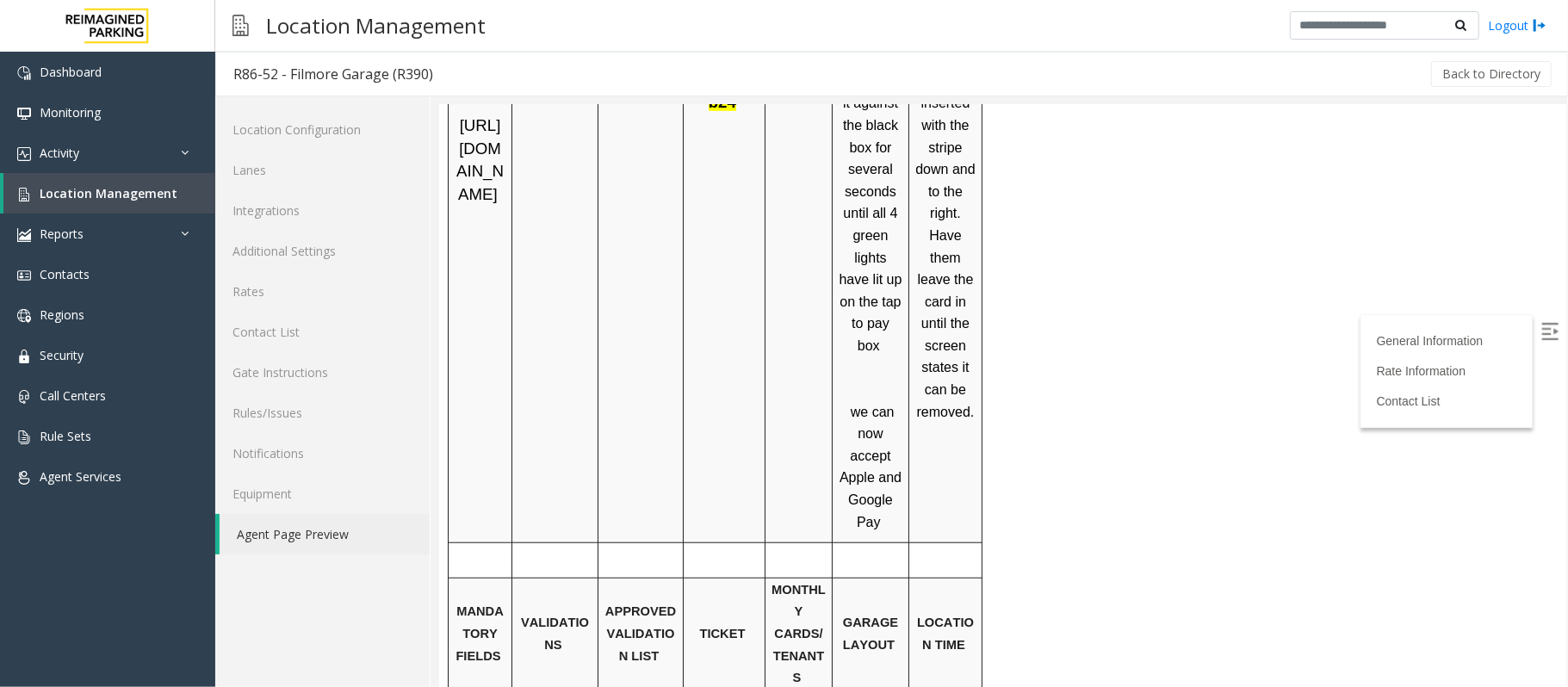 click on "Credit cards should be inserted with the stripe down and to the right. Have them leave the card in until the screen states it can be removed." at bounding box center (946, 235) 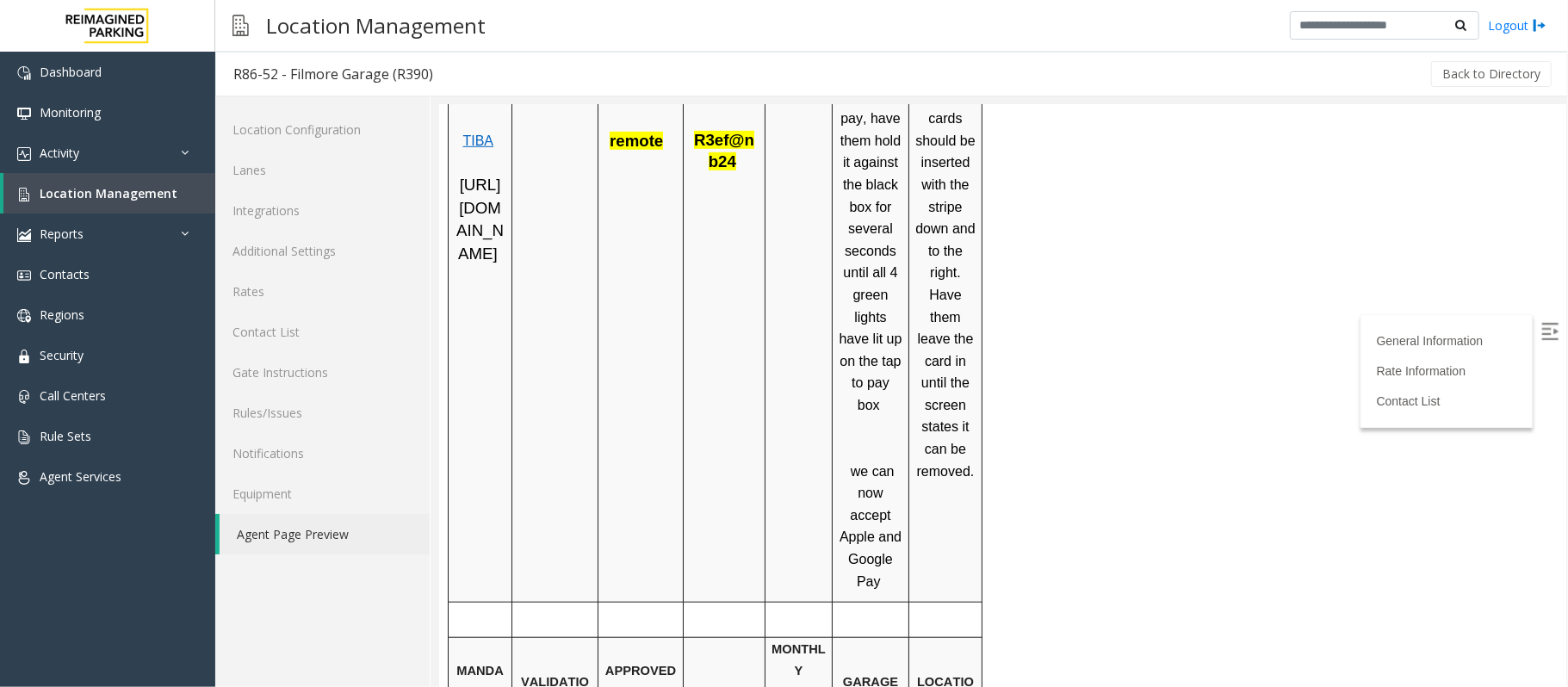scroll, scrollTop: 803, scrollLeft: 0, axis: vertical 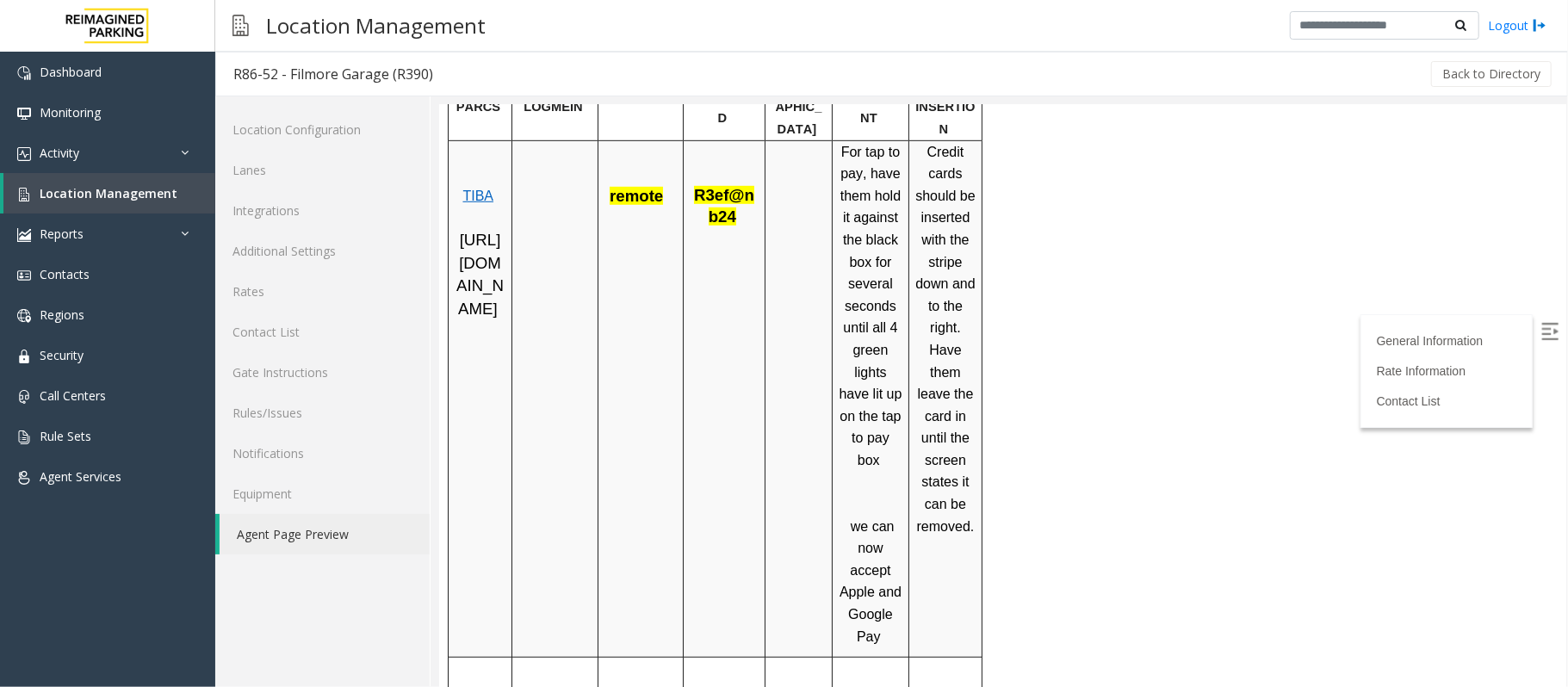 click at bounding box center [870, 504] 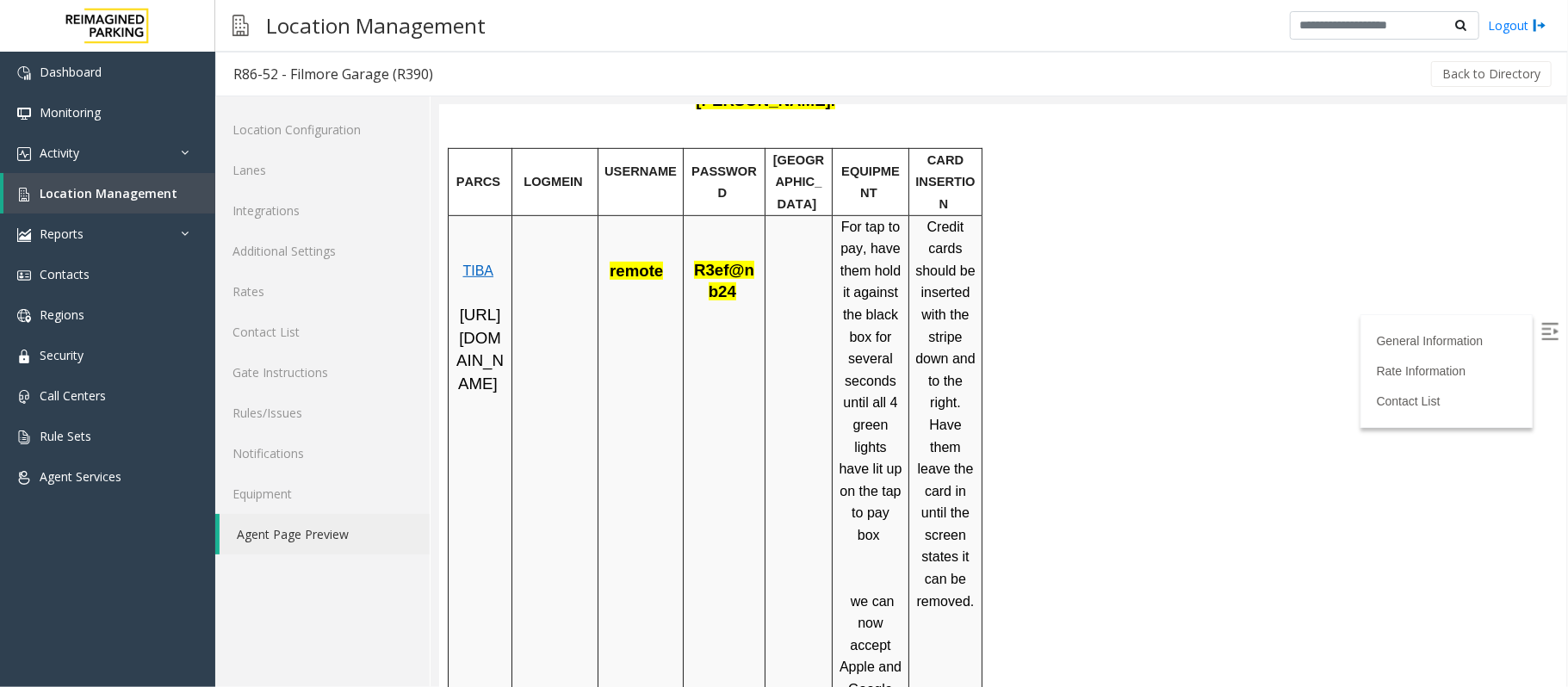 scroll, scrollTop: 689, scrollLeft: 0, axis: vertical 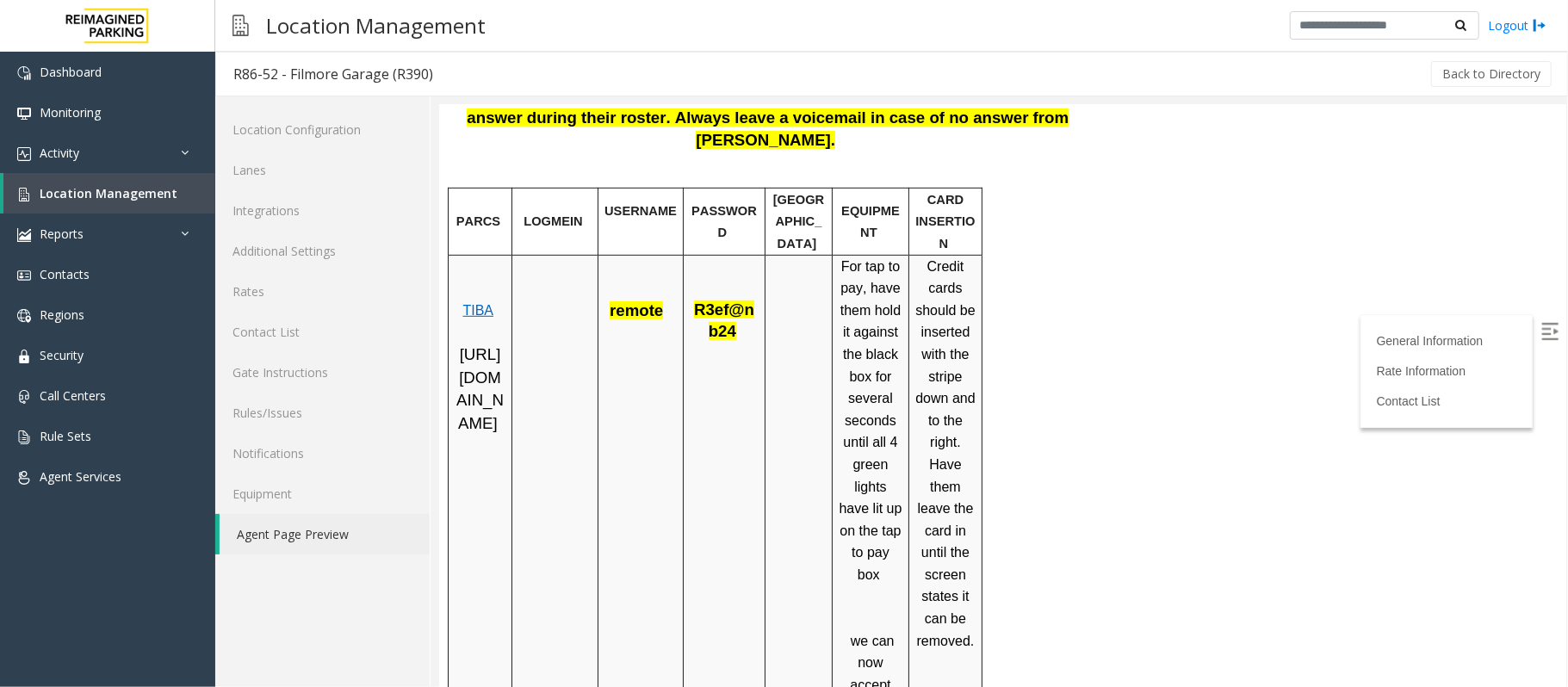 drag, startPoint x: 487, startPoint y: 495, endPoint x: 449, endPoint y: 373, distance: 127.78106 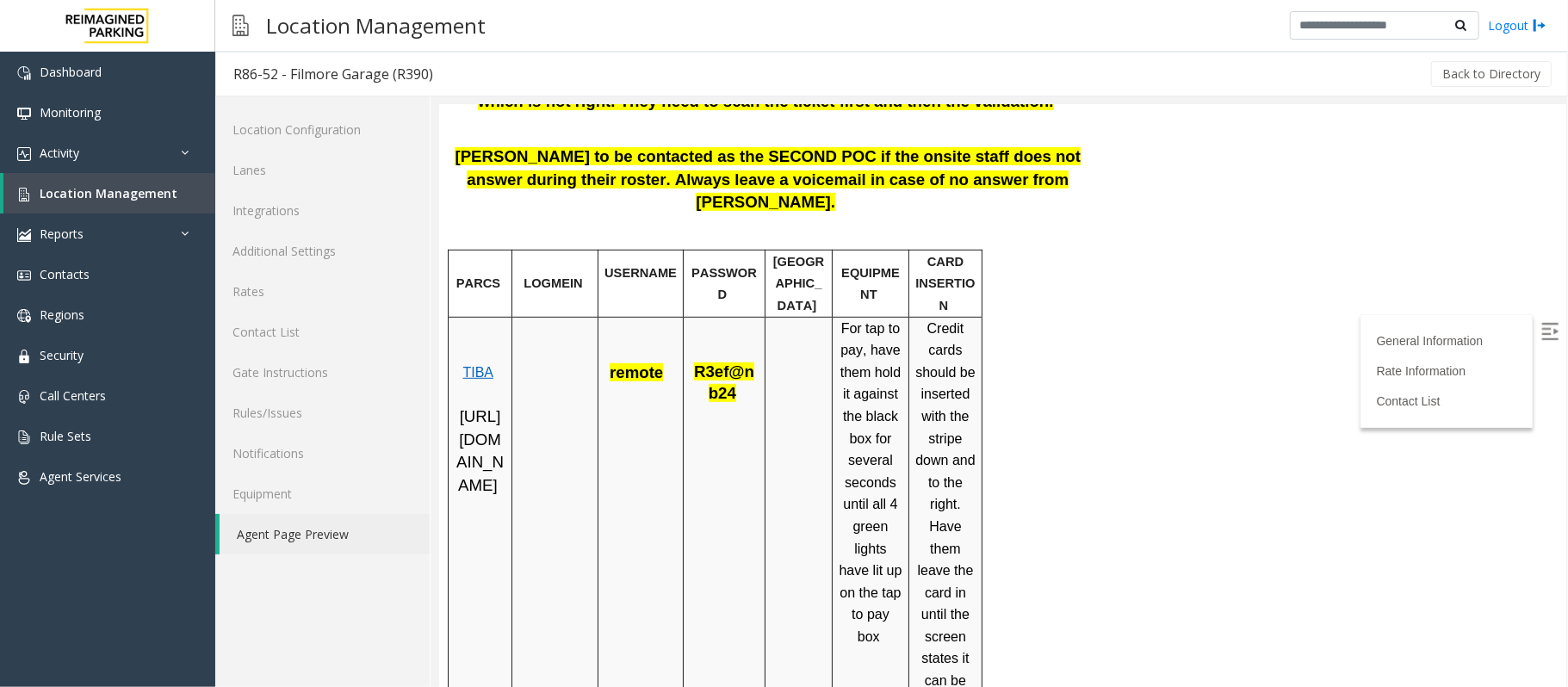 scroll, scrollTop: 229, scrollLeft: 0, axis: vertical 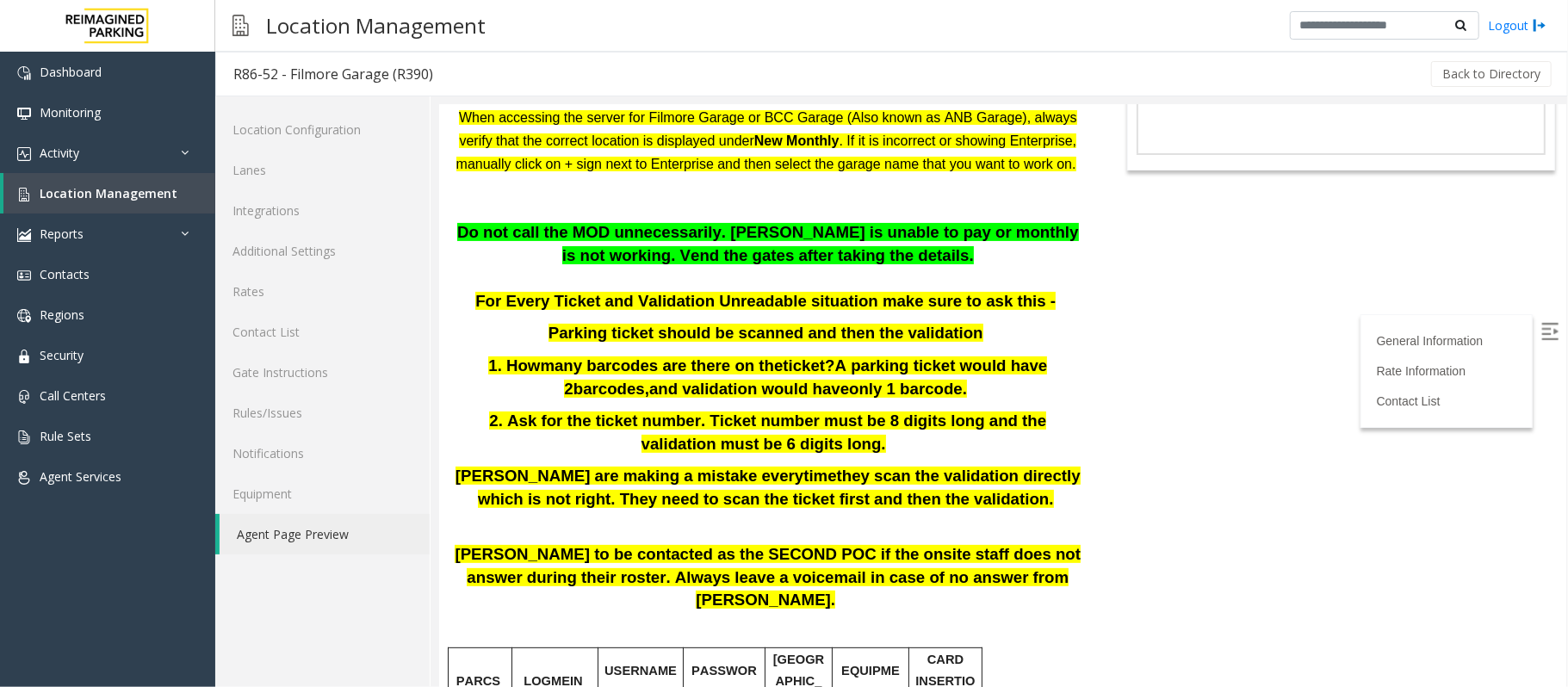 click at bounding box center [767, 208] 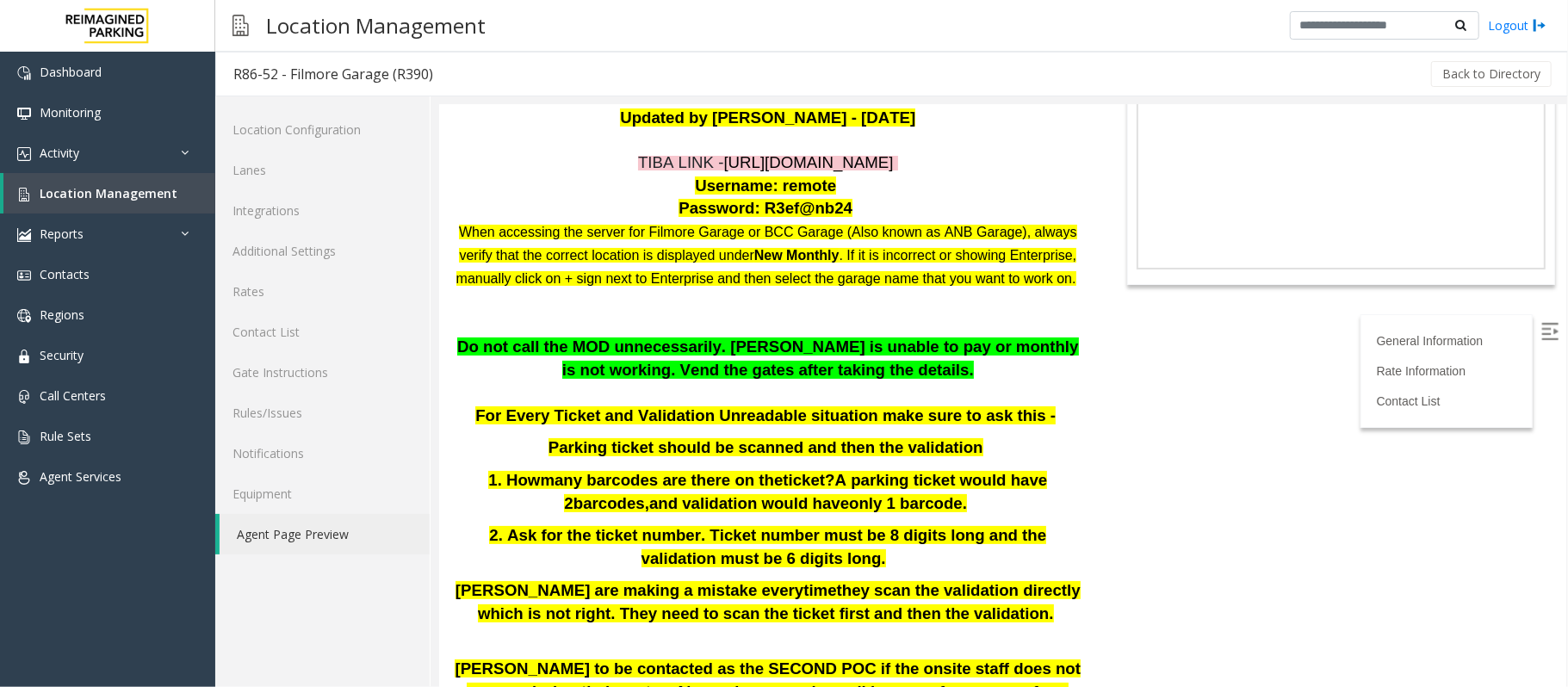 scroll, scrollTop: 0, scrollLeft: 0, axis: both 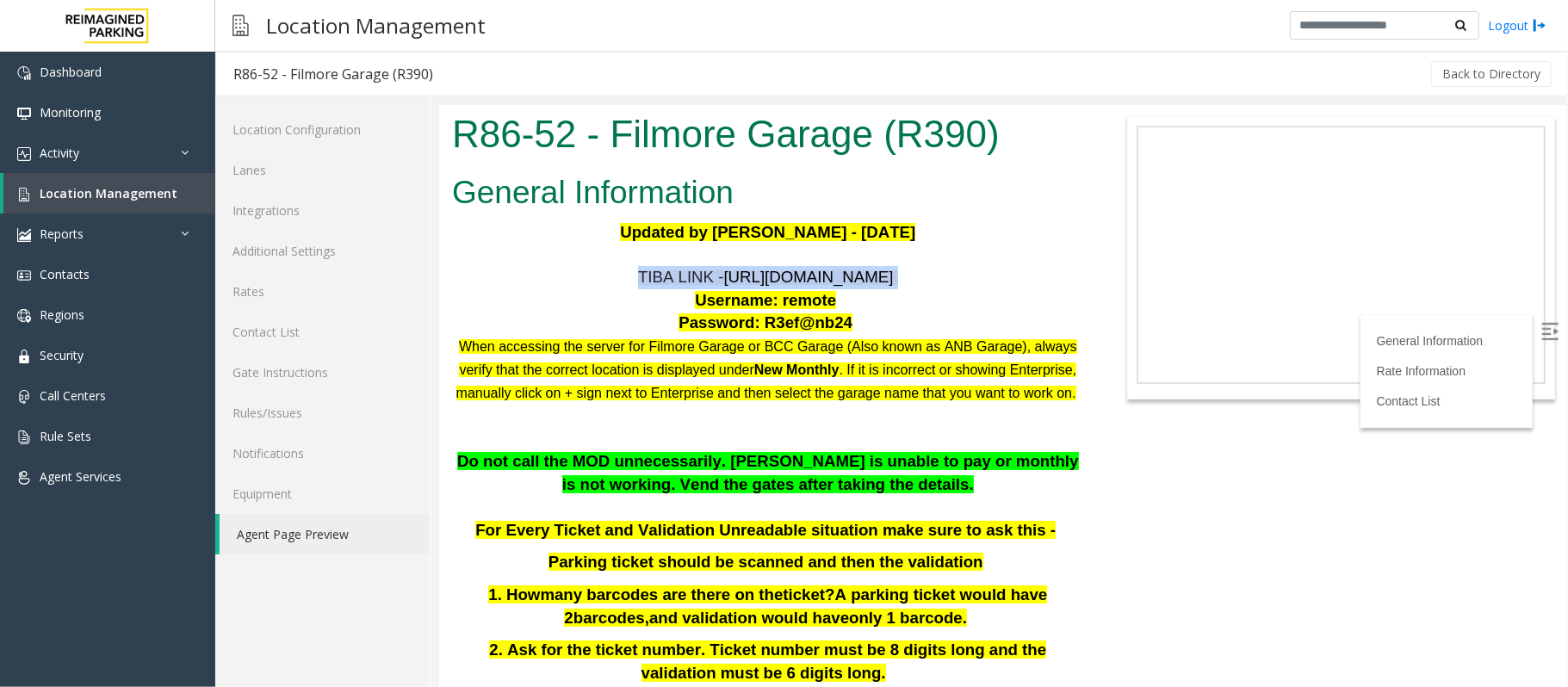 drag, startPoint x: 882, startPoint y: 278, endPoint x: 586, endPoint y: 271, distance: 296.0828 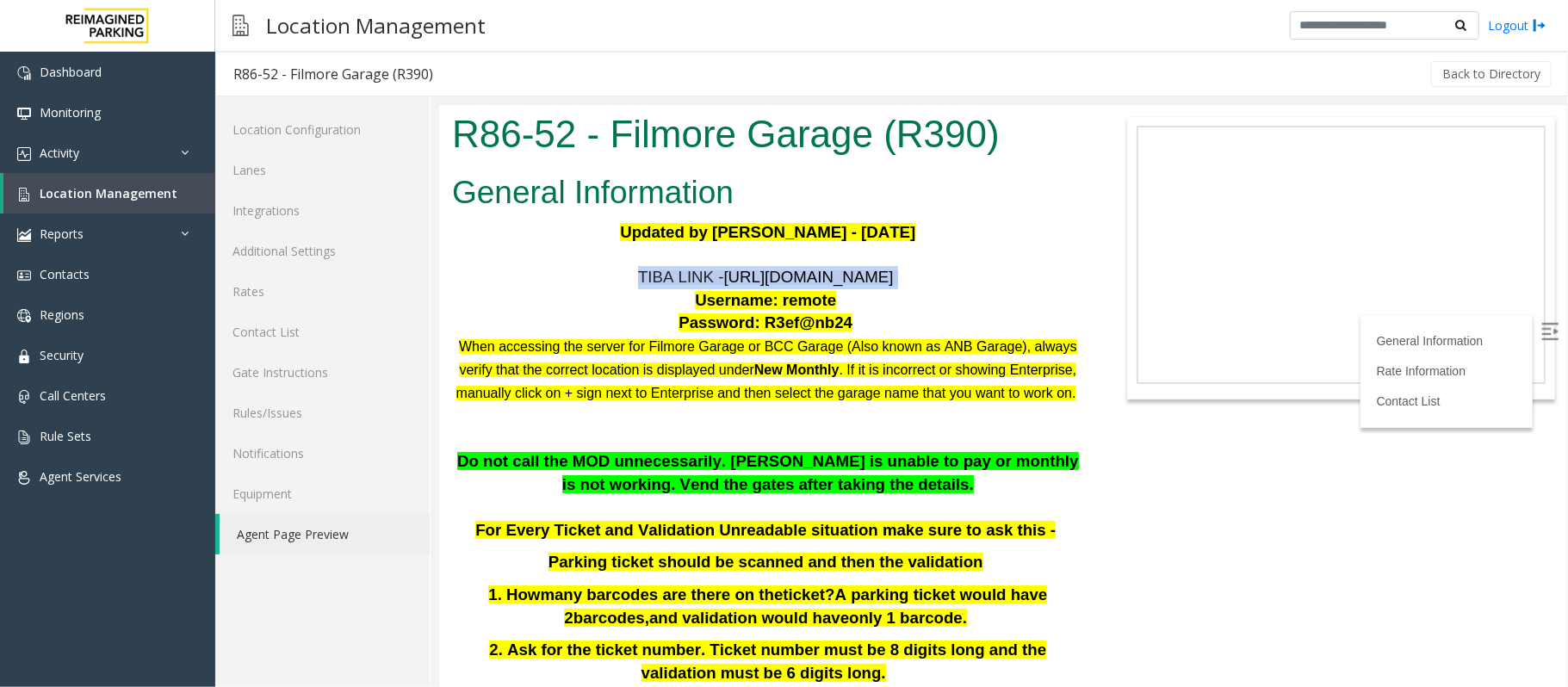click on "[URL][DOMAIN_NAME]" at bounding box center (807, 275) 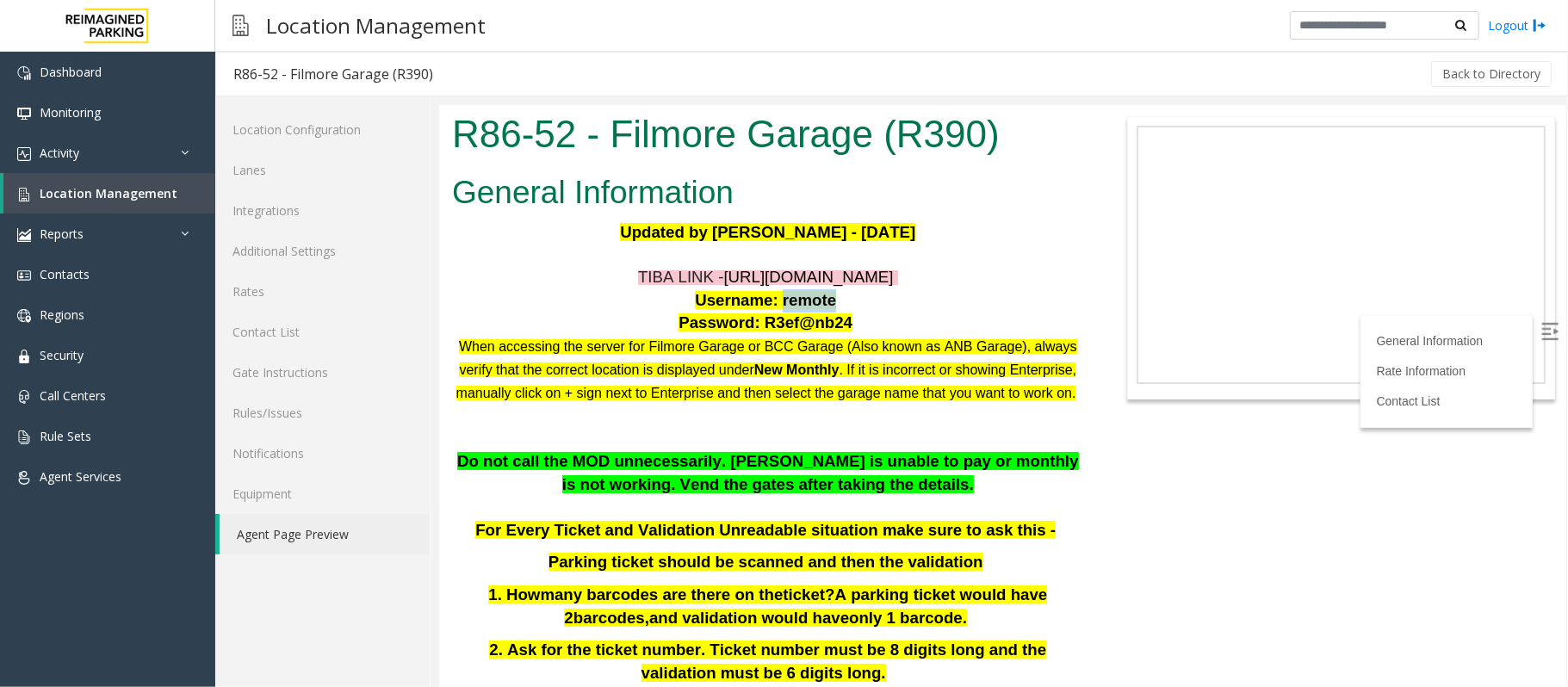 drag, startPoint x: 774, startPoint y: 300, endPoint x: 824, endPoint y: 295, distance: 50.24938 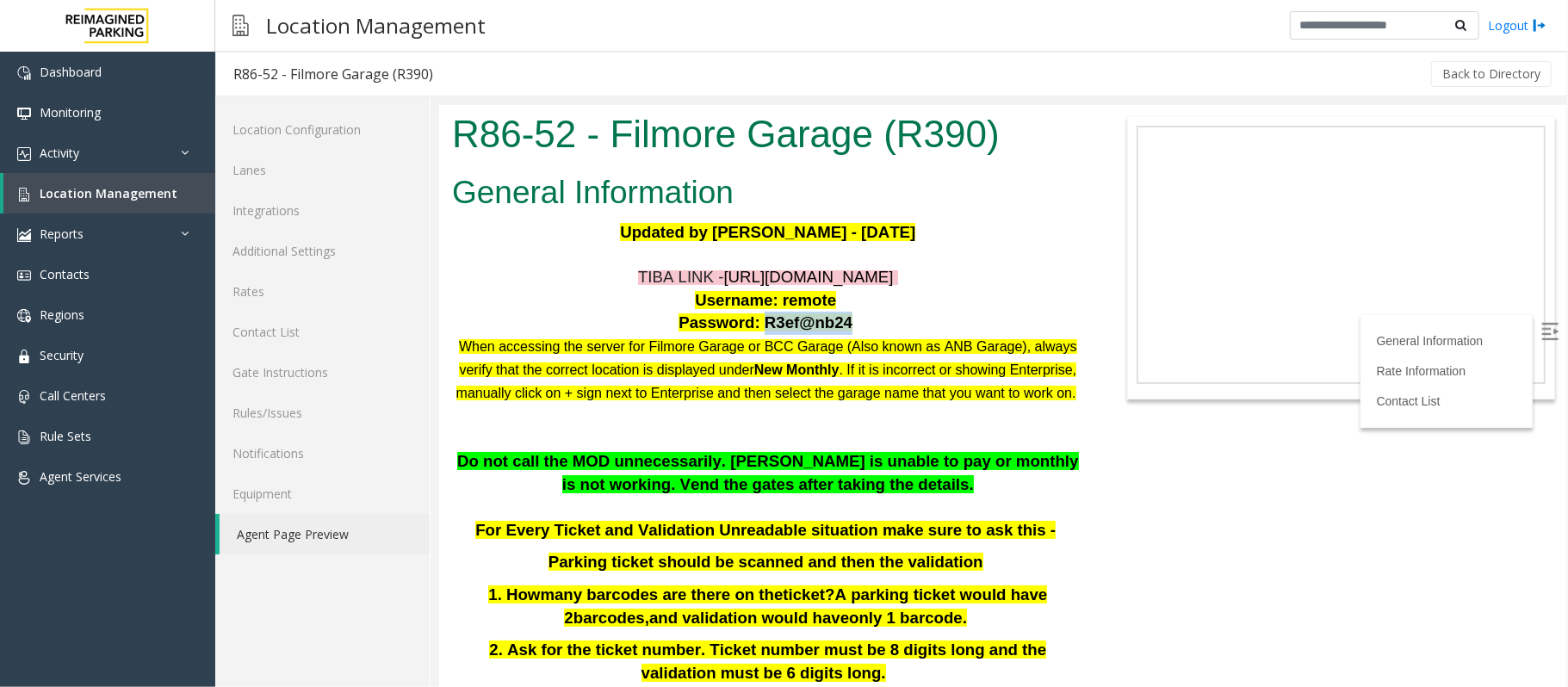 drag, startPoint x: 758, startPoint y: 325, endPoint x: 833, endPoint y: 322, distance: 75.06 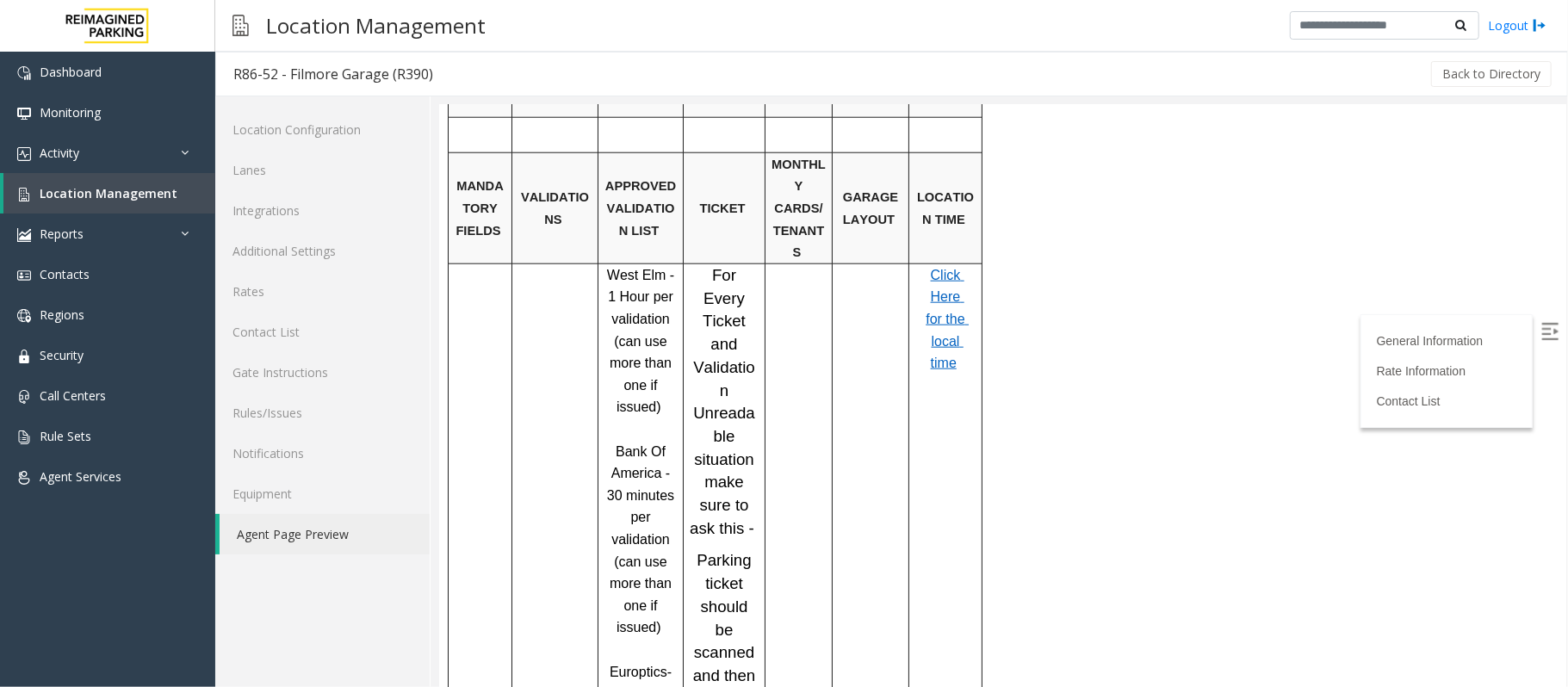 scroll, scrollTop: 1377, scrollLeft: 0, axis: vertical 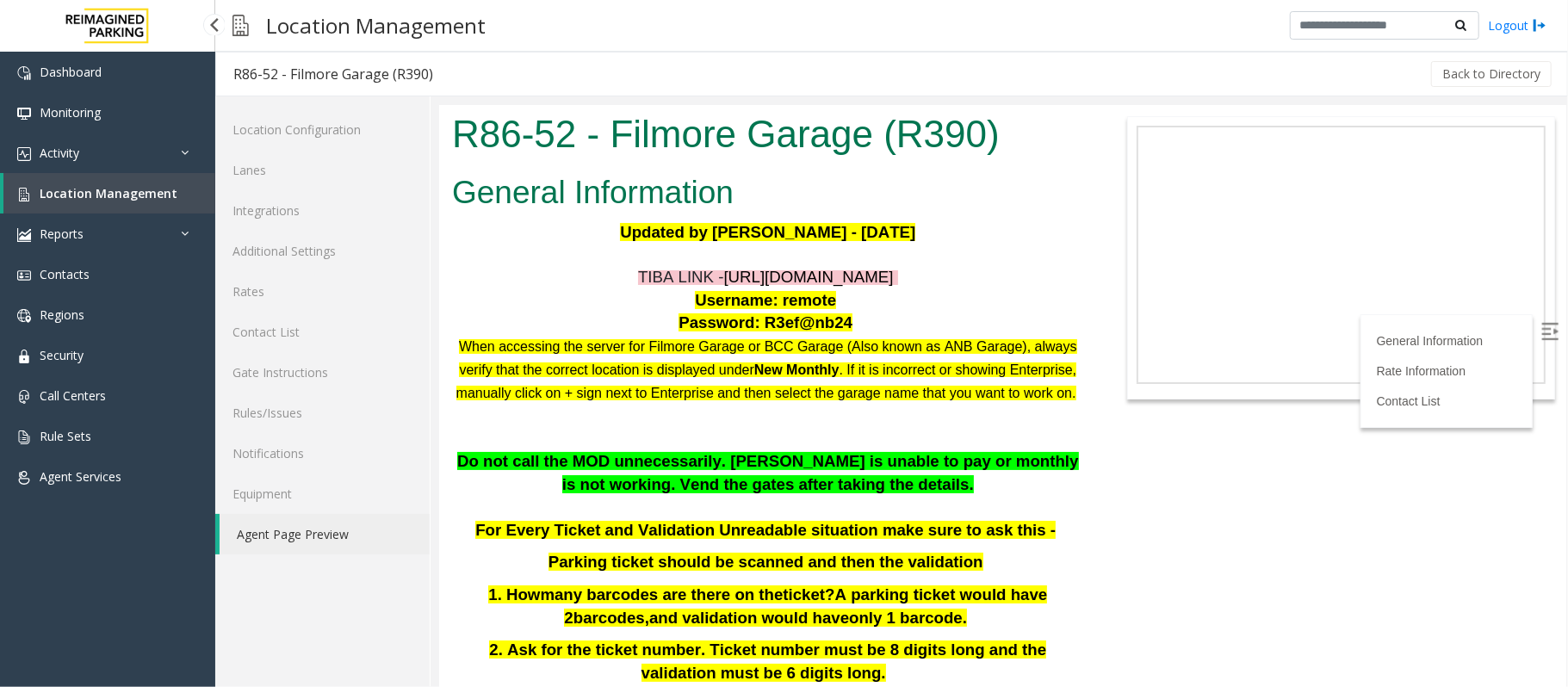 click on "Location Management" at bounding box center [108, 193] 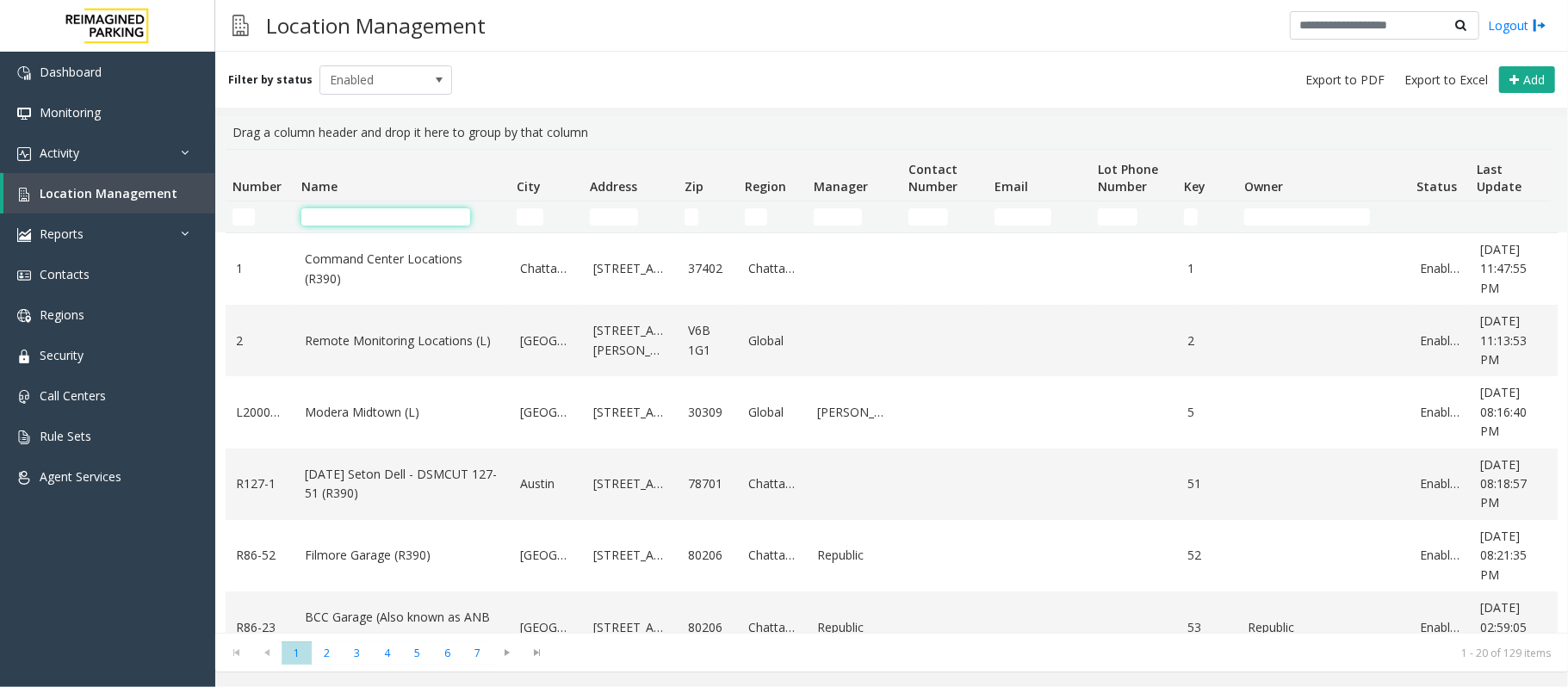 click 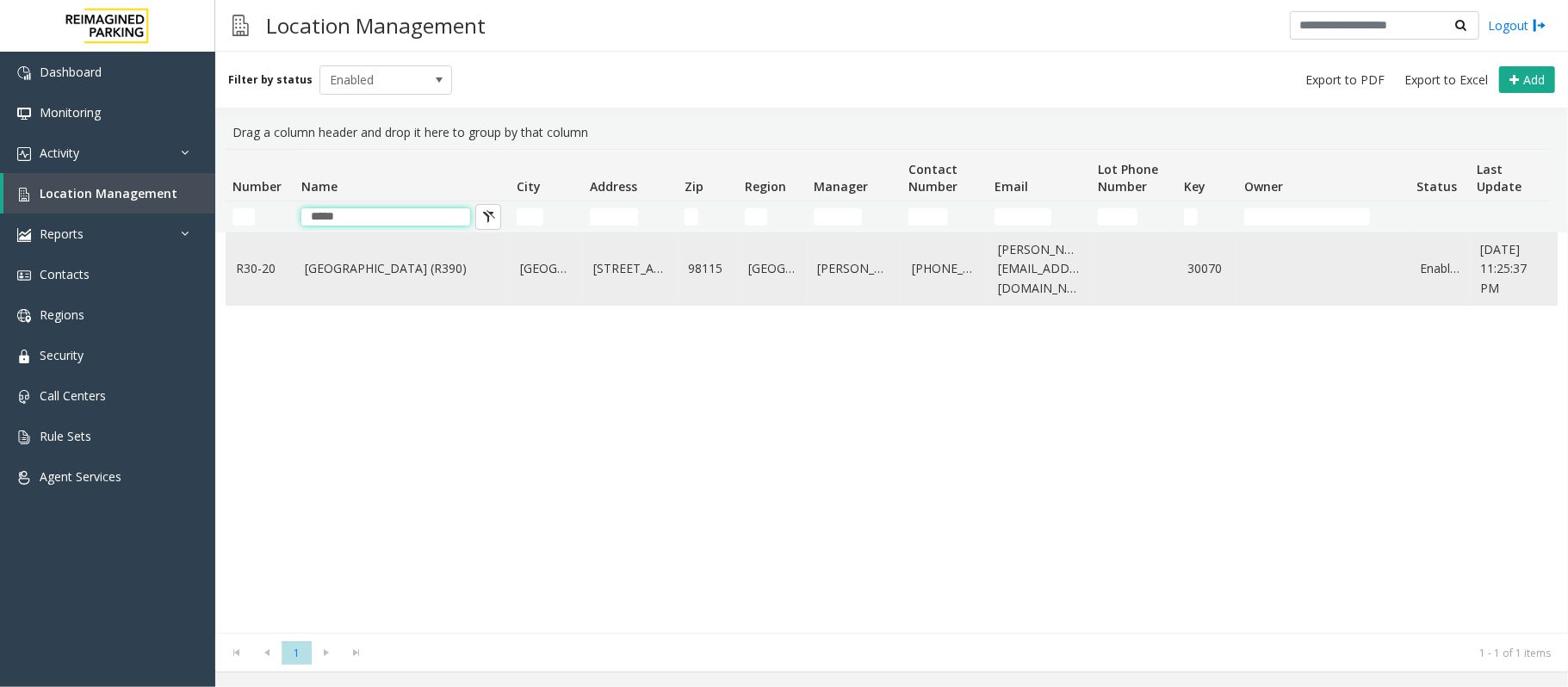 type on "*****" 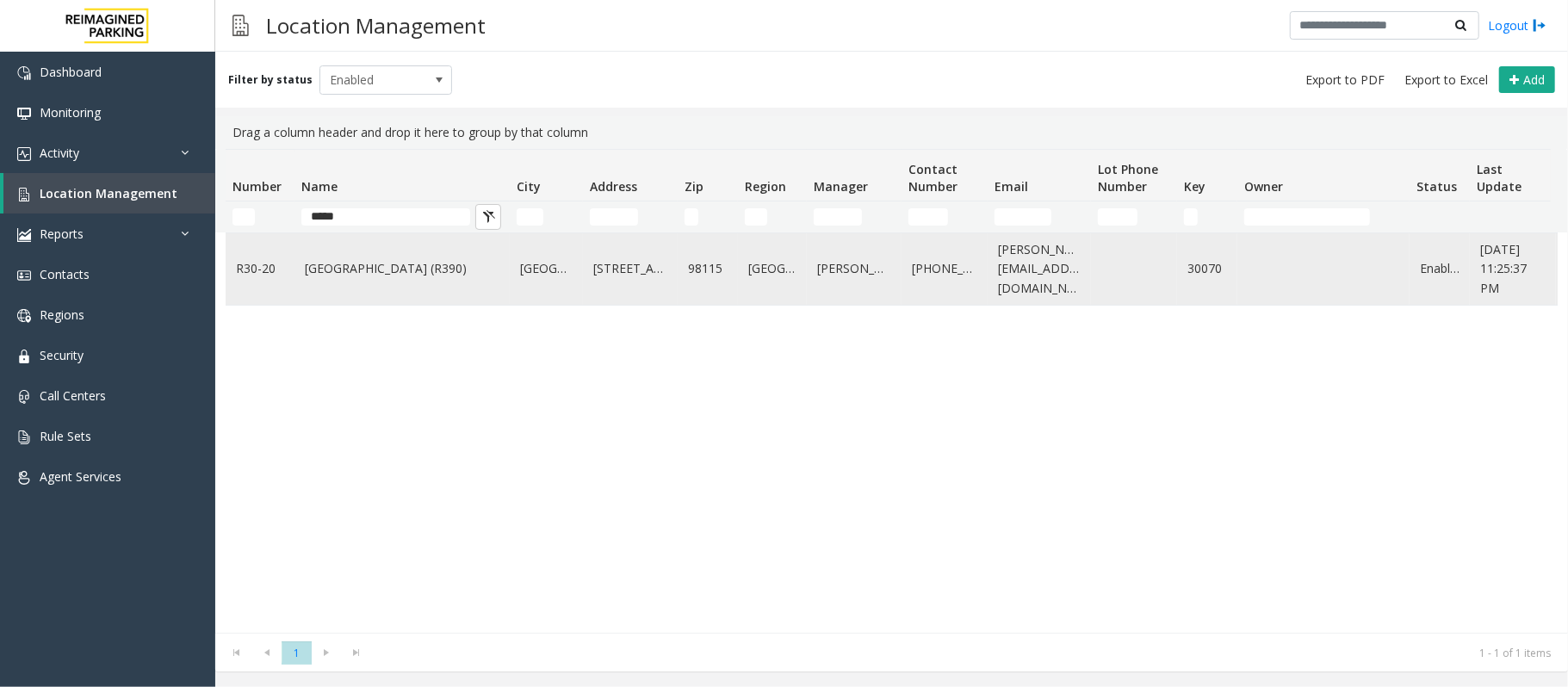 drag, startPoint x: 375, startPoint y: 251, endPoint x: 383, endPoint y: 258, distance: 10.6301458 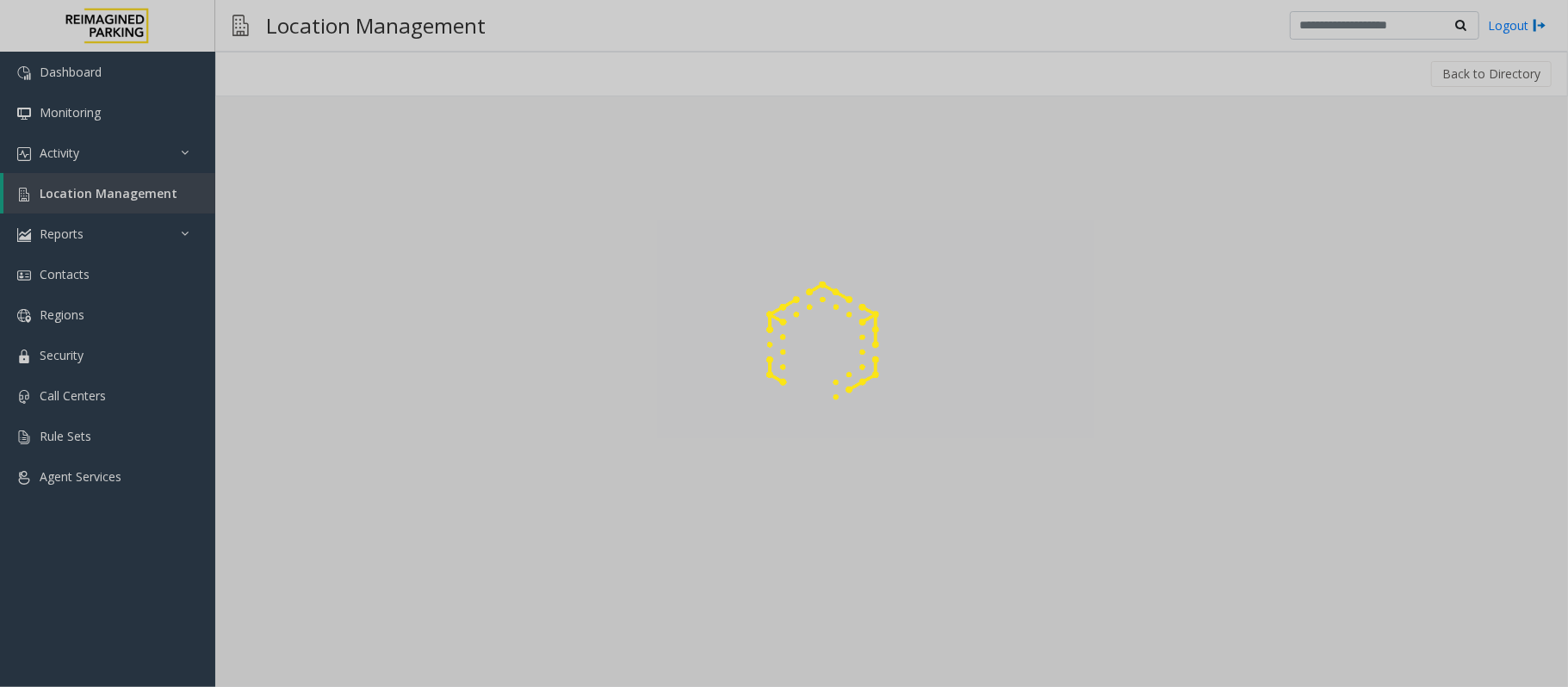 click 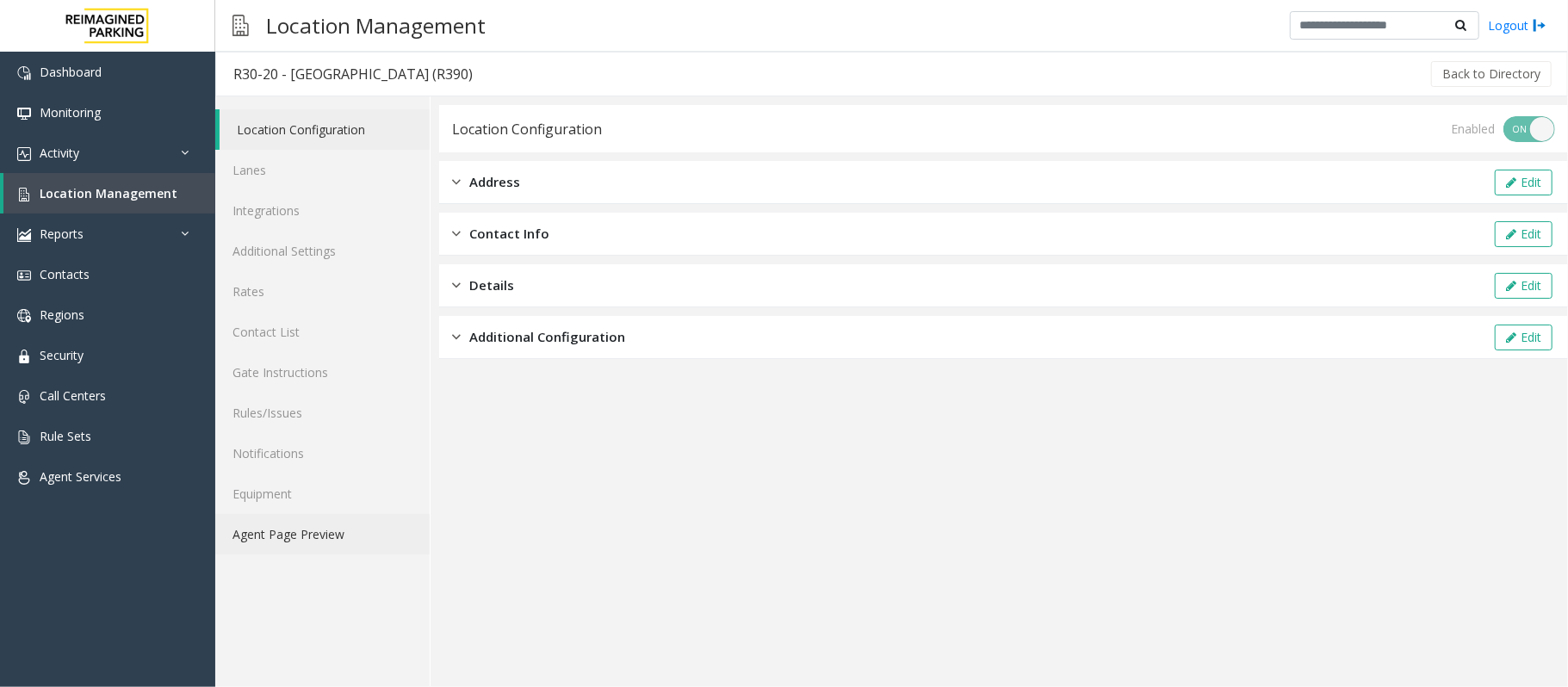 click on "Agent Page Preview" 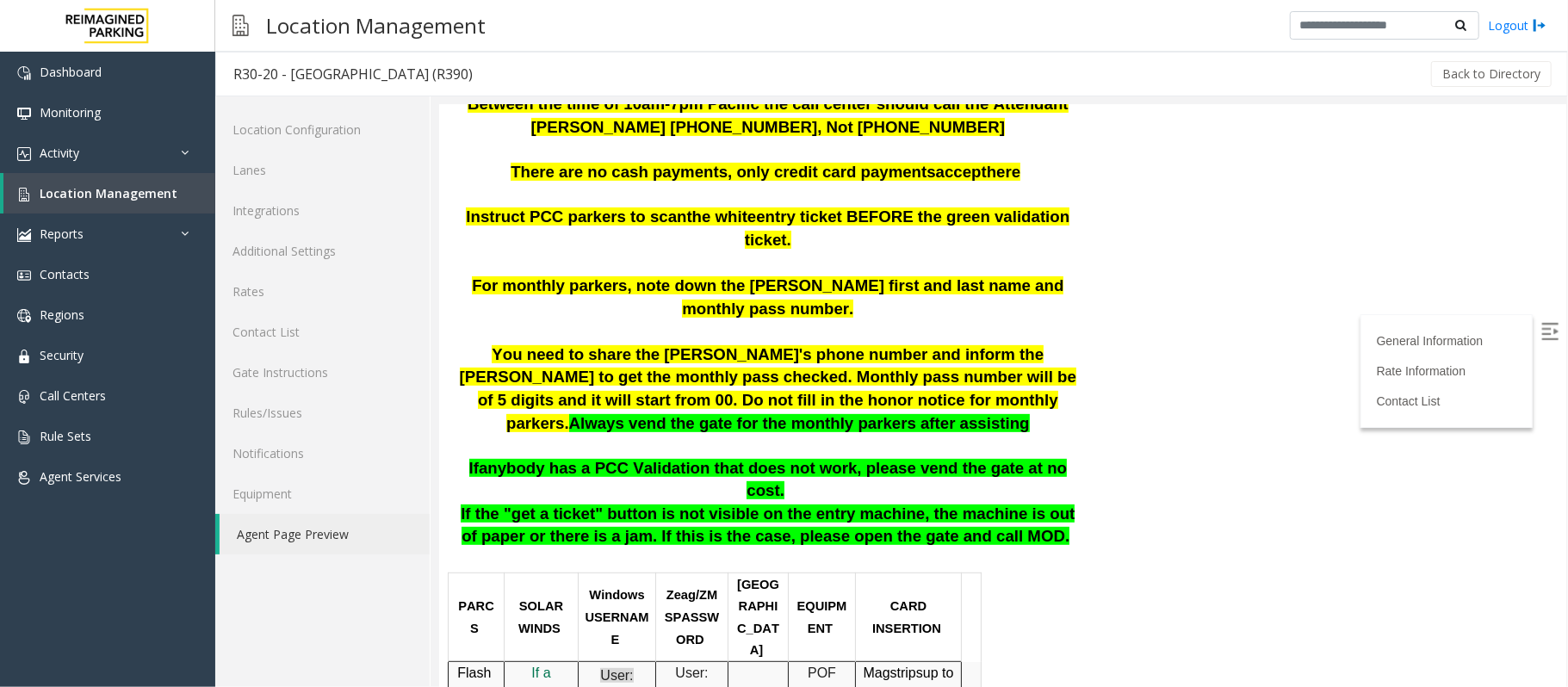 scroll, scrollTop: 344, scrollLeft: 0, axis: vertical 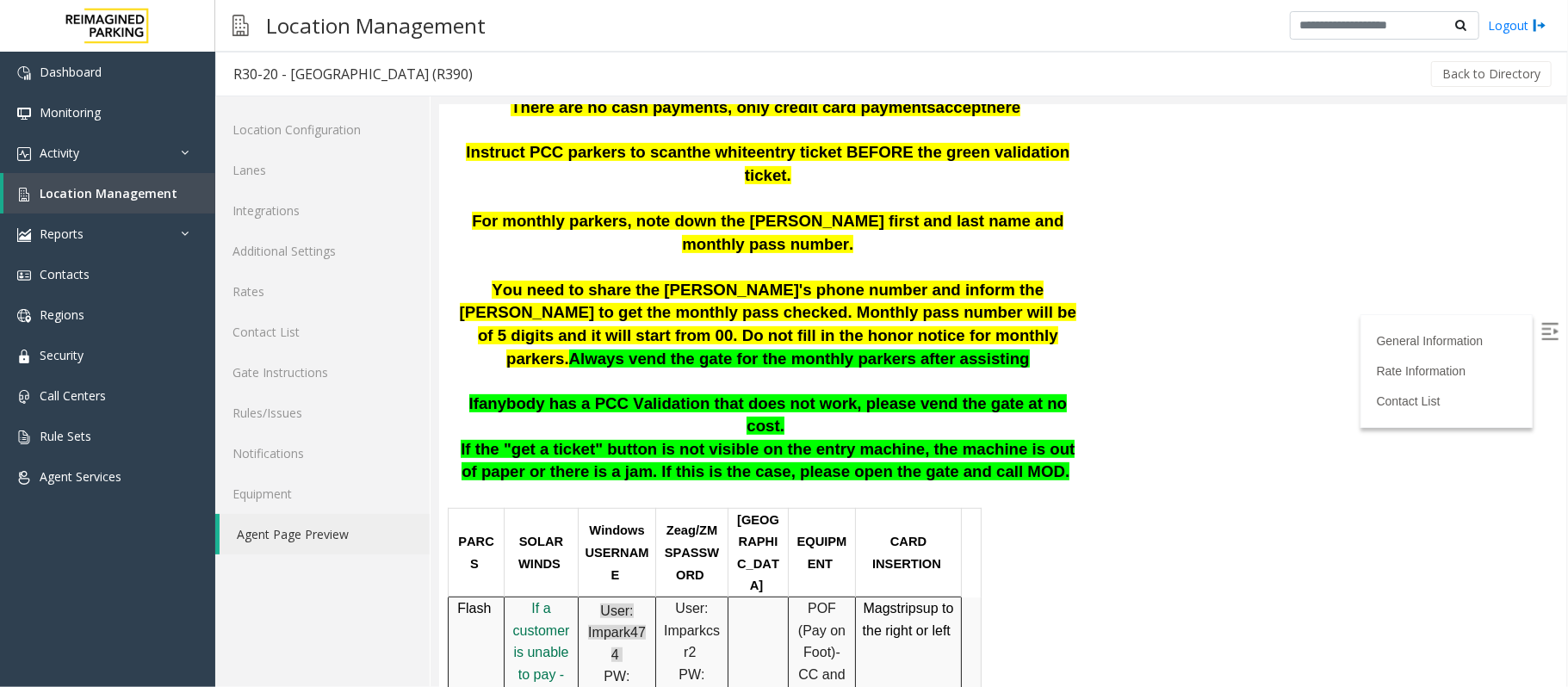 click on "You need to share the Aaron's phone number and inform the parker to get the monthly pass checked. Monthly pass number will be of 5 digits and it will start from 00. Do not fill in the honor notice for monthly parkers.  Always vend the gate for the monthly parkers after assisting" at bounding box center (767, 335) 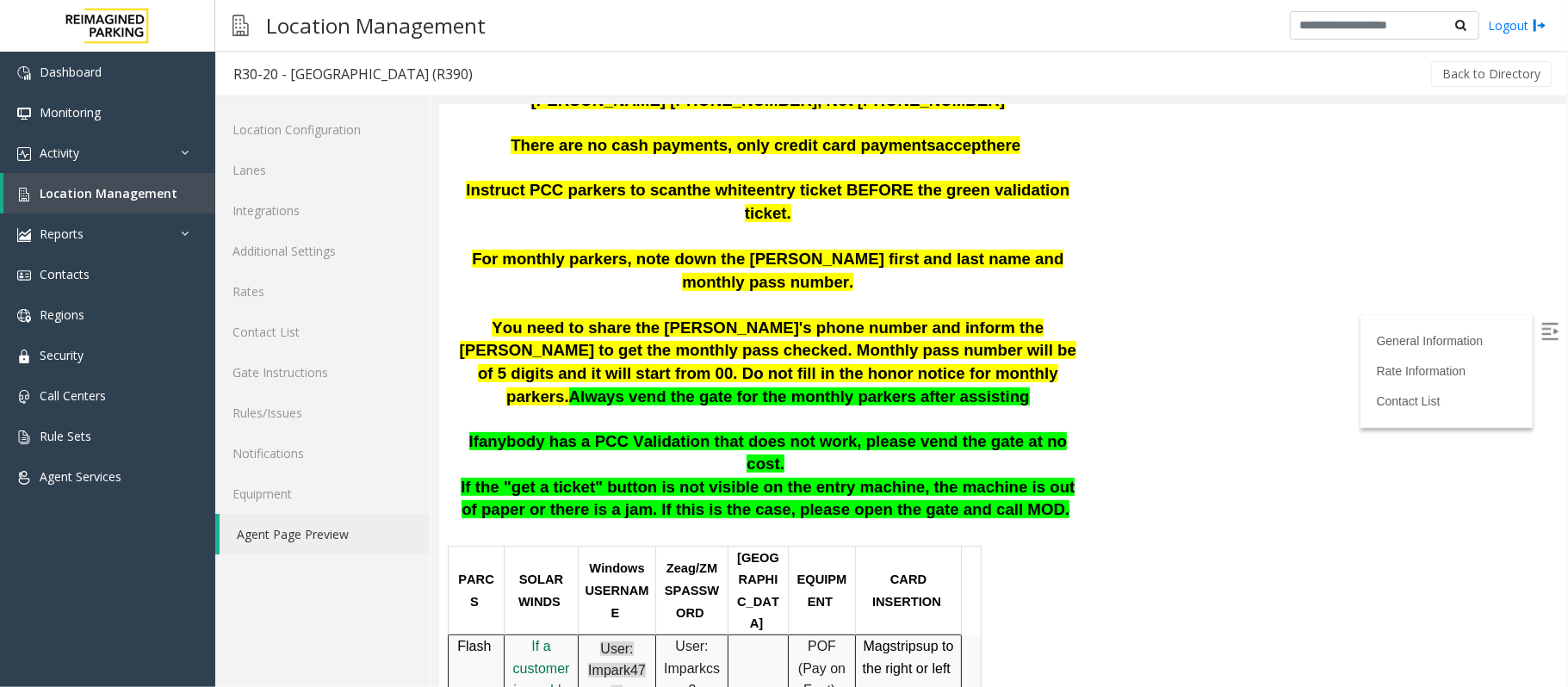scroll, scrollTop: 459, scrollLeft: 0, axis: vertical 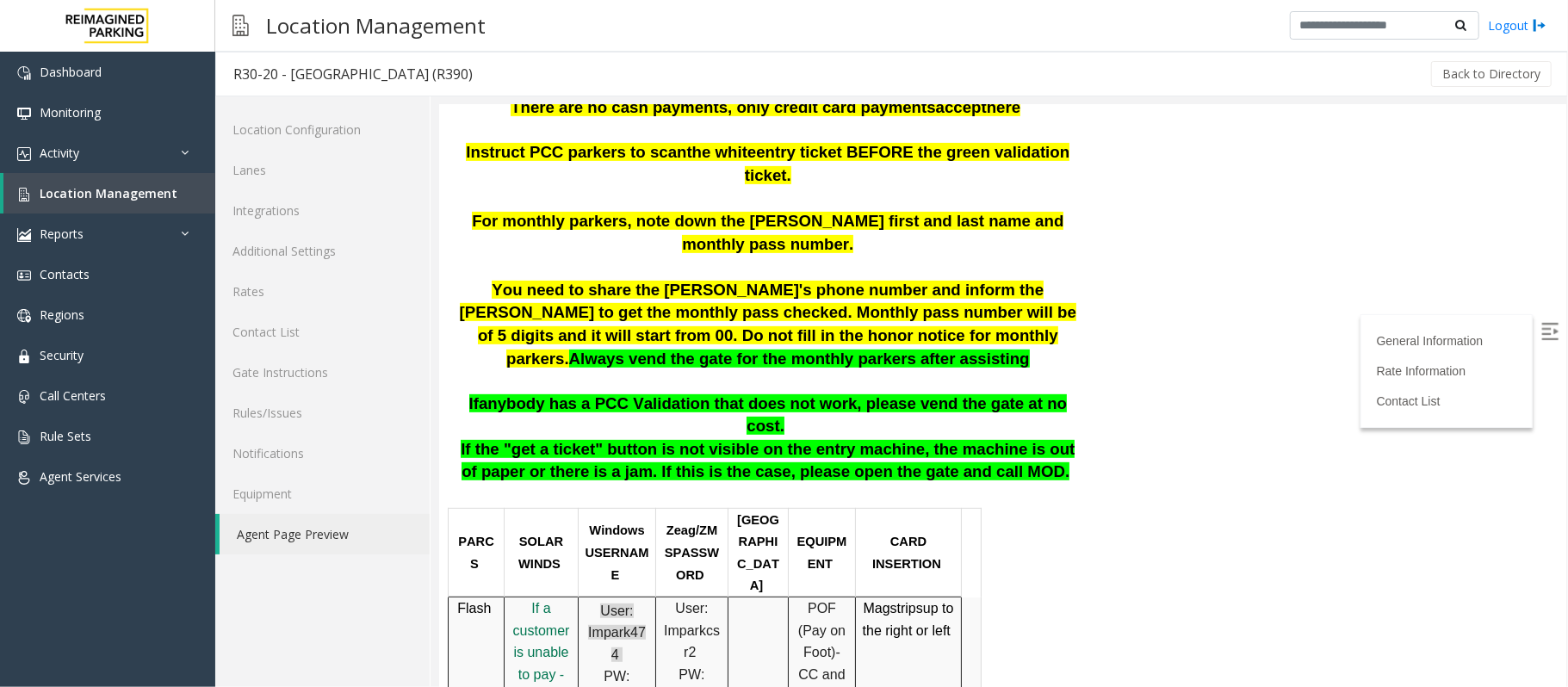 click at bounding box center (908, 507) 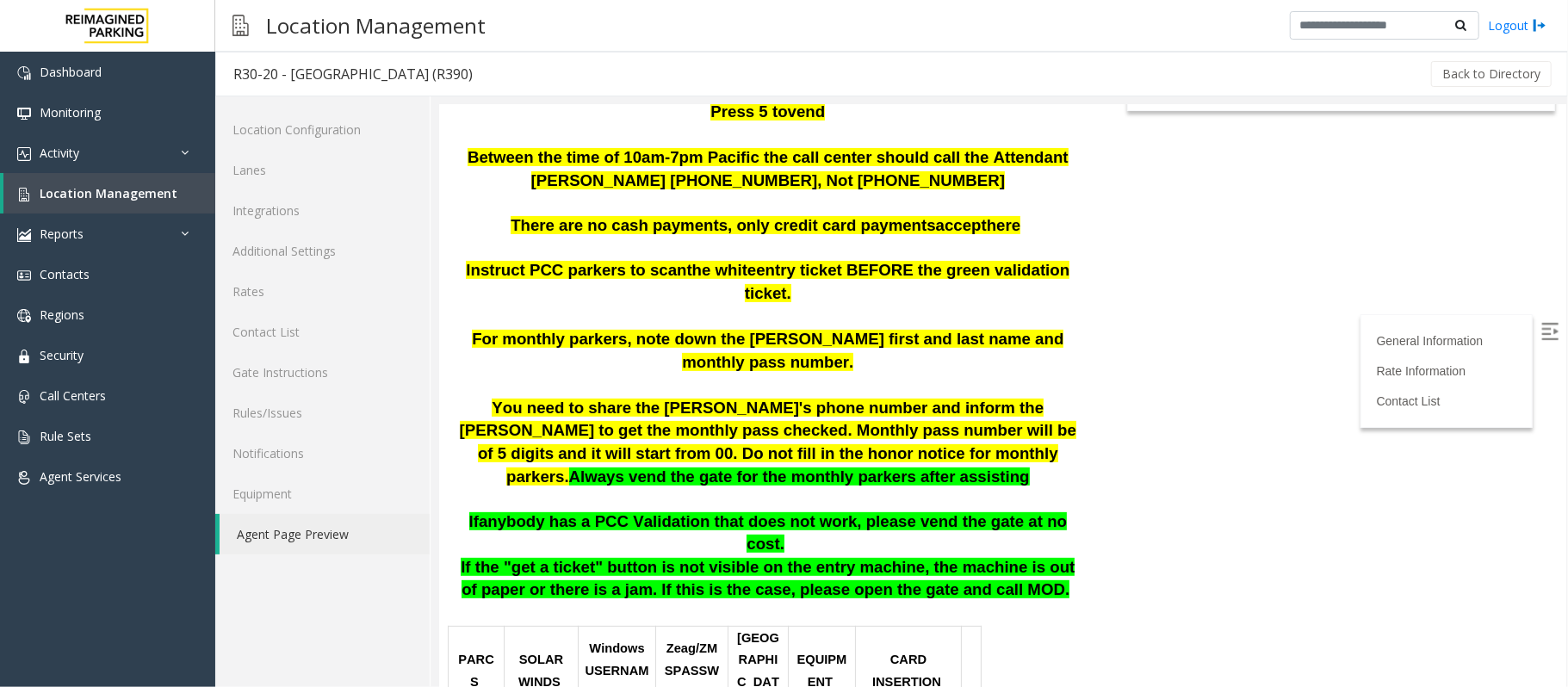 scroll, scrollTop: 344, scrollLeft: 0, axis: vertical 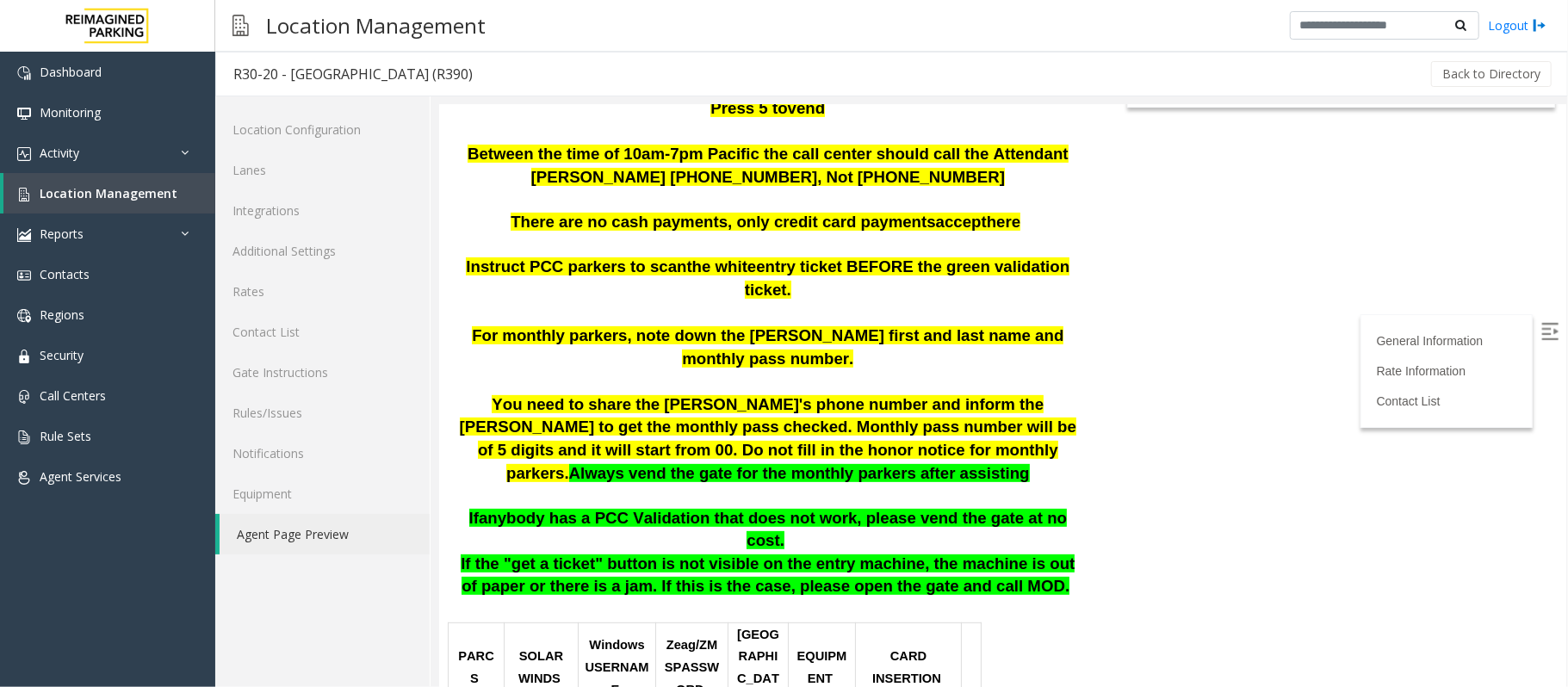 click on "anybody has a PCC Validation that does not work, please vend the gate at no cost." at bounding box center [772, 529] 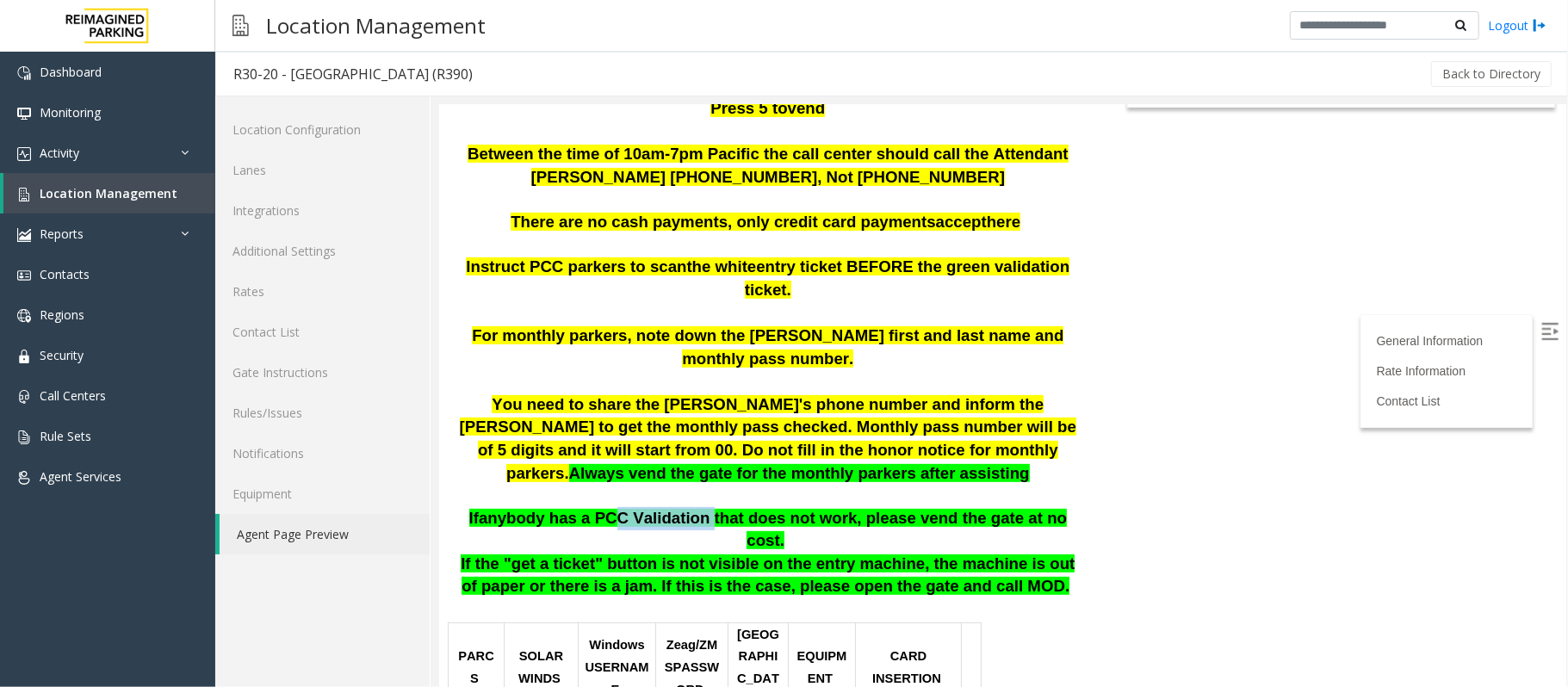 drag, startPoint x: 596, startPoint y: 408, endPoint x: 688, endPoint y: 402, distance: 92.19544 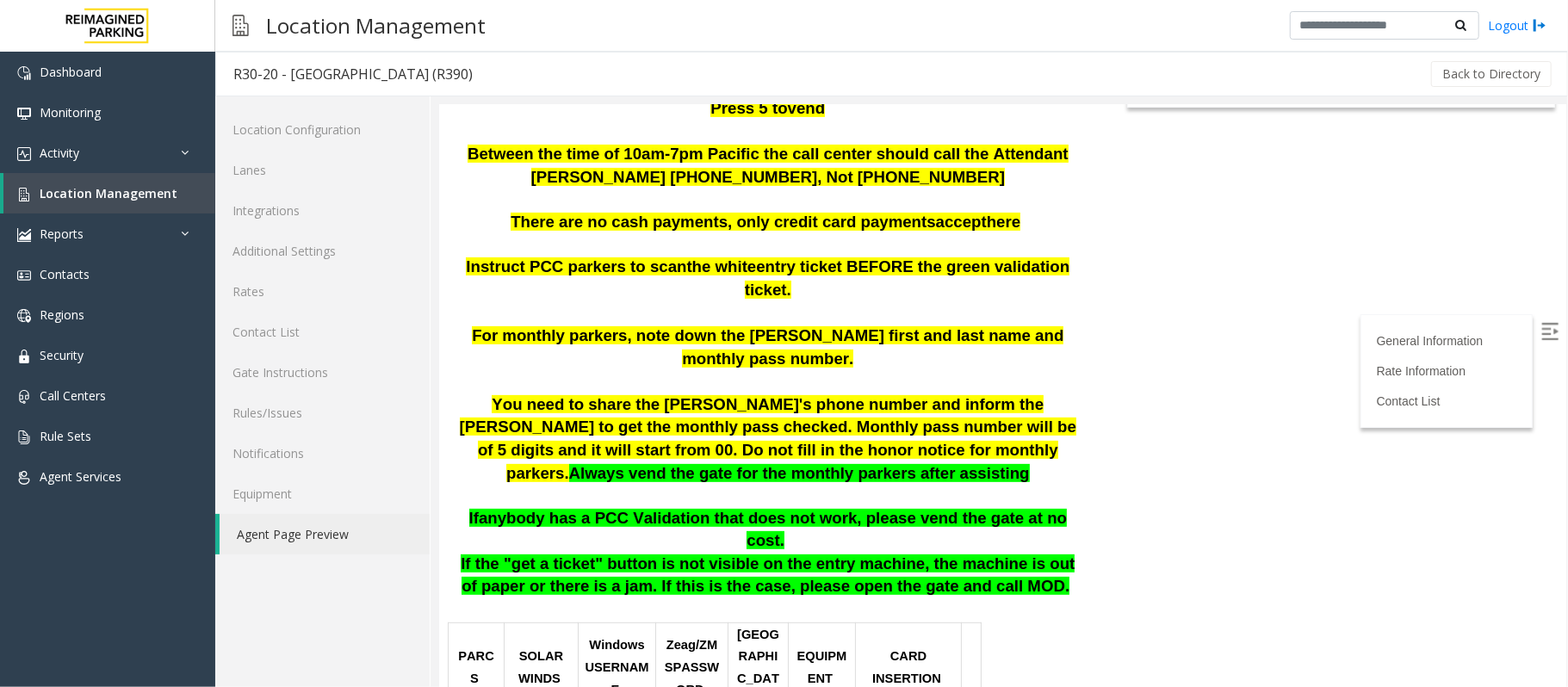 click on "If the "get a ticket" button is not visible on the entry machine, the machine is out of paper or there is a jam. If this is the case, please open the gate and call MOD." at bounding box center [767, 585] 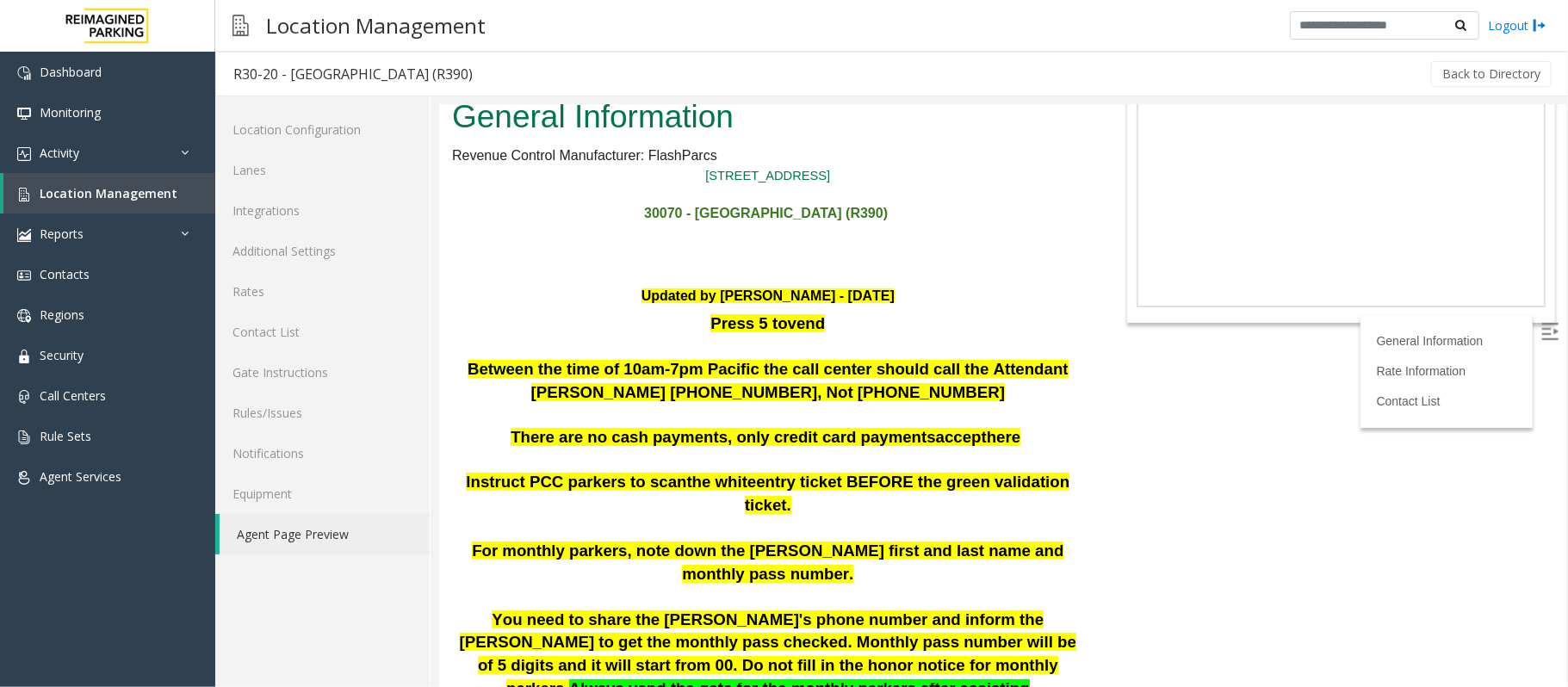 scroll, scrollTop: 229, scrollLeft: 0, axis: vertical 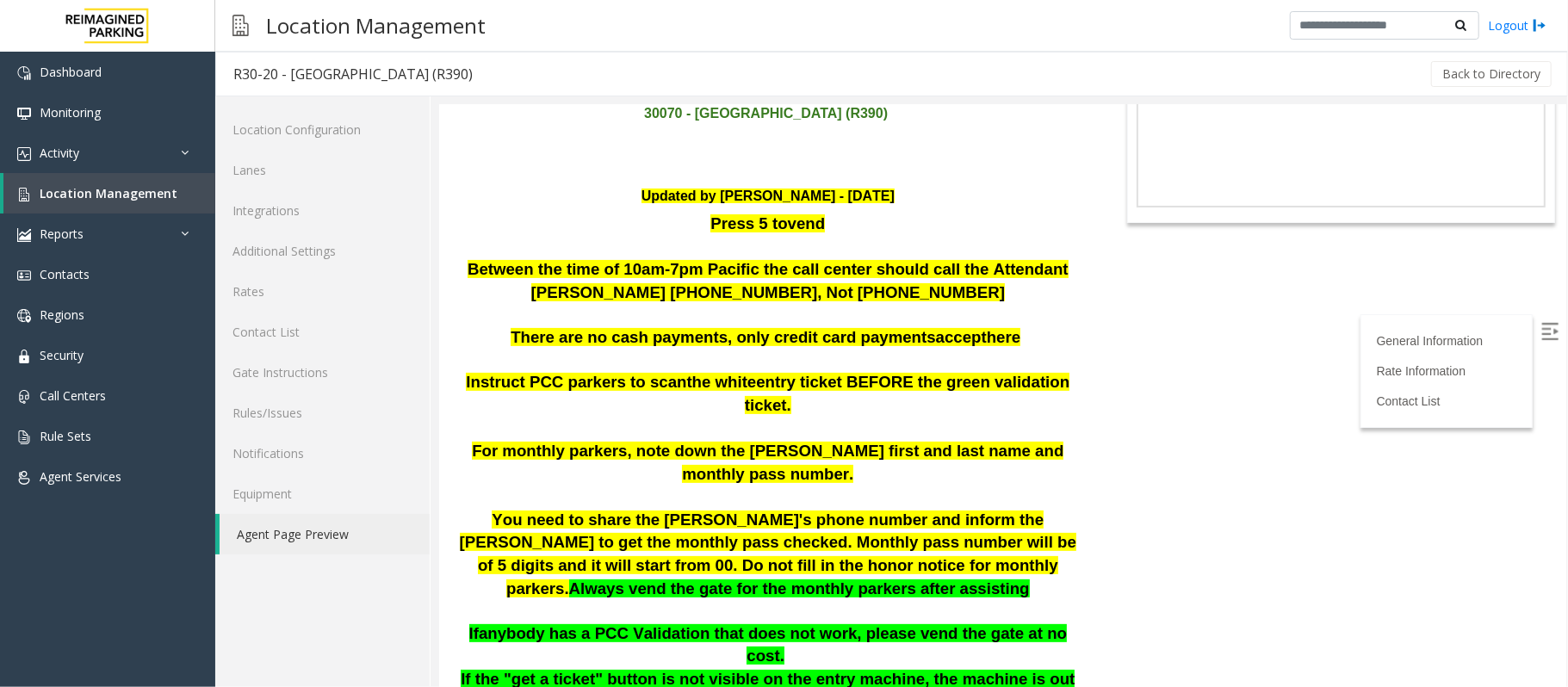 click at bounding box center (767, 427) 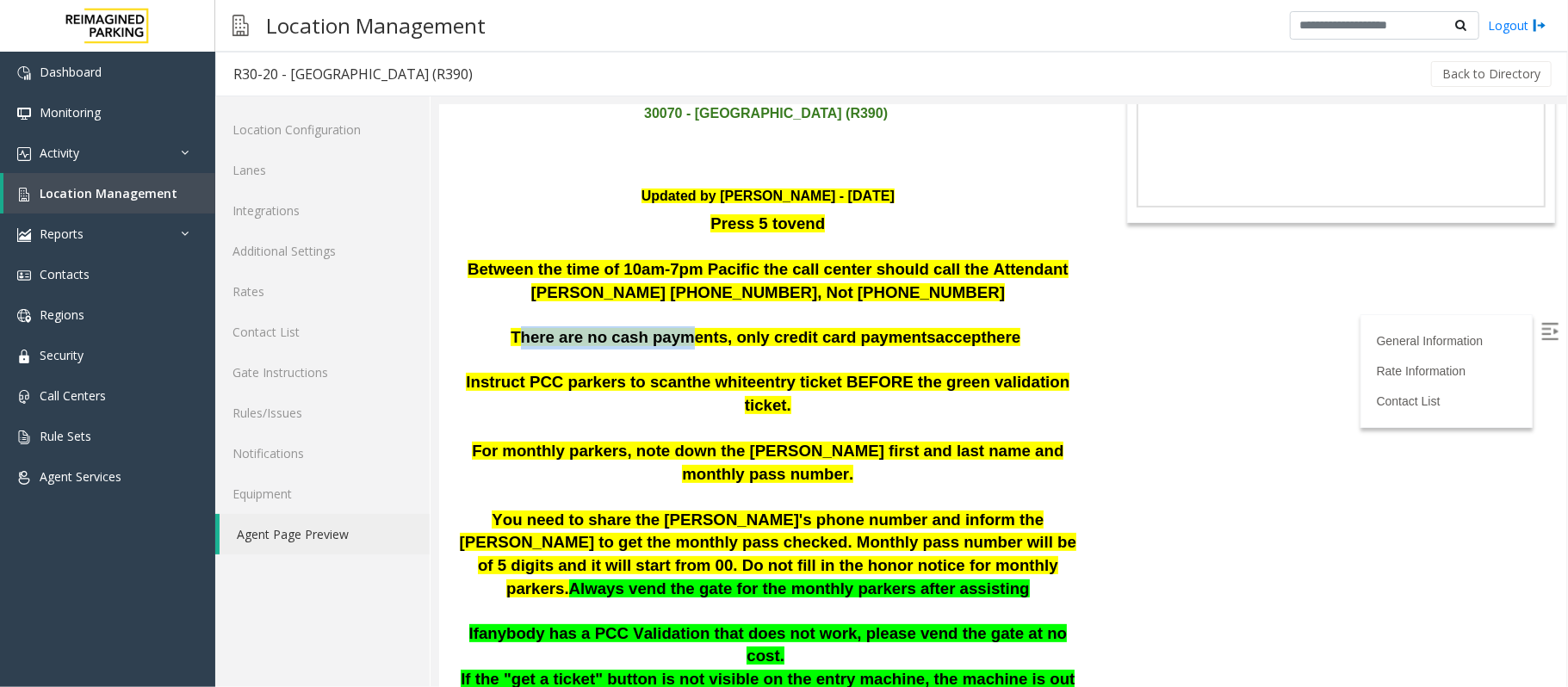 drag, startPoint x: 509, startPoint y: 280, endPoint x: 685, endPoint y: 288, distance: 176.18172 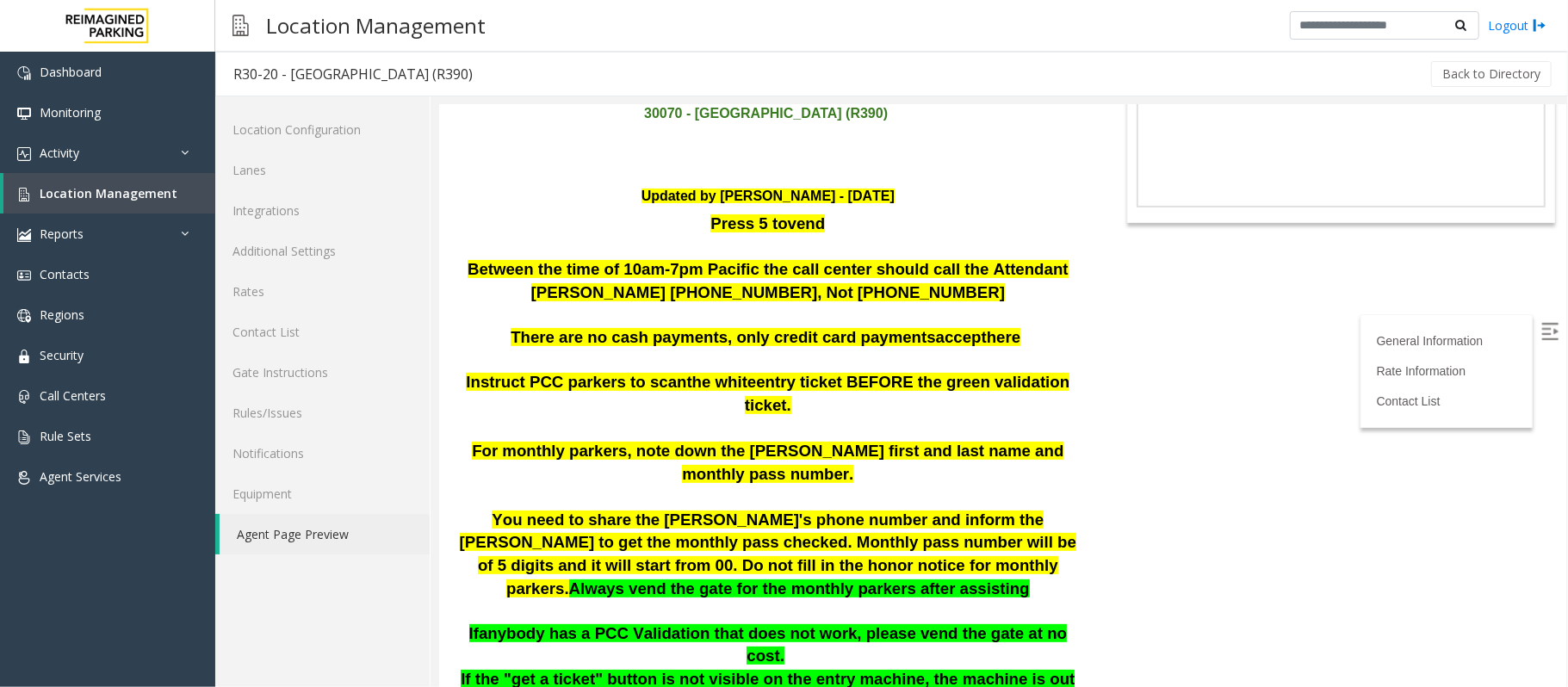 click on "There are no cash payments, only credit card payments  accept  here" at bounding box center [767, 337] 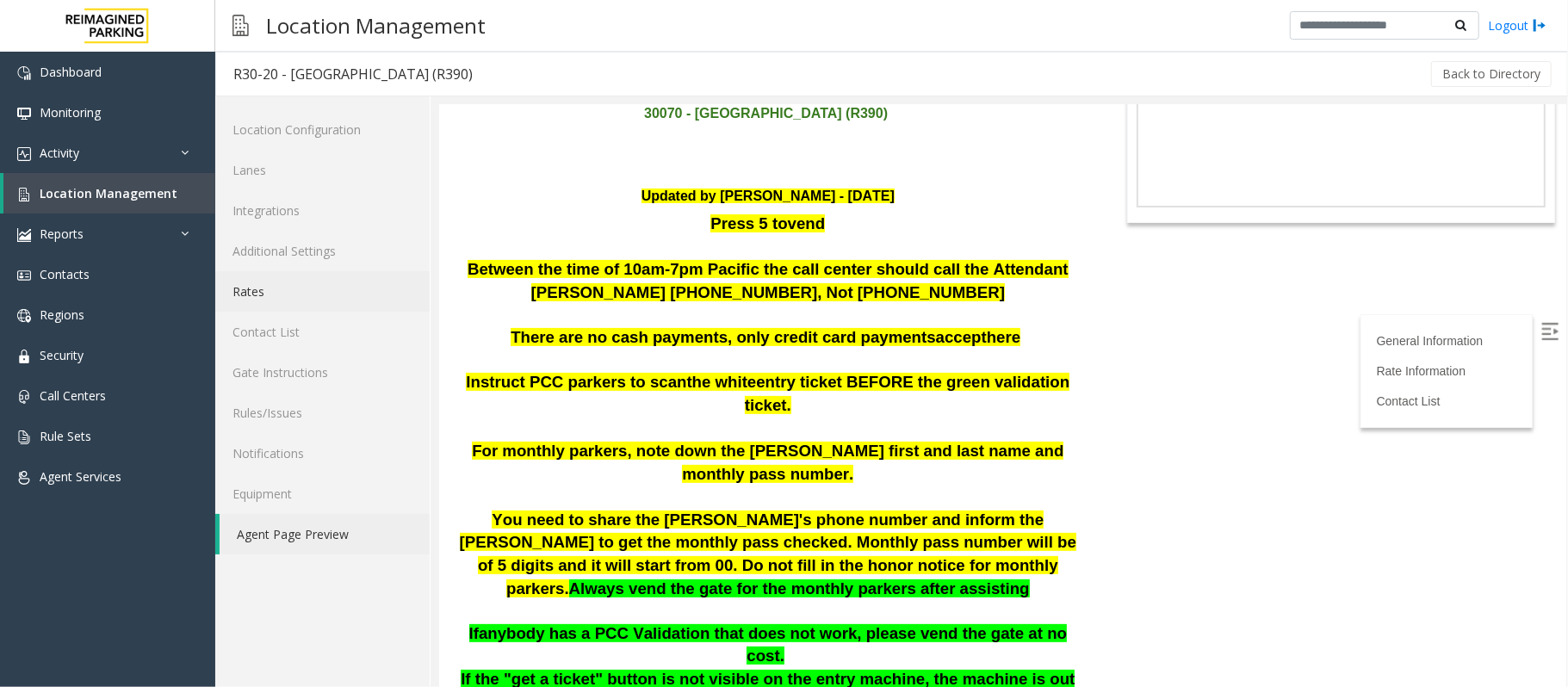 click on "Rates" 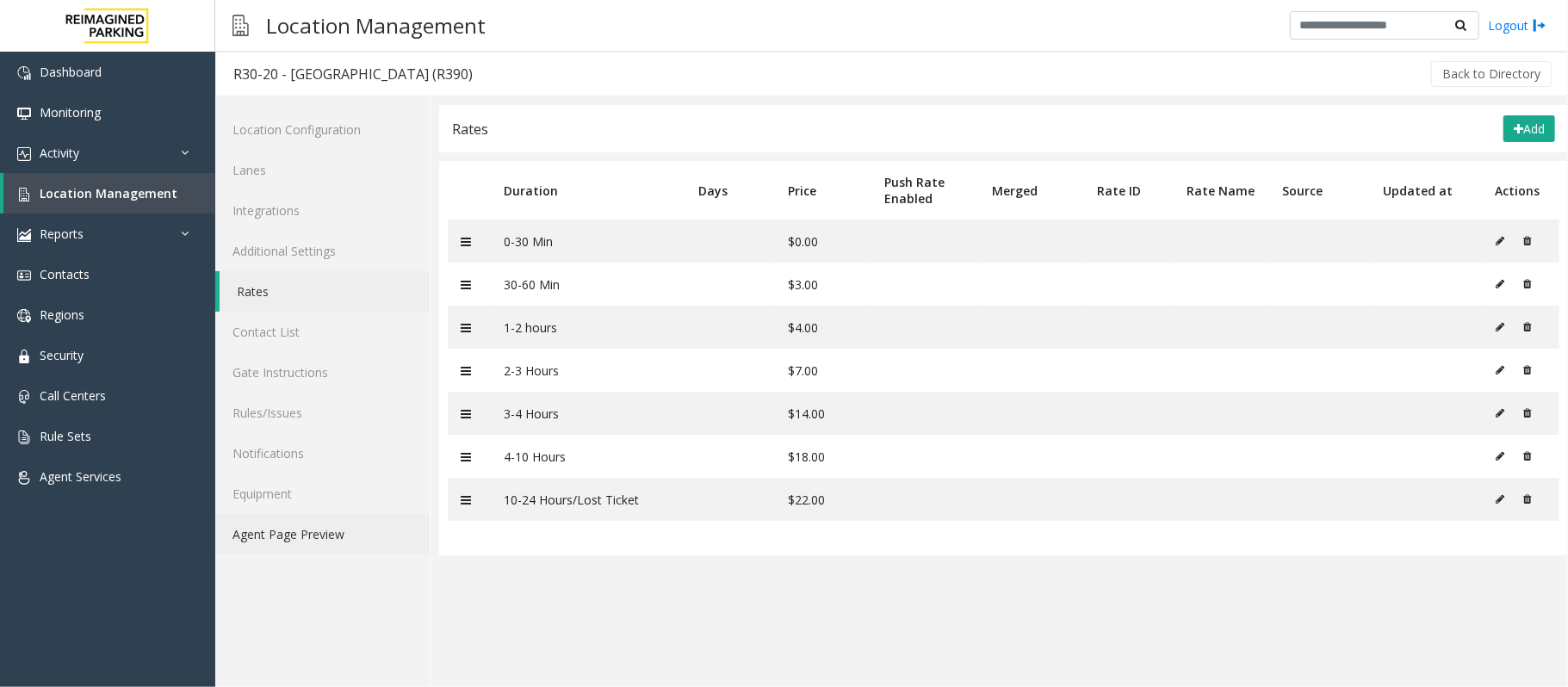 click on "Agent Page Preview" 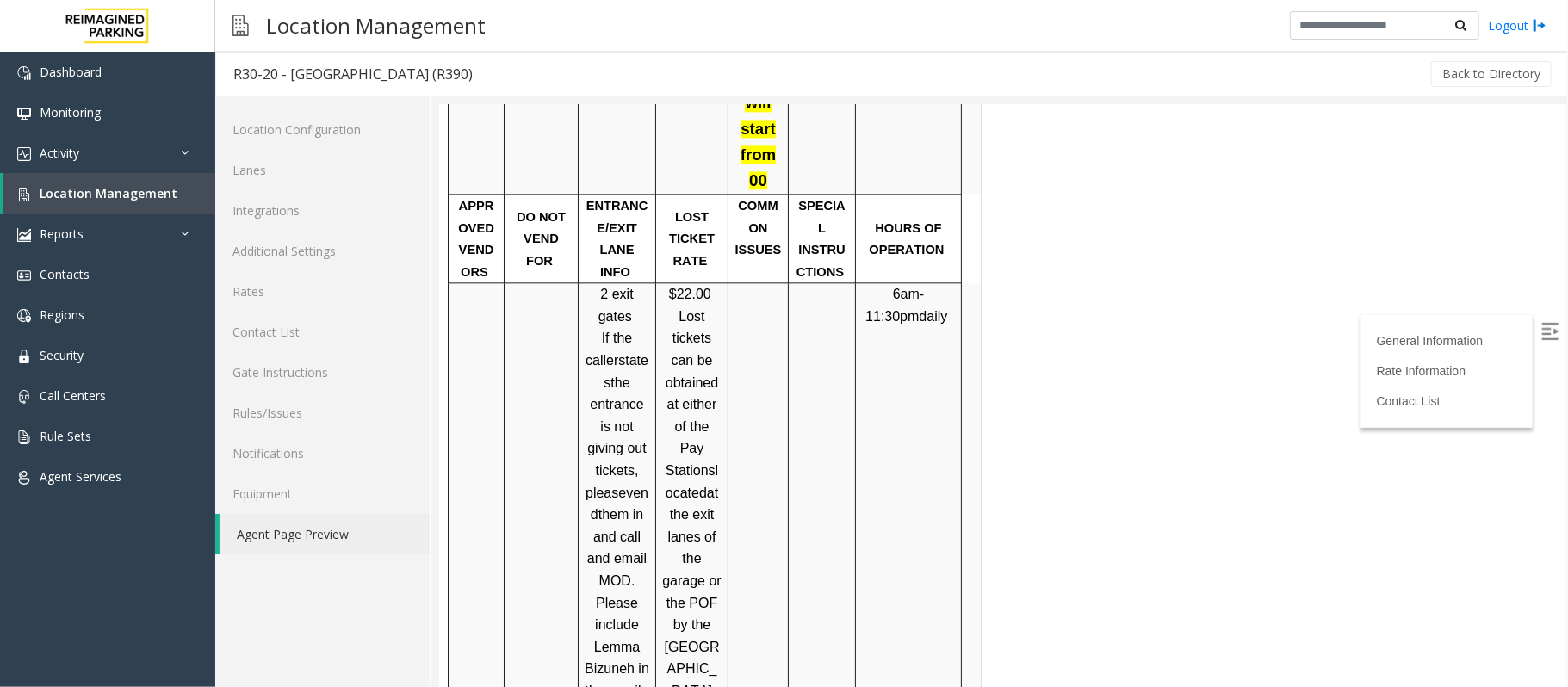 scroll, scrollTop: 3513, scrollLeft: 0, axis: vertical 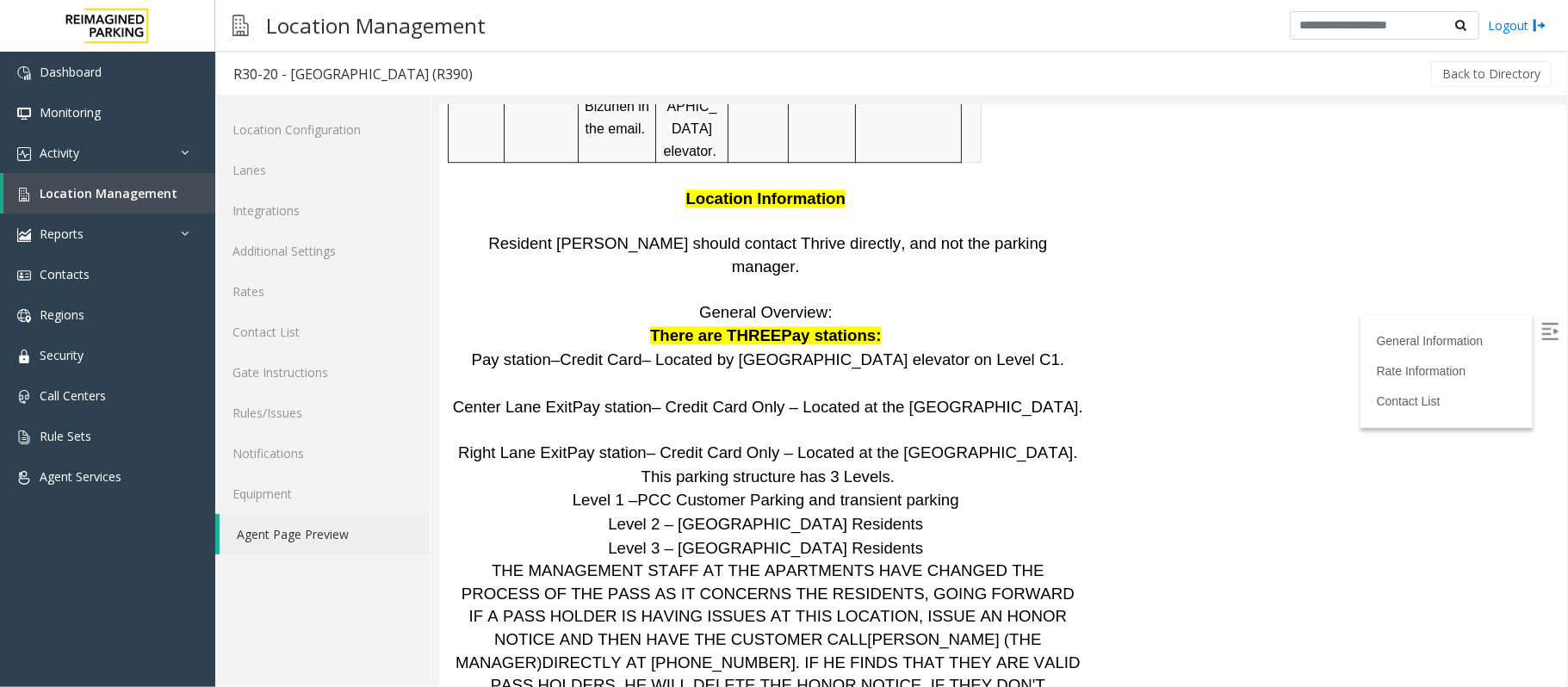click on "Agent Page Preview" 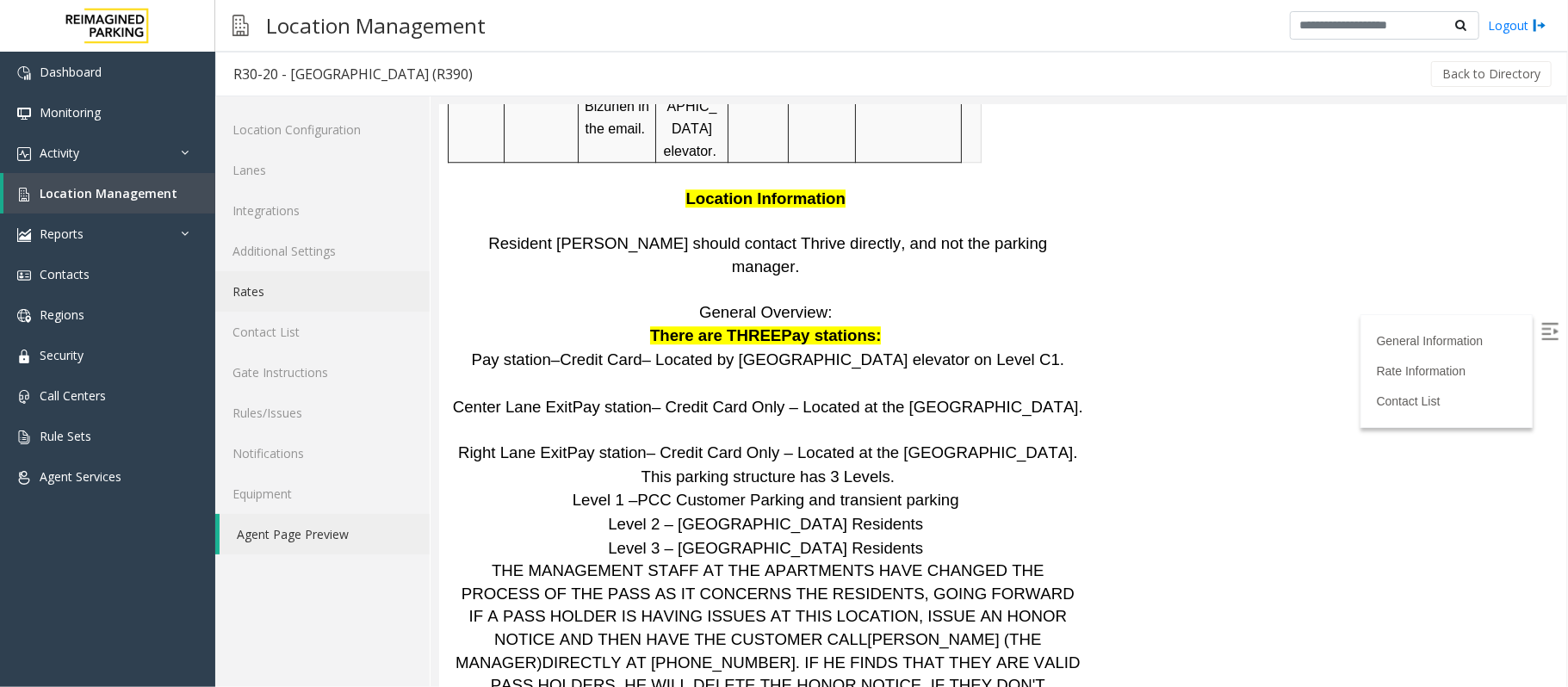 click on "Rates" 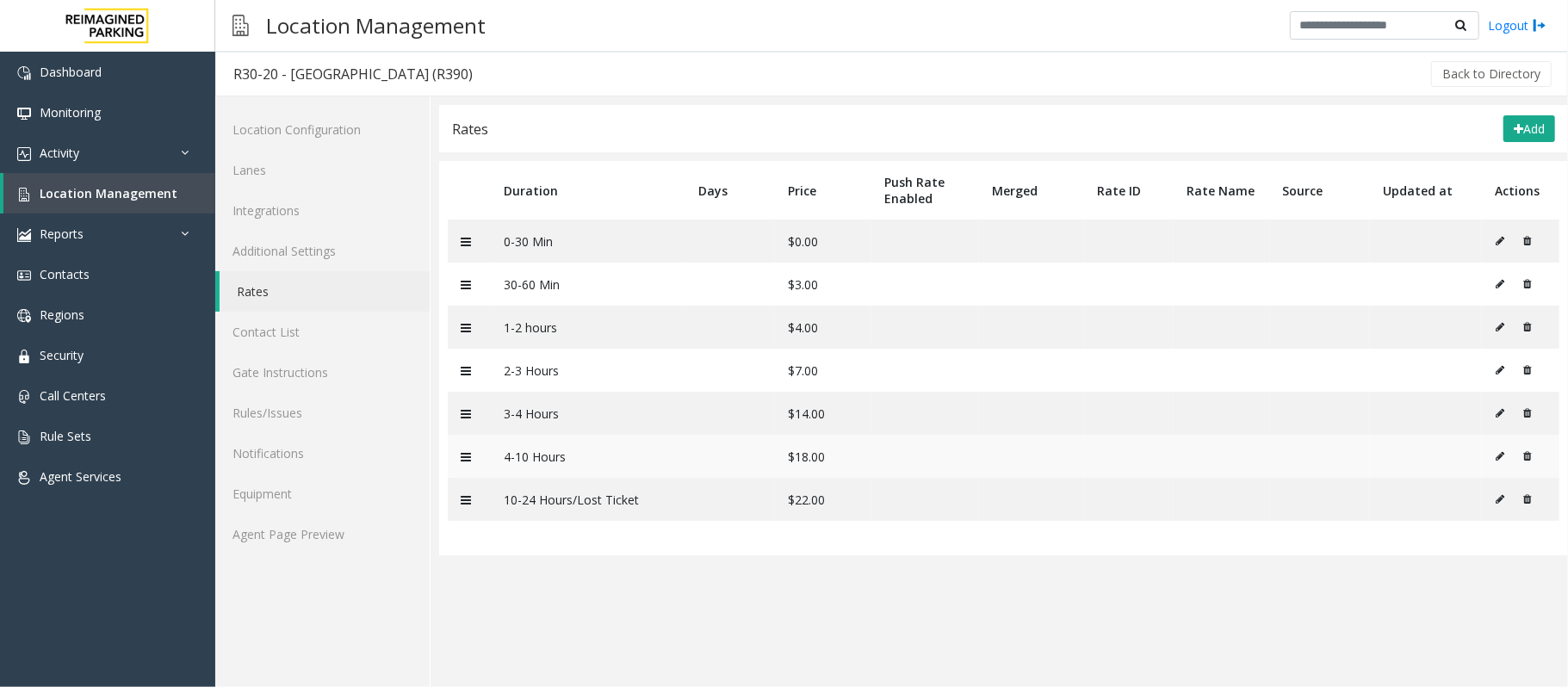 click on "4-10 Hours" at bounding box center (588, 456) 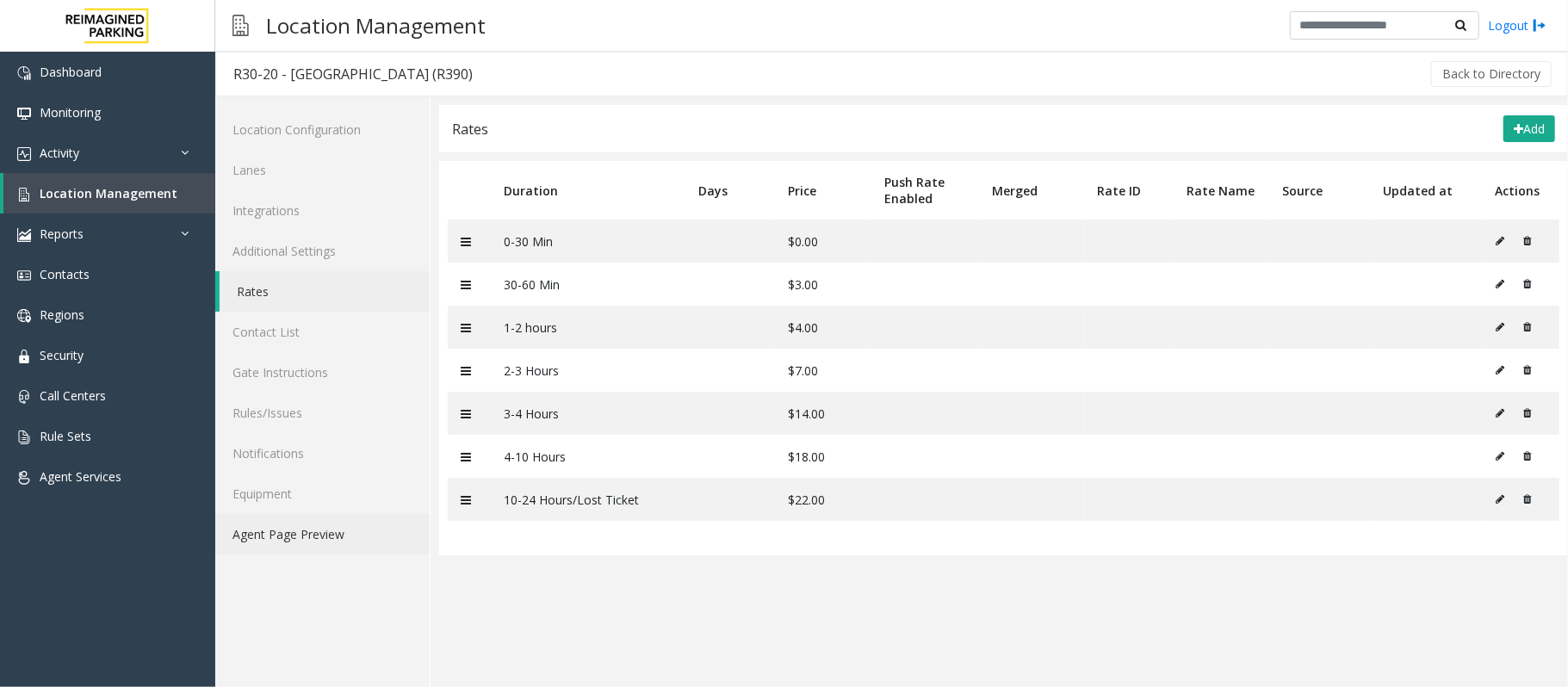 click on "Agent Page Preview" 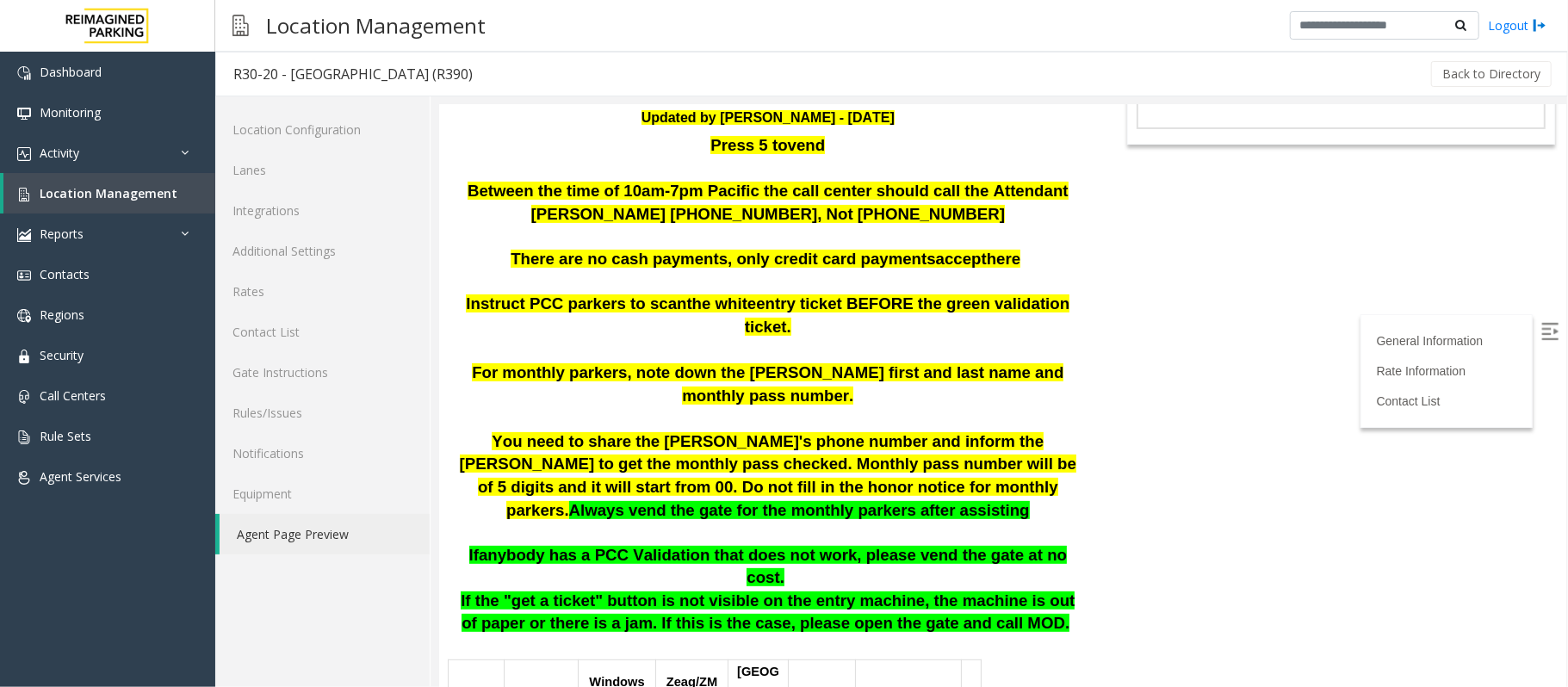 scroll, scrollTop: 344, scrollLeft: 0, axis: vertical 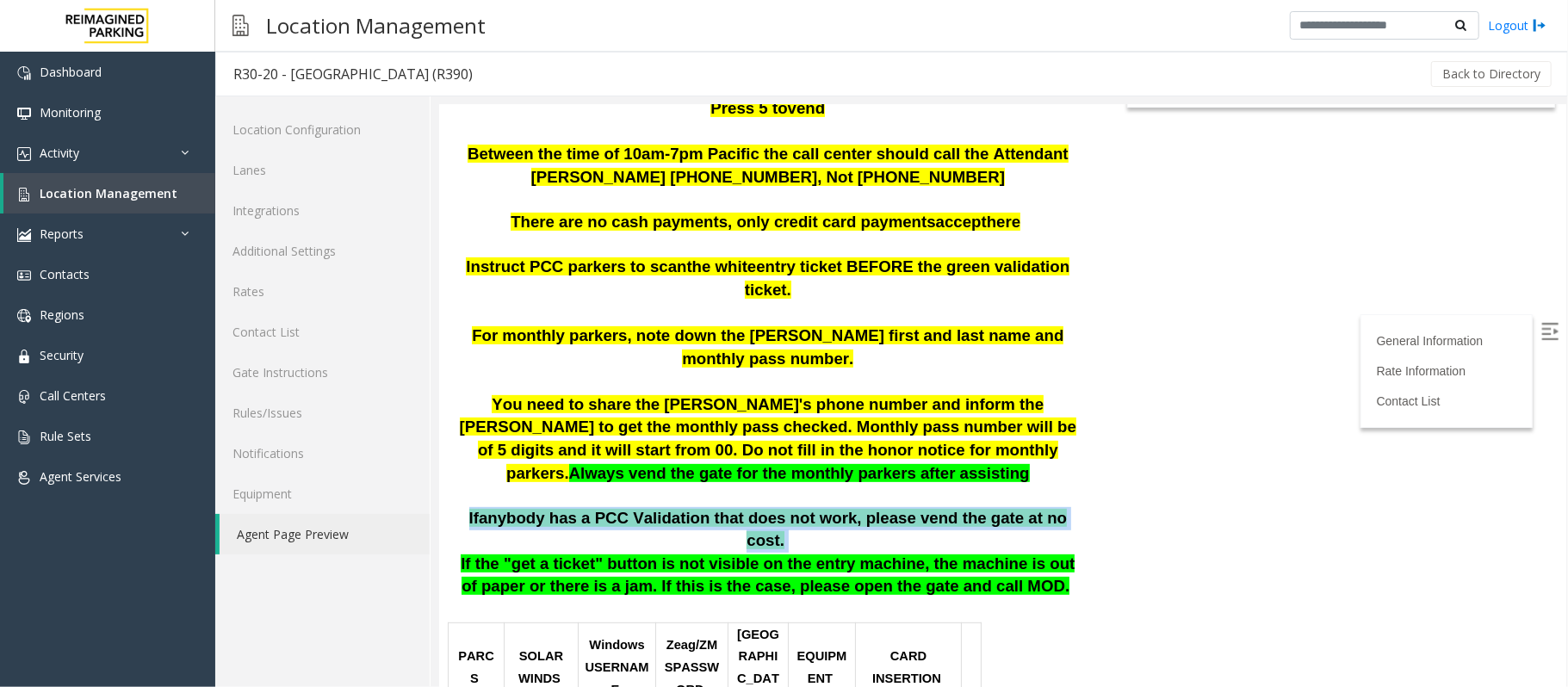 drag, startPoint x: 469, startPoint y: 415, endPoint x: 1057, endPoint y: 415, distance: 588 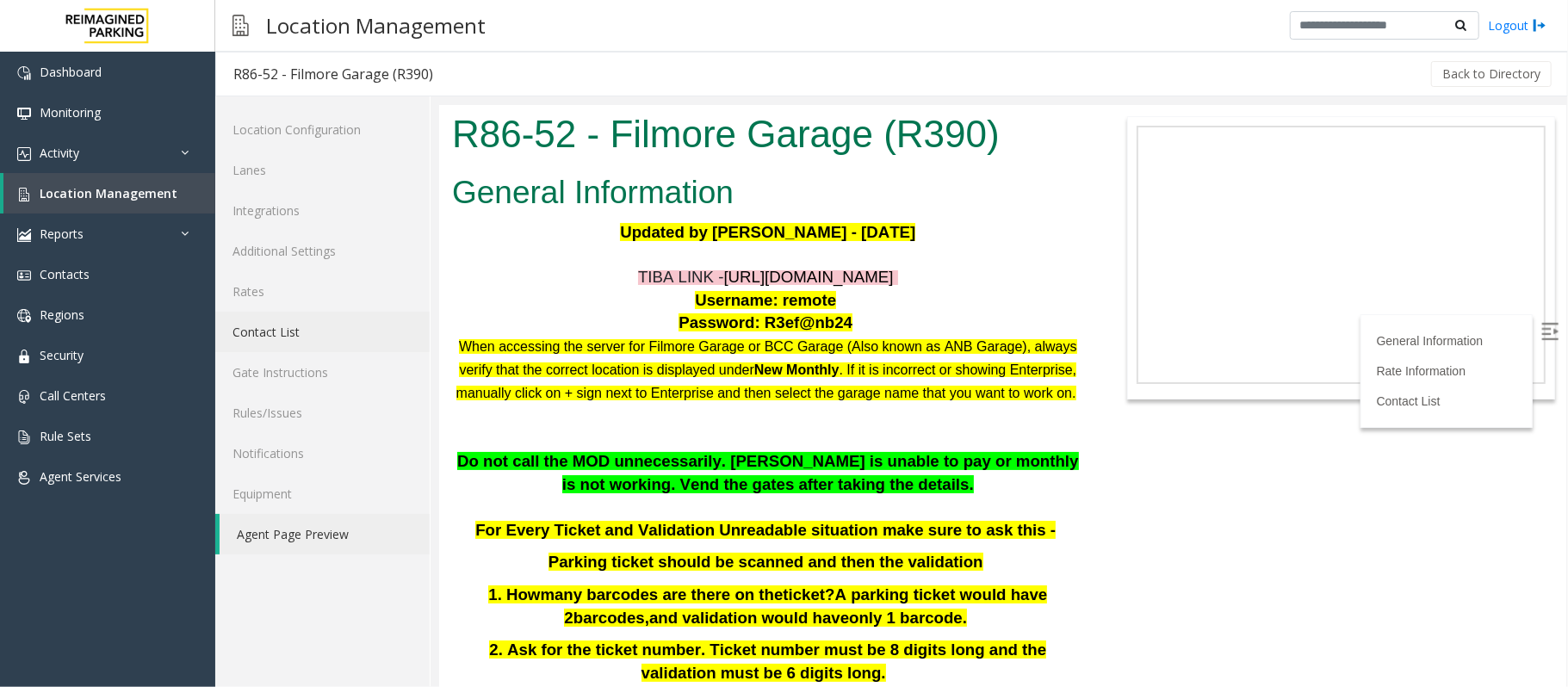 scroll, scrollTop: 0, scrollLeft: 0, axis: both 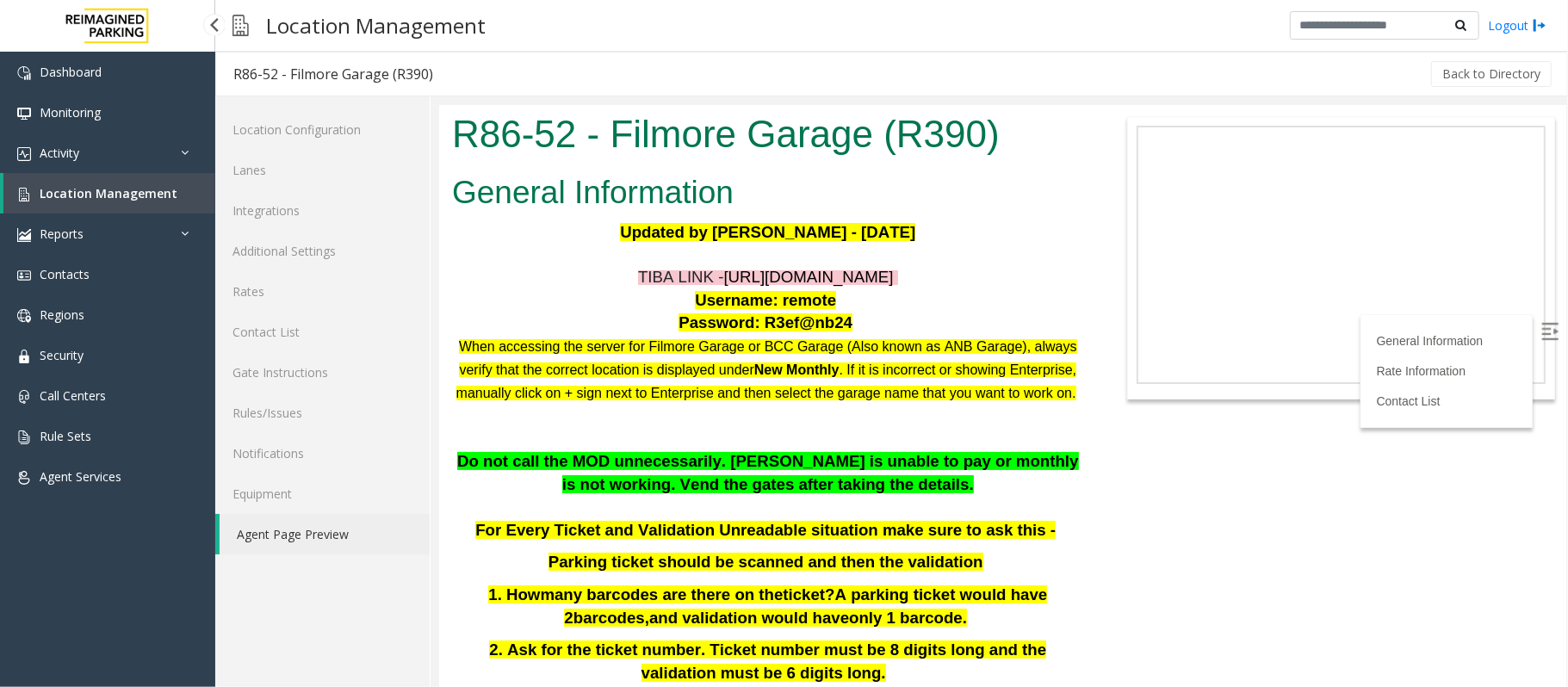 click on "Location Management" at bounding box center [108, 193] 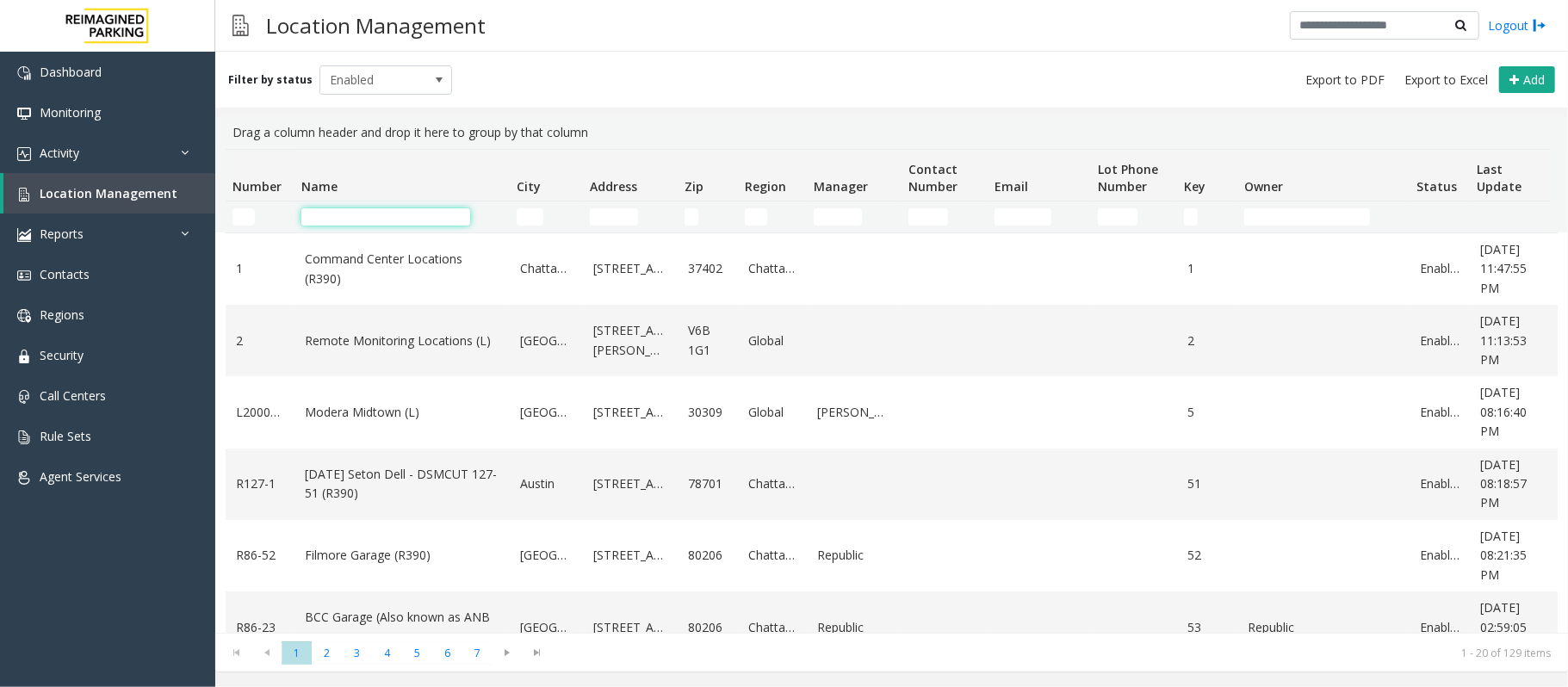 click 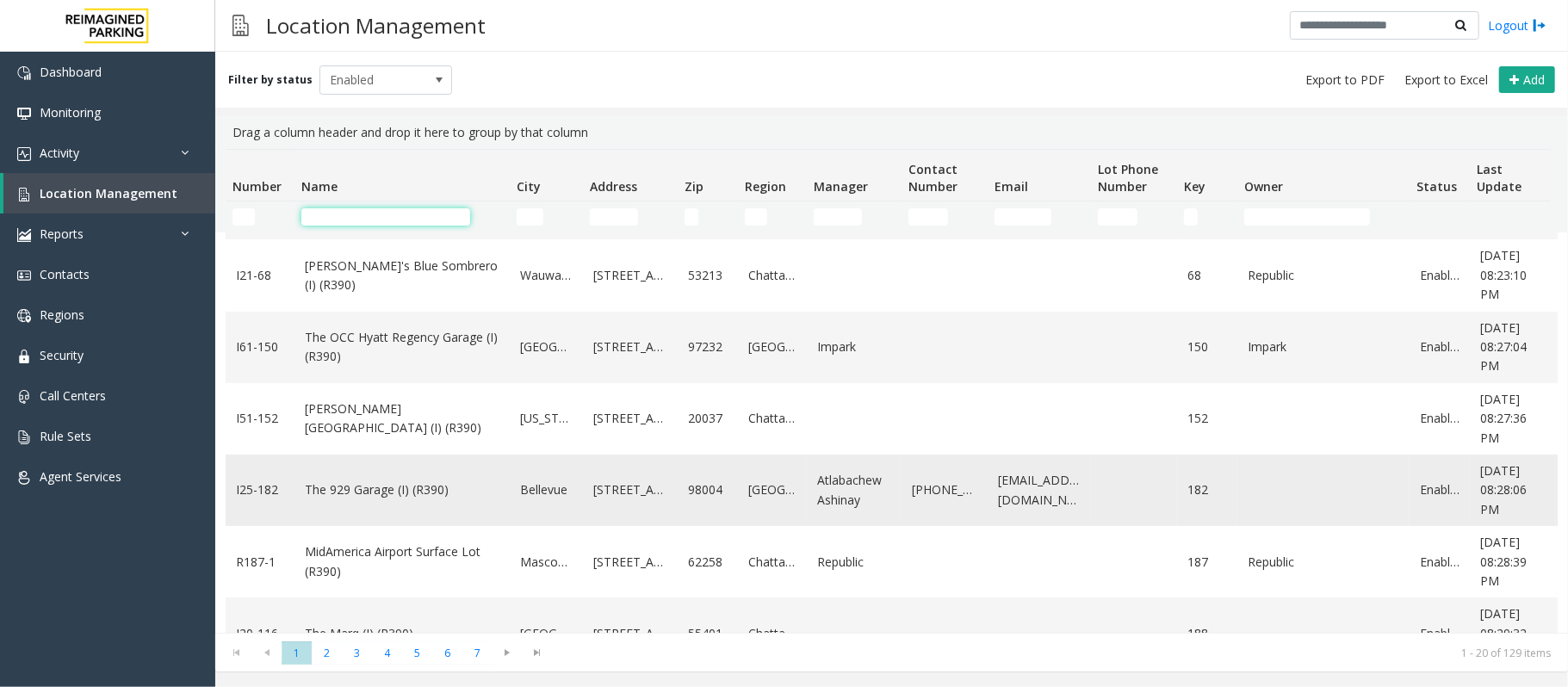 scroll, scrollTop: 459, scrollLeft: 0, axis: vertical 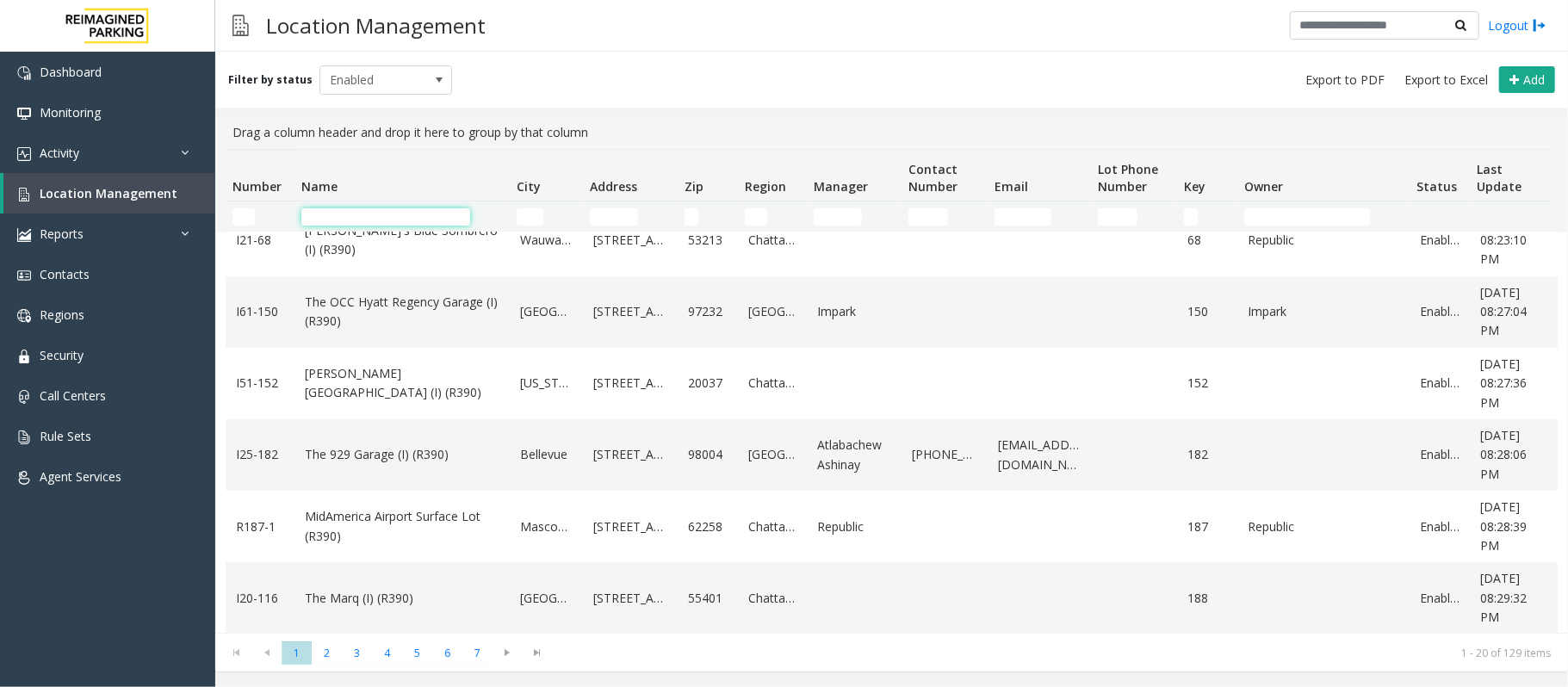 click 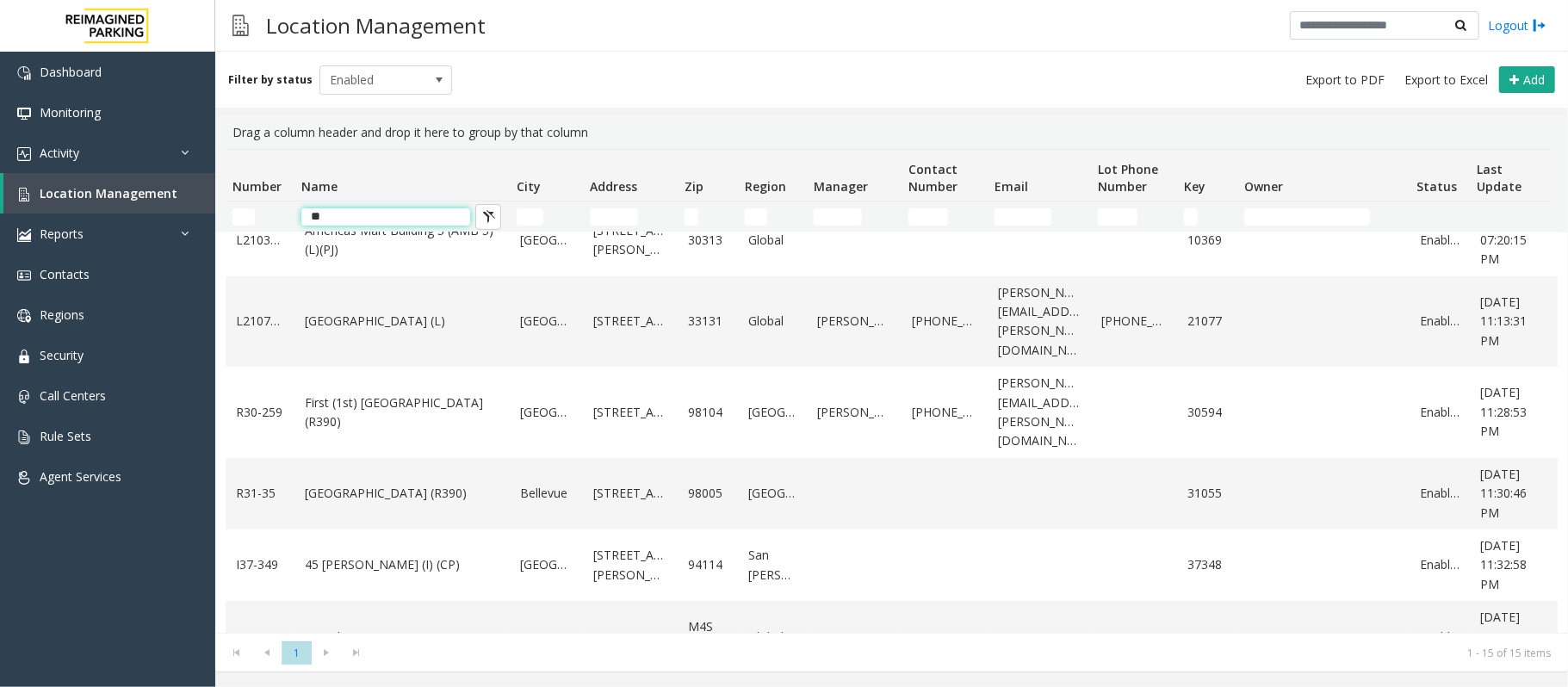 type on "*" 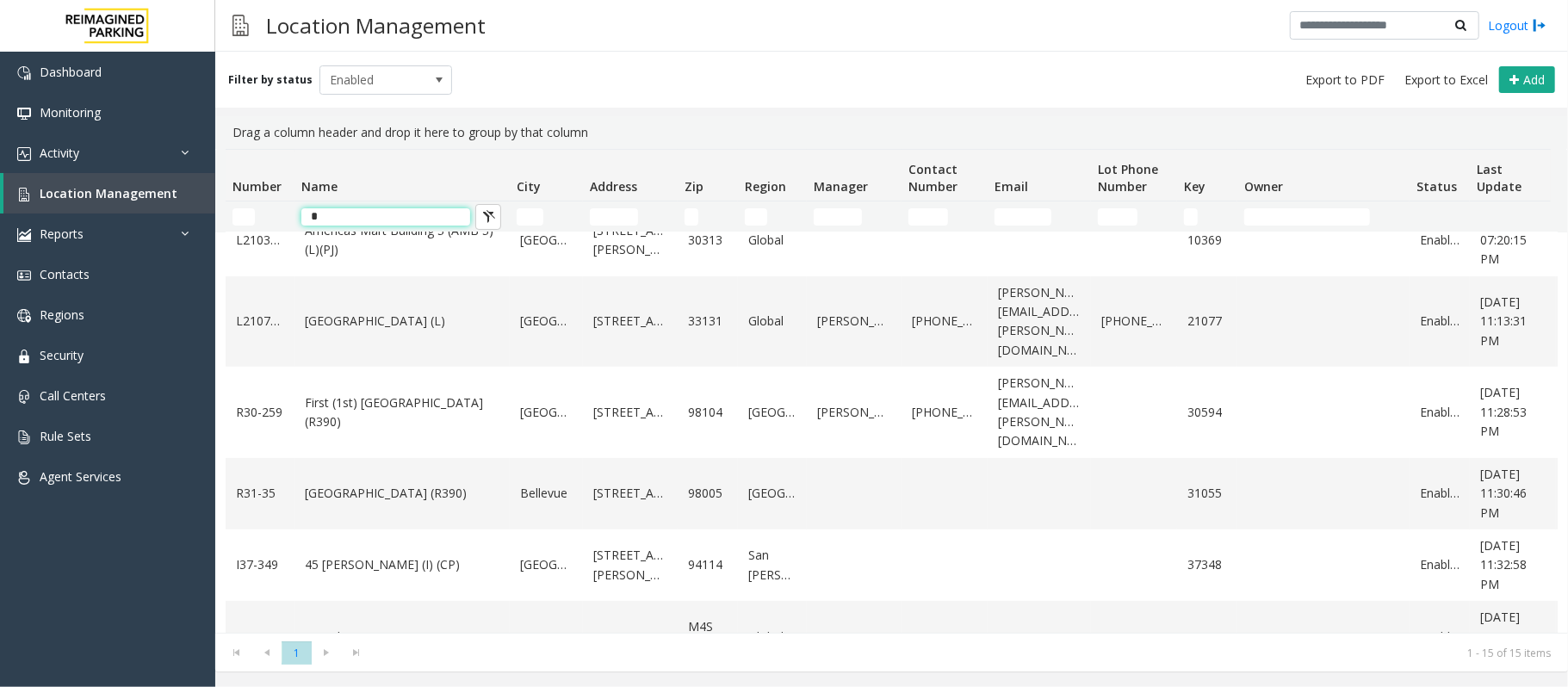 type 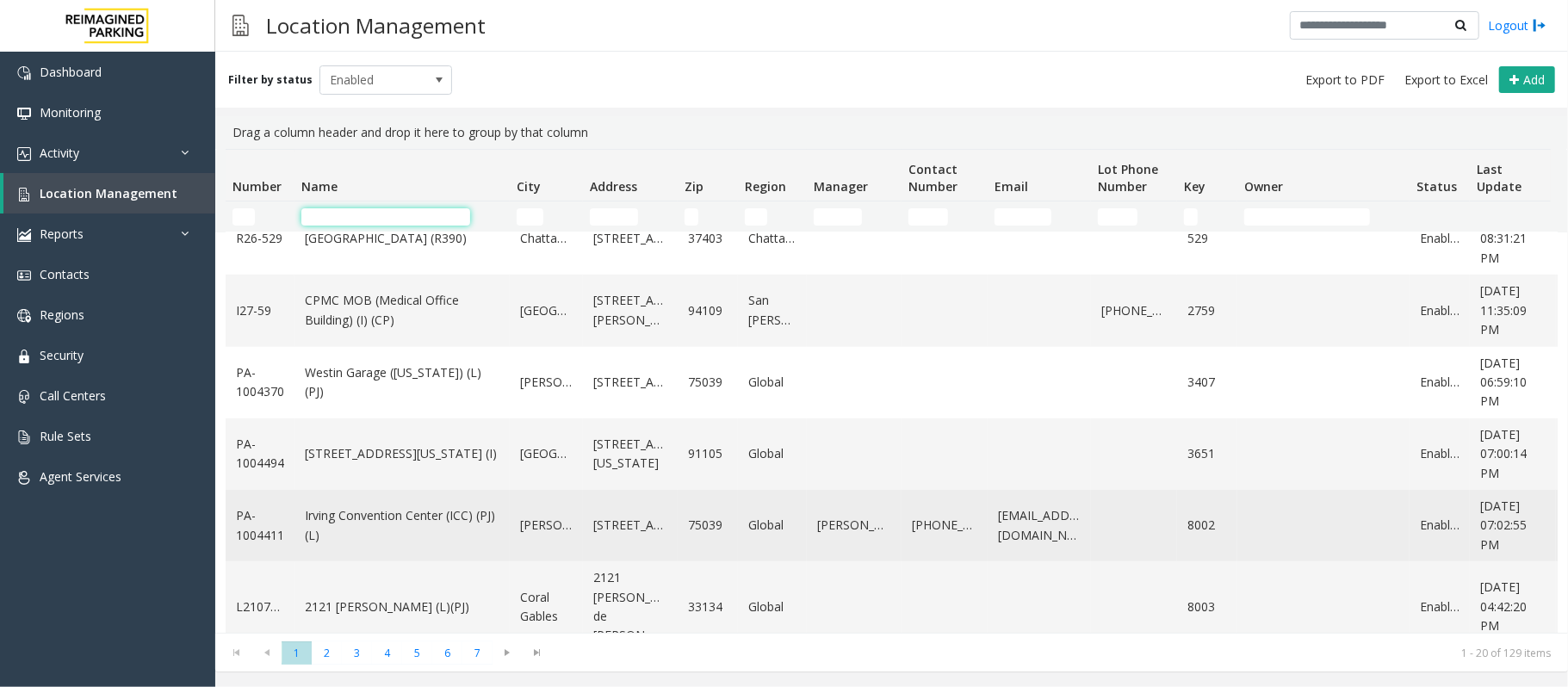 scroll, scrollTop: 1052, scrollLeft: 0, axis: vertical 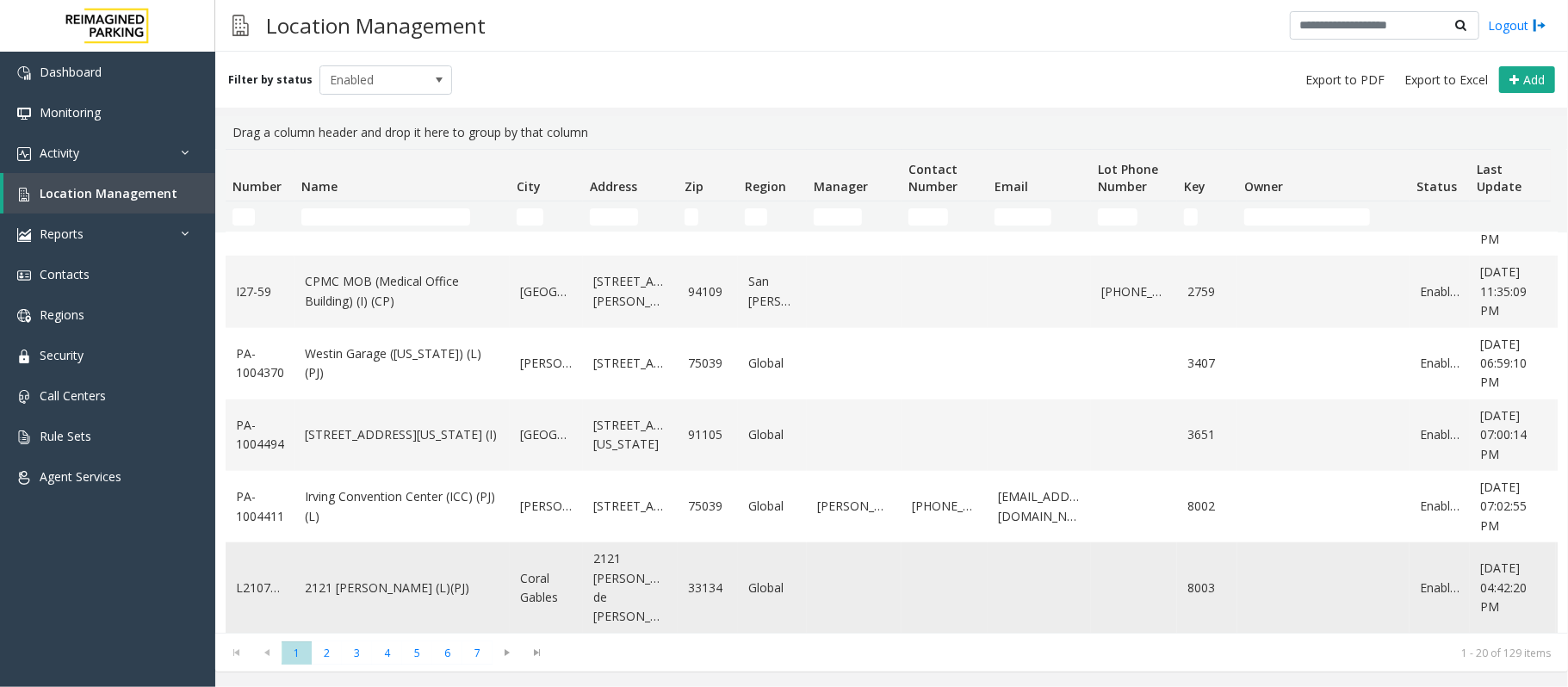 click on "2121 [PERSON_NAME] (L)(PJ)" 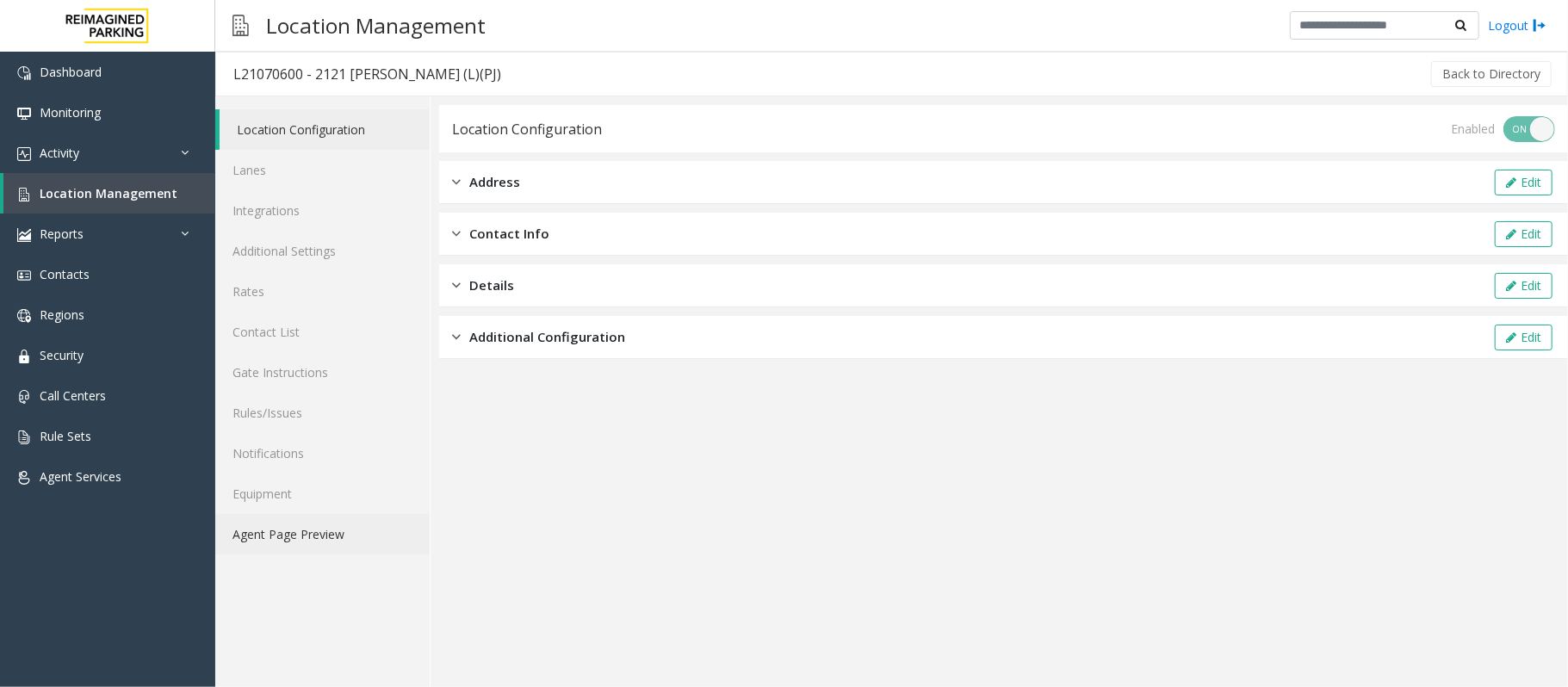 click on "Agent Page Preview" 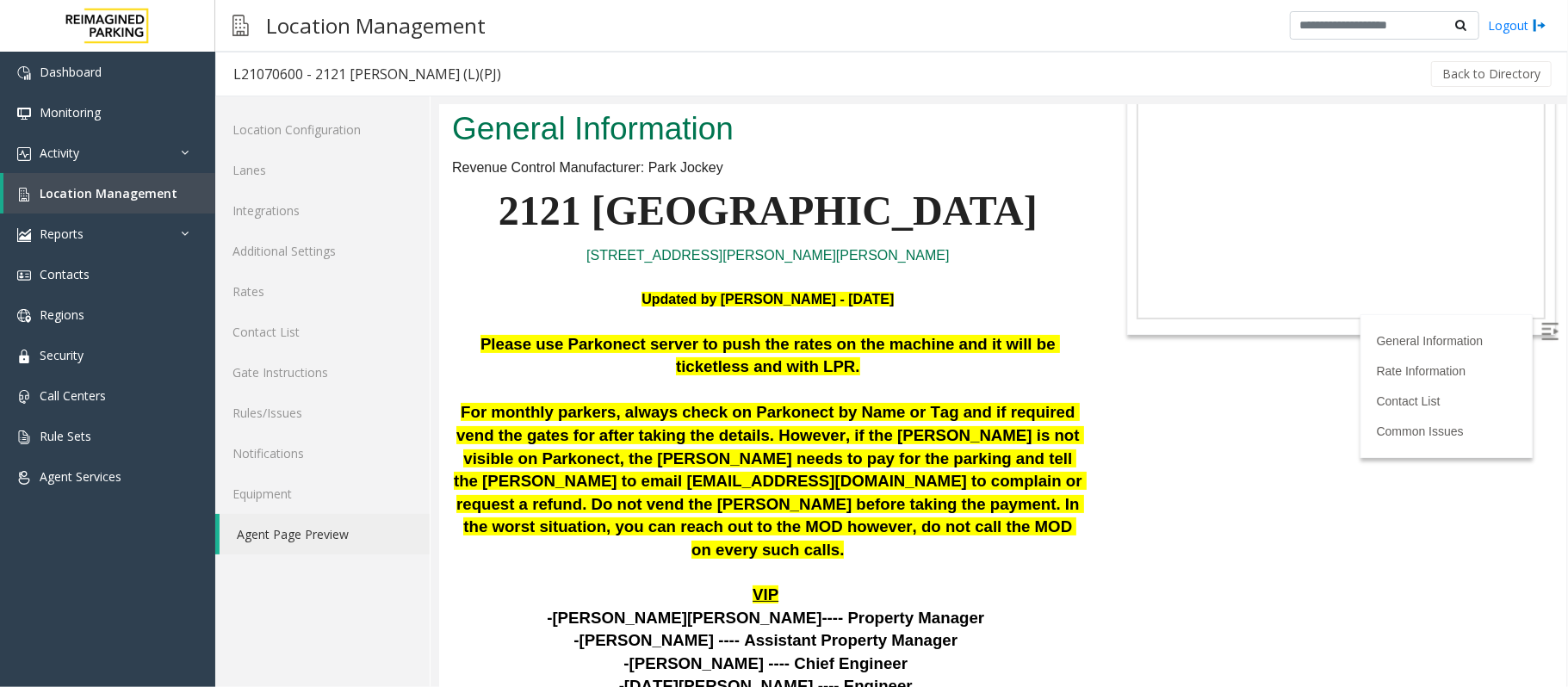 scroll, scrollTop: 0, scrollLeft: 0, axis: both 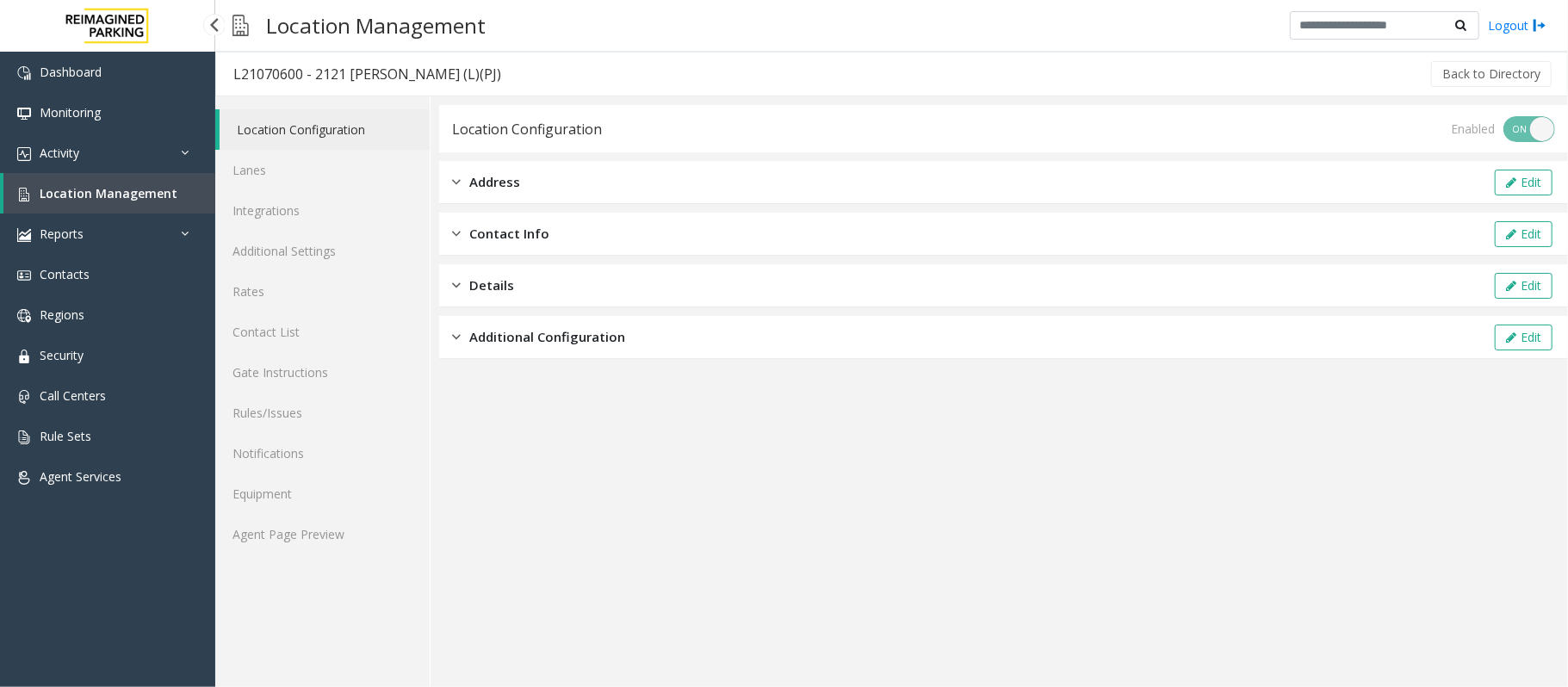 click on "Location Management" at bounding box center (108, 193) 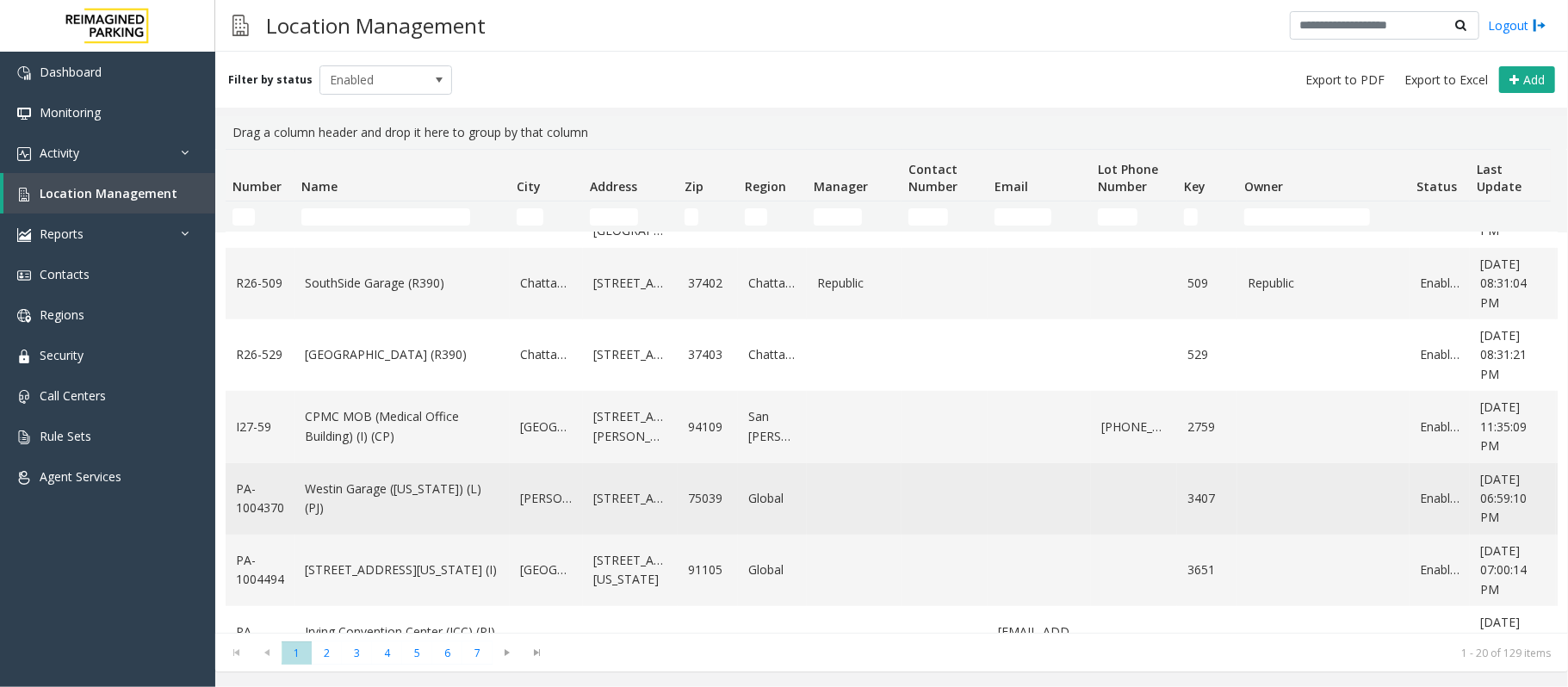 scroll, scrollTop: 918, scrollLeft: 0, axis: vertical 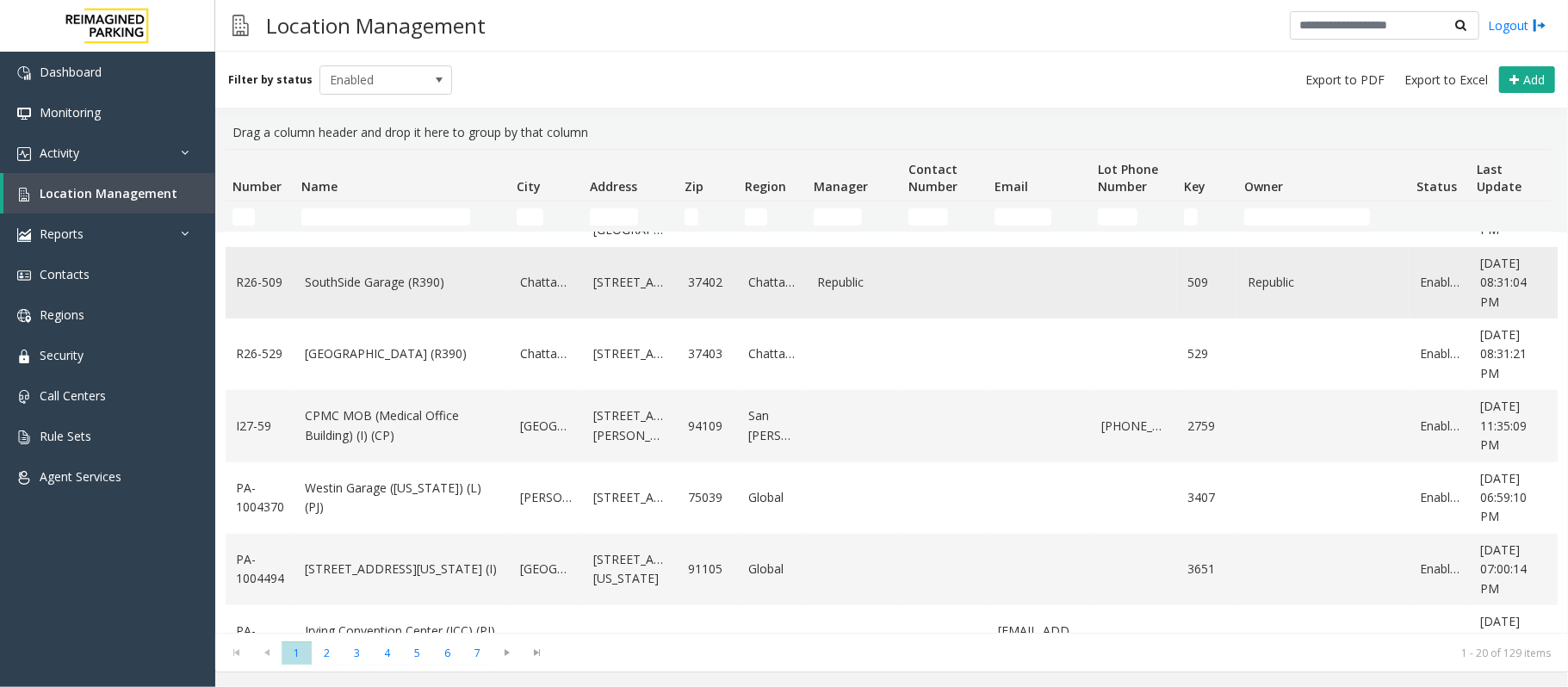 click on "SouthSide Garage (R390)" 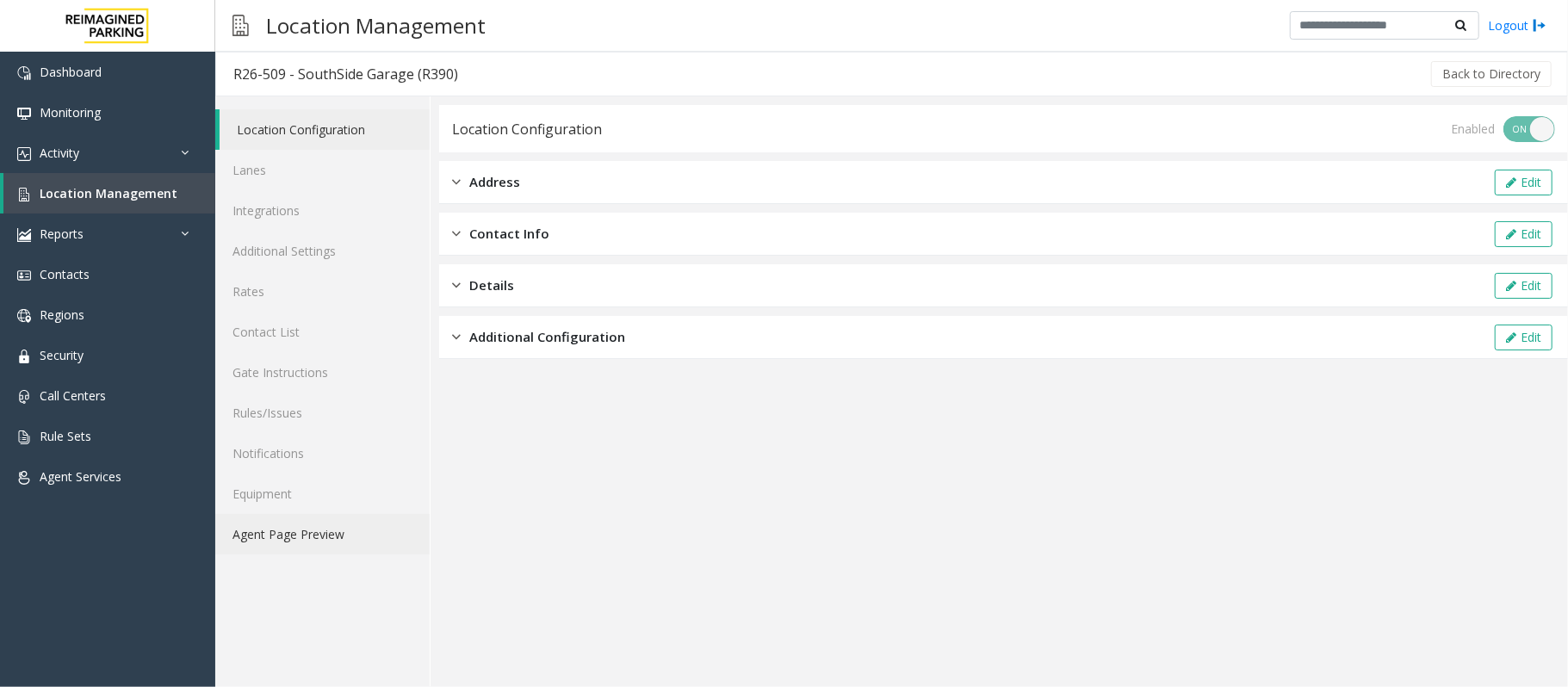 click on "Agent Page Preview" 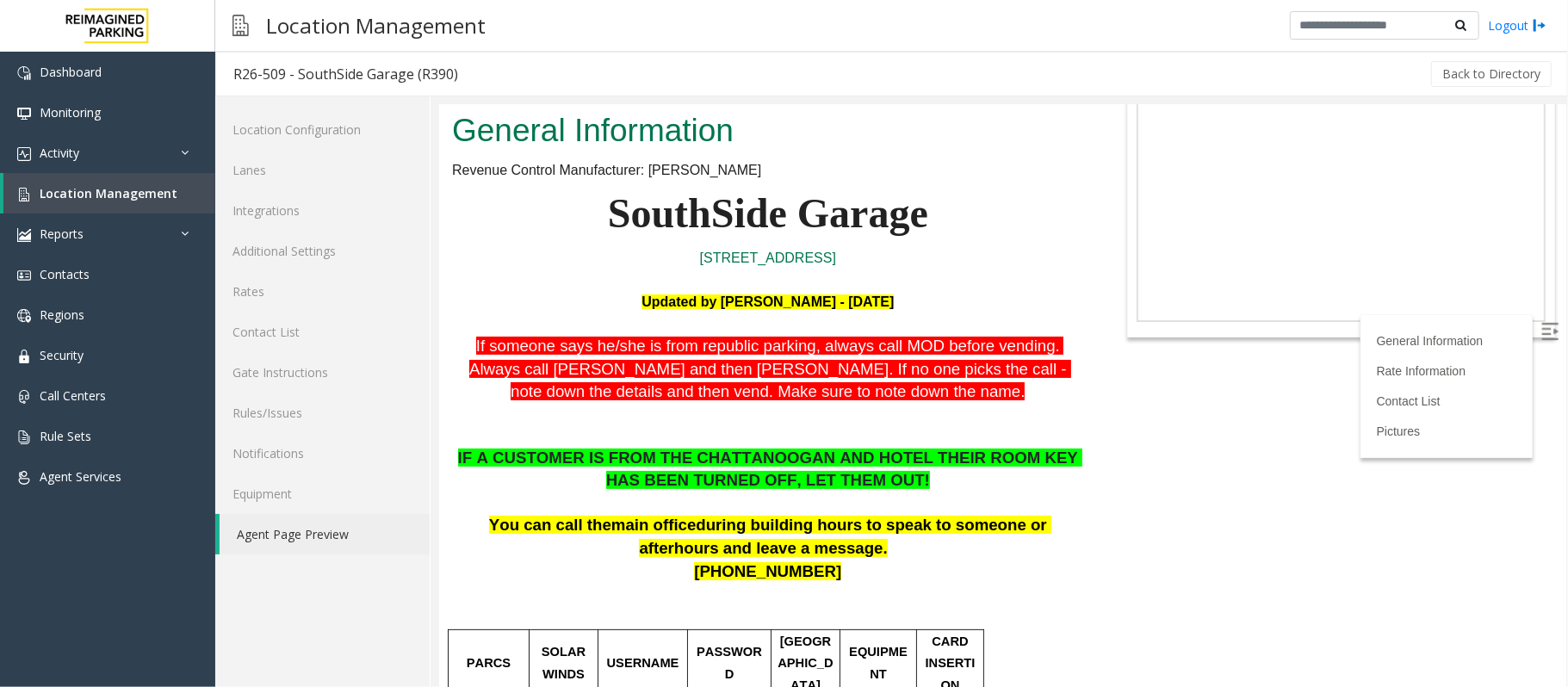 scroll, scrollTop: 114, scrollLeft: 0, axis: vertical 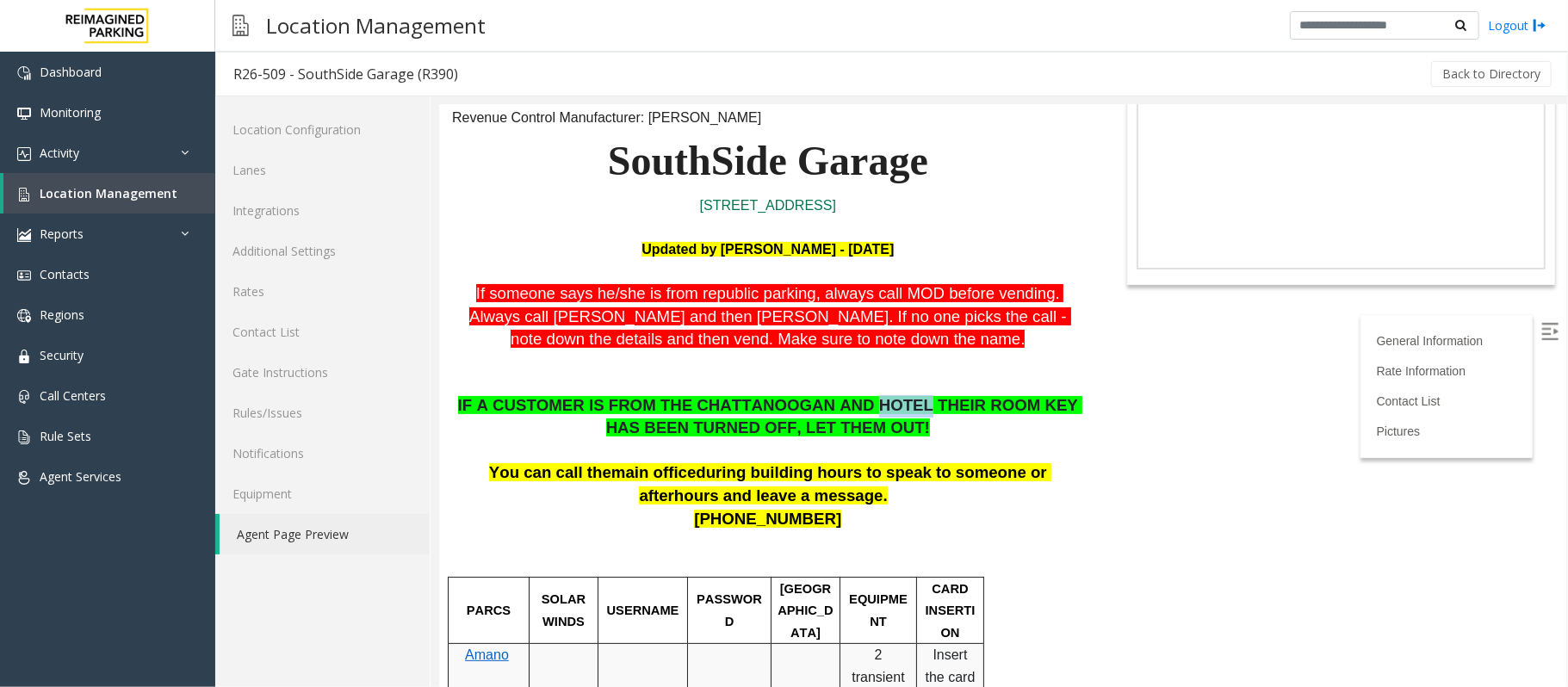 drag, startPoint x: 862, startPoint y: 402, endPoint x: 821, endPoint y: 401, distance: 41.012193 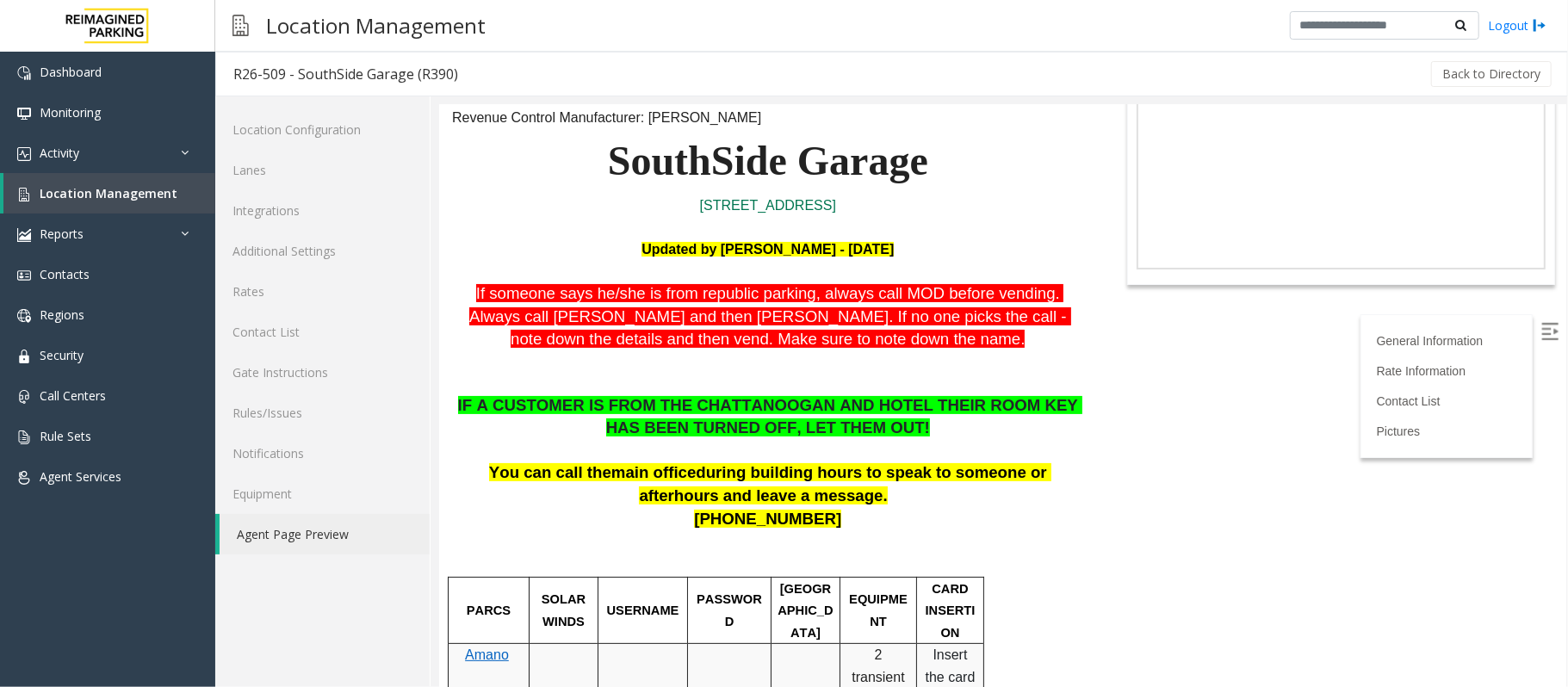 click on "IF A CUSTOMER IS FROM THE CHATTANOOGAN AND HOTEL THEIR ROOM KEY HAS BEEN TURNED OFF, LET THEM OUT!" at bounding box center (770, 415) 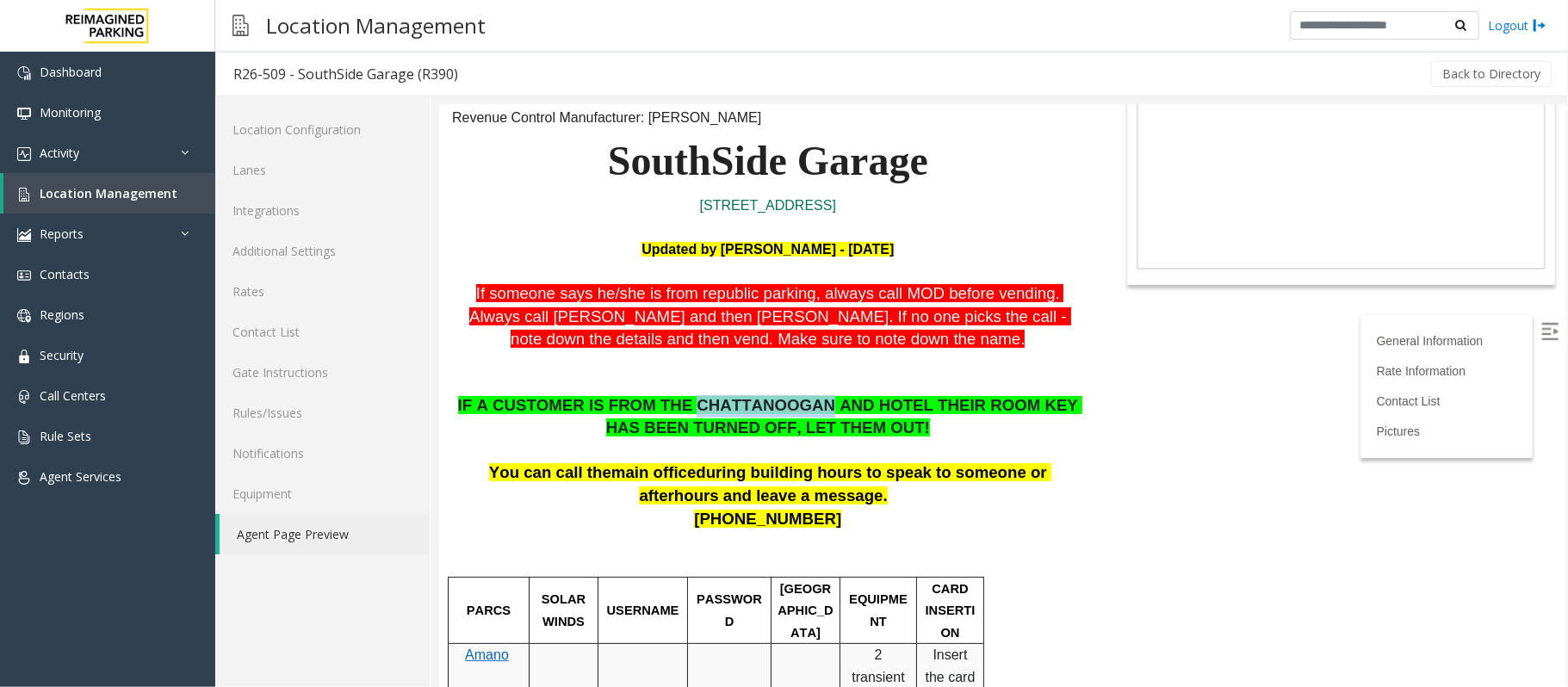 drag, startPoint x: 665, startPoint y: 404, endPoint x: 782, endPoint y: 411, distance: 117.20921 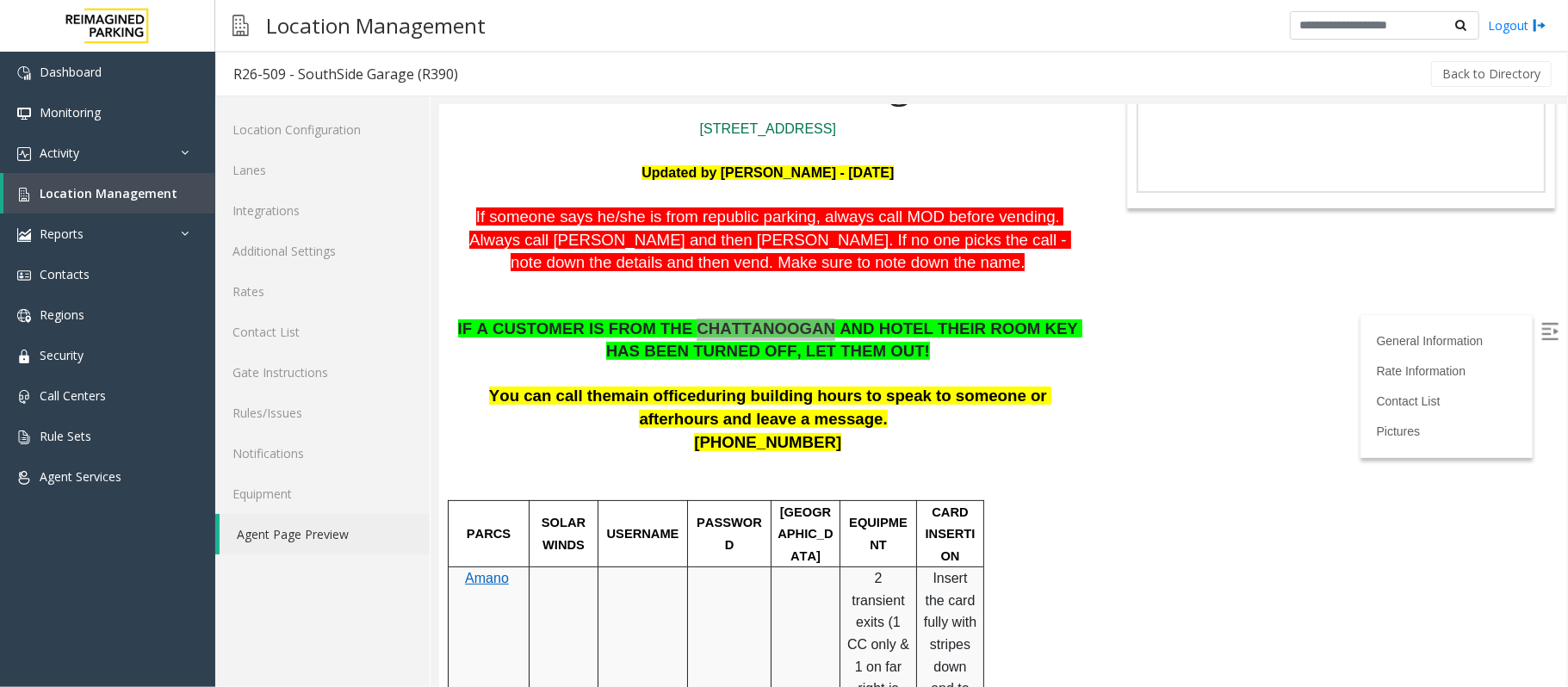 scroll, scrollTop: 229, scrollLeft: 0, axis: vertical 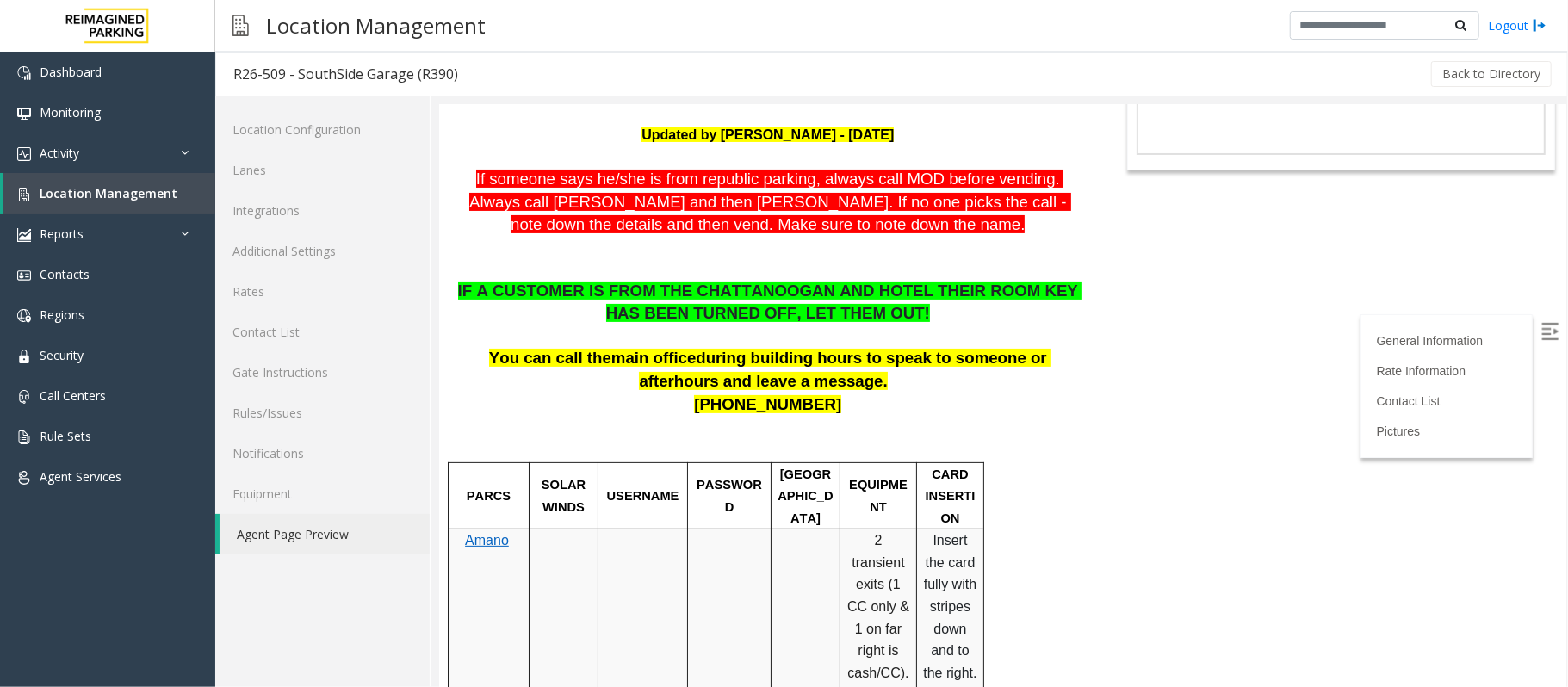 click at bounding box center (767, 247) 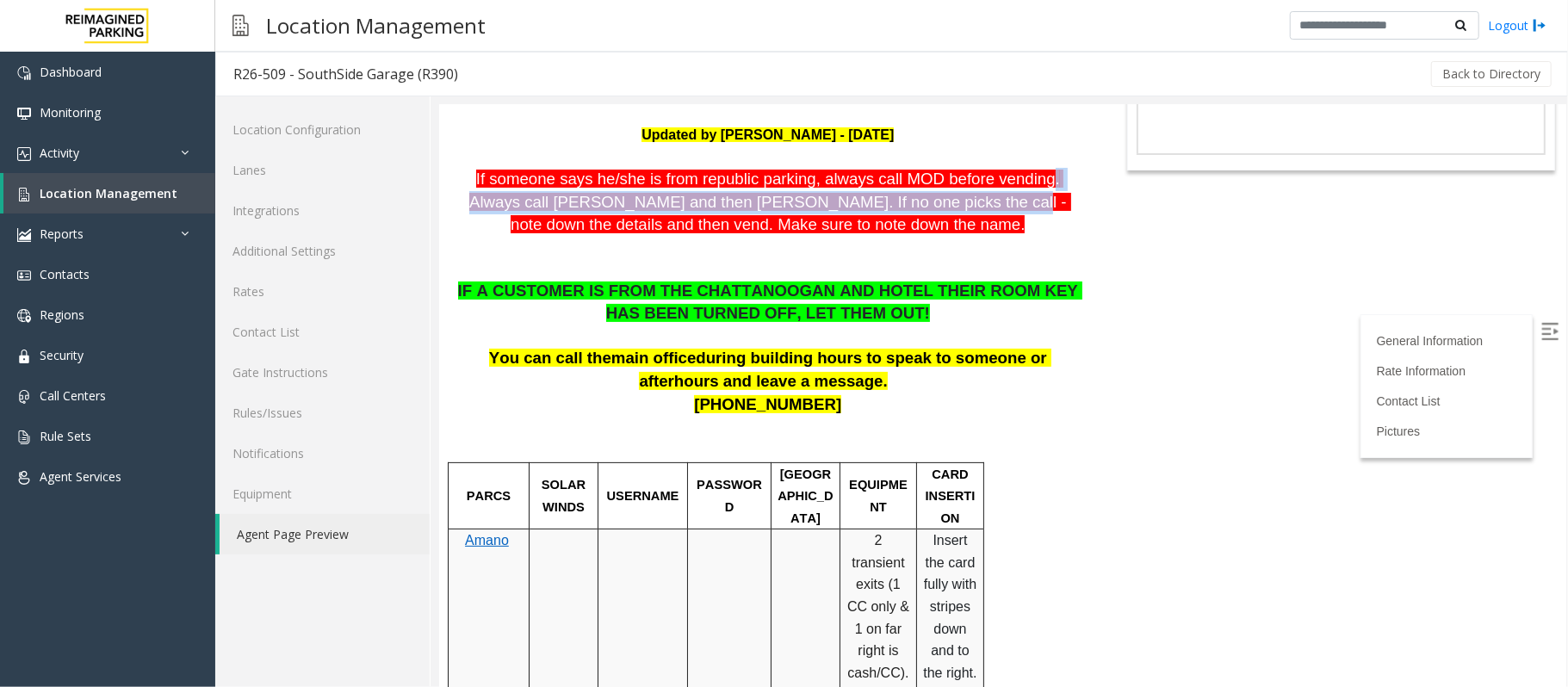 drag, startPoint x: 985, startPoint y: 184, endPoint x: 846, endPoint y: 201, distance: 140.03571 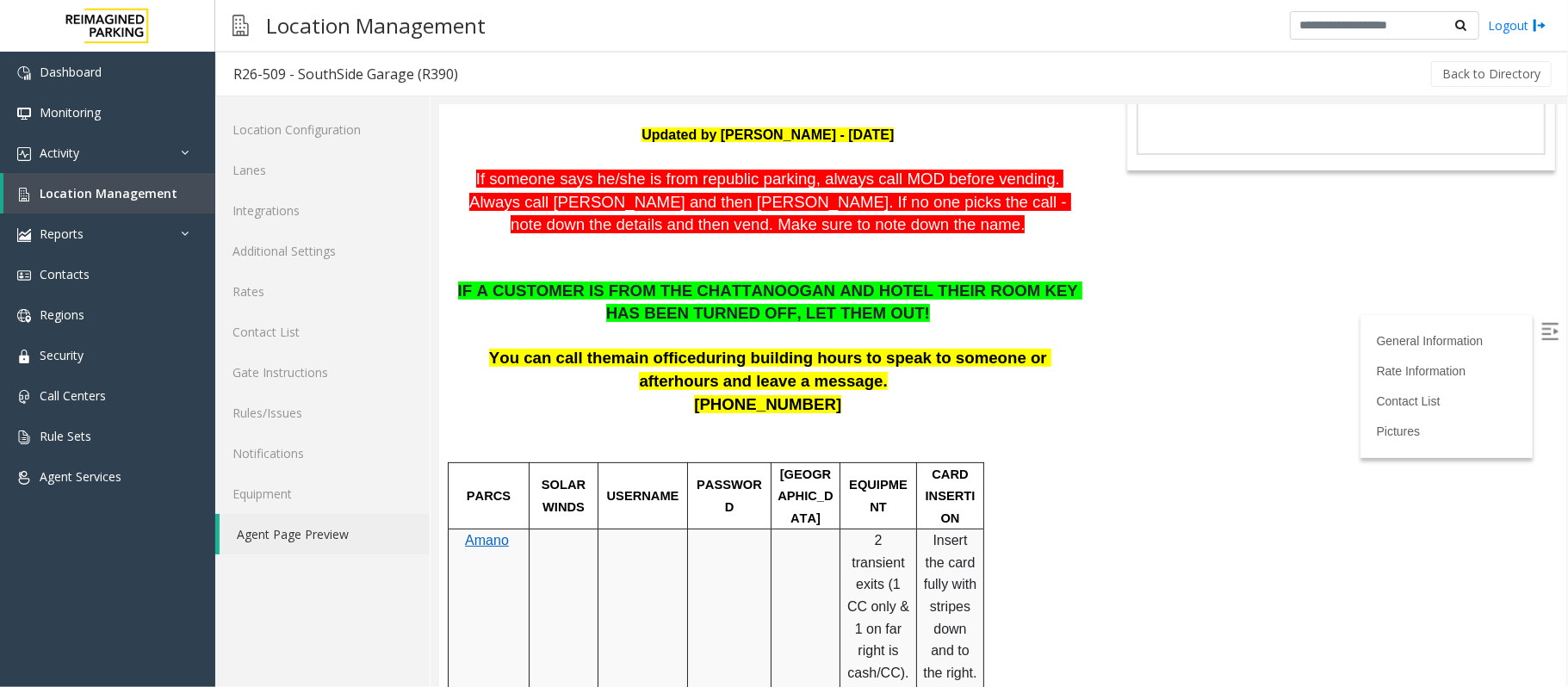 click on "If someone says he/she is from republic parking, always call MOD before vending . Always call Rebecca and then Marie. If no one picks the call - note down the details and then vend. Make sure to note down the name." at bounding box center (767, 201) 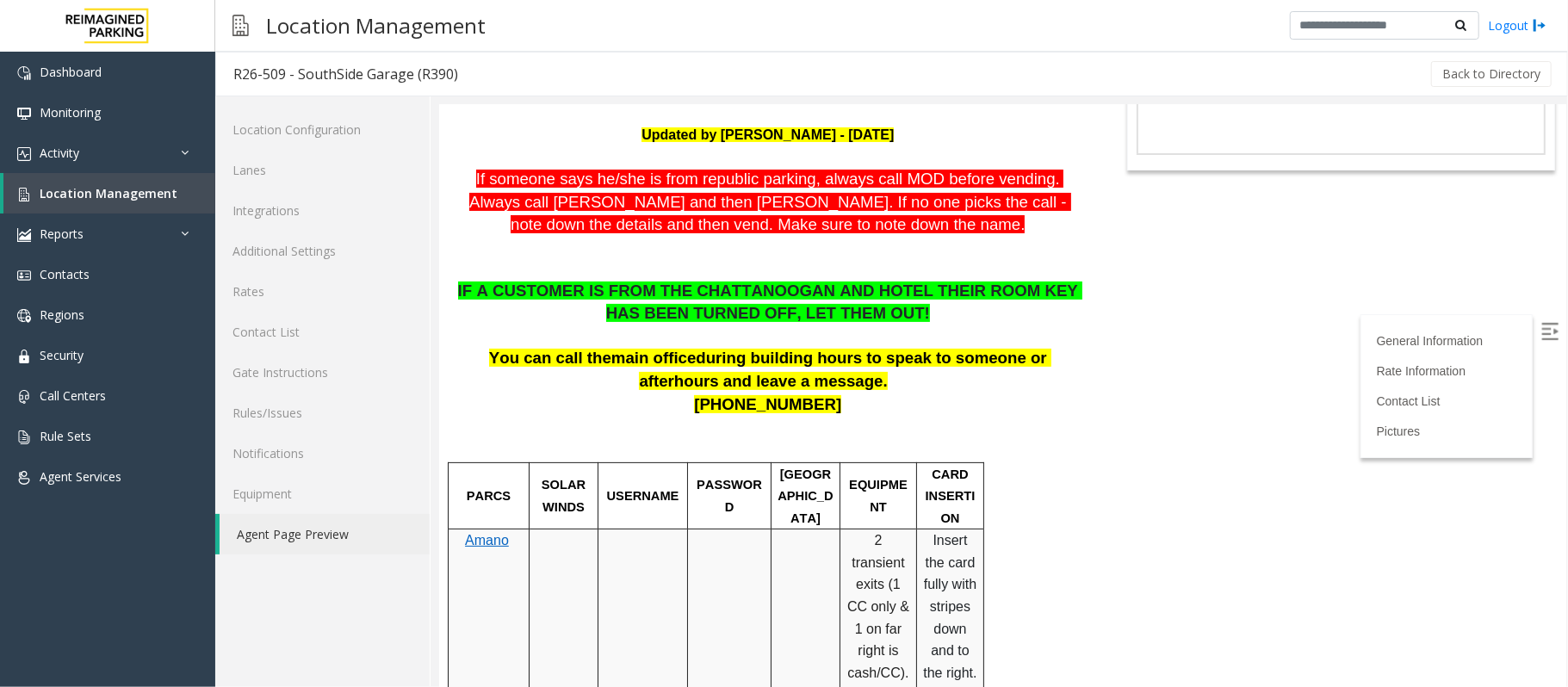 click on "If someone says he/she is from republic parking, always call MOD before vending . Always call Rebecca and then Marie. If no one picks the call - note down the details and then vend. Make sure to note down the name." at bounding box center (767, 201) 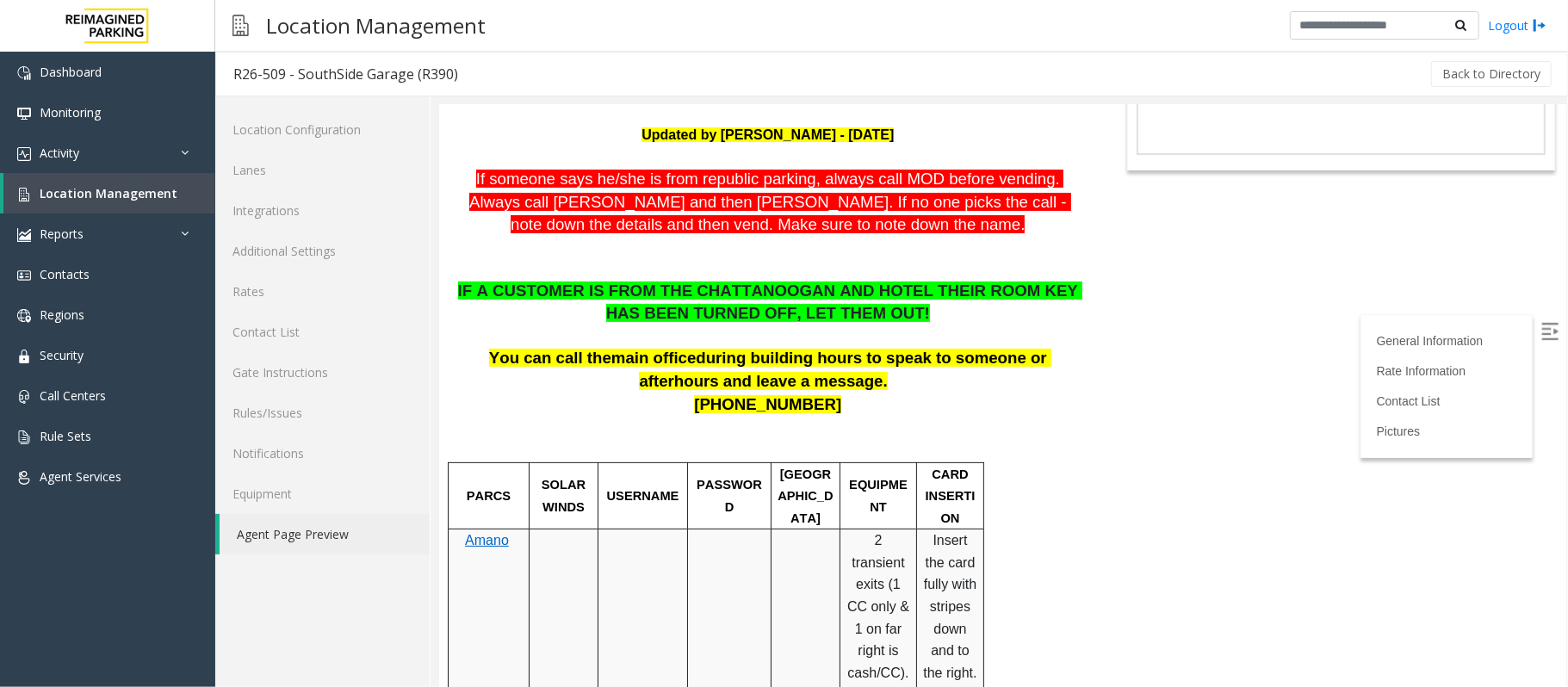 click on "If someone says he/she is from republic parking, always call MOD before vending . Always call Rebecca and then Marie. If no one picks the call - note down the details and then vend. Make sure to note down the name." at bounding box center [767, 201] 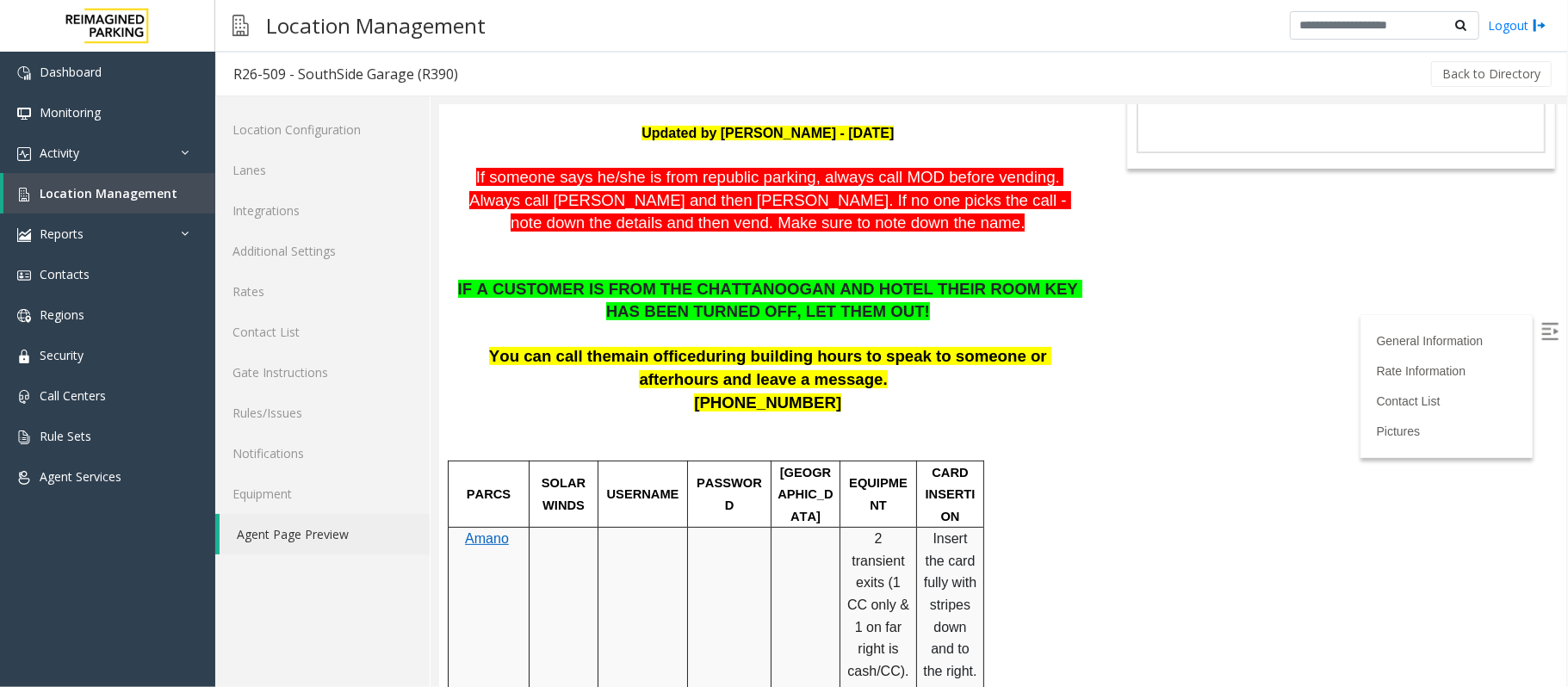 scroll, scrollTop: 229, scrollLeft: 0, axis: vertical 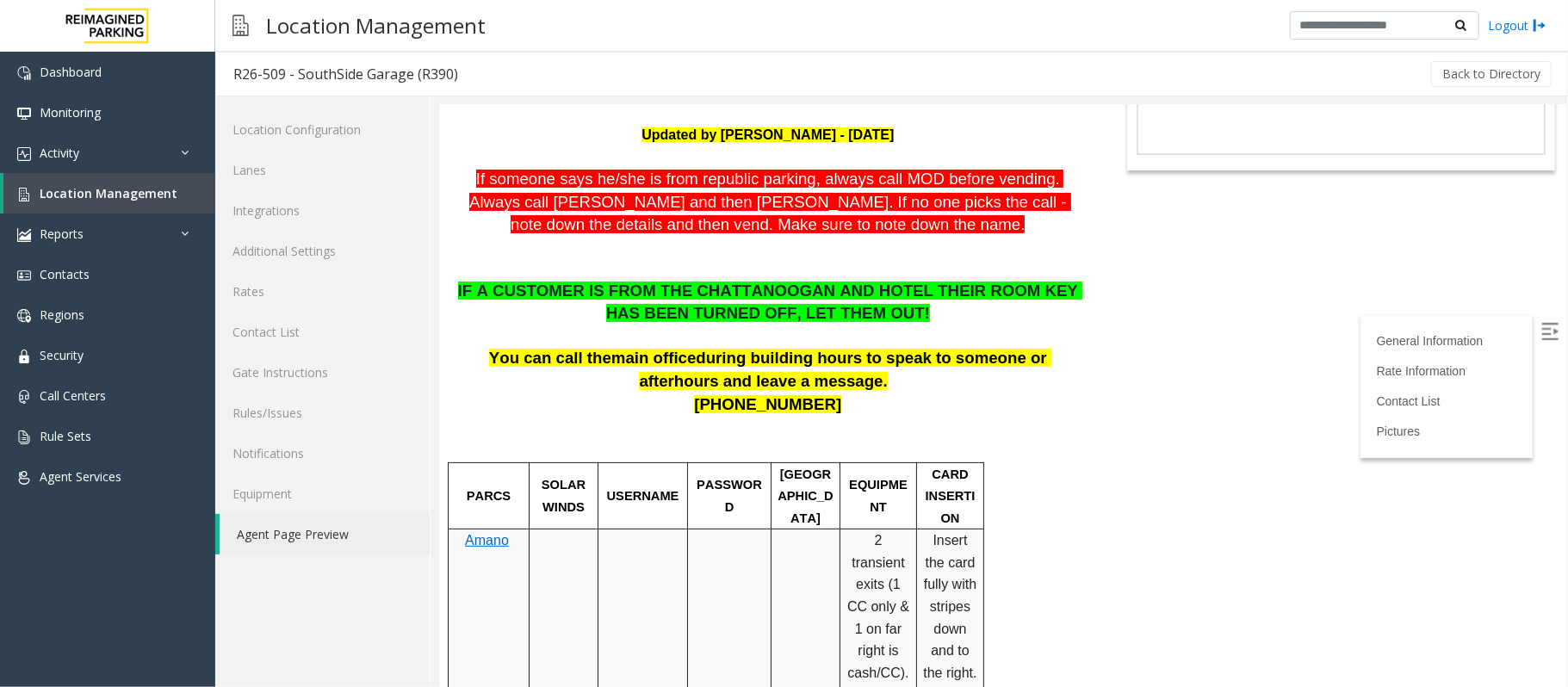 click on "IF A CUSTOMER IS FROM THE CHATTANOOGAN AND HOTEL THEIR ROOM KEY HAS BEEN TURNED OFF, LET THEM OUT!" at bounding box center [767, 301] 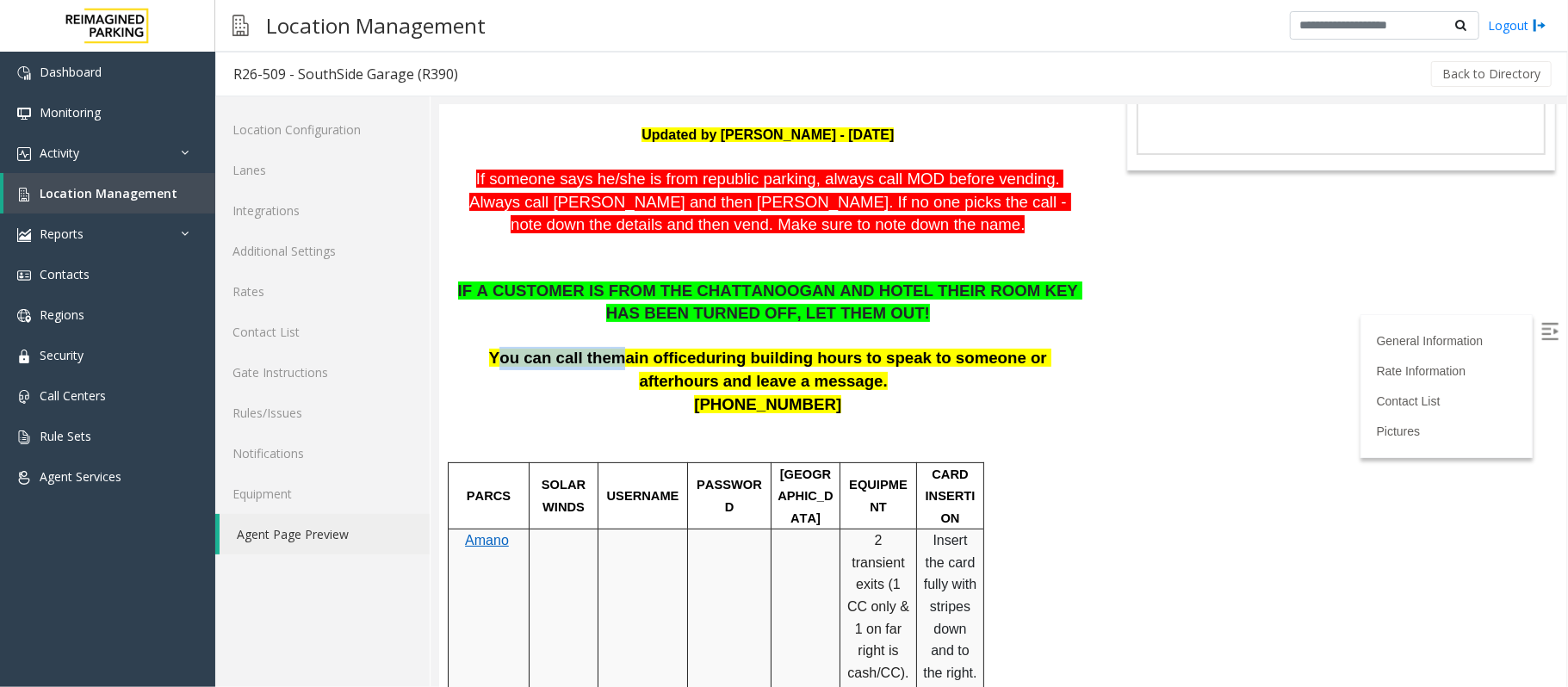drag, startPoint x: 472, startPoint y: 361, endPoint x: 583, endPoint y: 366, distance: 111.11256 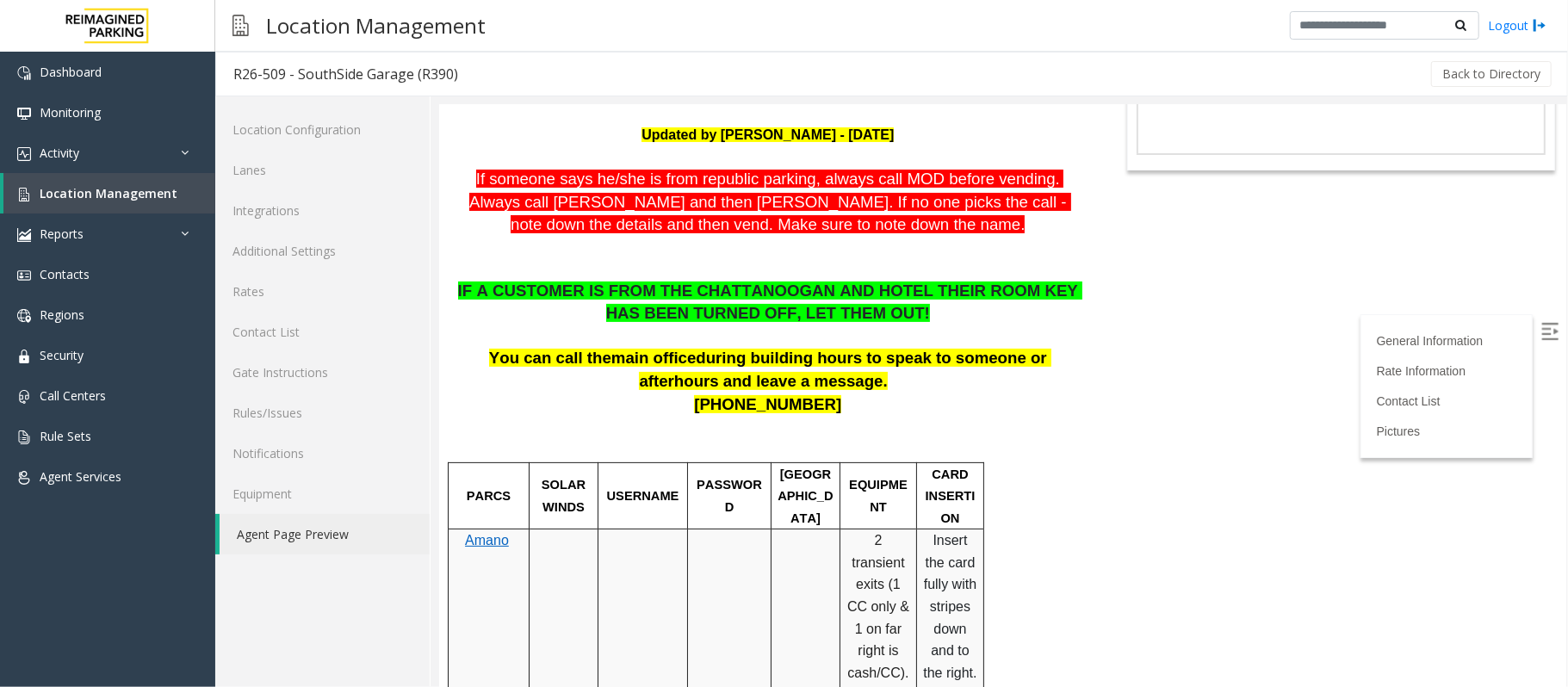 click on "You can call the  main office  during building hours to speak to someone or afterhours and leave a message." at bounding box center [767, 368] 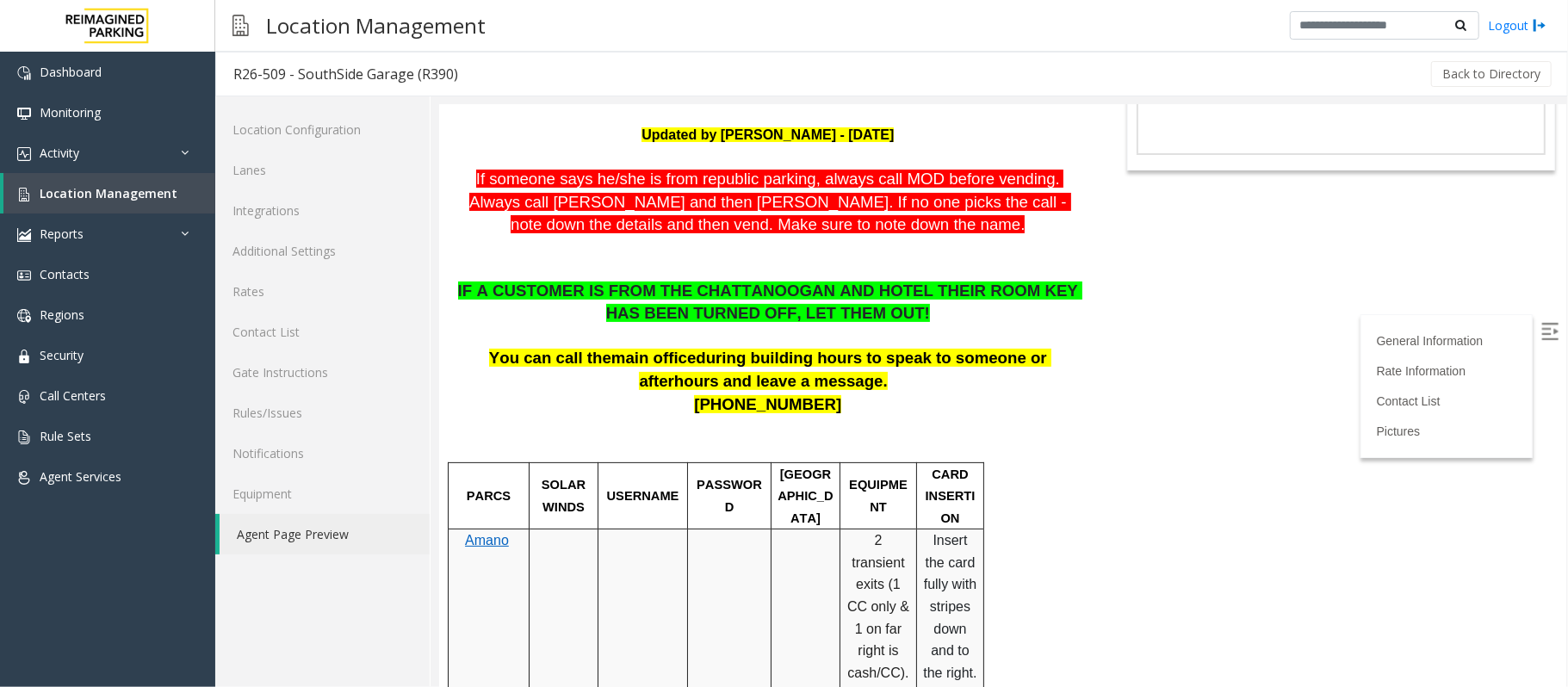 click on "You can call the" at bounding box center (549, 356) 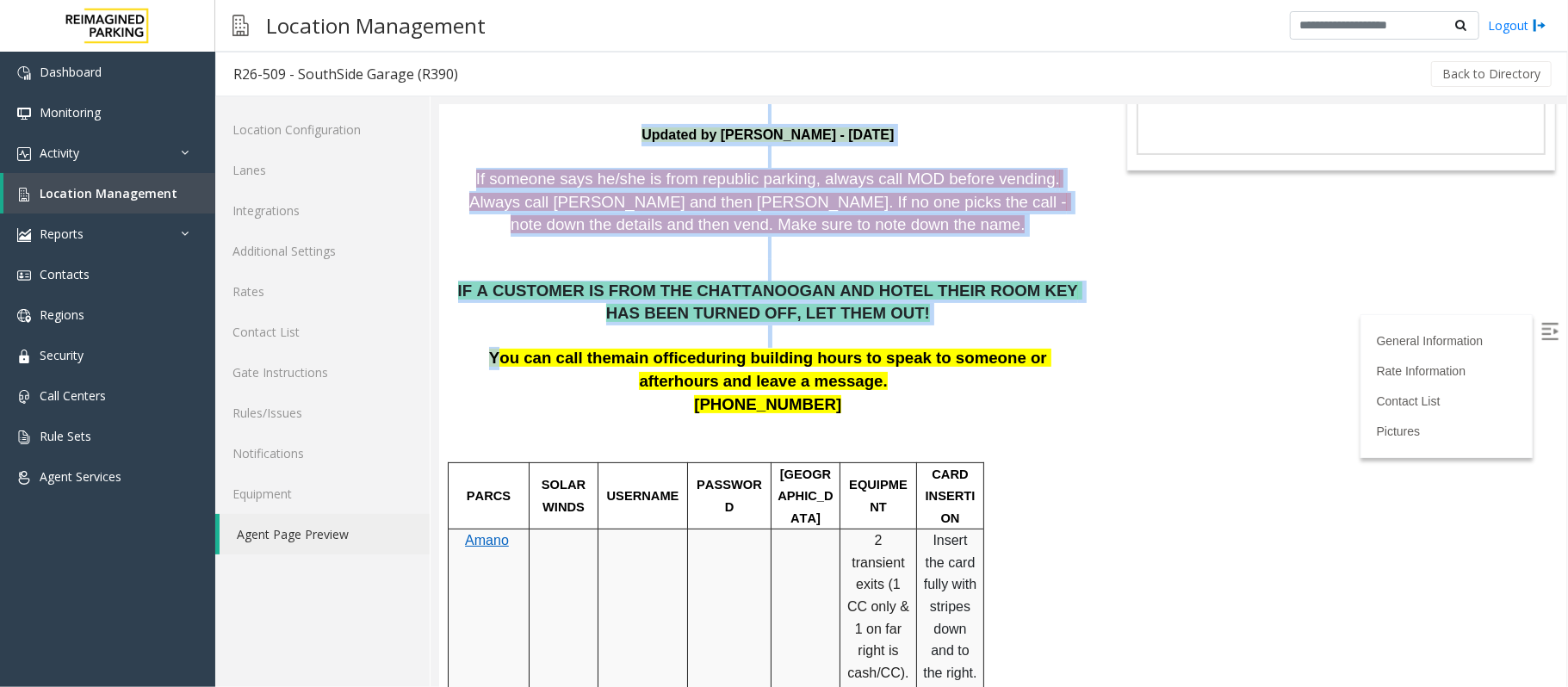 drag, startPoint x: 471, startPoint y: 360, endPoint x: 1094, endPoint y: 353, distance: 623.0393 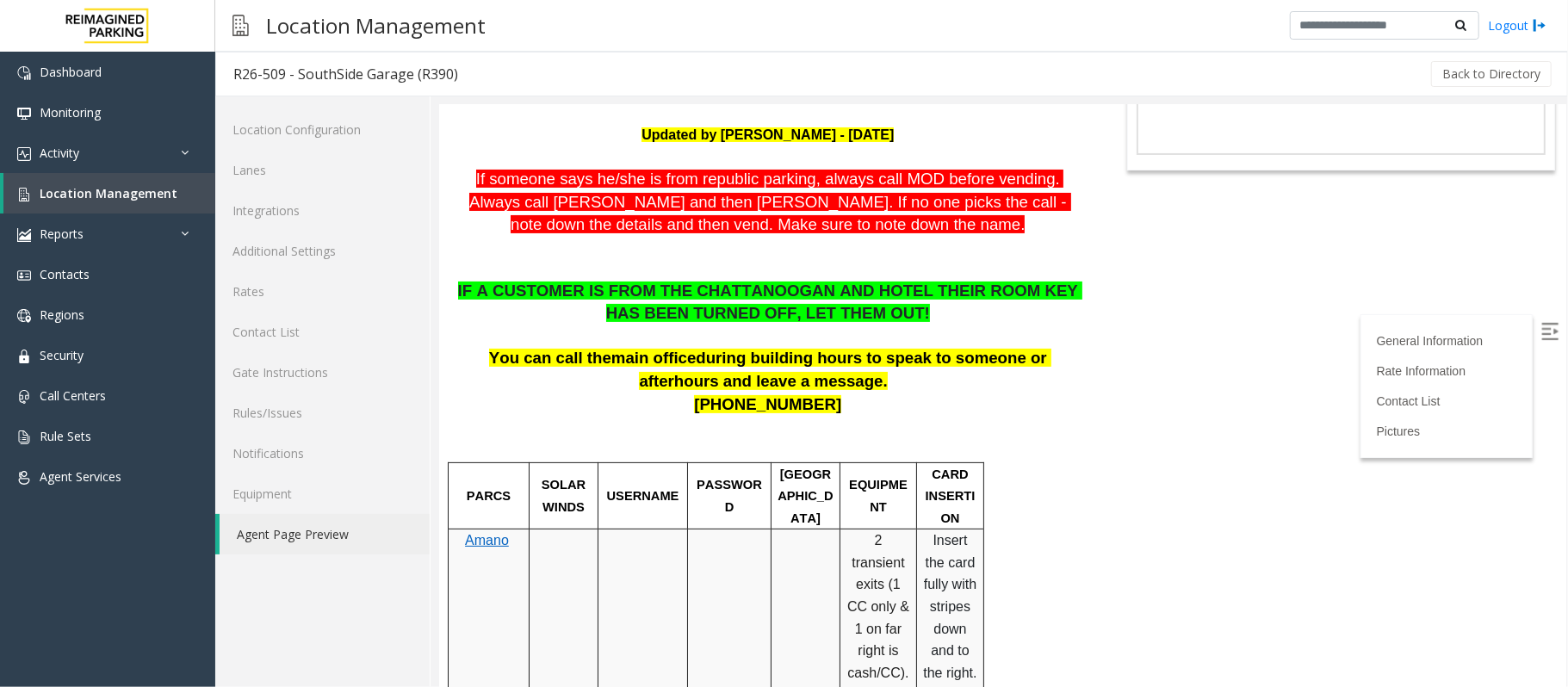 click on "[PHONE_NUMBER]" at bounding box center (767, 404) 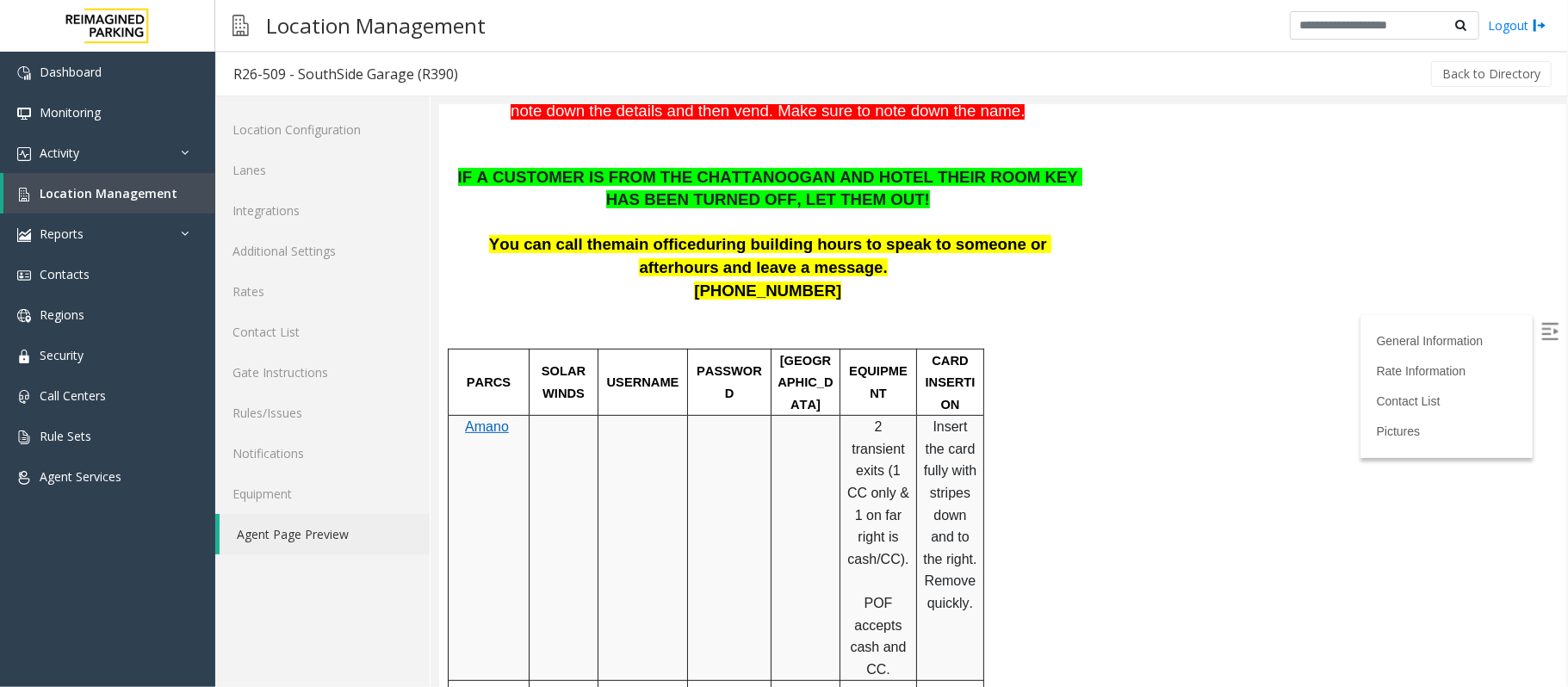 scroll, scrollTop: 344, scrollLeft: 0, axis: vertical 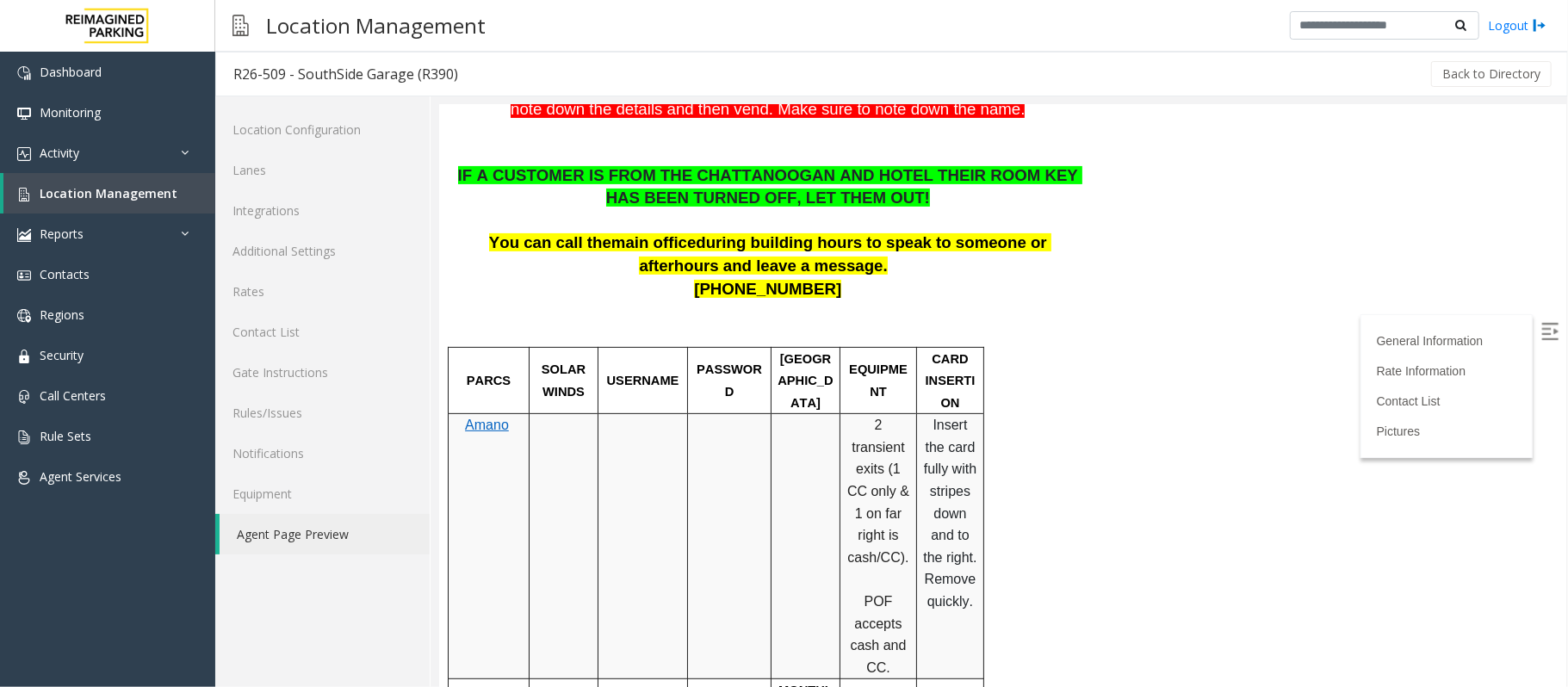 click at bounding box center [767, 220] 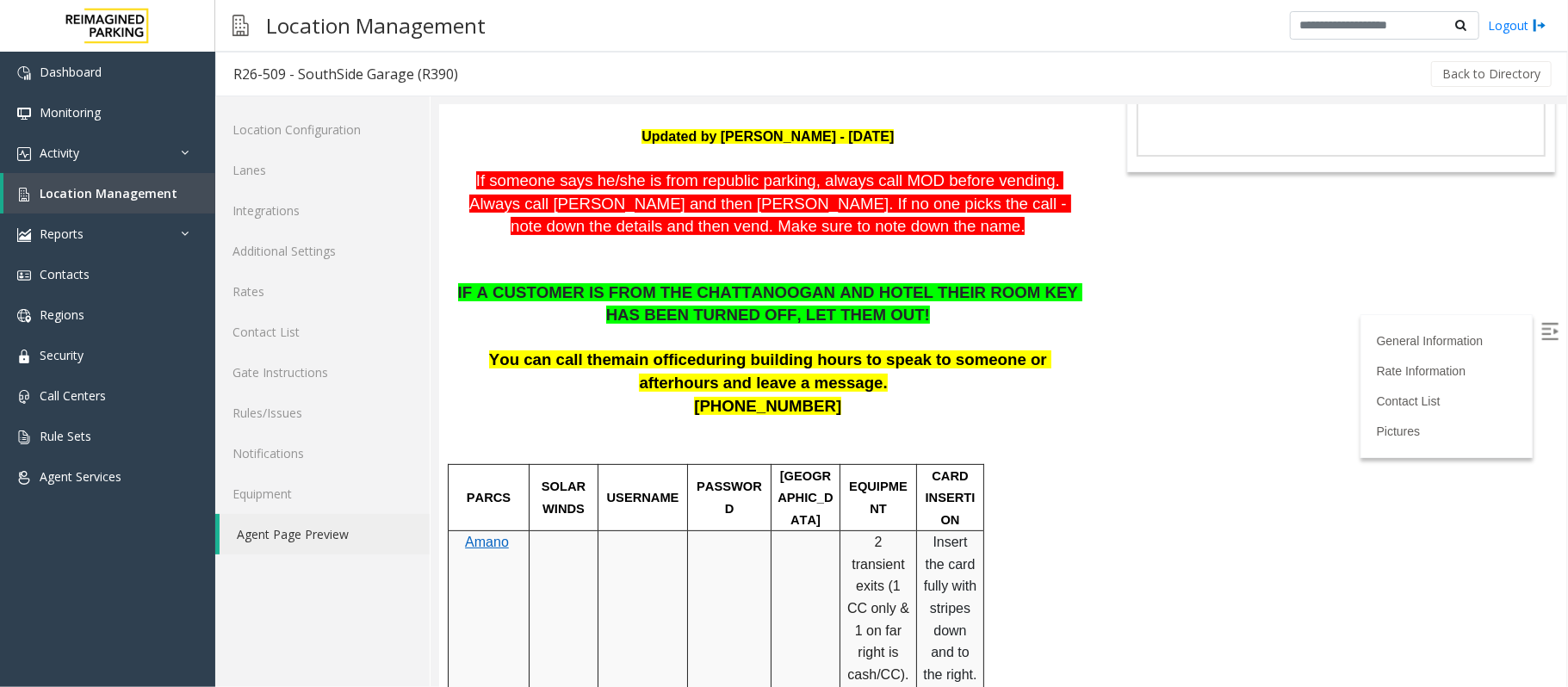 scroll, scrollTop: 229, scrollLeft: 0, axis: vertical 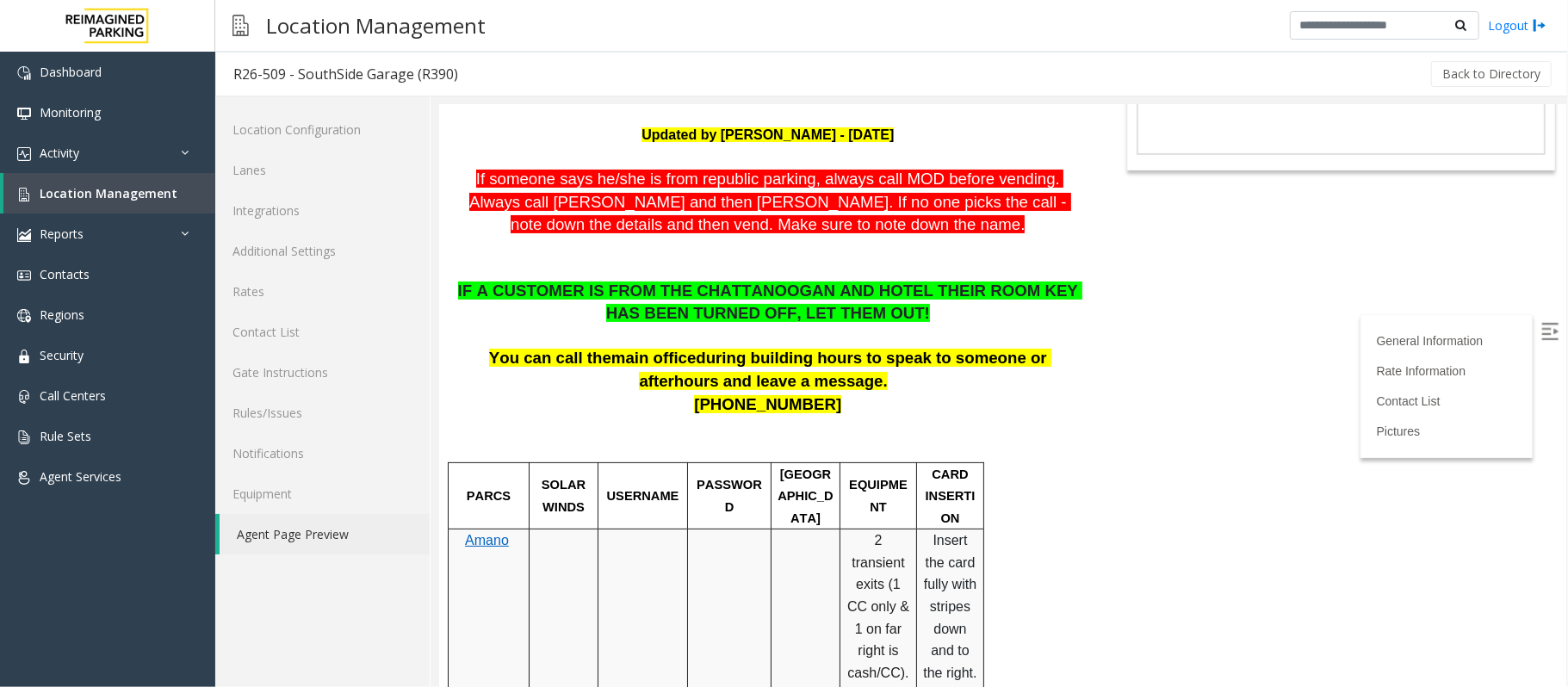 click at bounding box center [767, 269] 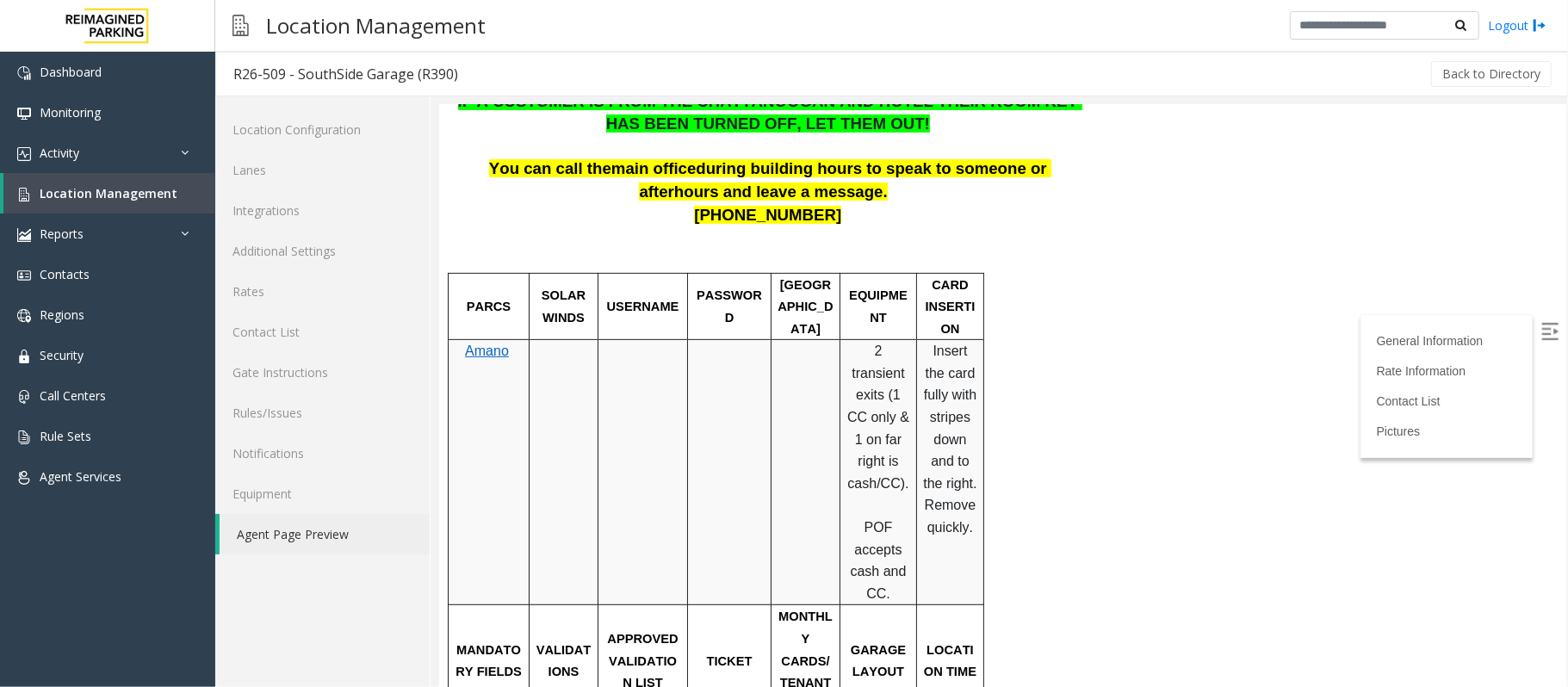 scroll, scrollTop: 459, scrollLeft: 0, axis: vertical 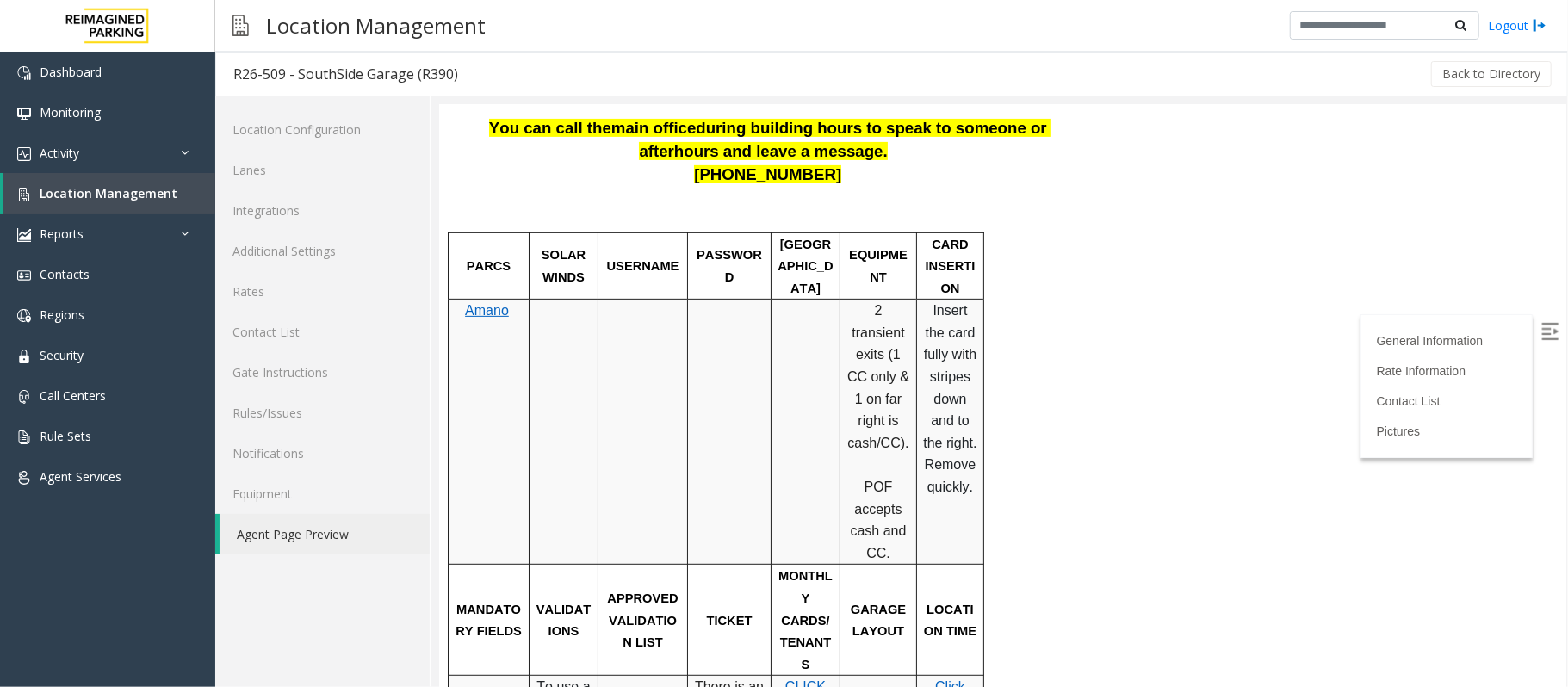 click at bounding box center (642, 431) 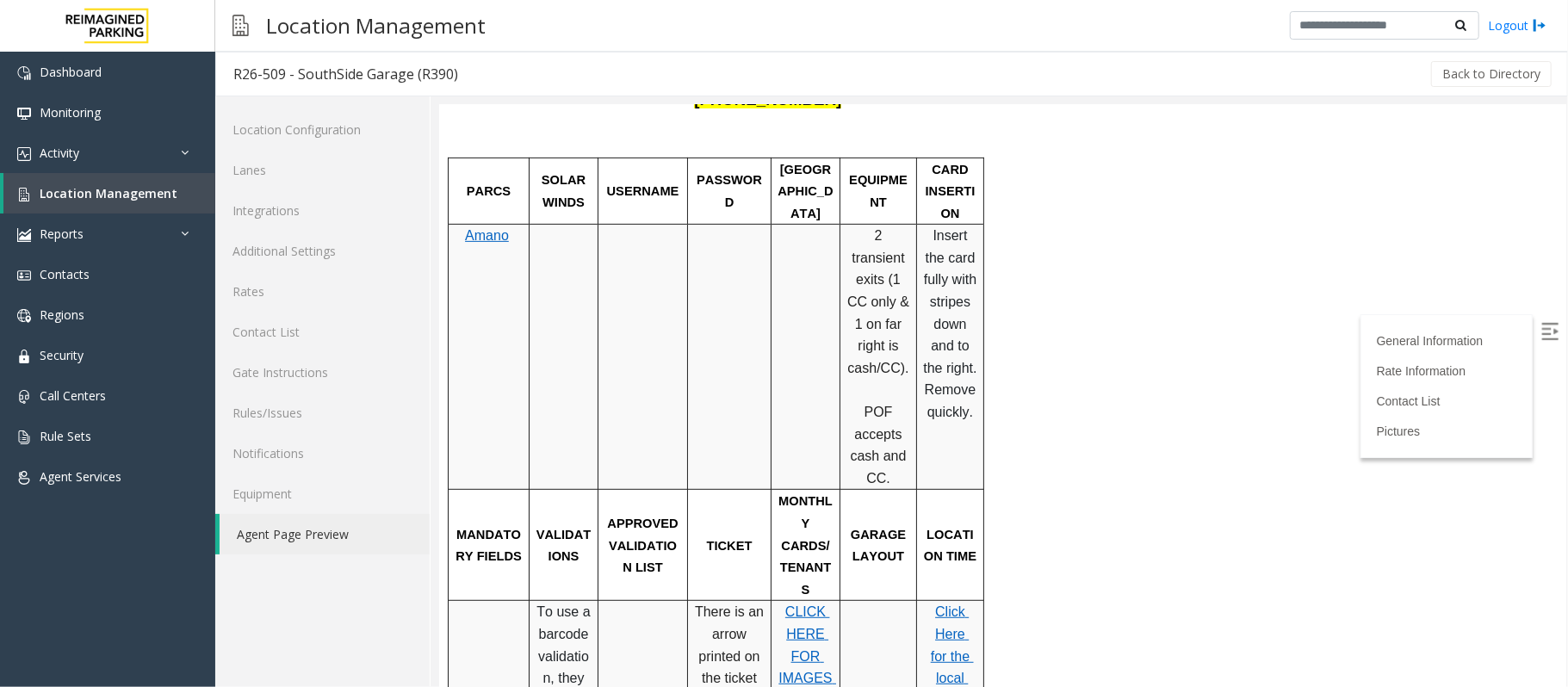 scroll, scrollTop: 573, scrollLeft: 0, axis: vertical 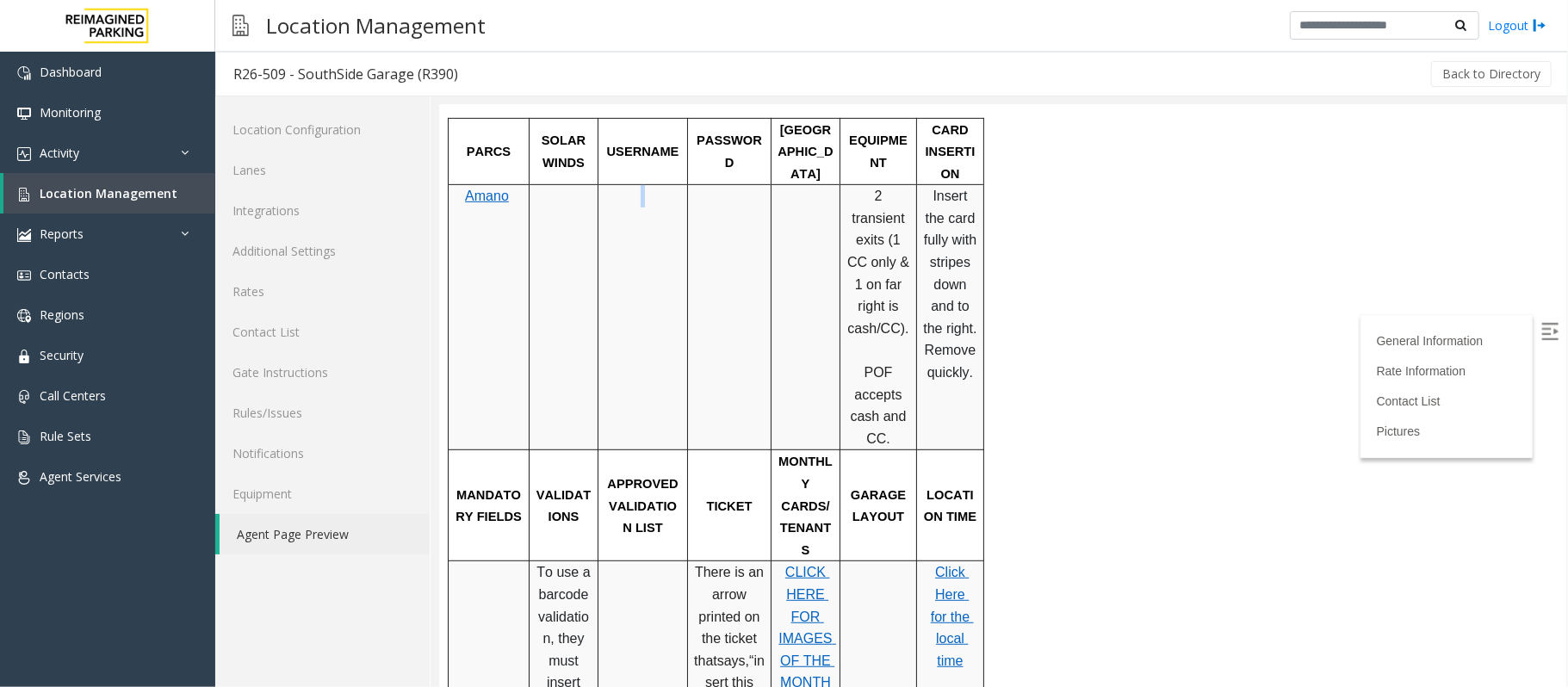 drag, startPoint x: 688, startPoint y: 357, endPoint x: 703, endPoint y: 349, distance: 17 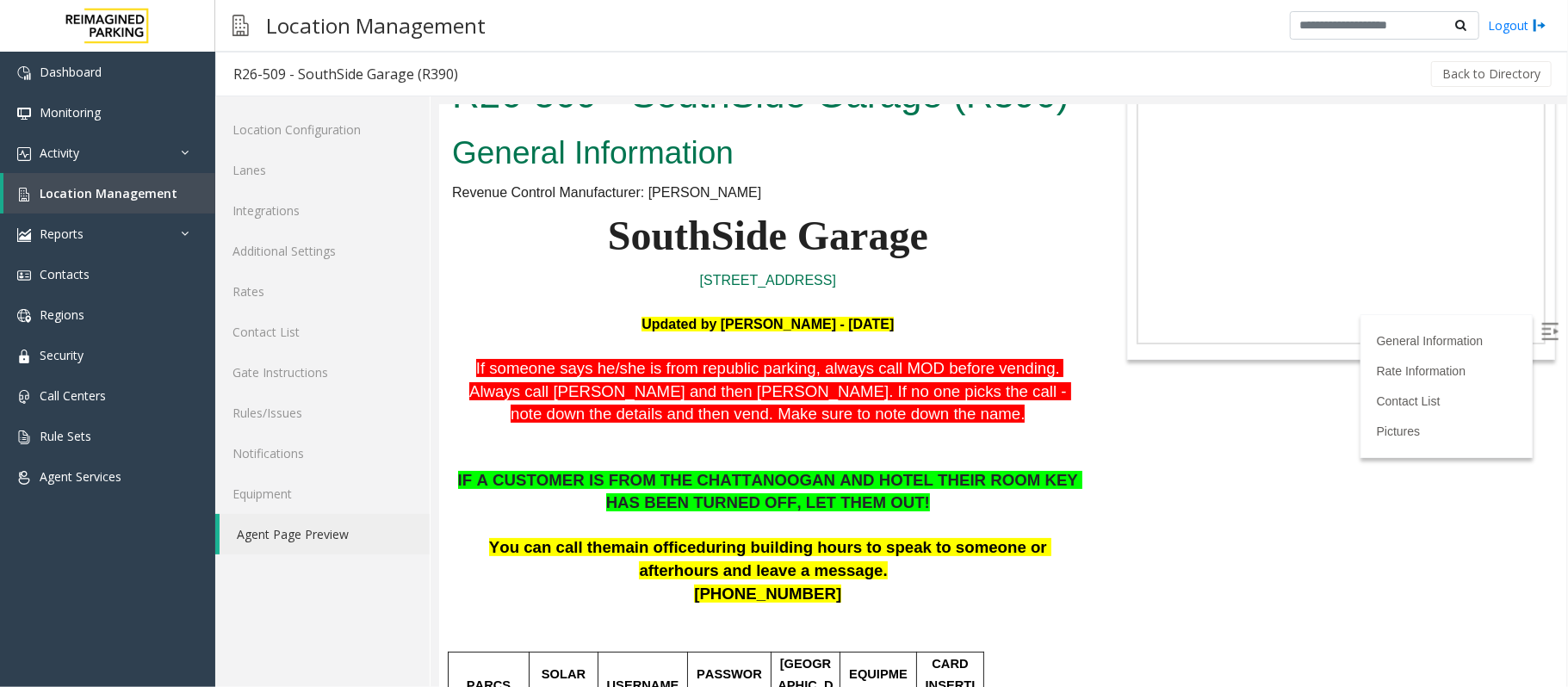 scroll, scrollTop: 0, scrollLeft: 0, axis: both 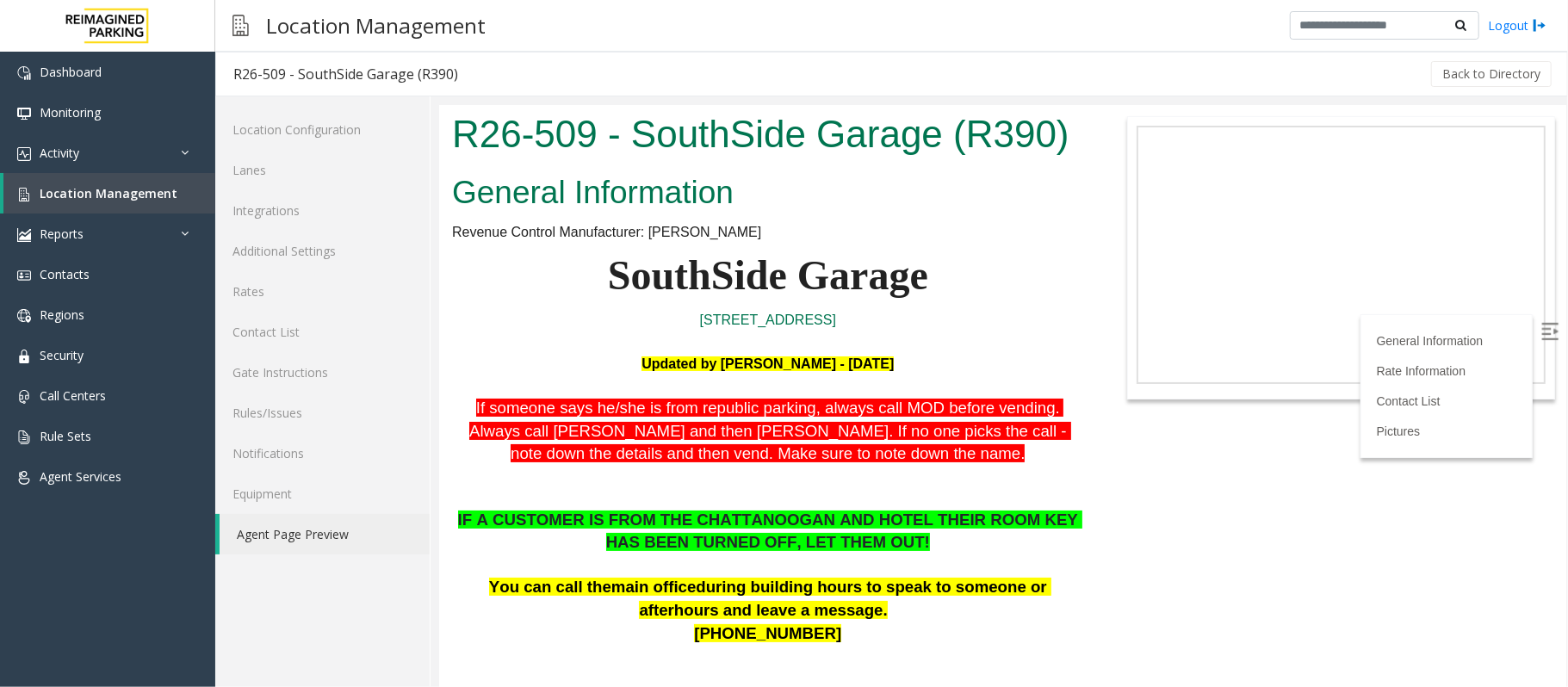click at bounding box center (767, 476) 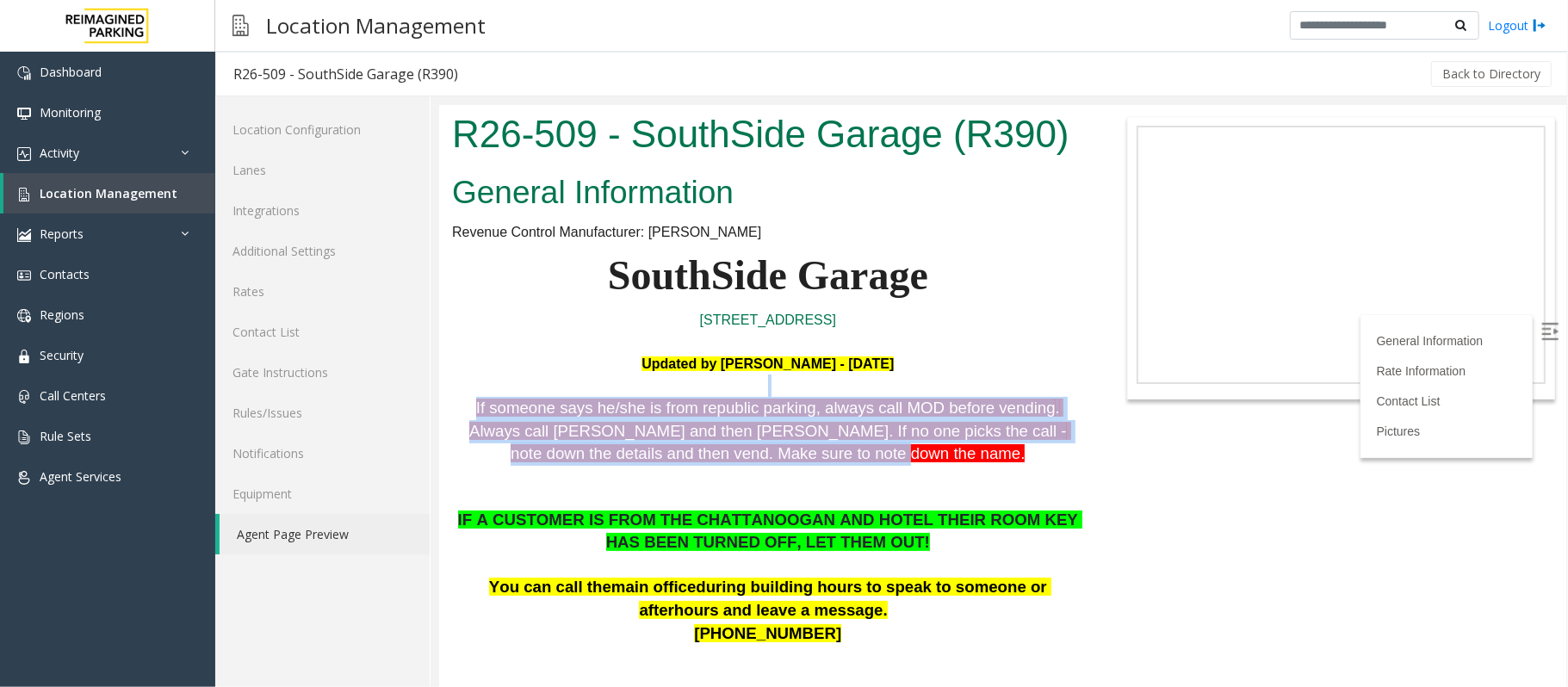 drag, startPoint x: 876, startPoint y: 457, endPoint x: 485, endPoint y: 383, distance: 397.94095 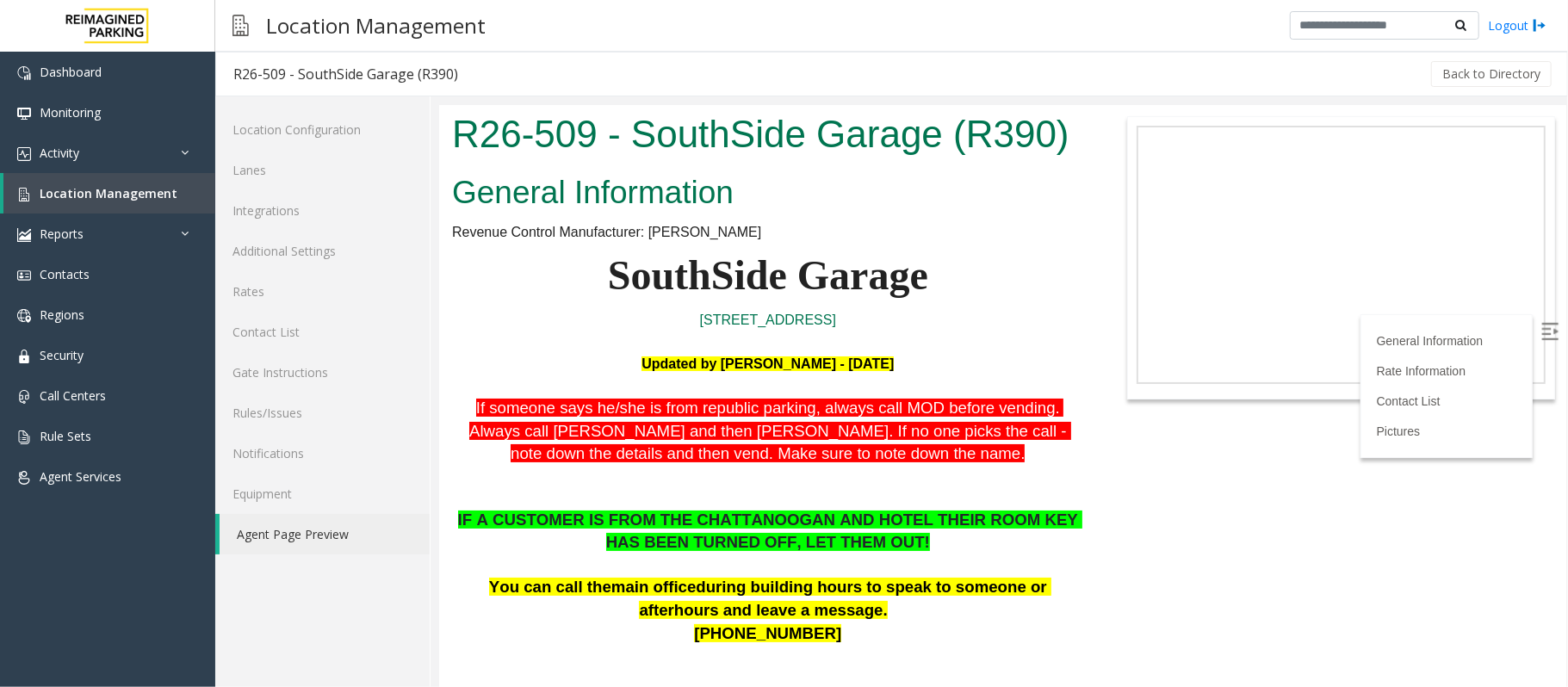 scroll, scrollTop: 0, scrollLeft: 0, axis: both 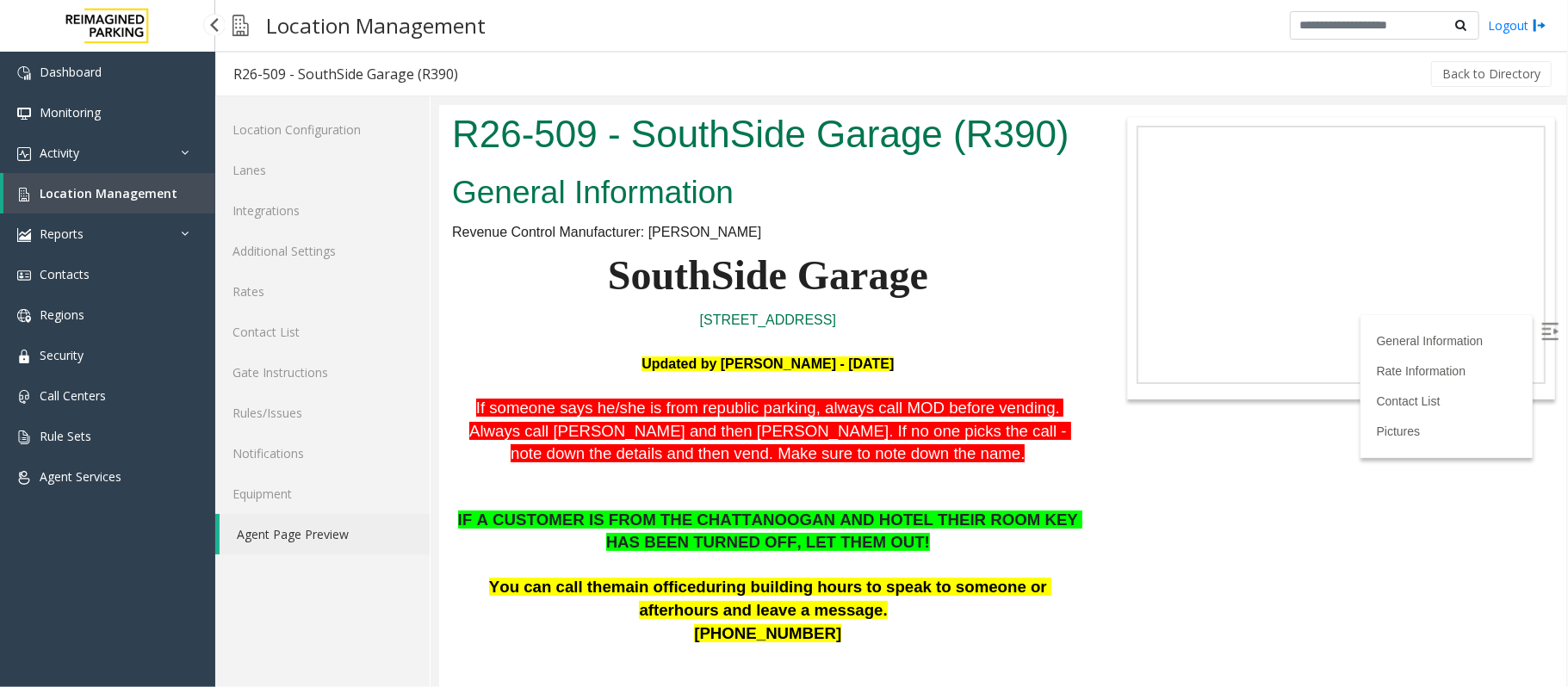 click on "Location Management" at bounding box center [109, 193] 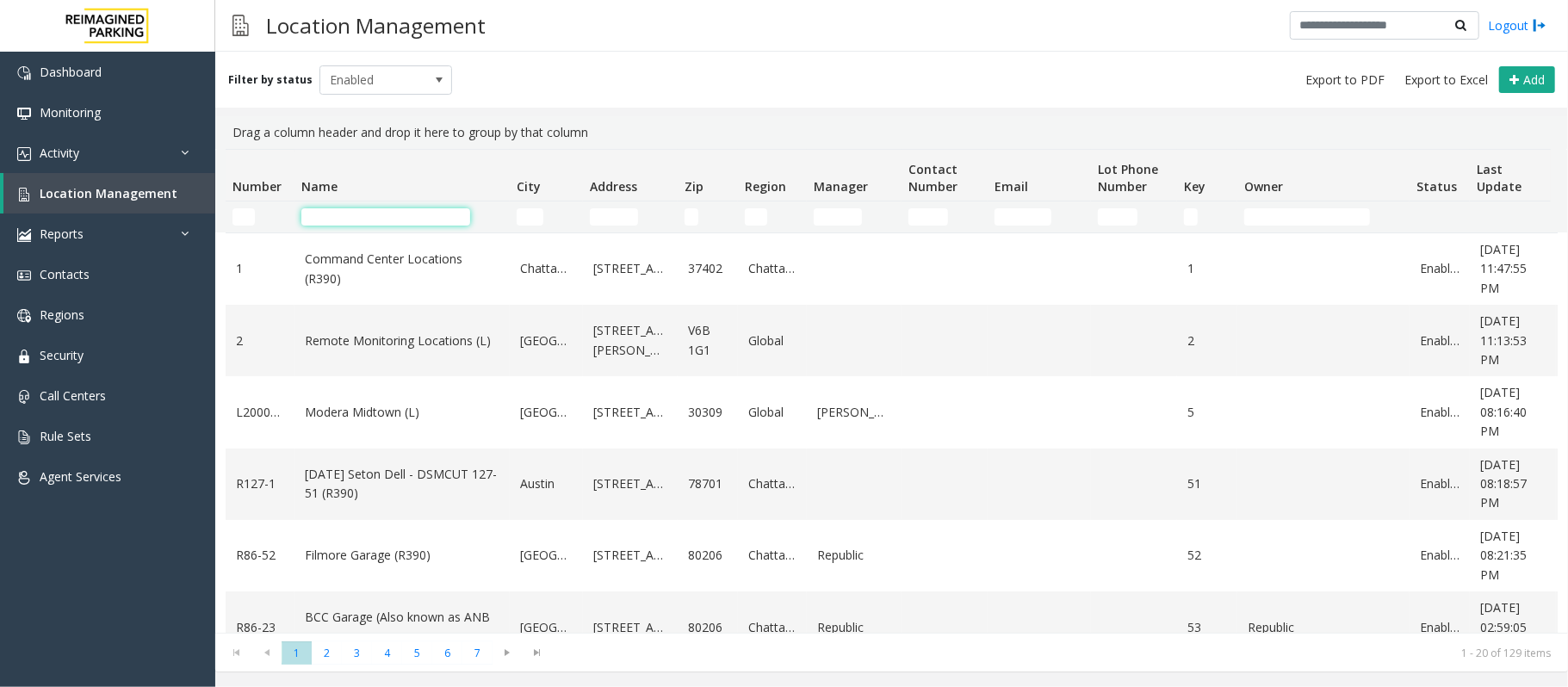 click 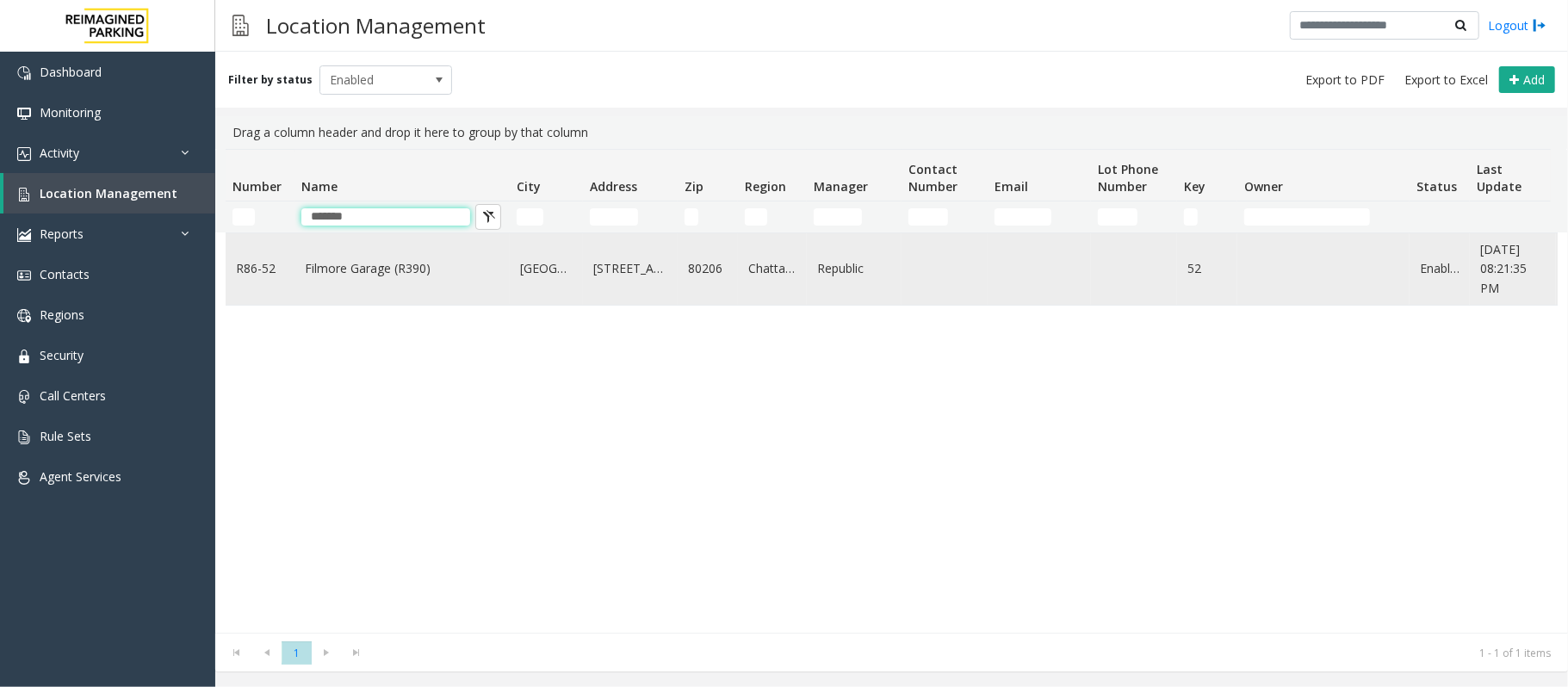 type on "*******" 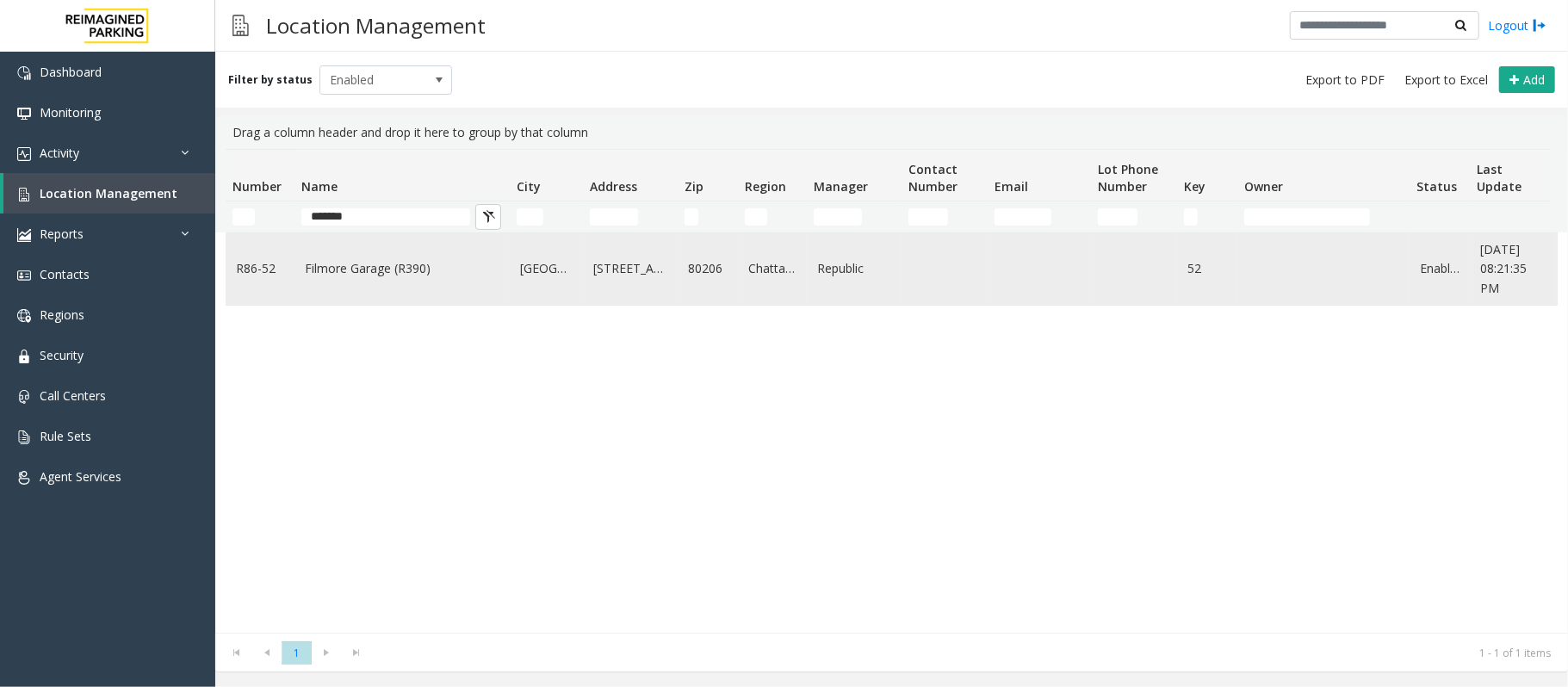 click on "Filmore Garage (R390)" 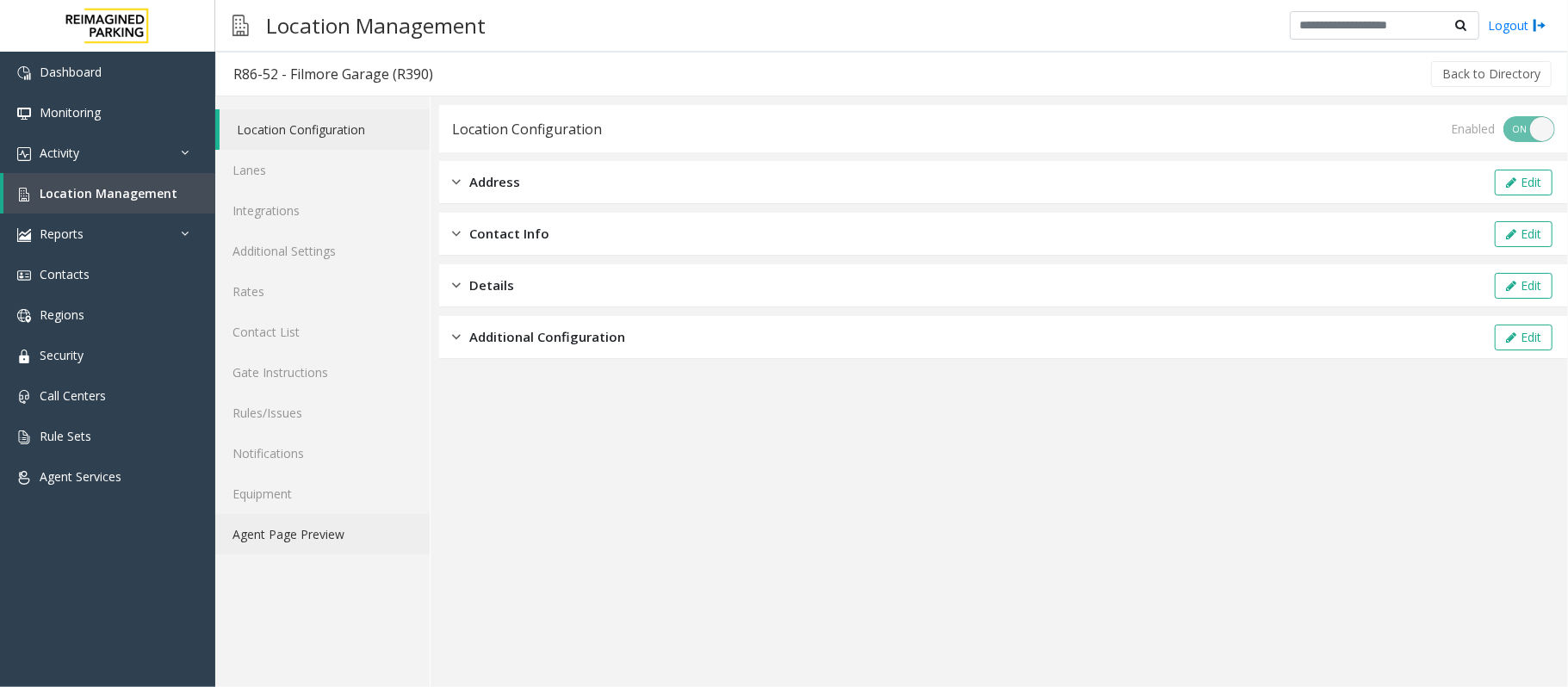 click on "Agent Page Preview" 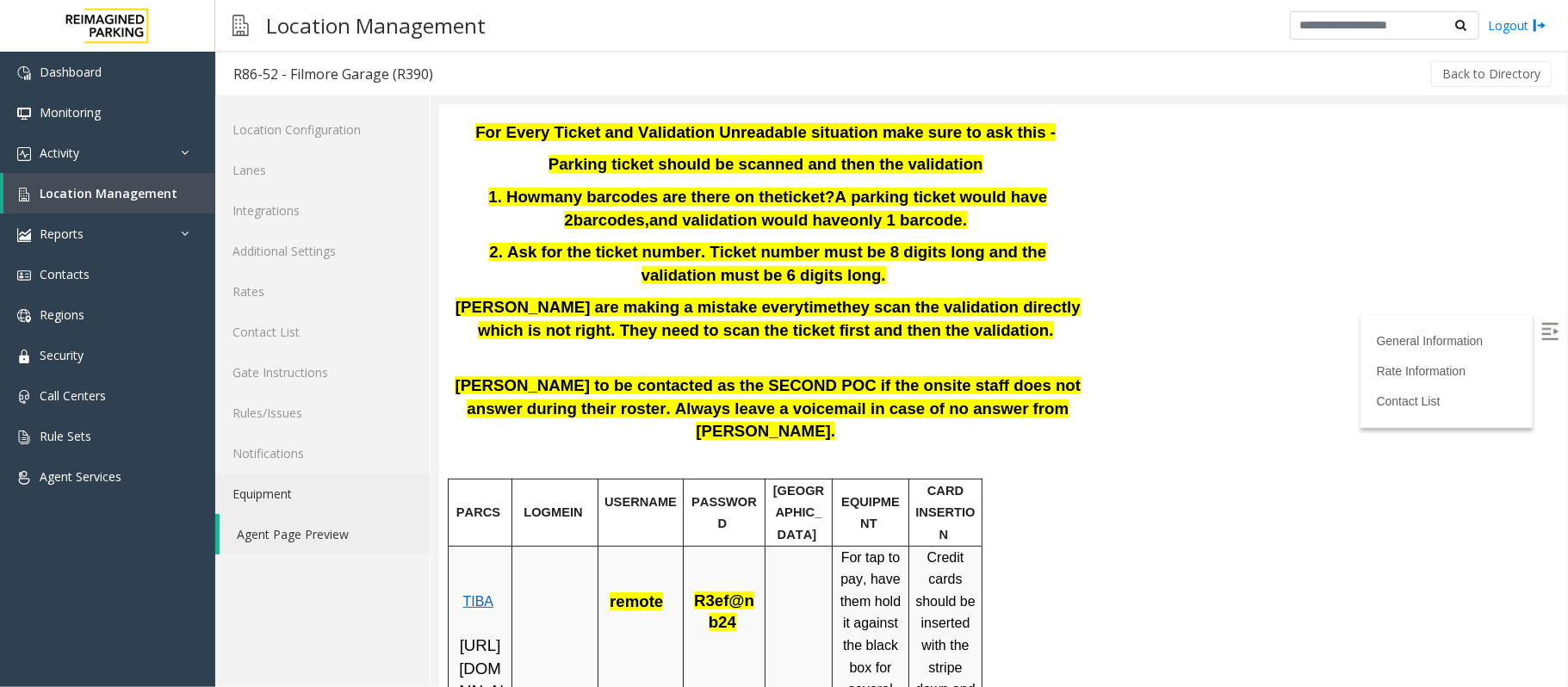scroll, scrollTop: 344, scrollLeft: 0, axis: vertical 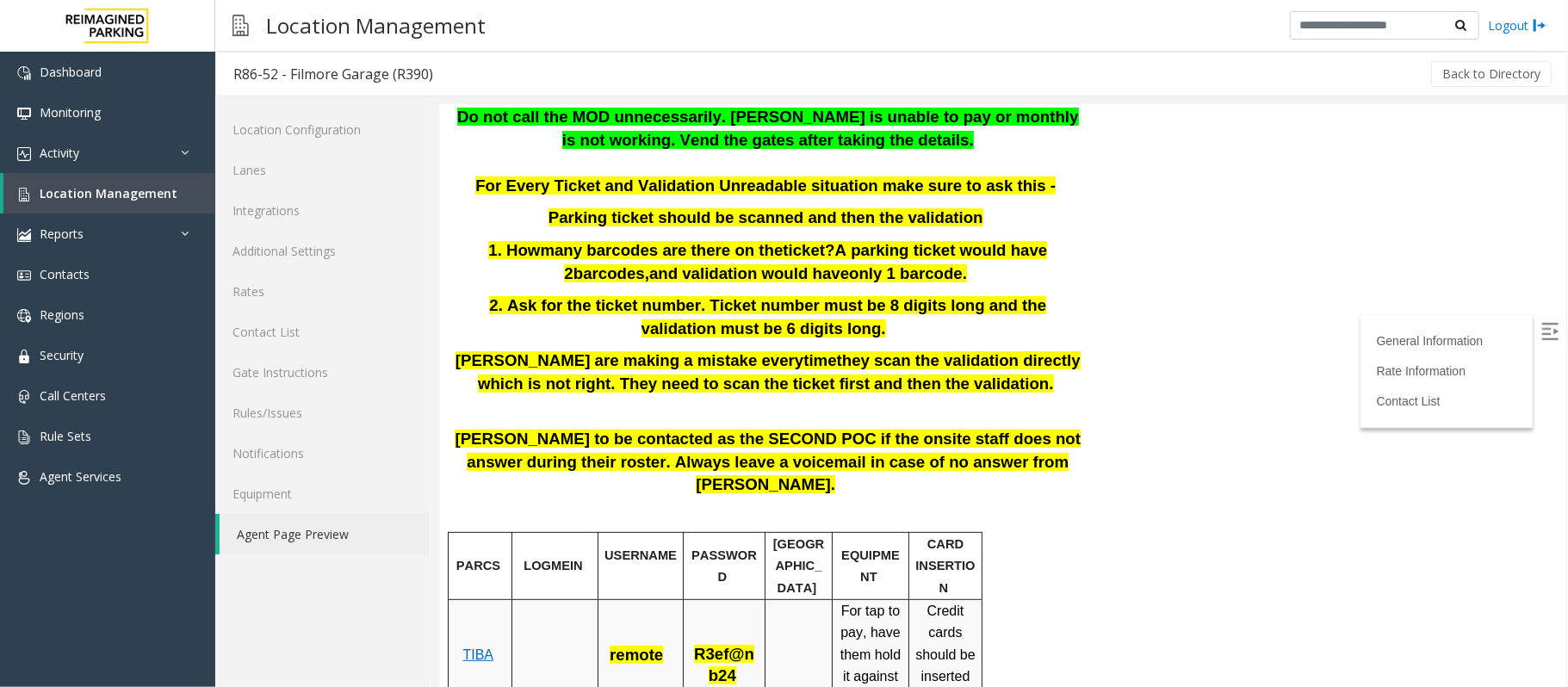 click on "Parking ticket should be scanned and then the validation" at bounding box center (765, 216) 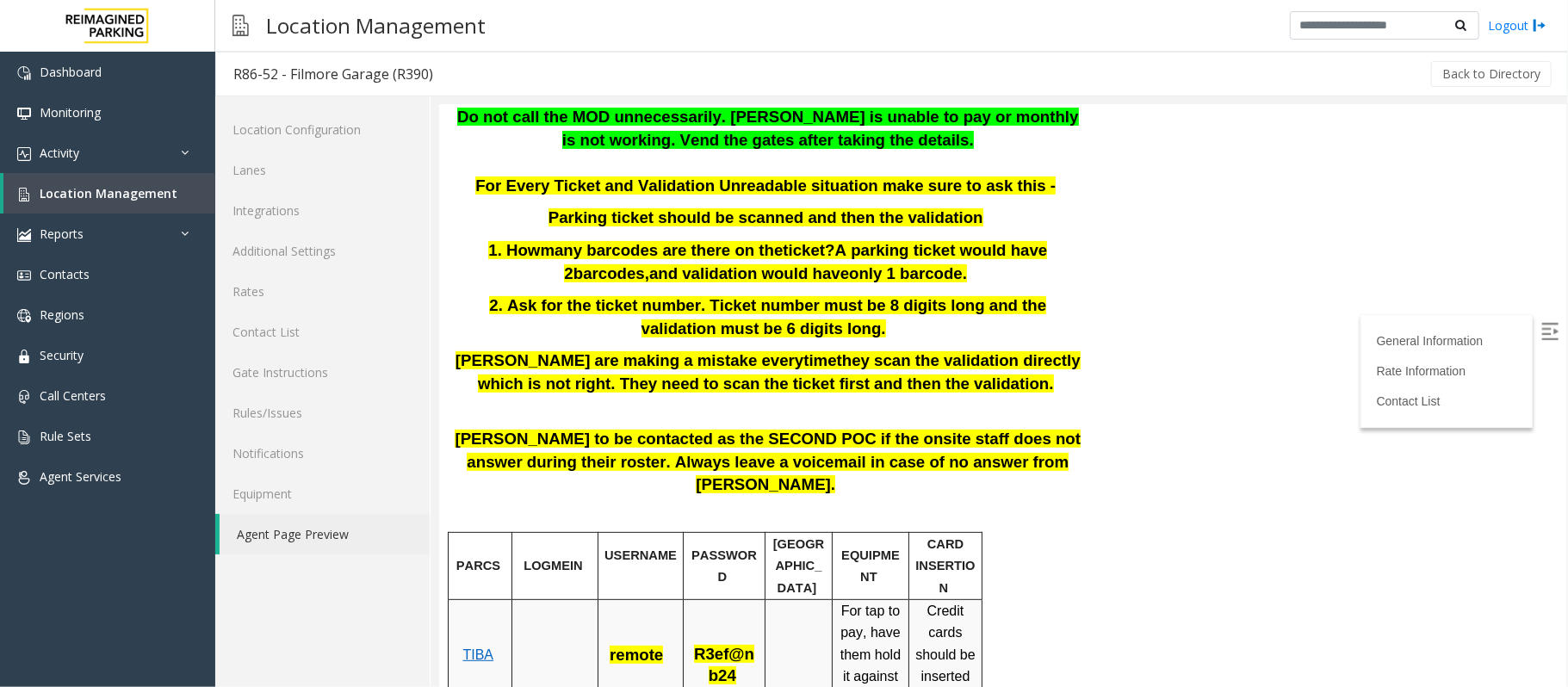 click on "For Every Ticket and Validation Unreadable situation make sure to ask this -" at bounding box center (767, 185) 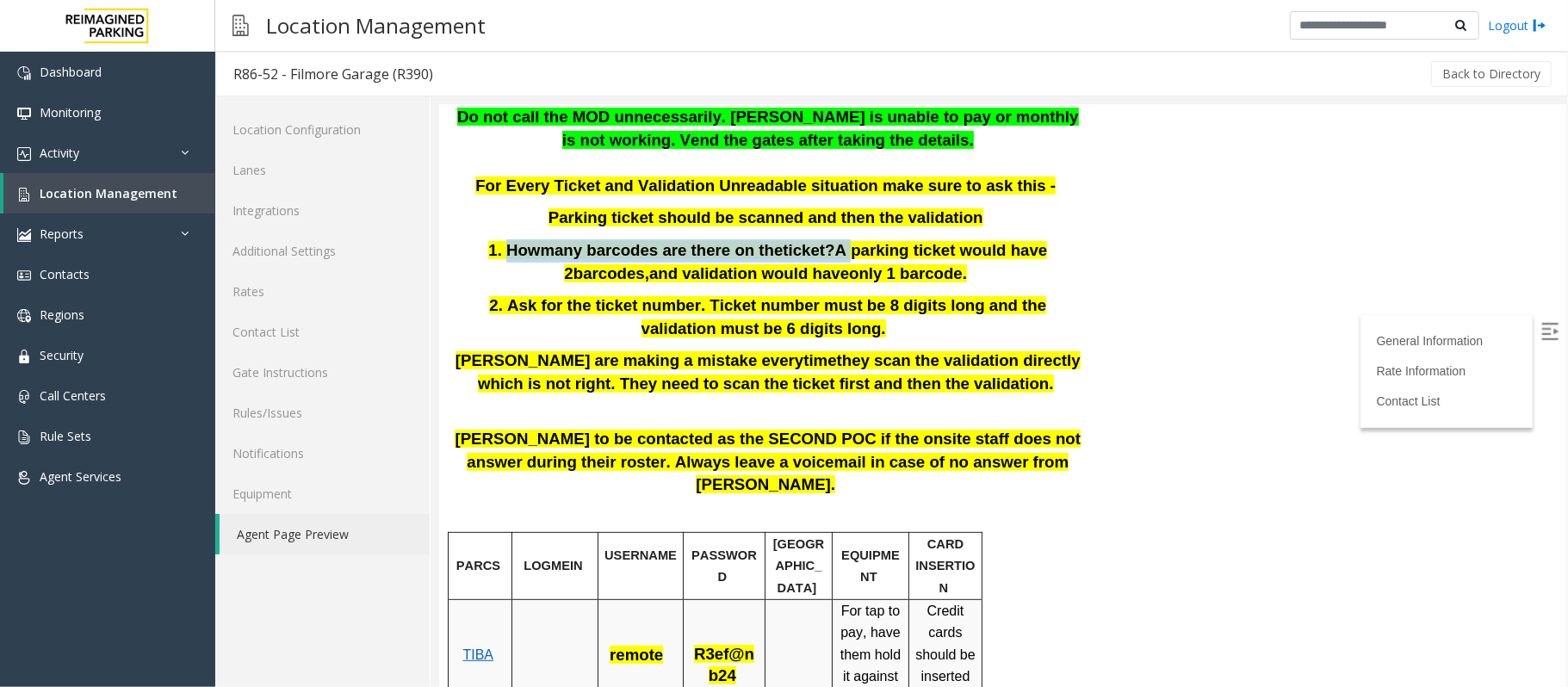 drag, startPoint x: 476, startPoint y: 270, endPoint x: 781, endPoint y: 270, distance: 305 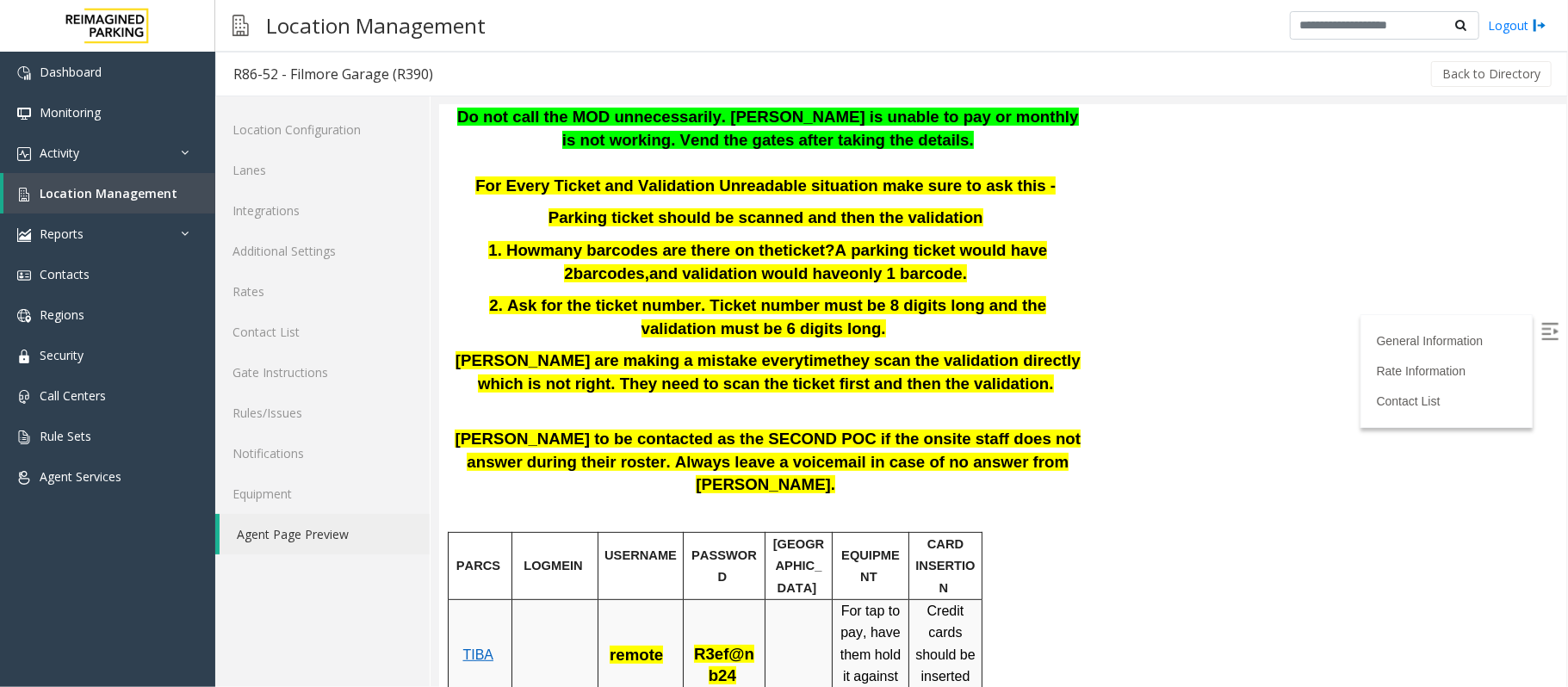 click on "only 1 barcode." at bounding box center [907, 272] 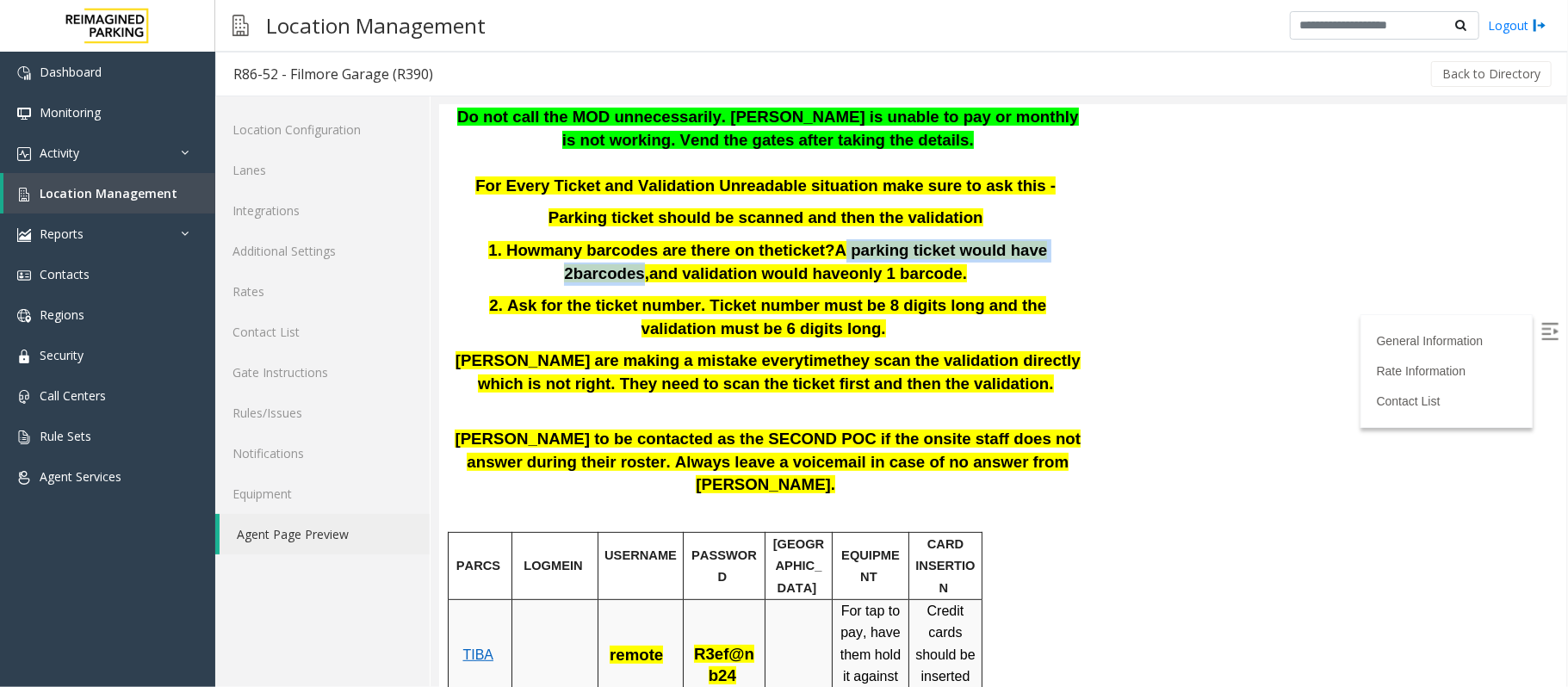 drag, startPoint x: 772, startPoint y: 271, endPoint x: 1034, endPoint y: 281, distance: 262.1908 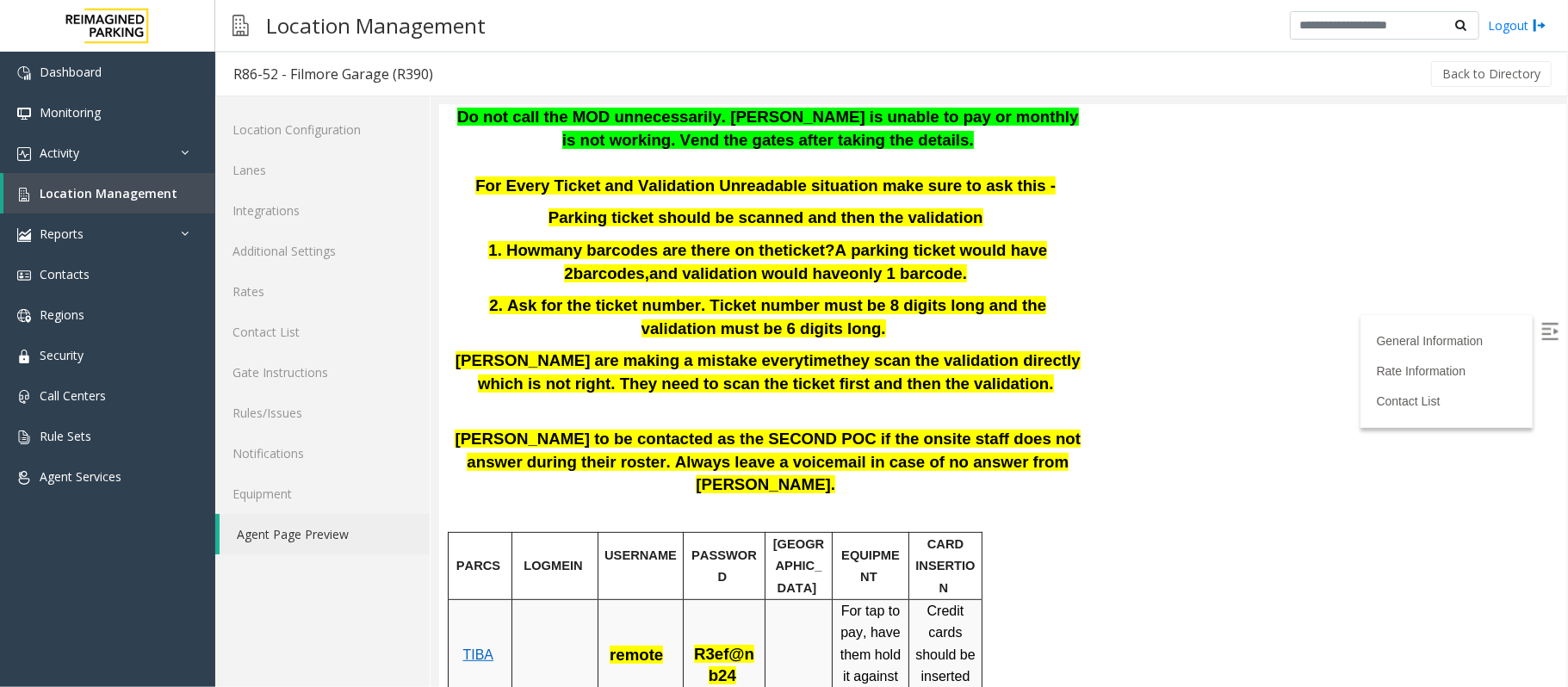 click on "Do not call the MOD unnecessarily. Parker is unable to pay or monthly is not working. Vend the gates after taking the details. For Every Ticket and Validation Unreadable situation make sure to ask this -   Parking ticket should be scanned and then the validation   1 . How  many barcodes are there on the  ticket?  A parking ticket would have 2  barcodes ,  and validation would have  only 1 barcode.   2. Ask for the ticket number. Ticket number must be 8 digits long and the validation must be 6 digits long.     Parkers are making a mistake every  time  they scan the validation directly which is not right. They need to scan the ticket first and then the validation." at bounding box center (767, 250) 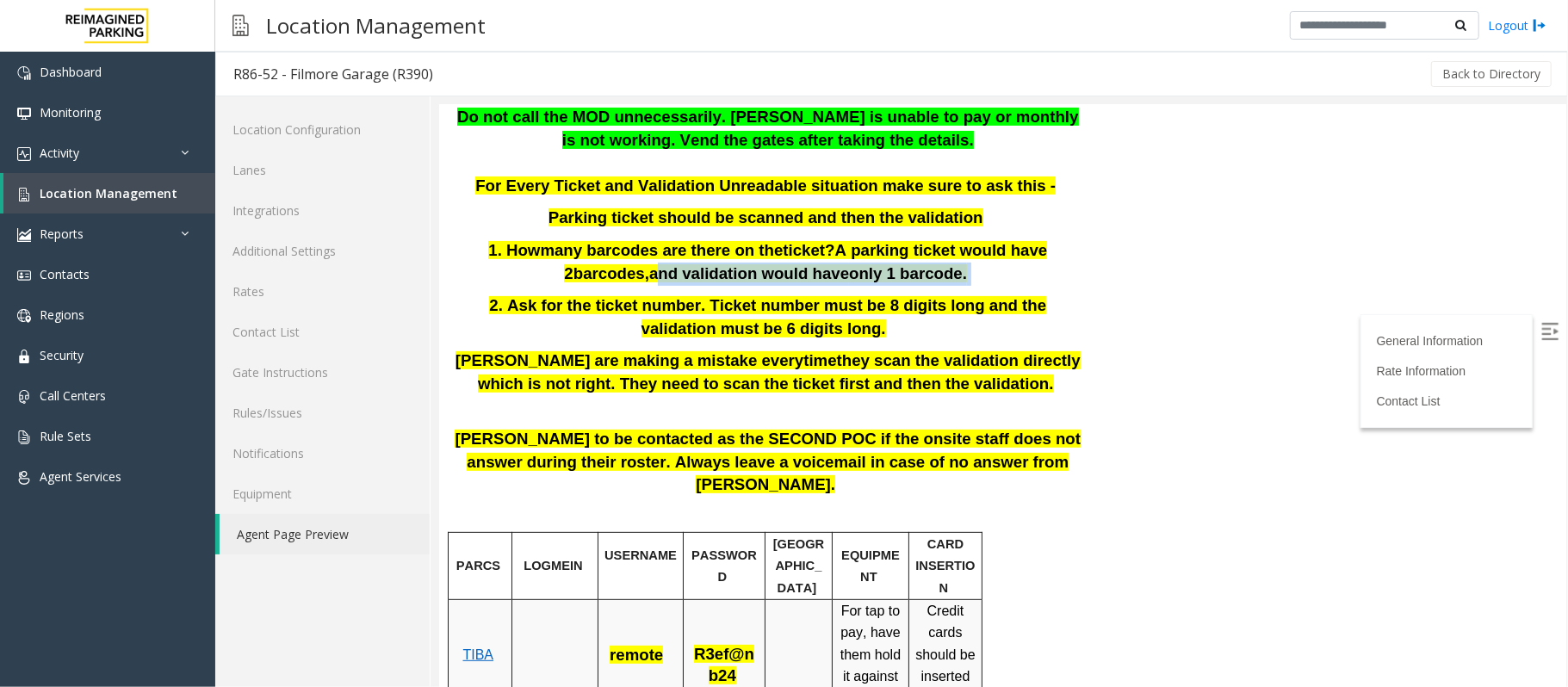 drag, startPoint x: 1044, startPoint y: 271, endPoint x: 1001, endPoint y: 301, distance: 52.430907 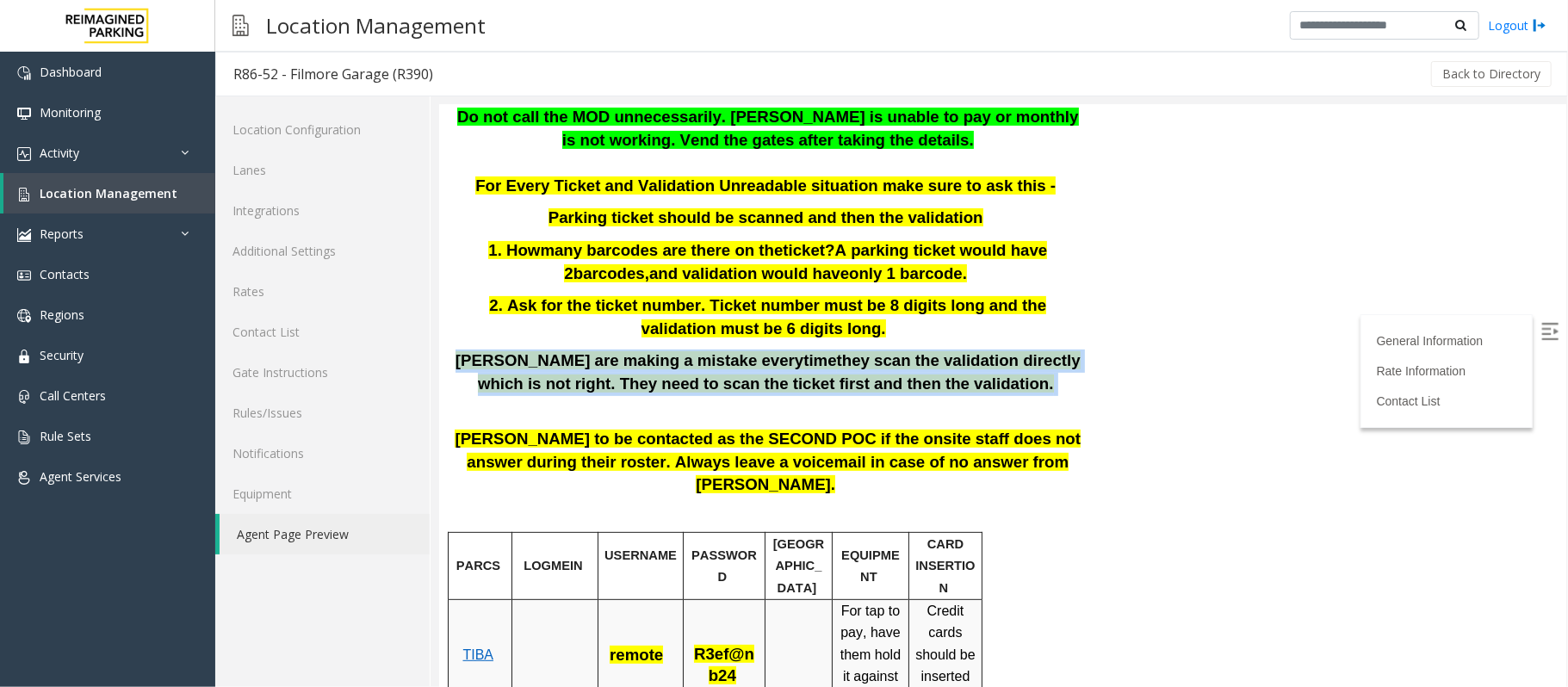 drag, startPoint x: 955, startPoint y: 405, endPoint x: 454, endPoint y: 378, distance: 501.727 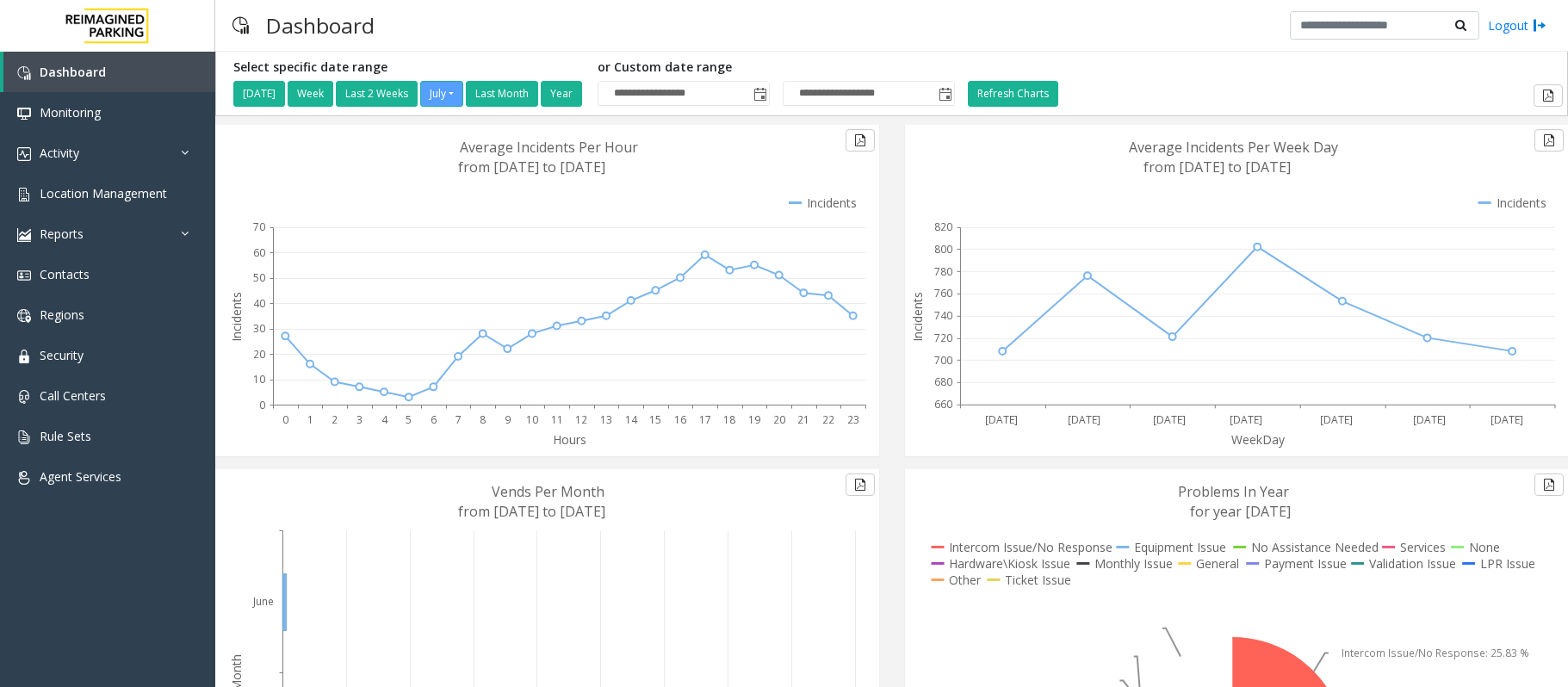 scroll, scrollTop: 0, scrollLeft: 0, axis: both 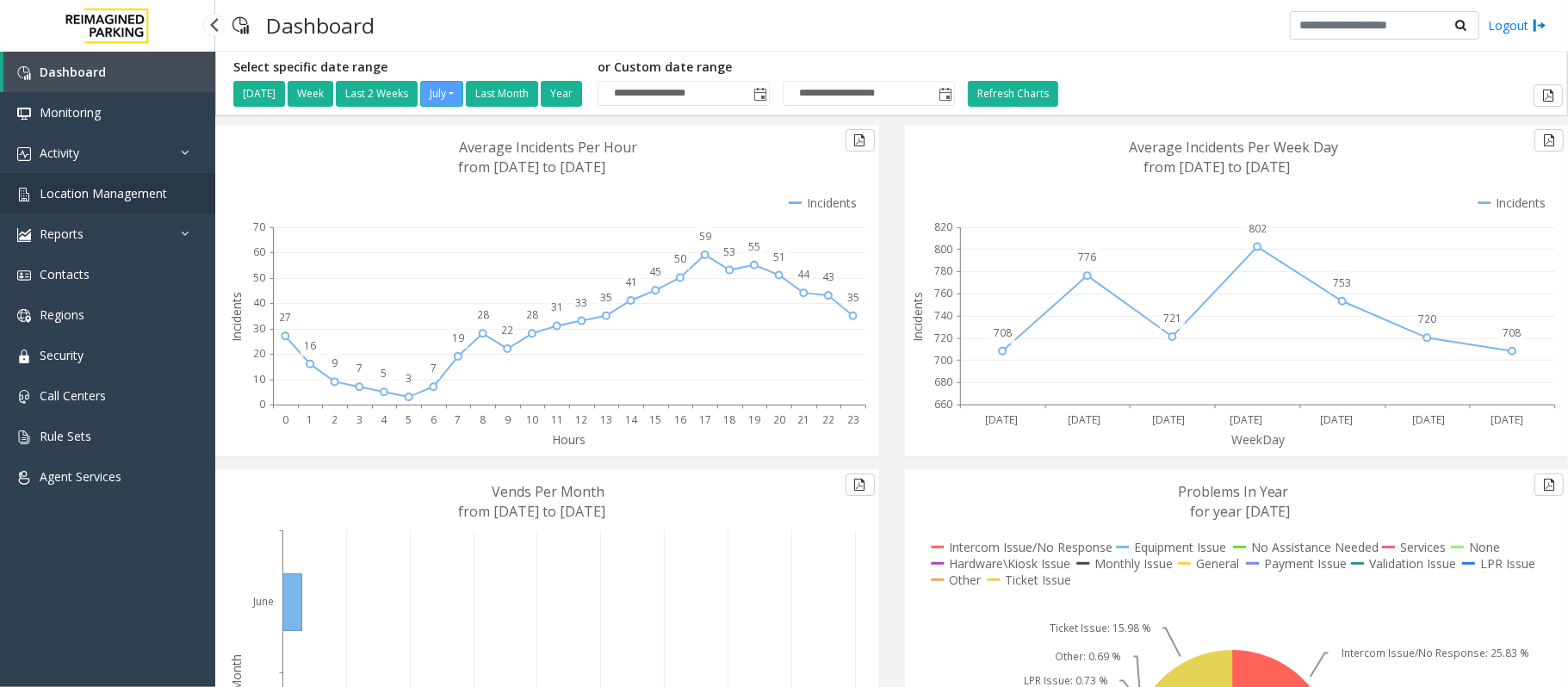 click on "Location Management" at bounding box center [103, 193] 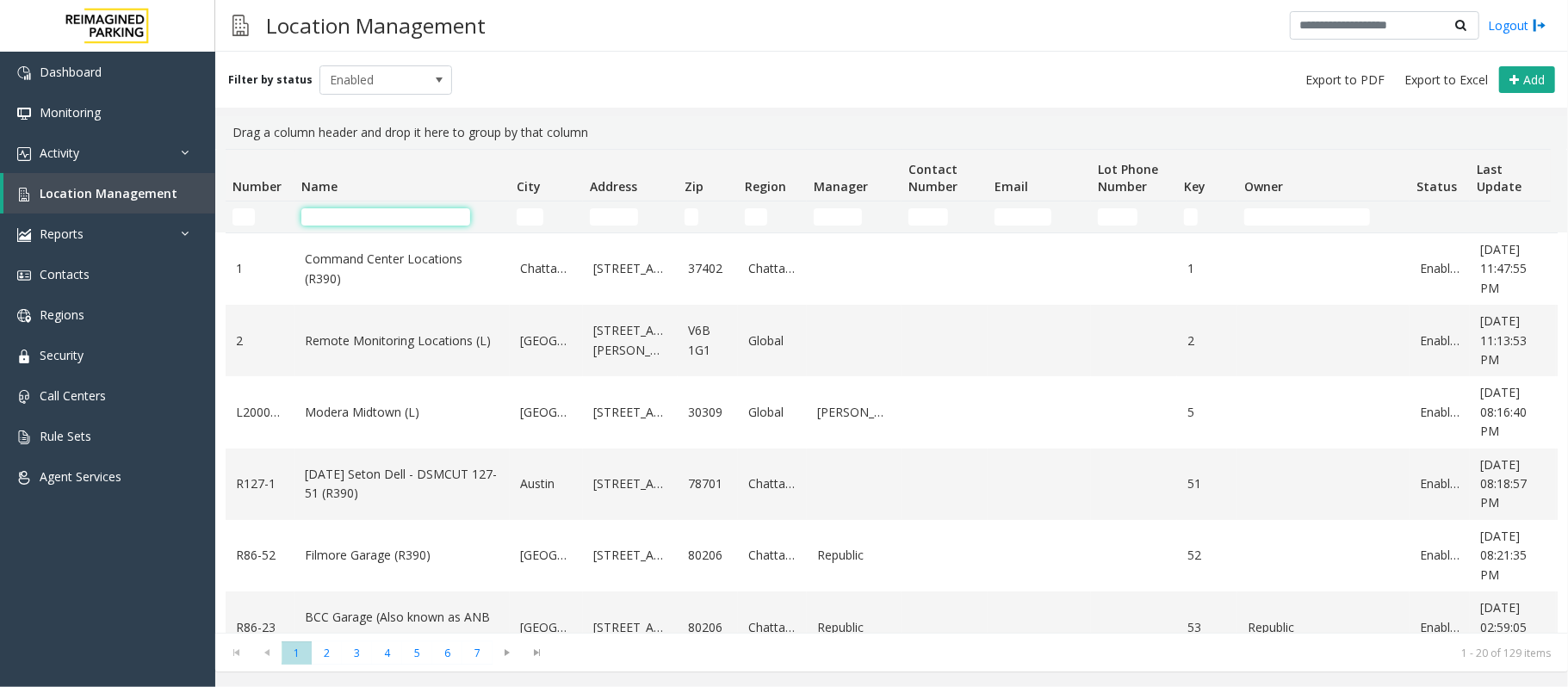 click 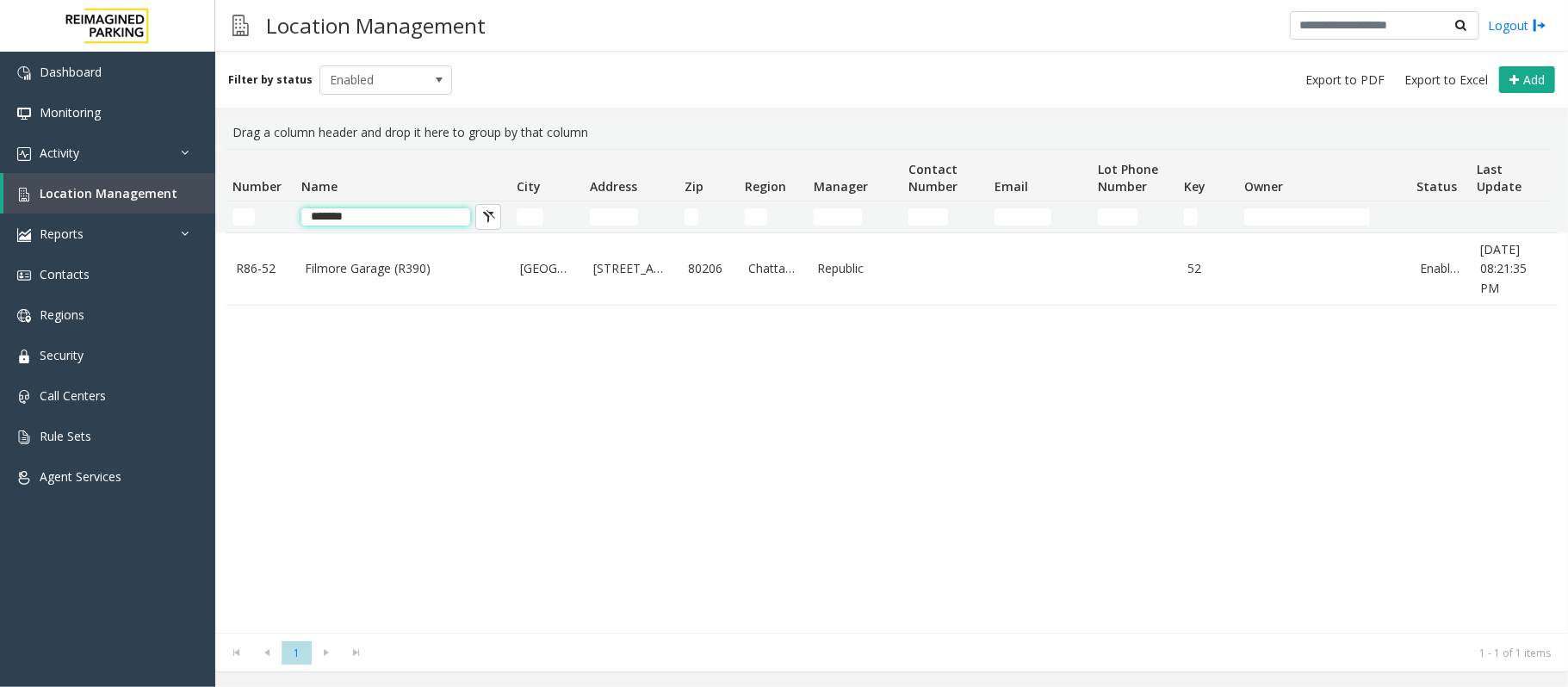 type on "*******" 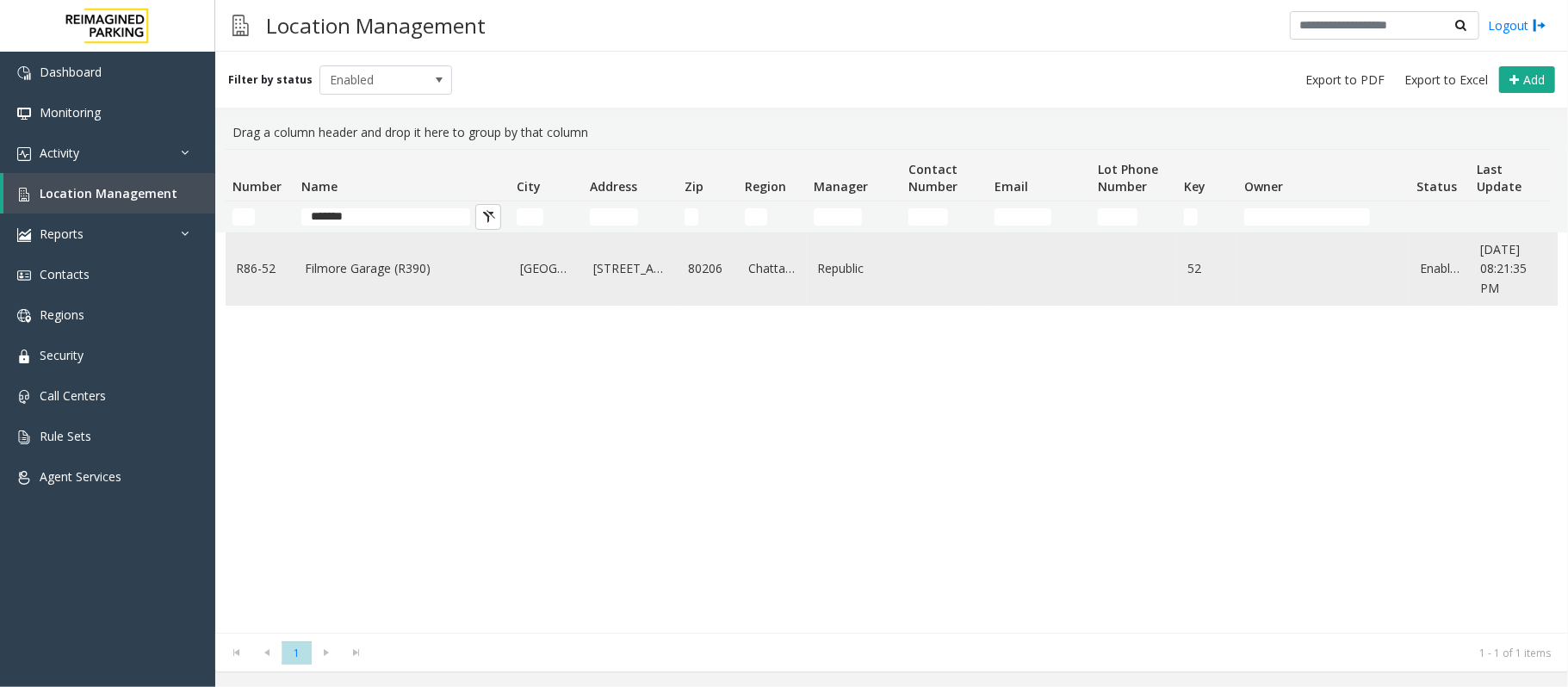 click on "Filmore Garage (R390)" 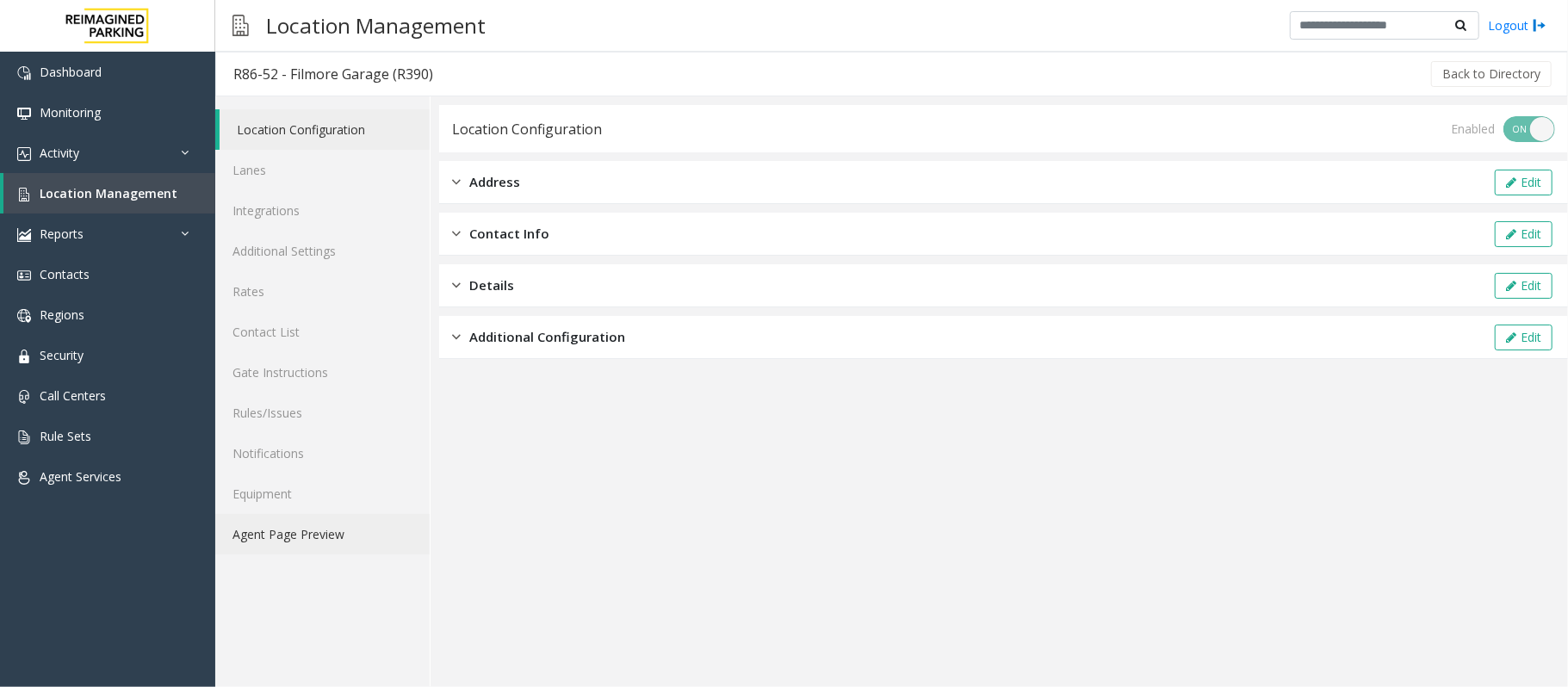 click on "Agent Page Preview" 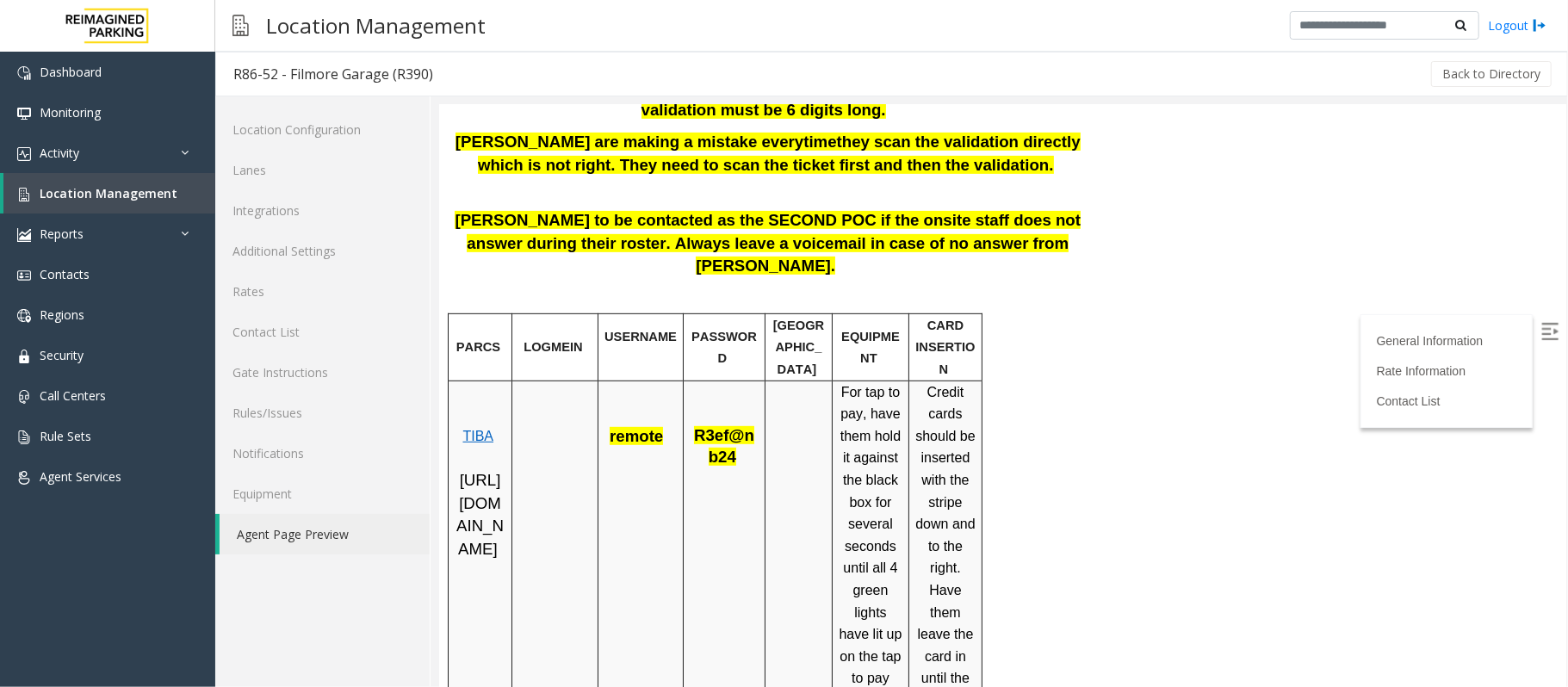 scroll, scrollTop: 573, scrollLeft: 0, axis: vertical 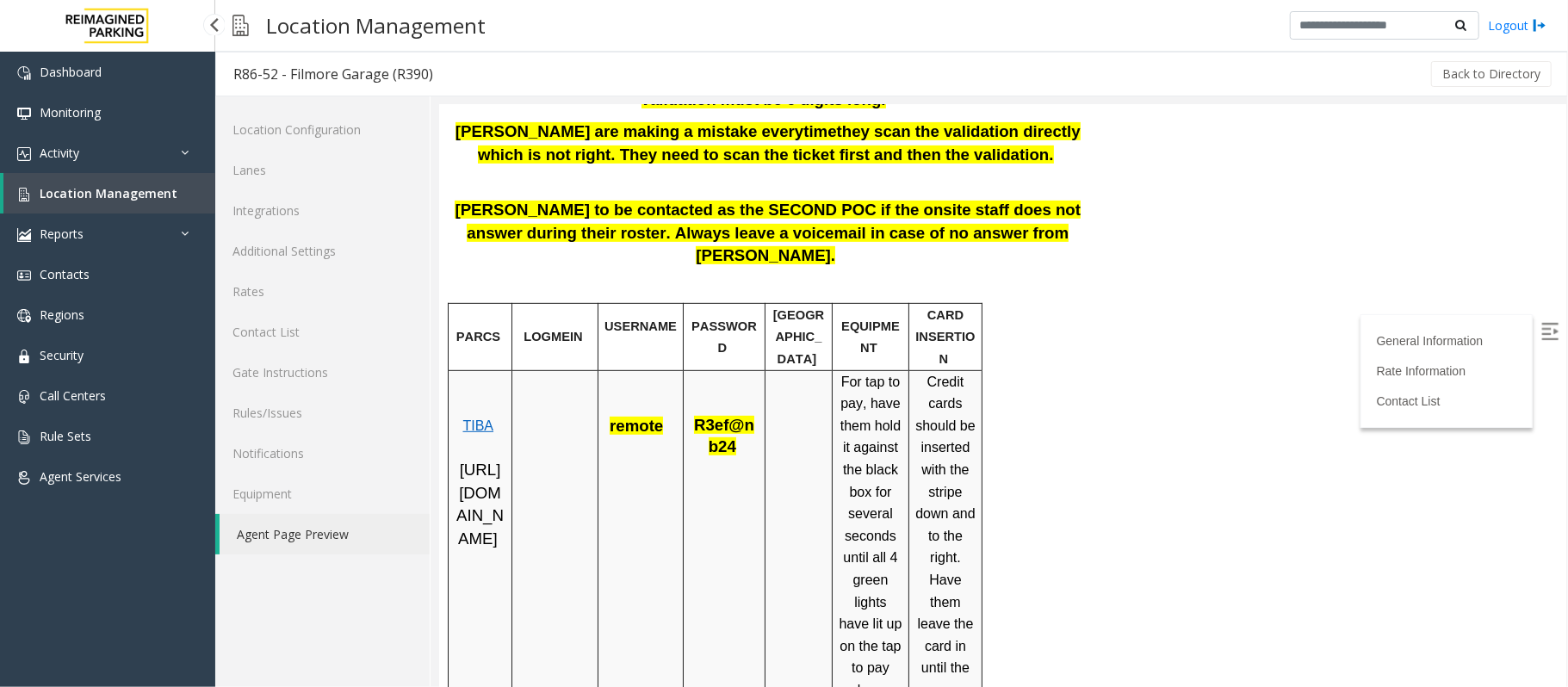 click on "Location Management" at bounding box center [108, 193] 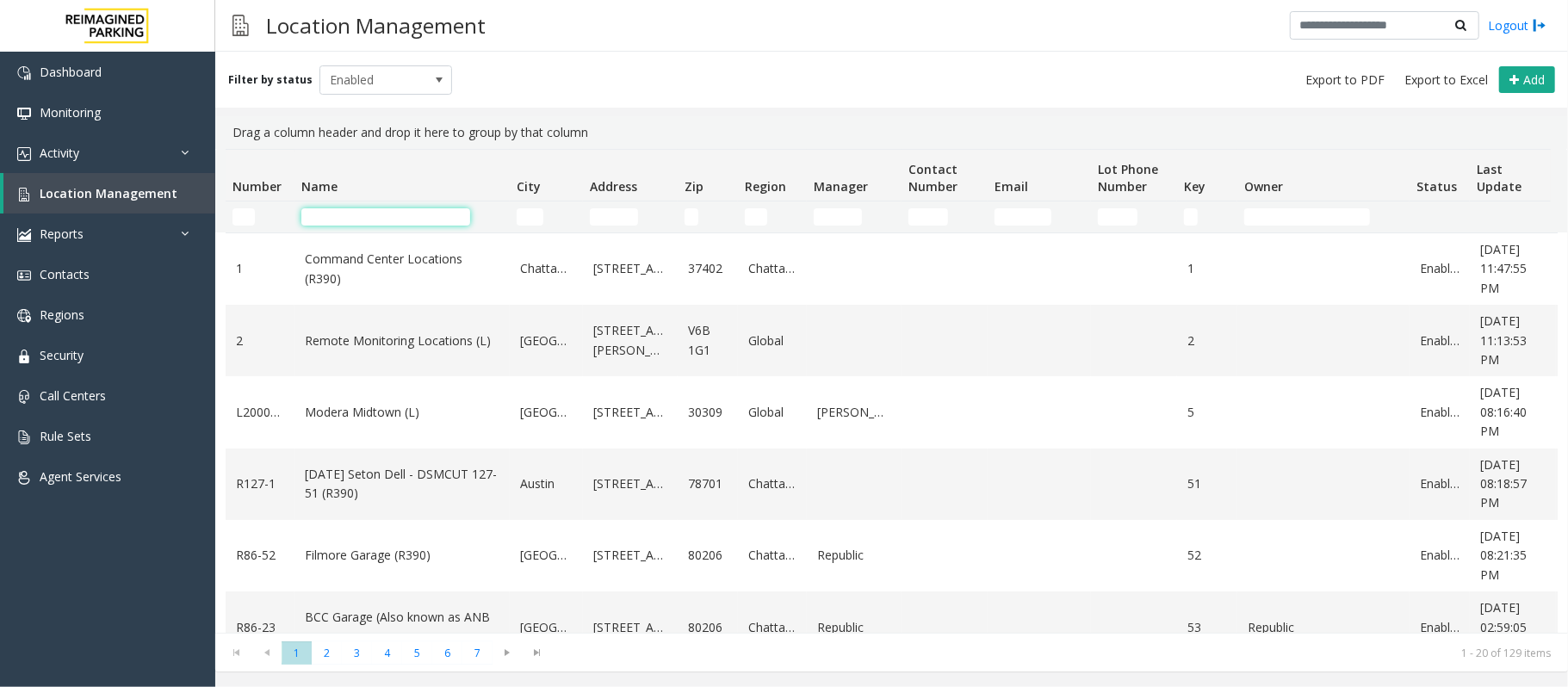 click 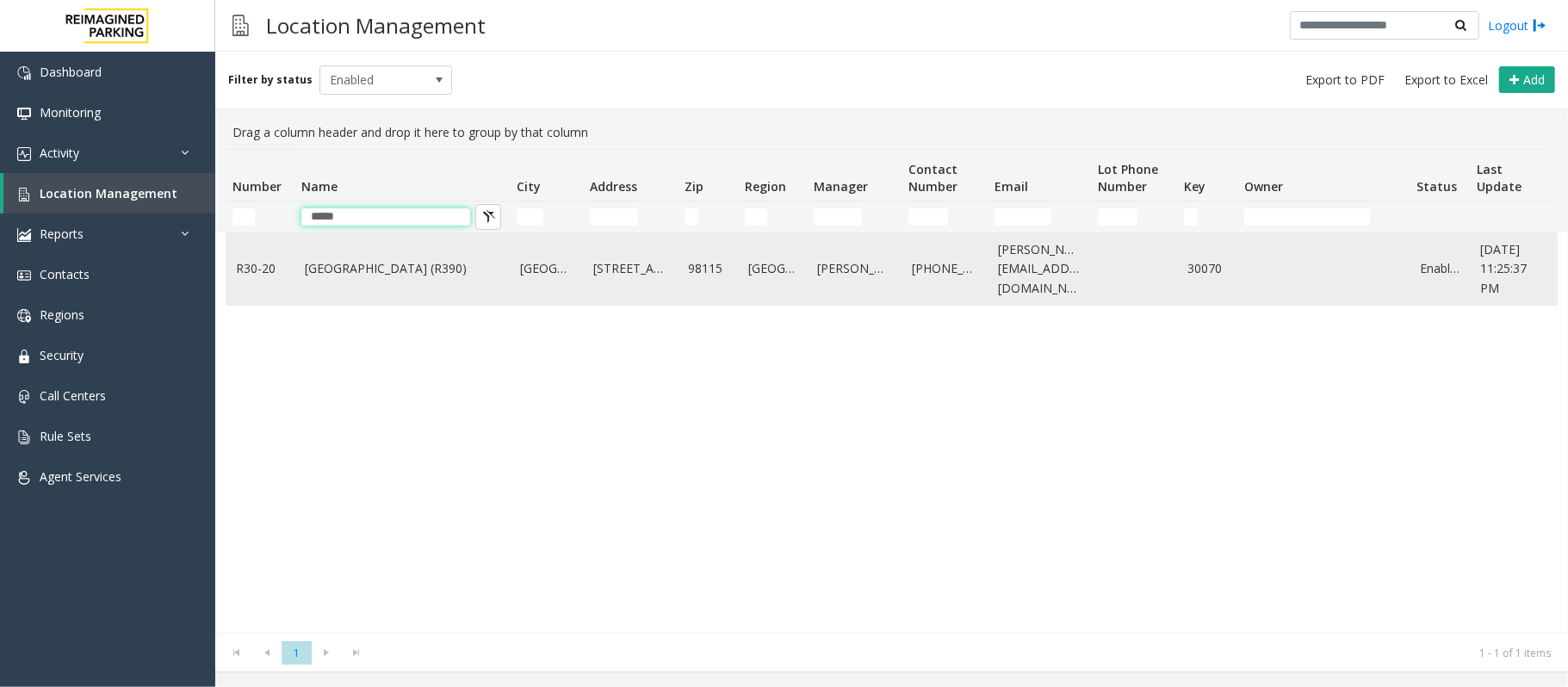 type on "*****" 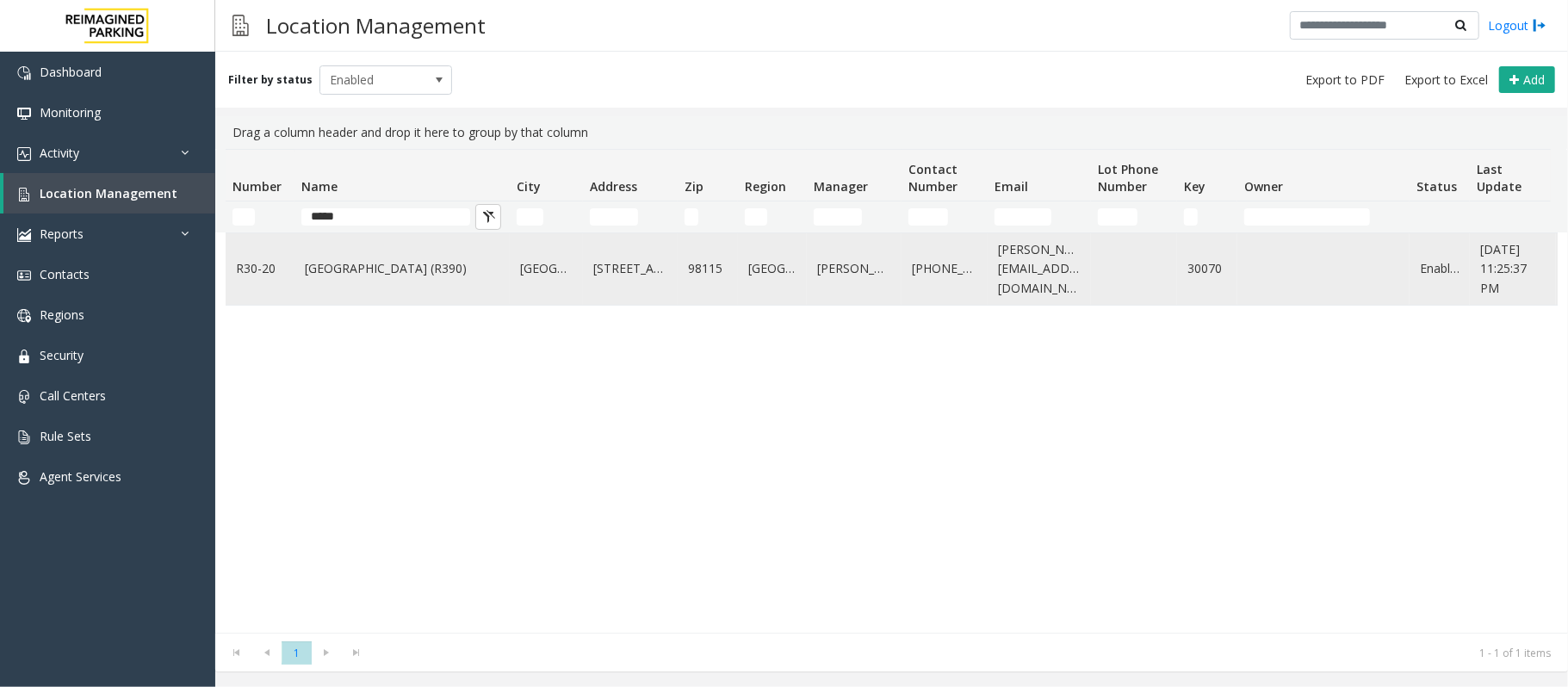click on "[GEOGRAPHIC_DATA] (R390)" 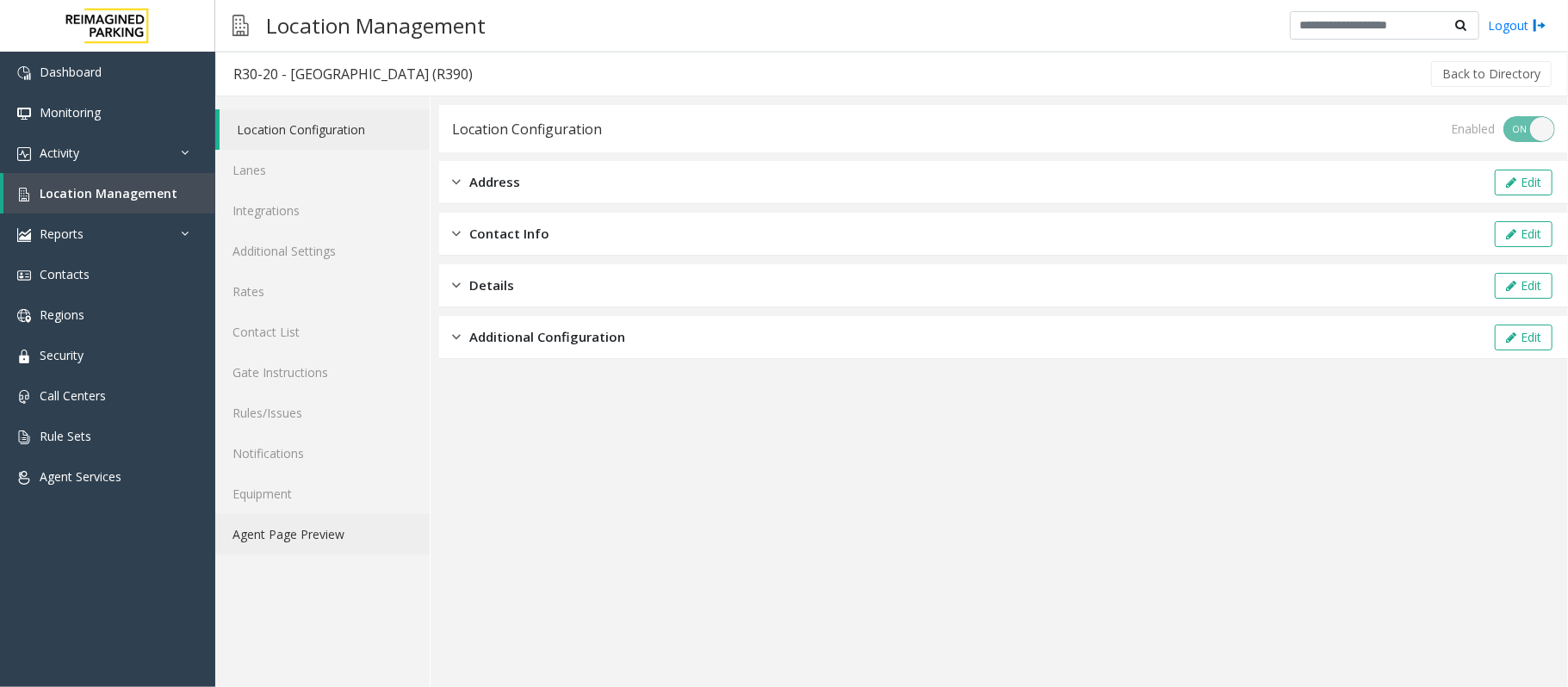 click on "Agent Page Preview" 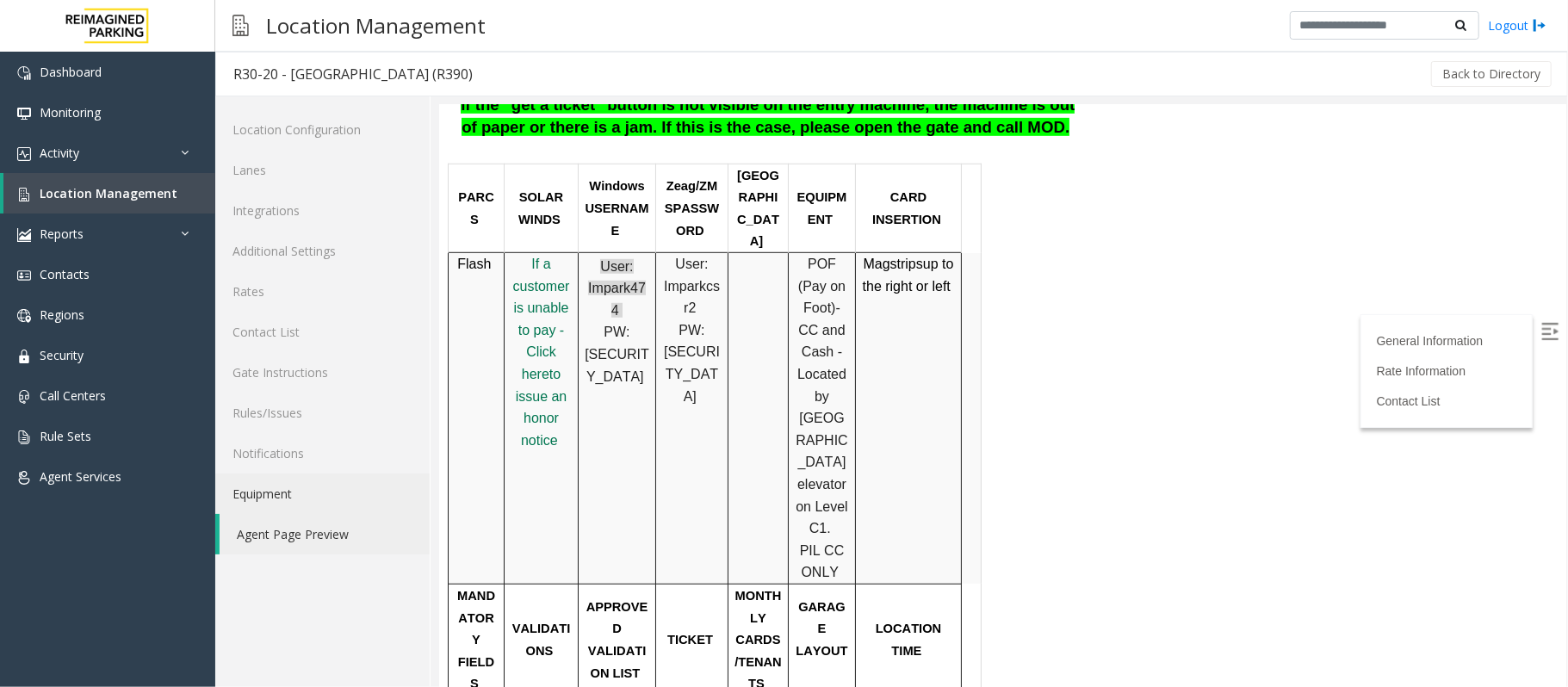 scroll, scrollTop: 689, scrollLeft: 0, axis: vertical 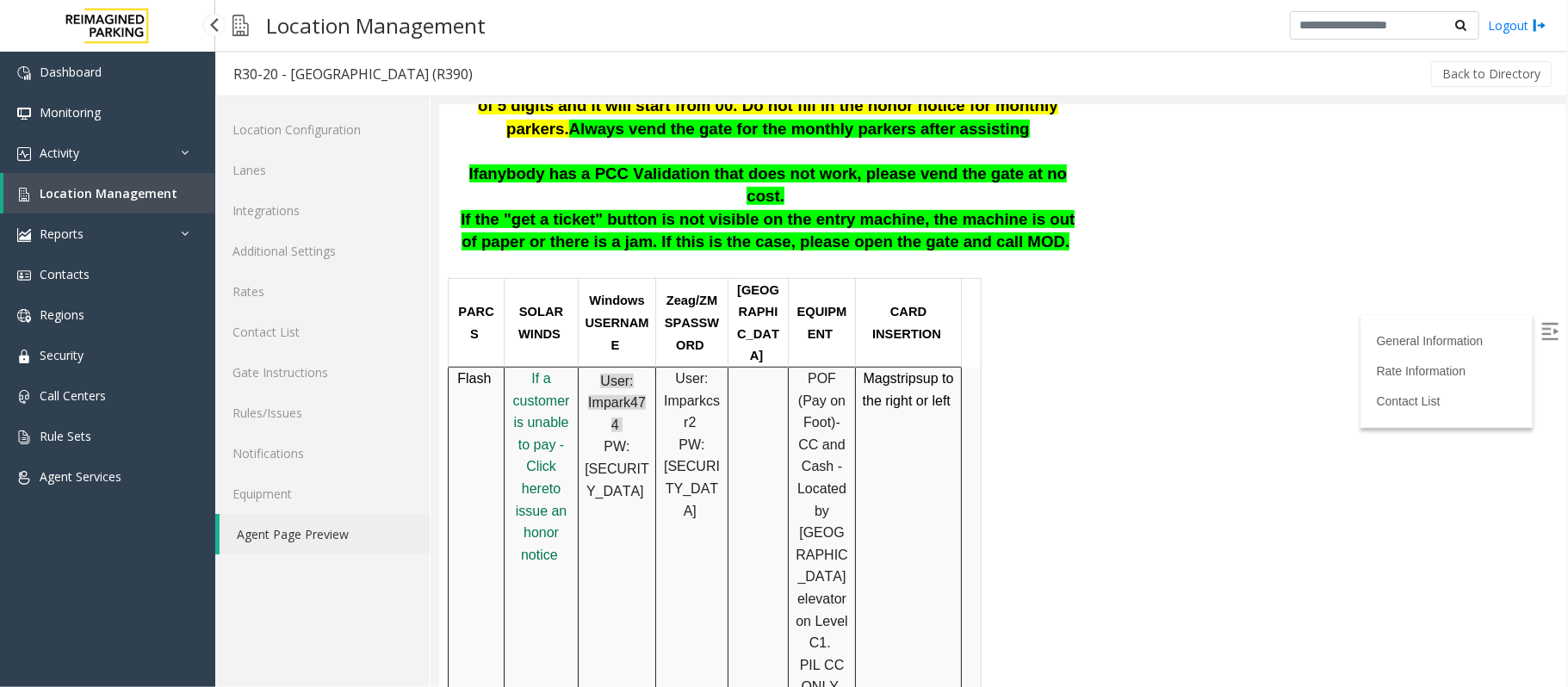 click on "Location Management" at bounding box center (108, 193) 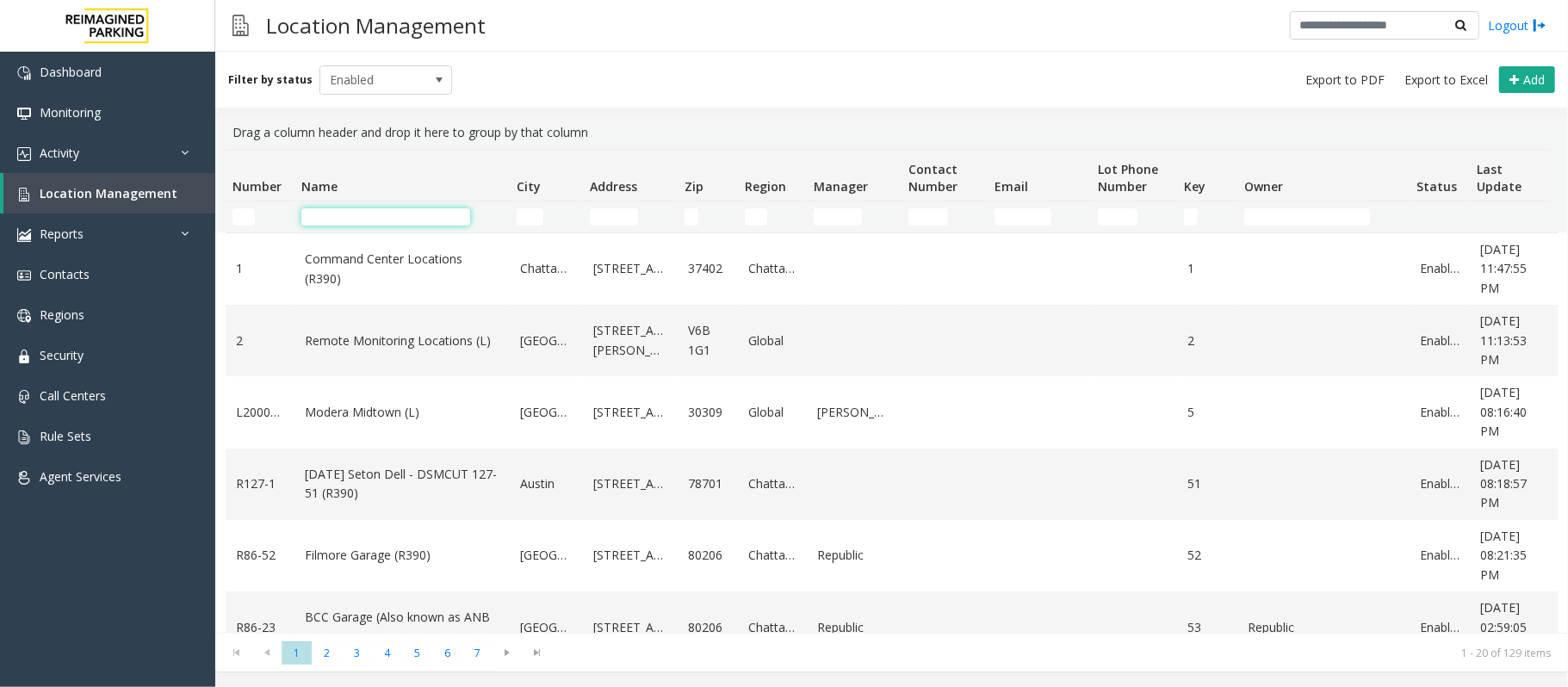 click 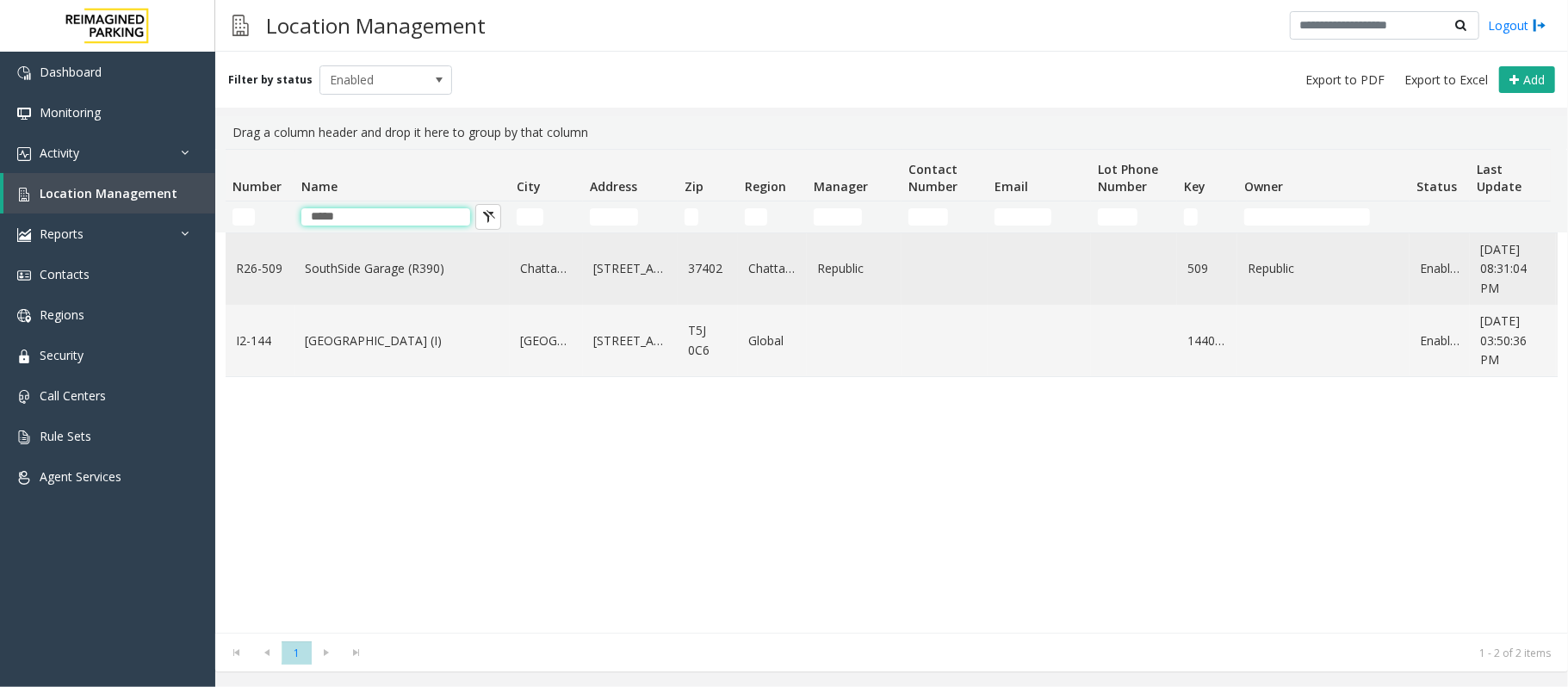 type on "*****" 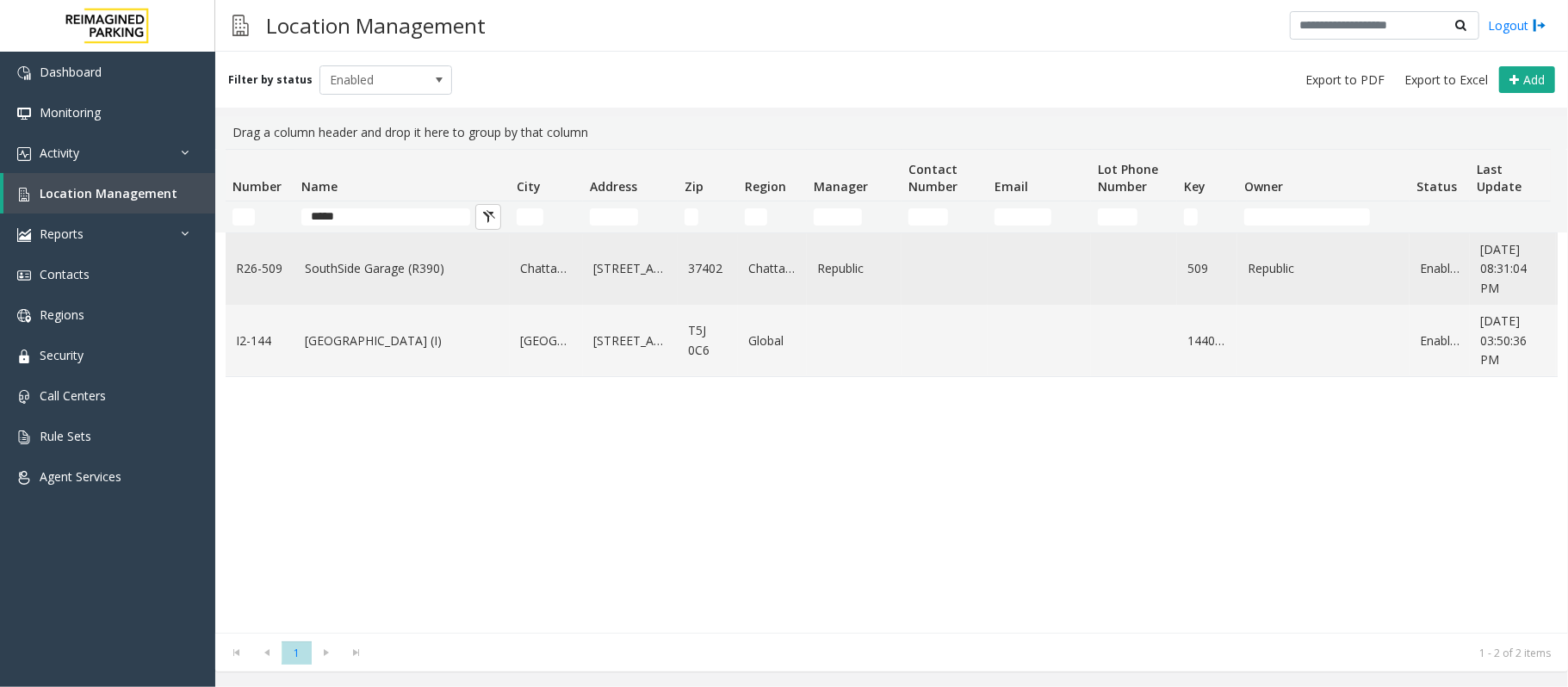 click on "SouthSide Garage (R390)" 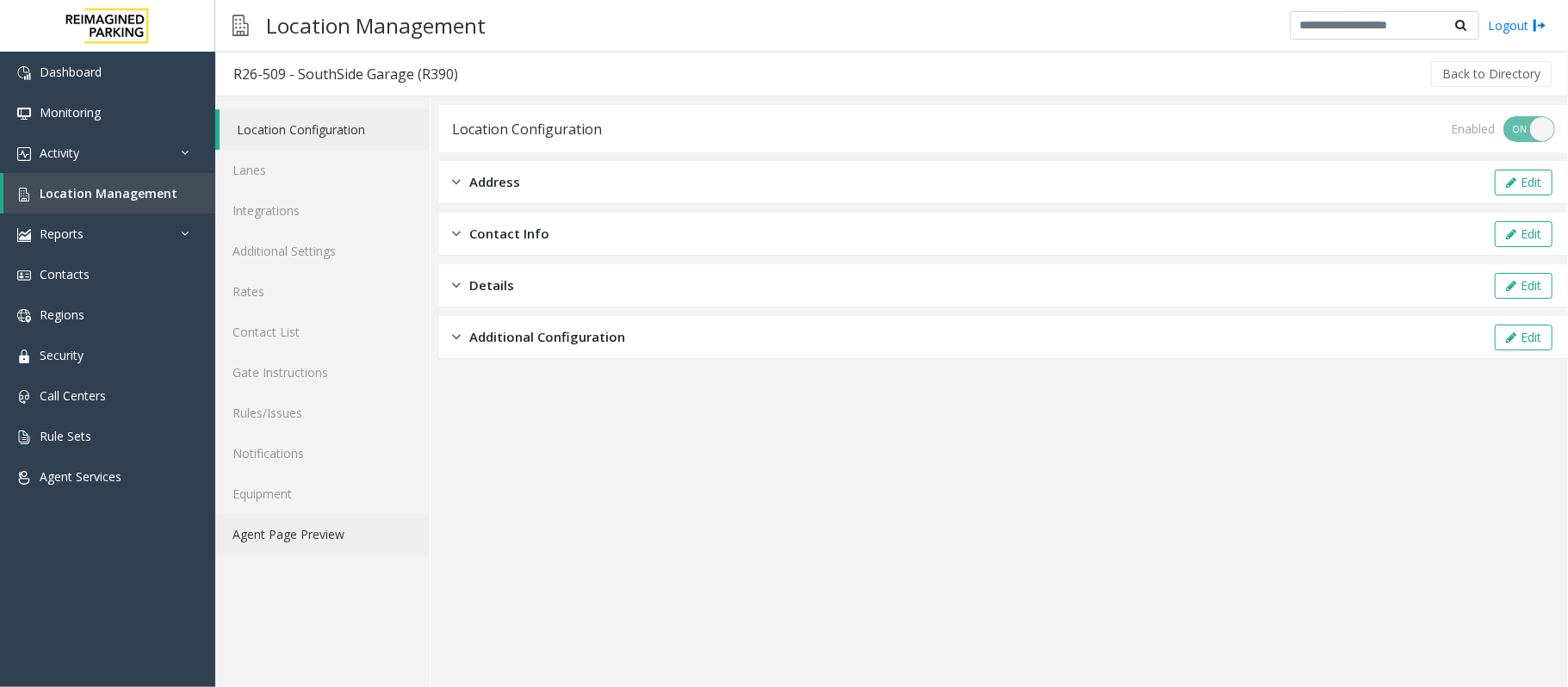 click on "Agent Page Preview" 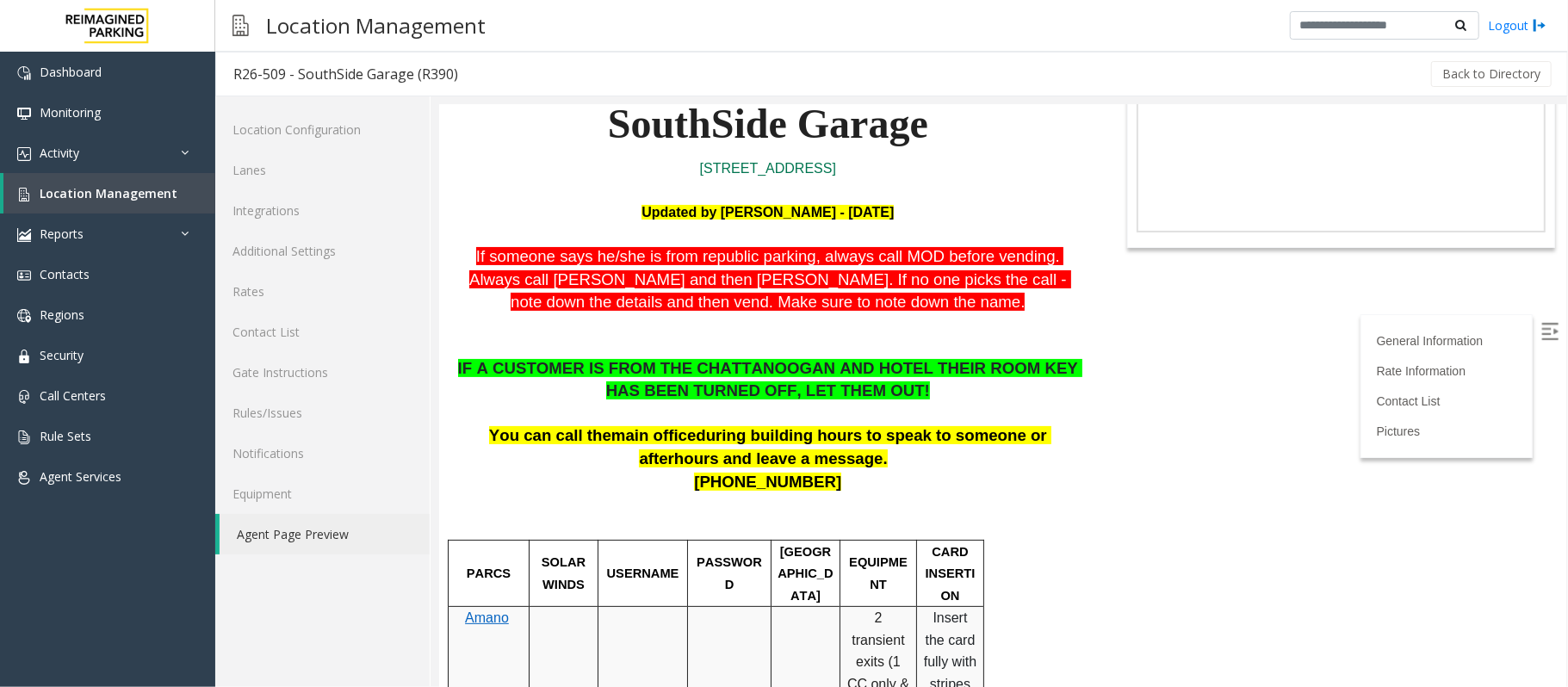 scroll, scrollTop: 114, scrollLeft: 0, axis: vertical 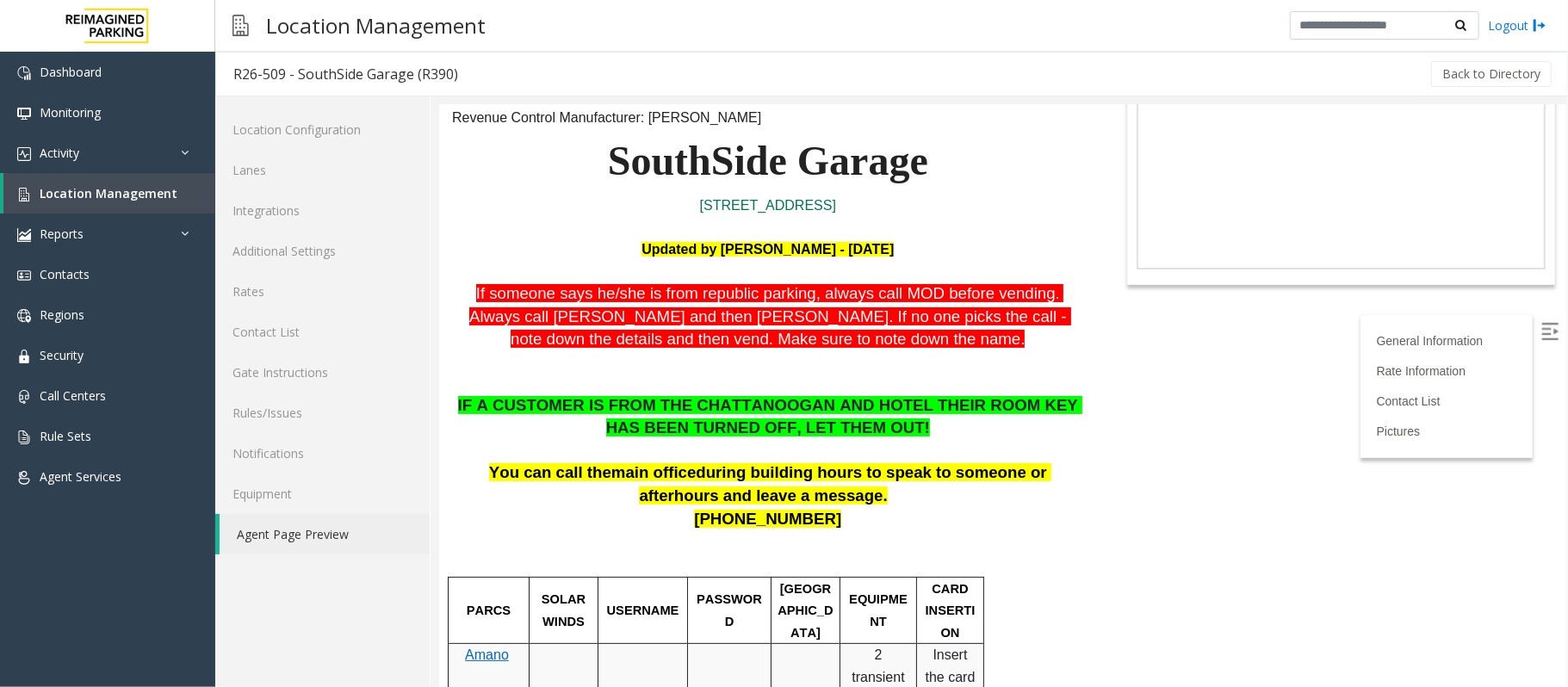 click on "R26-509 - SouthSide Garage (R390)
General Information
Revenue Control Manufacturer: [PERSON_NAME]
SouthSide Garage [STREET_ADDRESS] Updated by [PERSON_NAME] - [DATE] If someone says he/she is from republic parking, always call MOD before vending . Always call [PERSON_NAME] and then [PERSON_NAME]. If no one picks the call - note down the details and then vend. Make sure to note down the name. IF A CUSTOMER IS FROM THE CHATTANOOGAN AND HOTEL THEIR ROOM KEY HAS BEEN TURNED OFF, LET THEM OUT! You can call the  main office  during building hours to speak to someone or afterhours and leave a message.     [PHONE_NUMBER]     PARCS SOLAR WINDS USERNAME PASSWORD PARIS EQUIPMENT CARD INSERTION Amano           2 transient exits (1 CC only & 1 on far right is cash/CC).   POF accepts cash and CC. Insert the card fully with stripes down and to the right. Remove quickly. MANDATORY FIELDS VALIDATIONS APPROVED VALIDATION LIST TICKET GARAGE LAYOUT" at bounding box center [1001, 281] 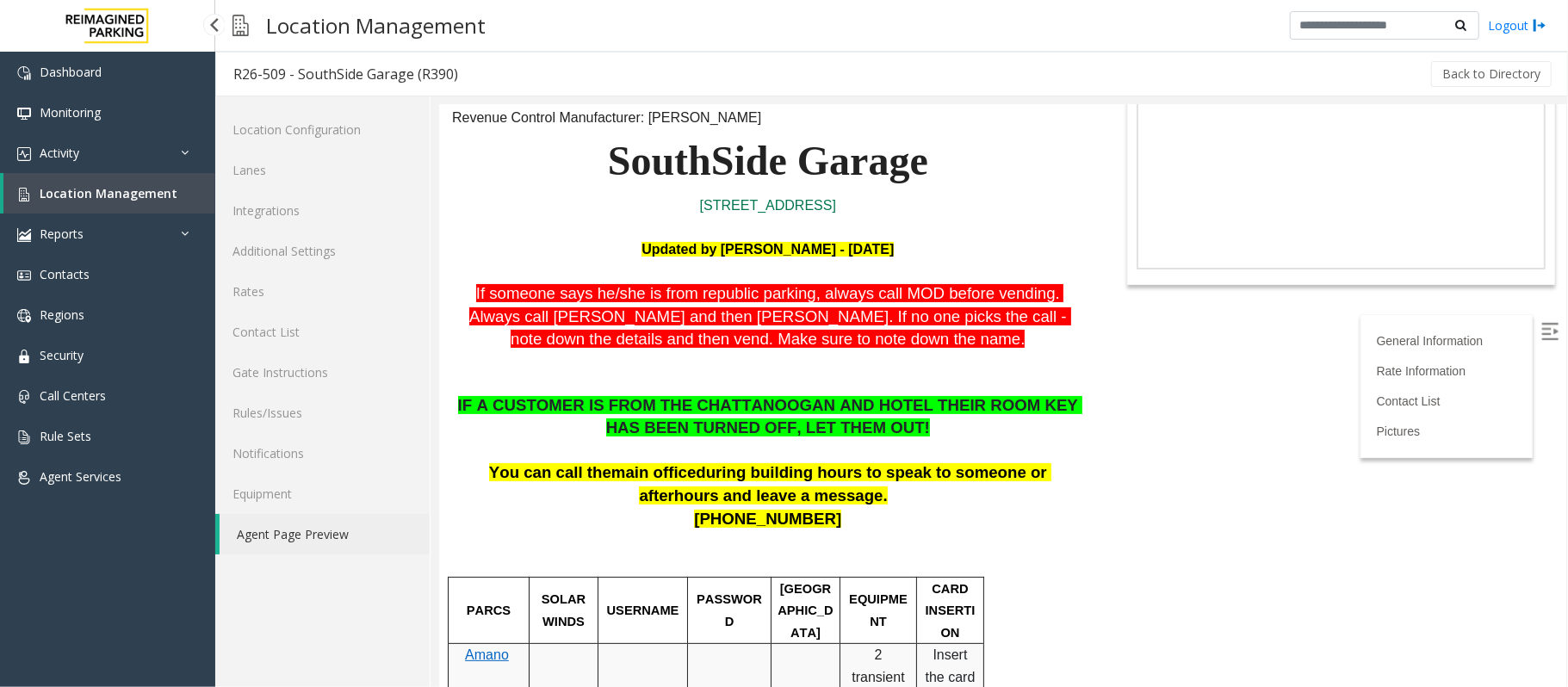 click on "Location Management" at bounding box center [108, 193] 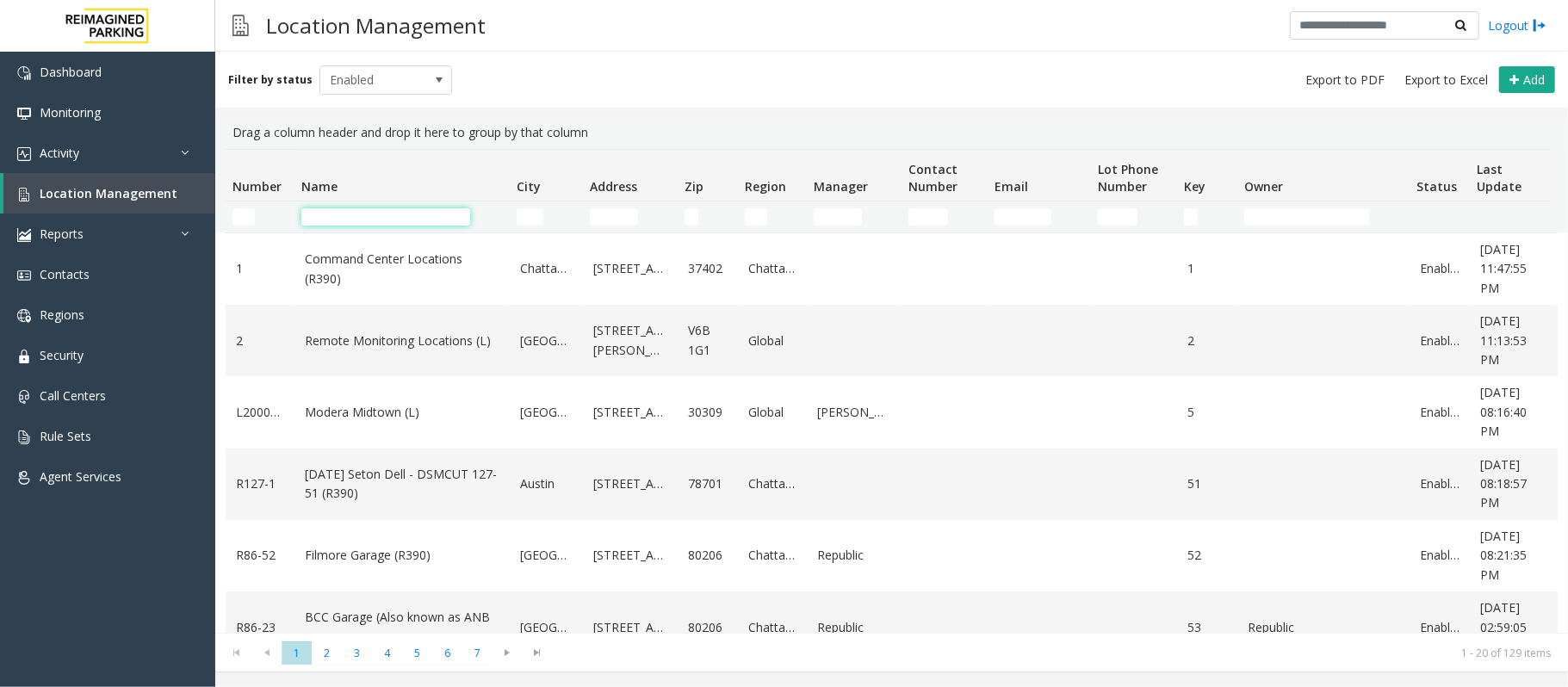 click 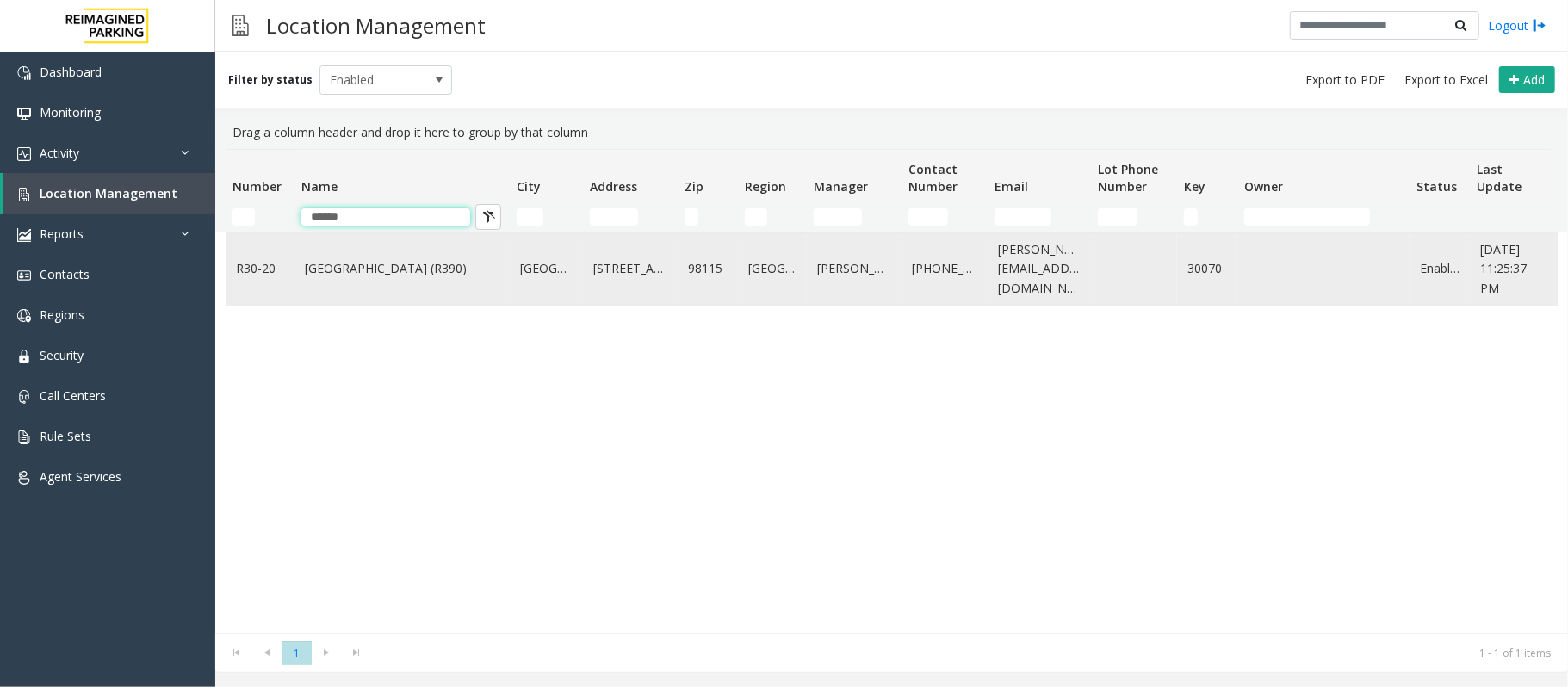 type on "*****" 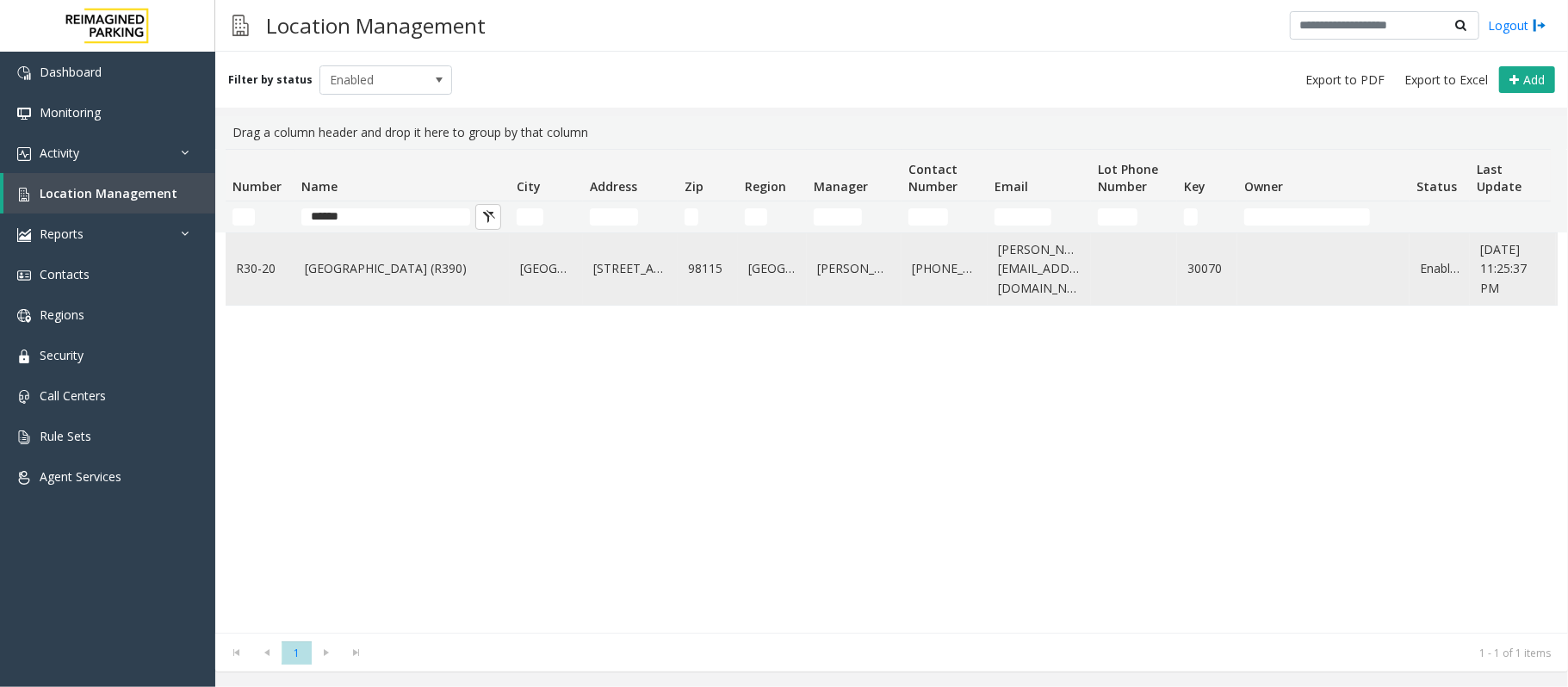 click on "[GEOGRAPHIC_DATA] (R390)" 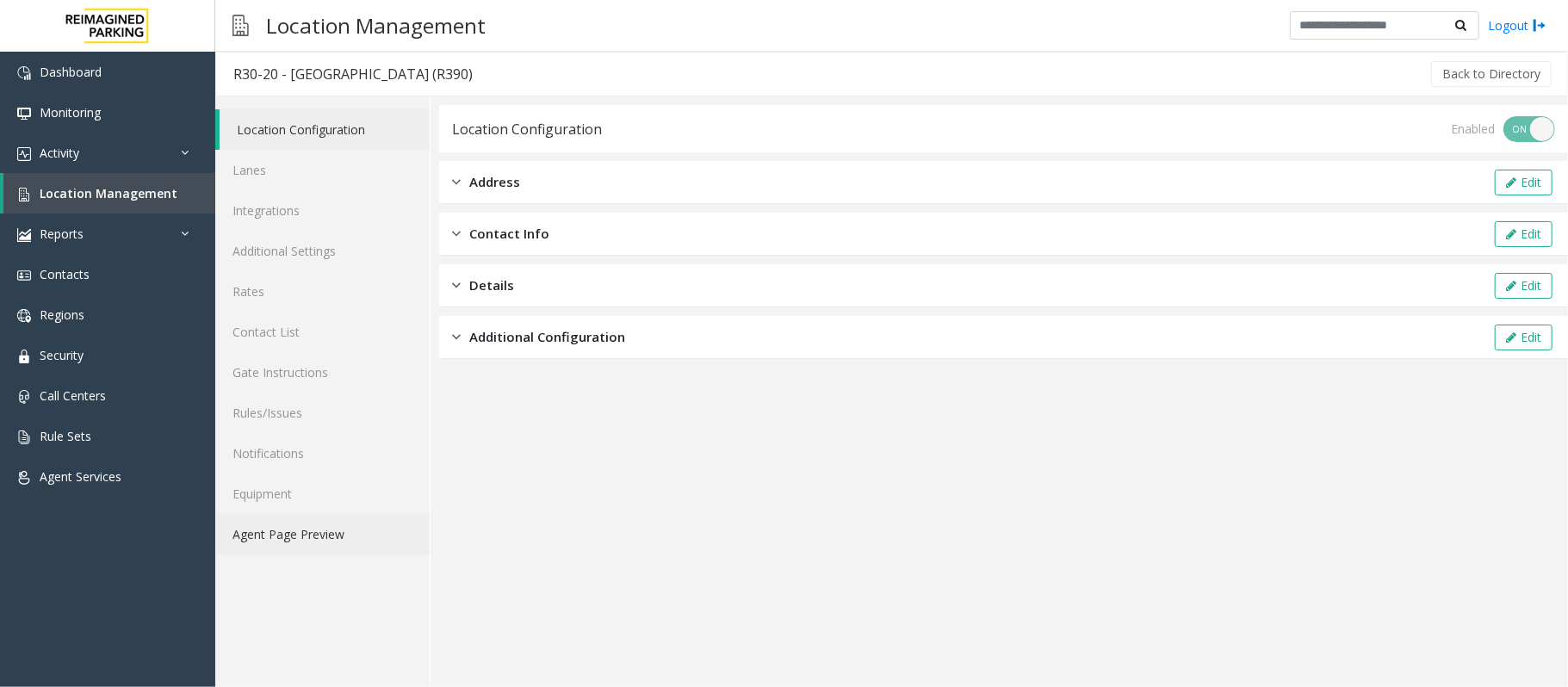 click on "Agent Page Preview" 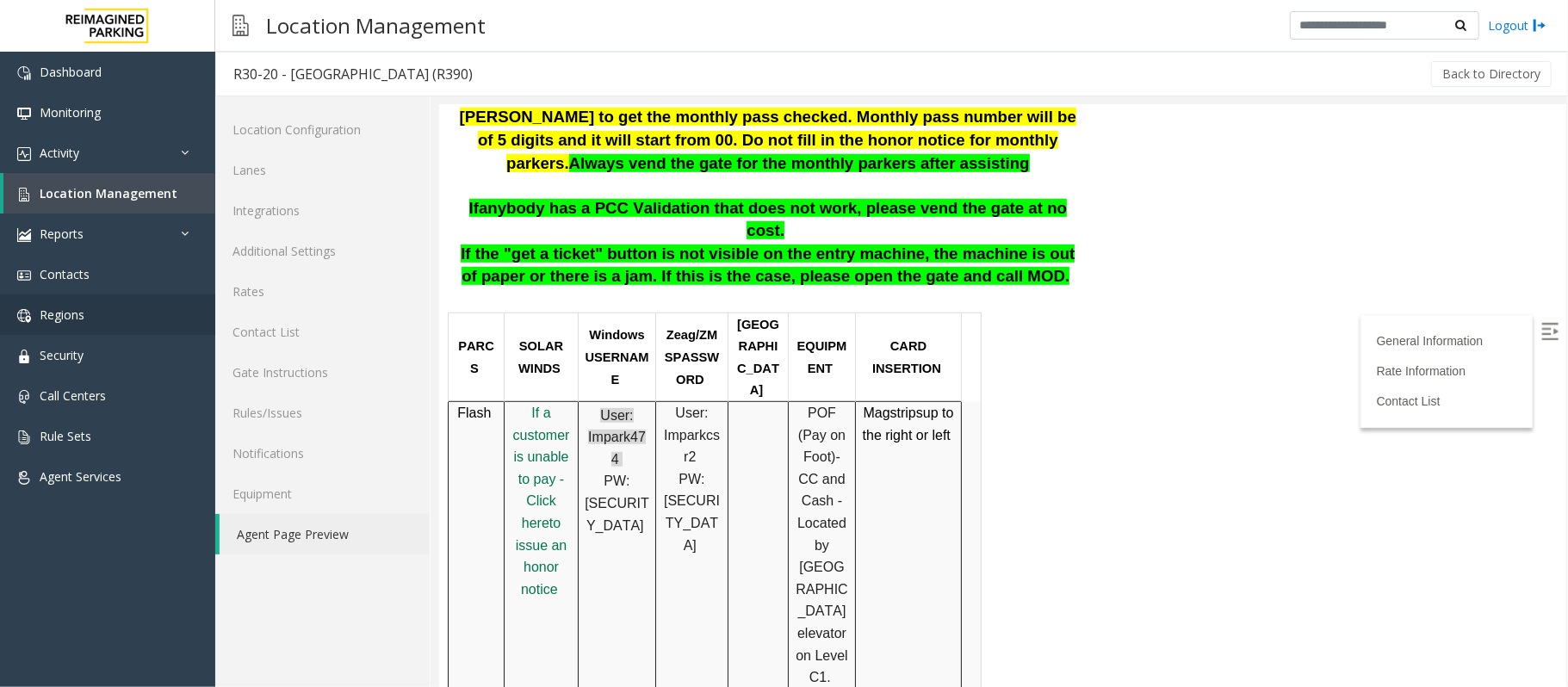 scroll, scrollTop: 459, scrollLeft: 0, axis: vertical 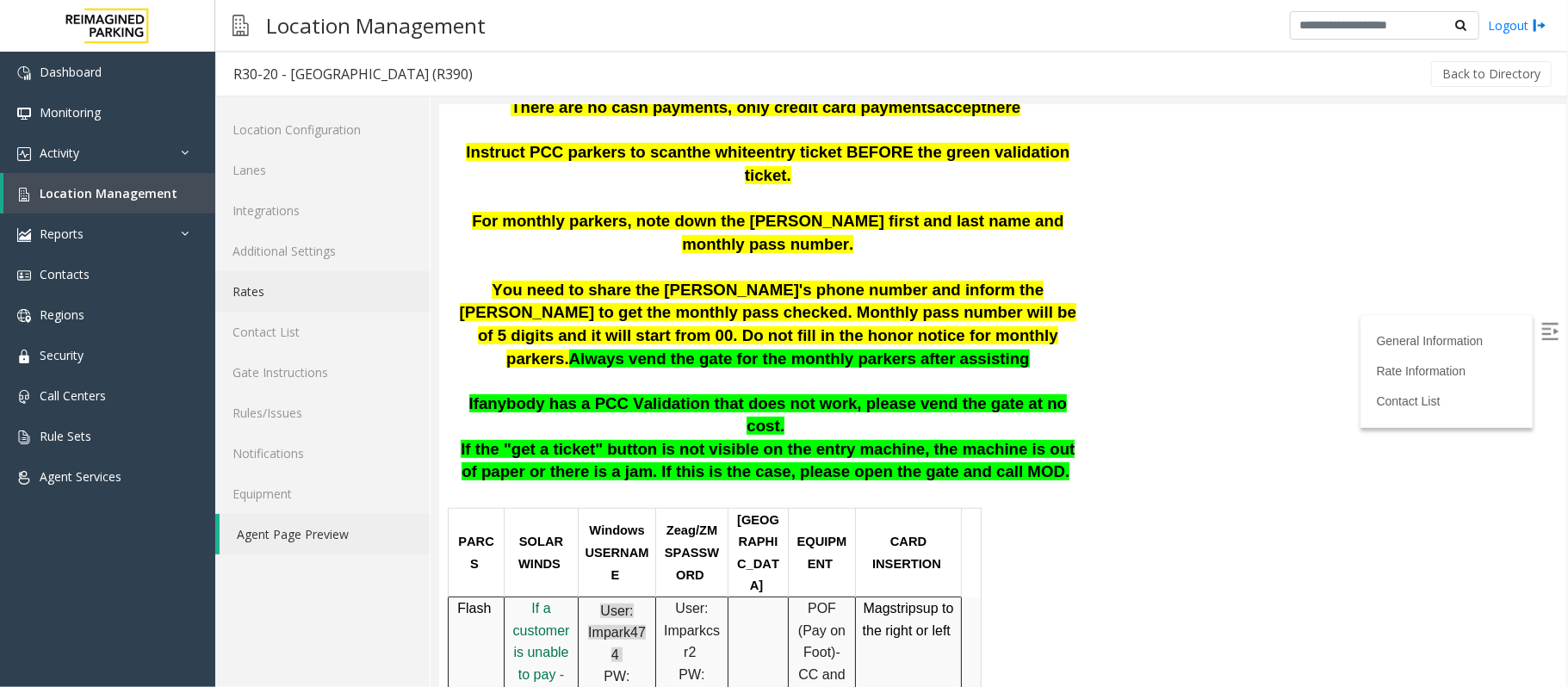 click on "Rates" 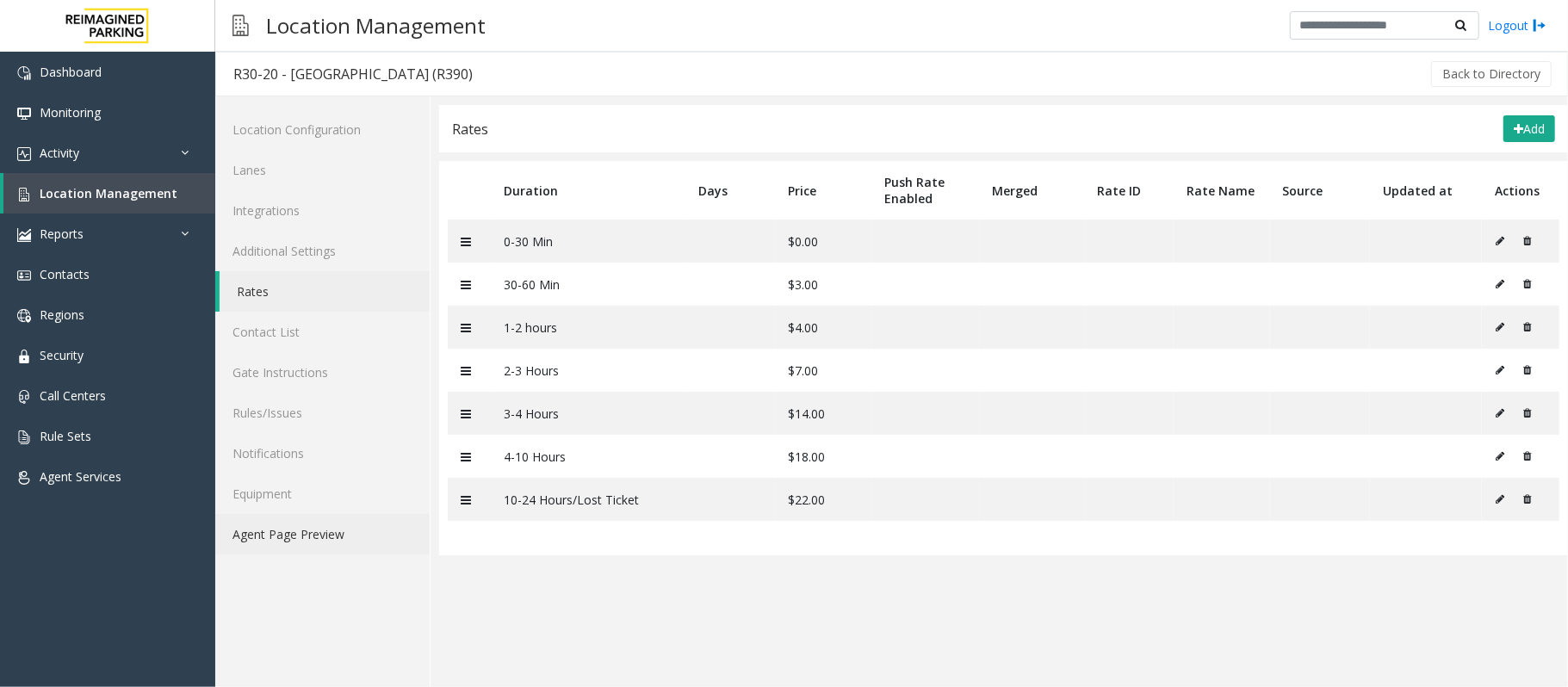 click on "Agent Page Preview" 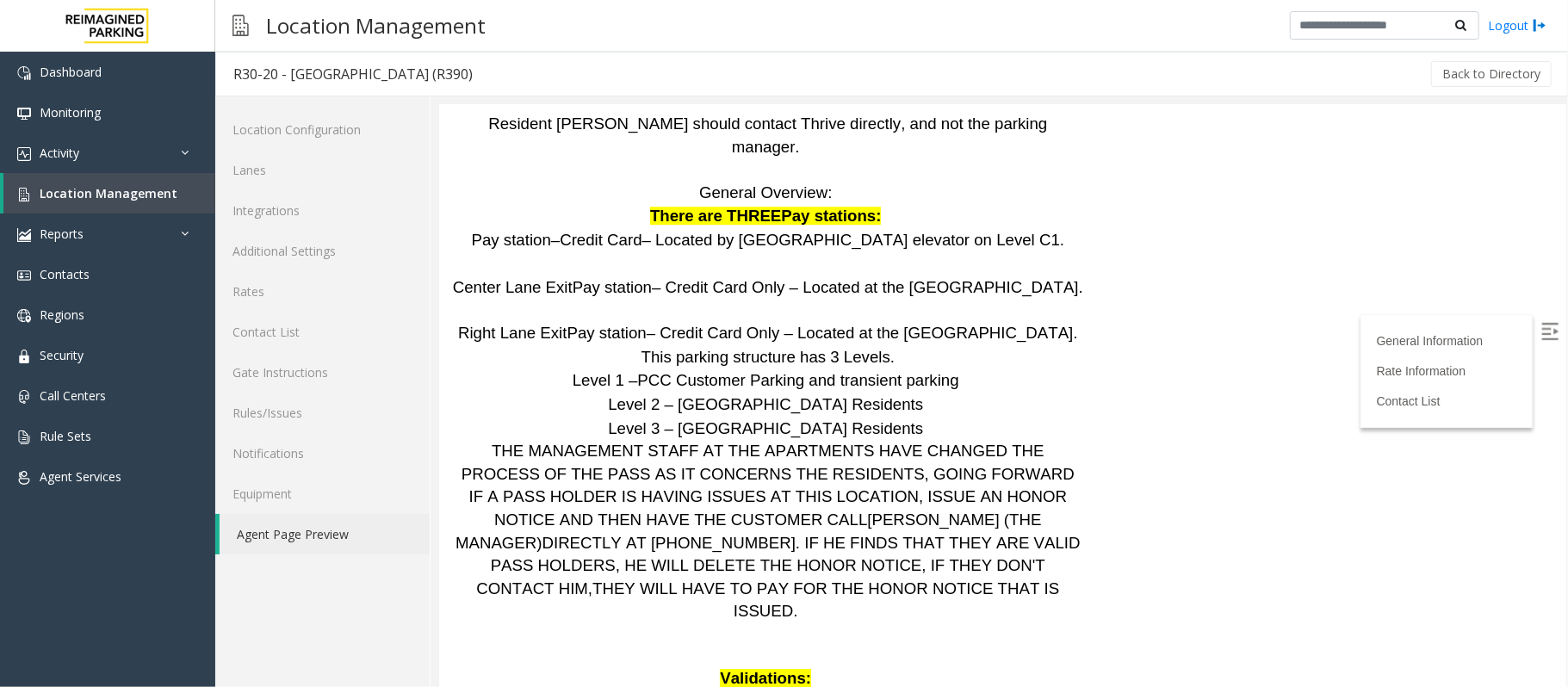 scroll, scrollTop: 3673, scrollLeft: 0, axis: vertical 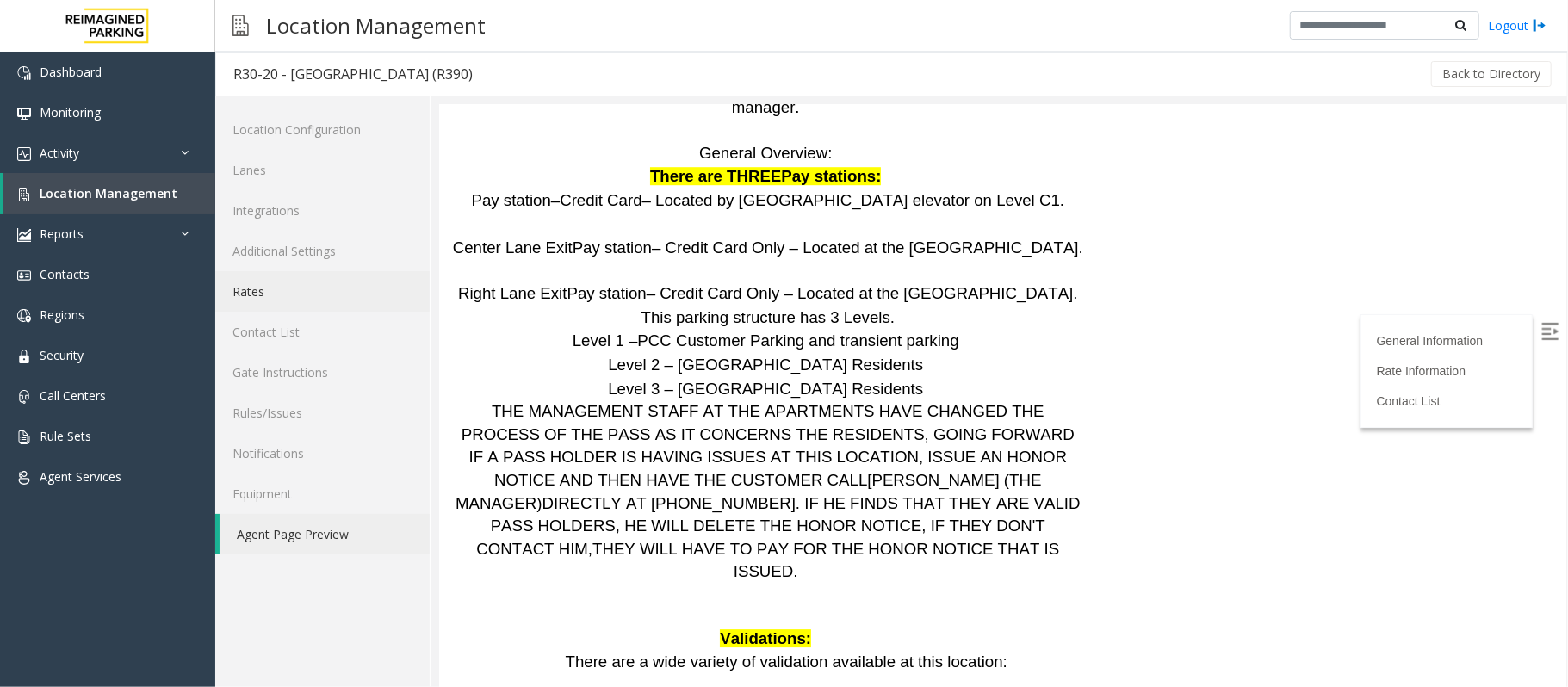 click on "Rates" 